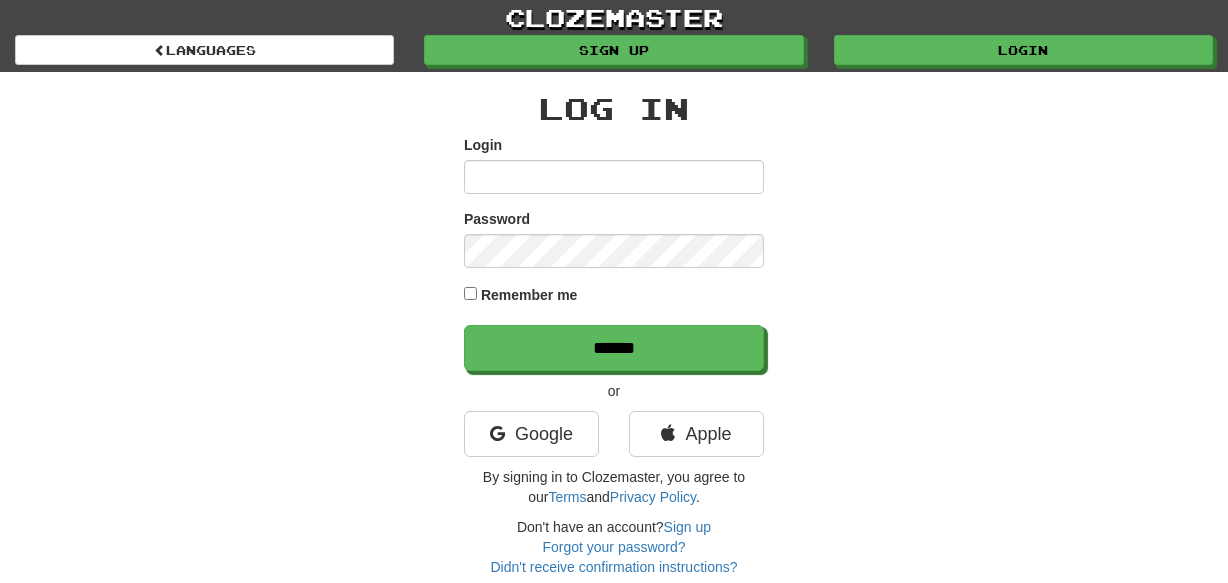 scroll, scrollTop: 0, scrollLeft: 0, axis: both 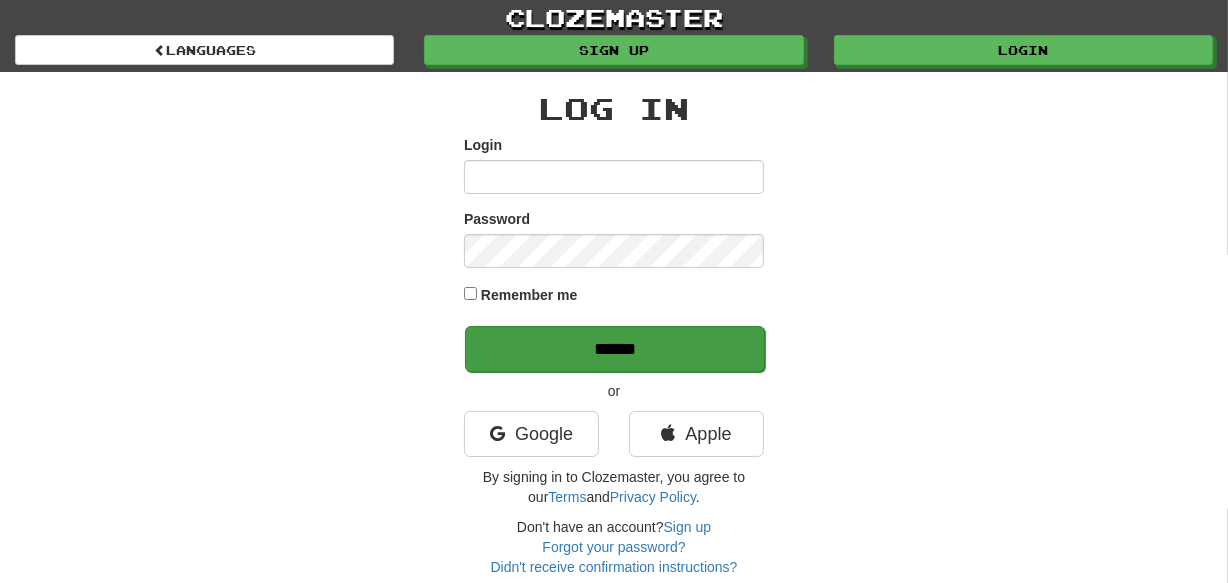 type on "********" 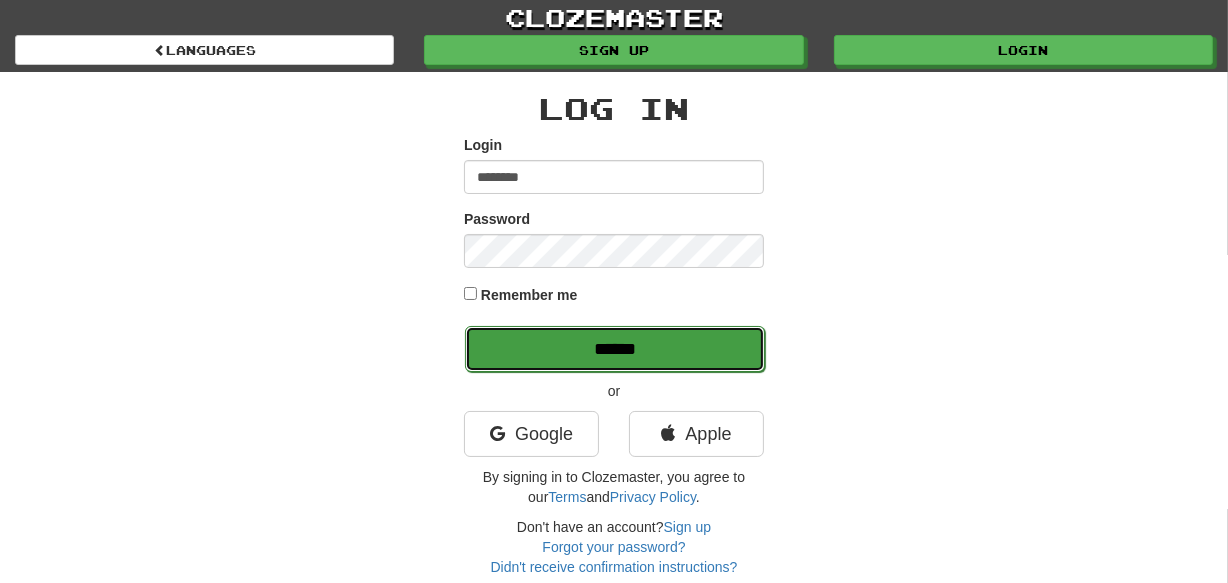 click on "******" at bounding box center [615, 349] 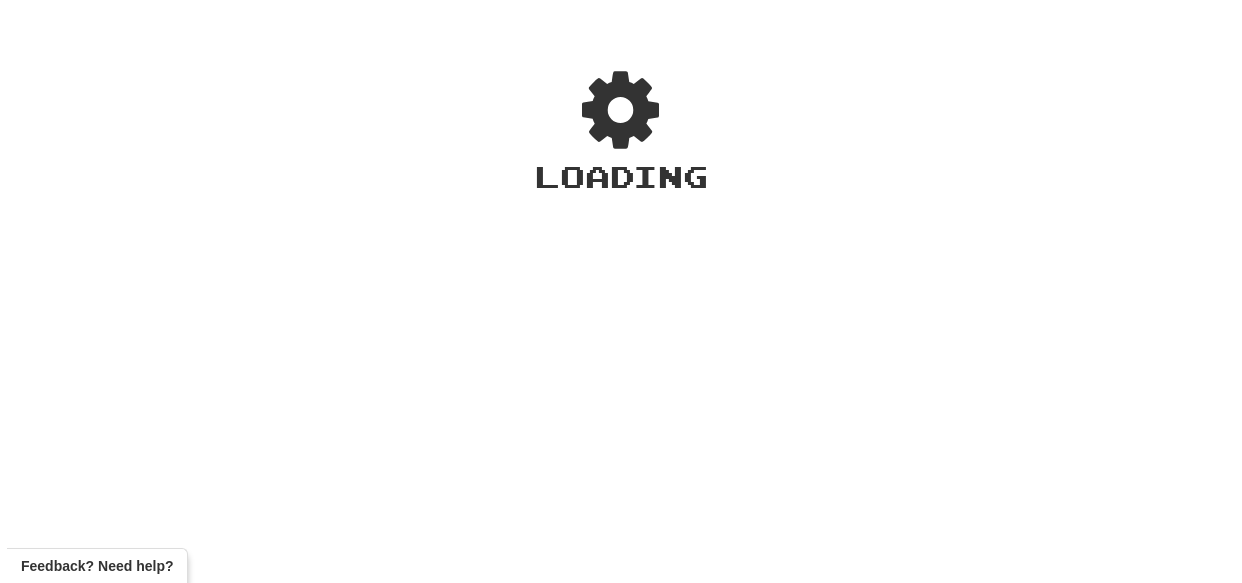 scroll, scrollTop: 0, scrollLeft: 0, axis: both 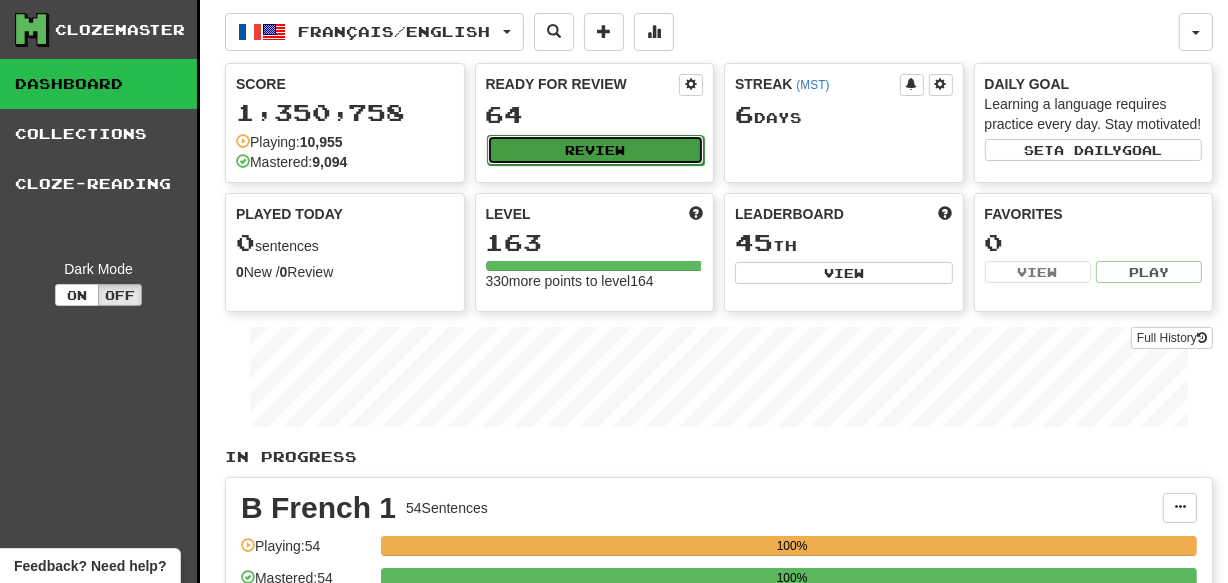 click on "Review" at bounding box center (596, 150) 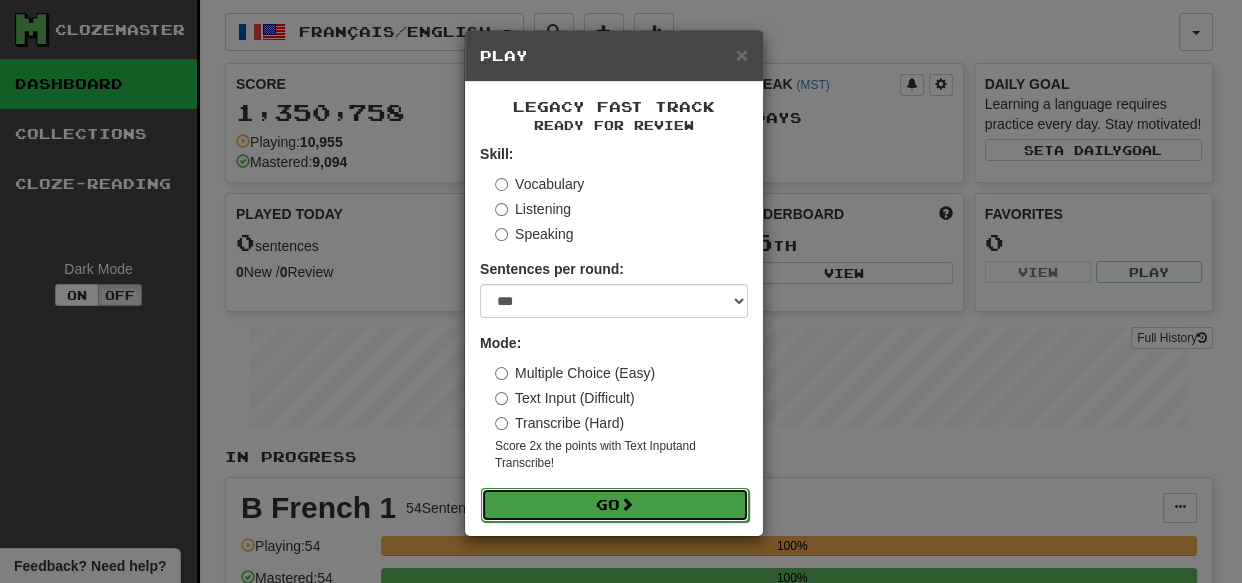 click on "Go" at bounding box center [615, 505] 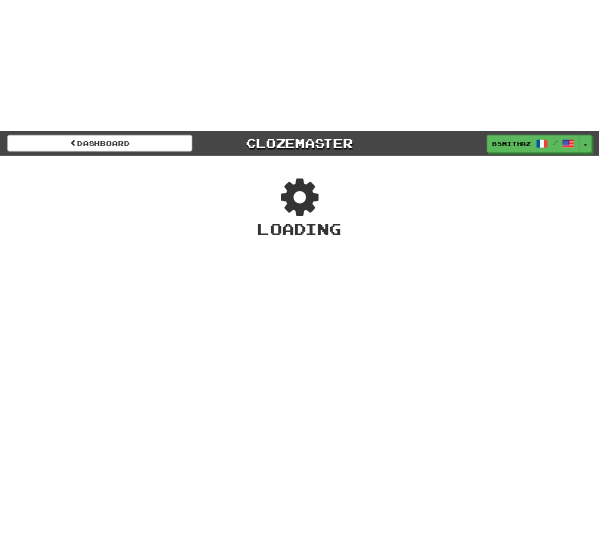 scroll, scrollTop: 0, scrollLeft: 0, axis: both 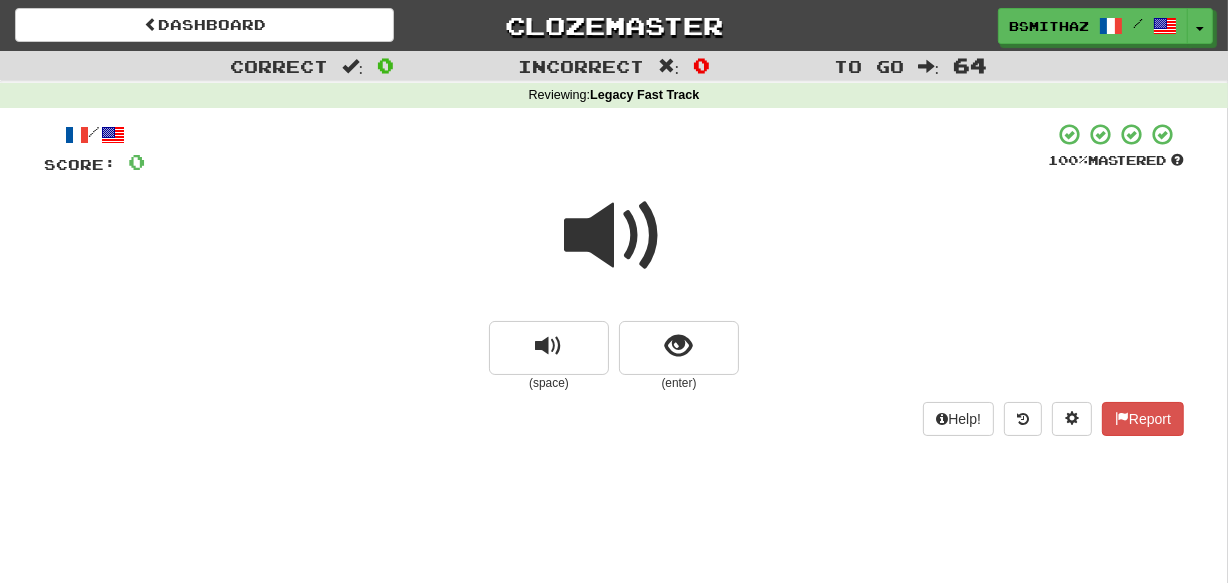 click at bounding box center (614, 236) 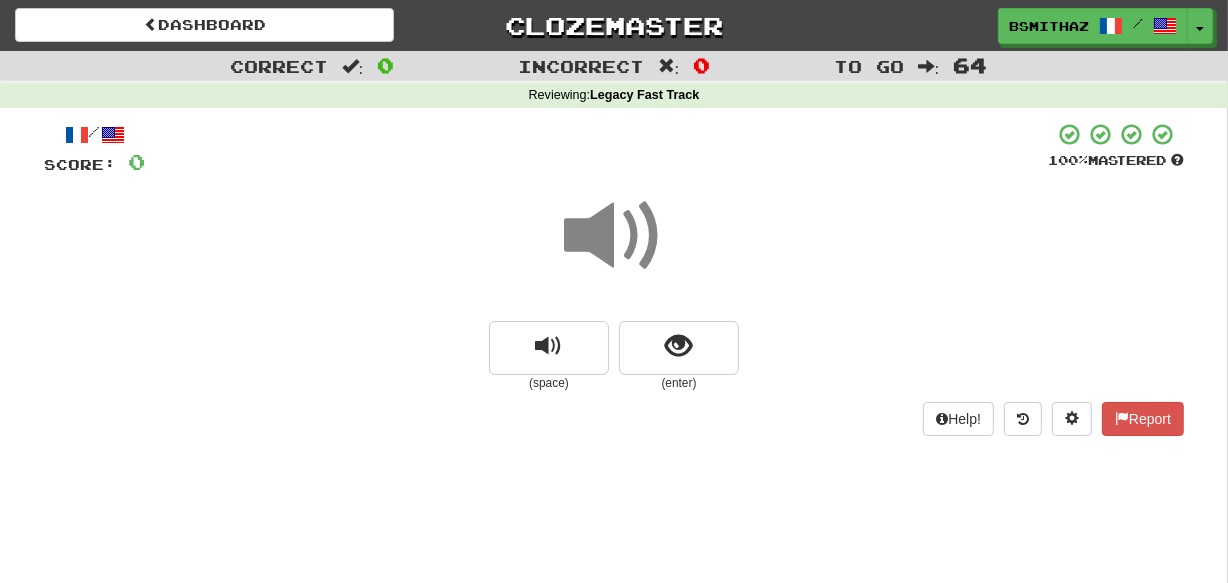 click on "(enter)" at bounding box center (679, 383) 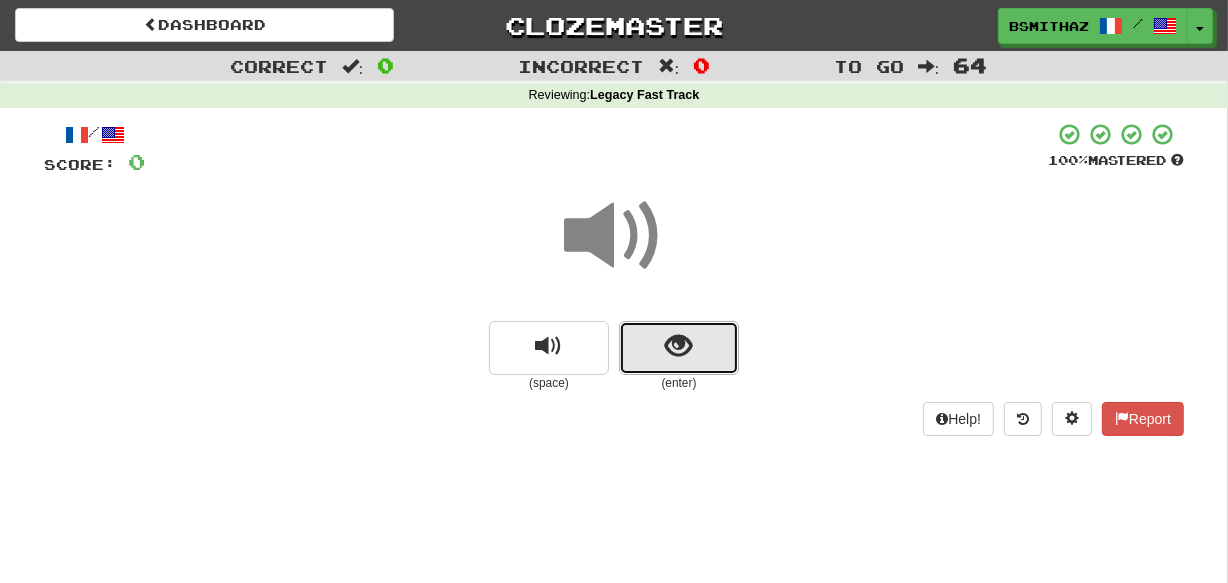 click at bounding box center [679, 346] 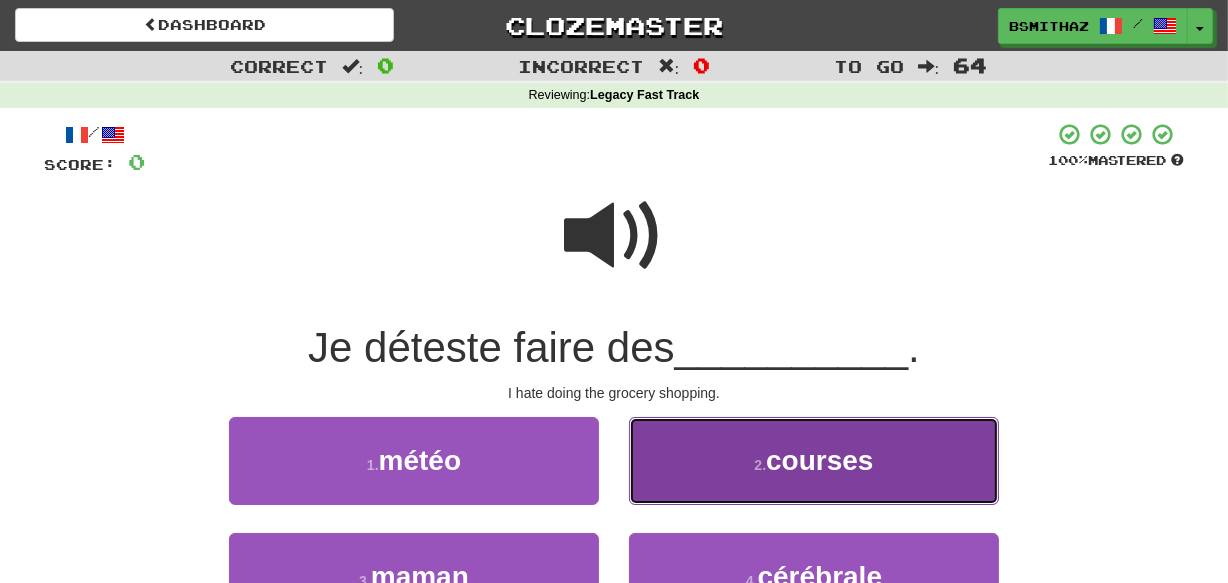 click on "courses" at bounding box center [819, 460] 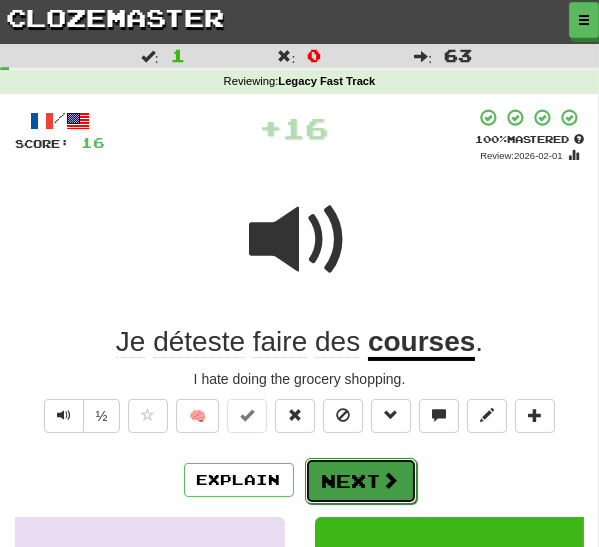 click on "Next" at bounding box center [361, 481] 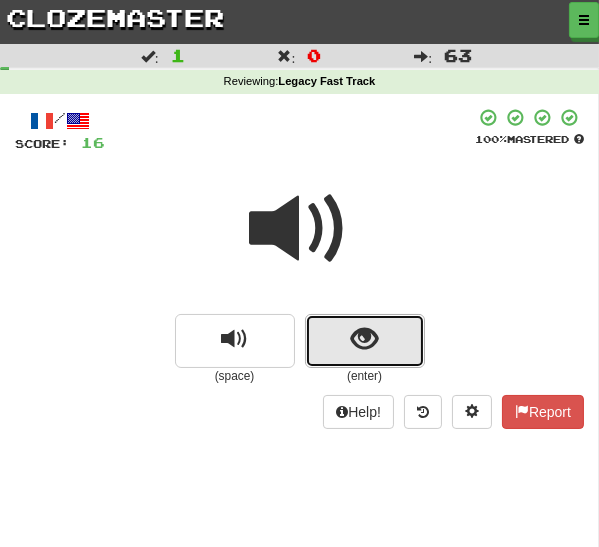 click at bounding box center (365, 341) 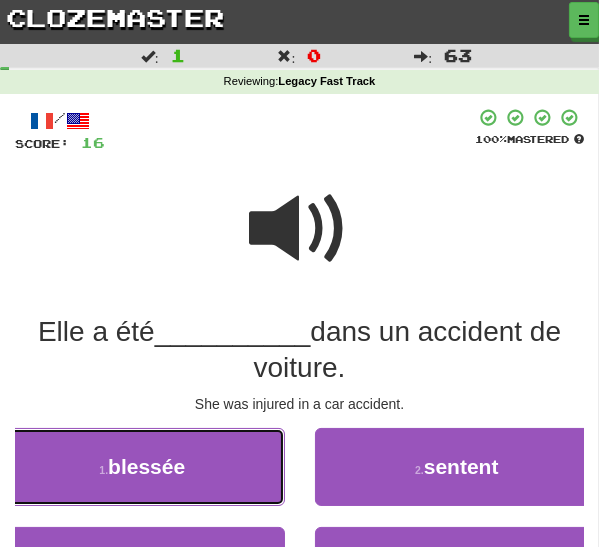 click on "1 .  blessée" at bounding box center [142, 467] 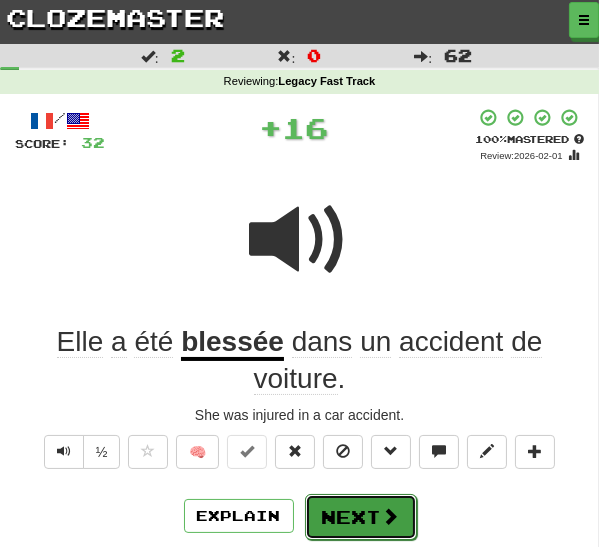 click on "Next" at bounding box center [361, 517] 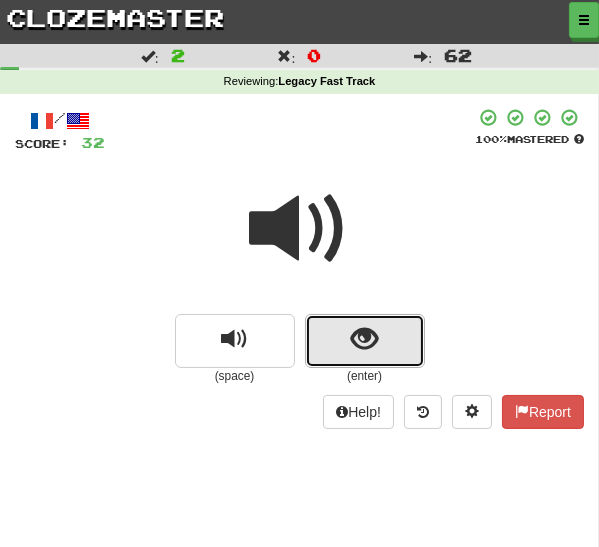 click at bounding box center (364, 339) 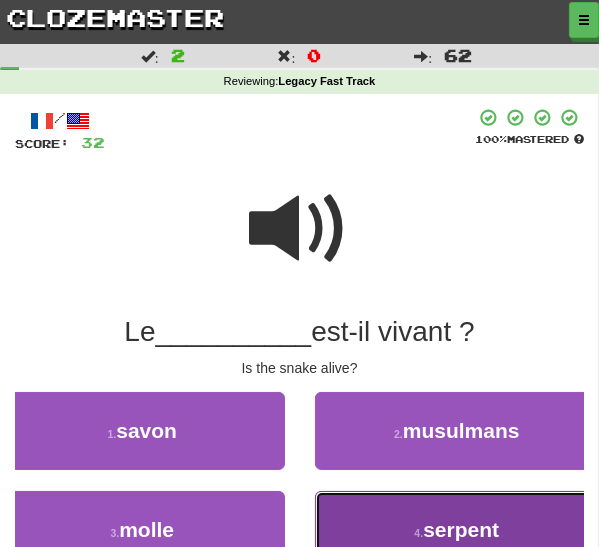 click on "4 .  serpent" at bounding box center [457, 530] 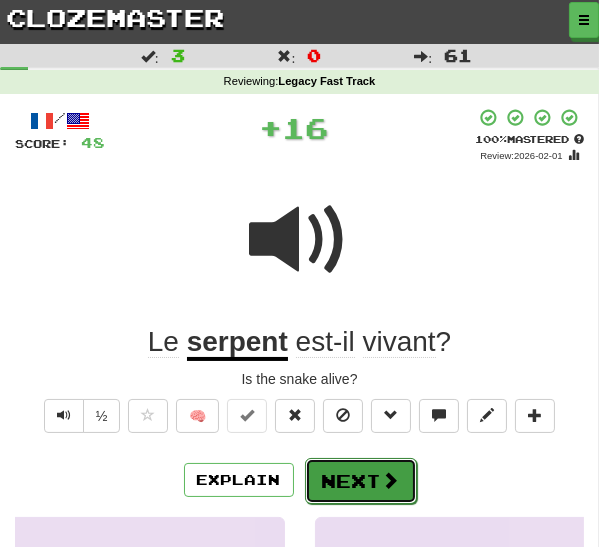 click on "Next" at bounding box center (361, 481) 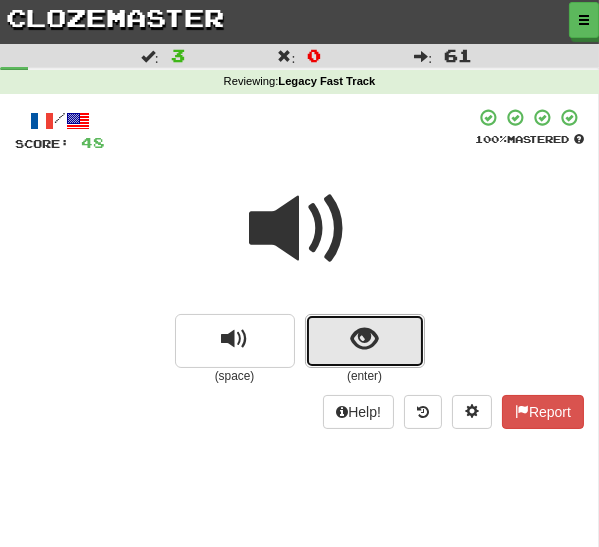click at bounding box center (365, 341) 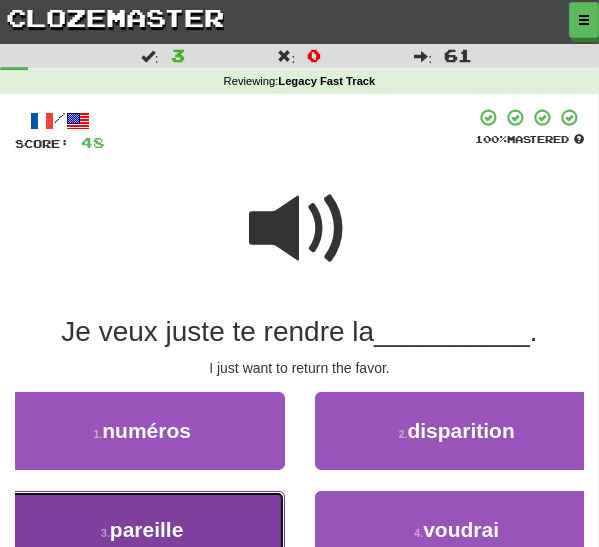 drag, startPoint x: 193, startPoint y: 520, endPoint x: 210, endPoint y: 510, distance: 19.723083 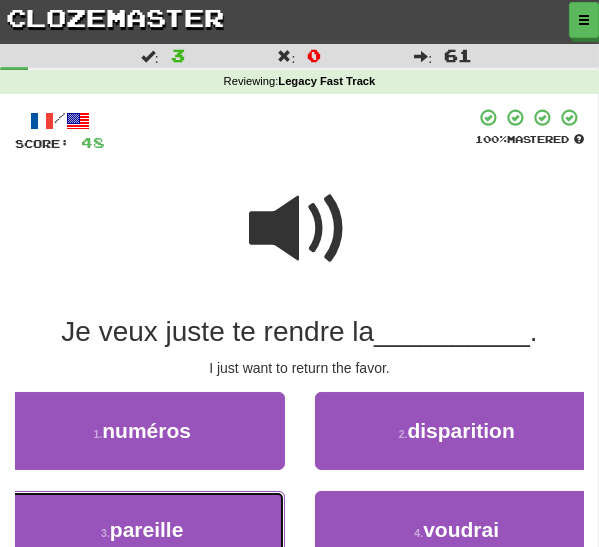 click on "3 .  pareille" at bounding box center [142, 530] 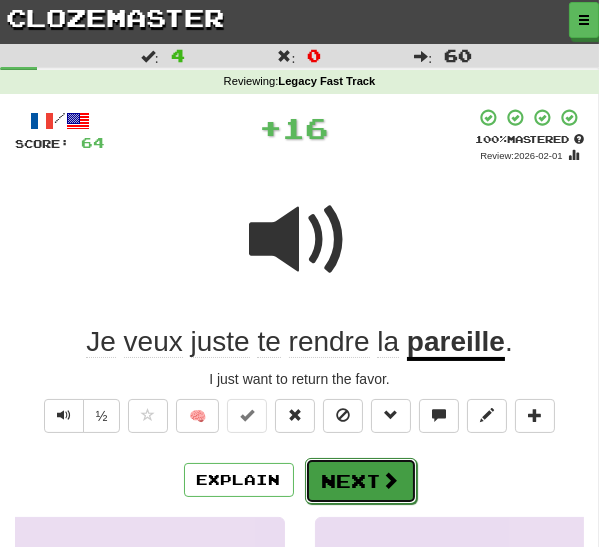 click on "Next" at bounding box center [361, 481] 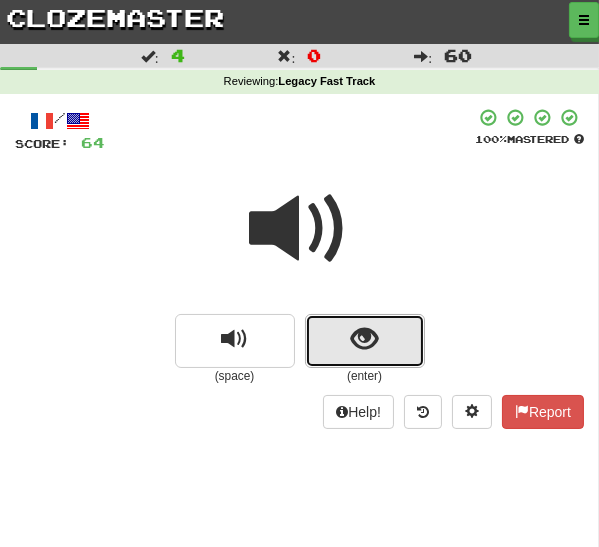 click at bounding box center (364, 339) 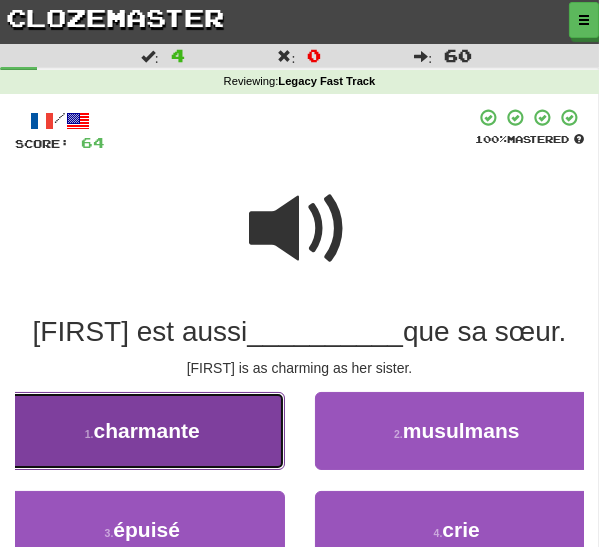 click on "1 .  charmante" at bounding box center (142, 431) 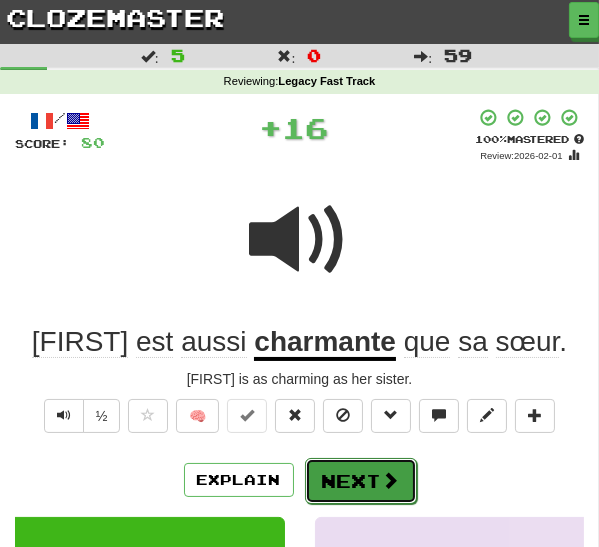 click on "Next" at bounding box center [361, 481] 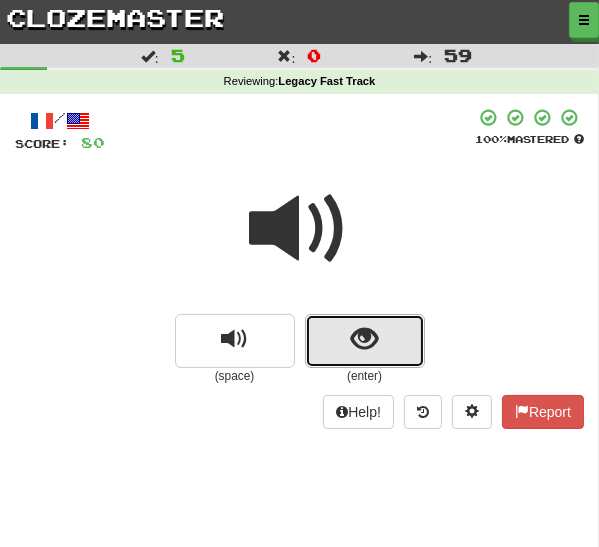 click at bounding box center [365, 341] 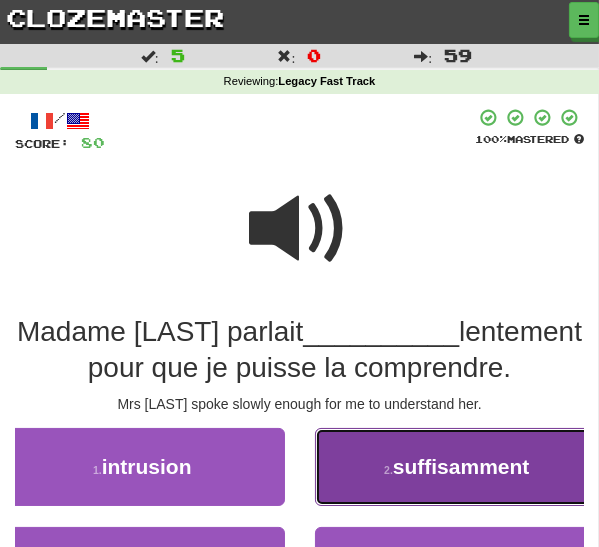 click on "2 .  suffisamment" at bounding box center (457, 467) 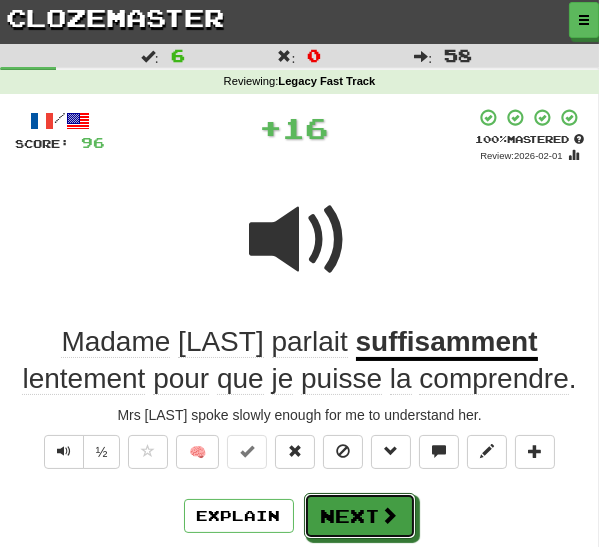 click on "Next" at bounding box center [360, 516] 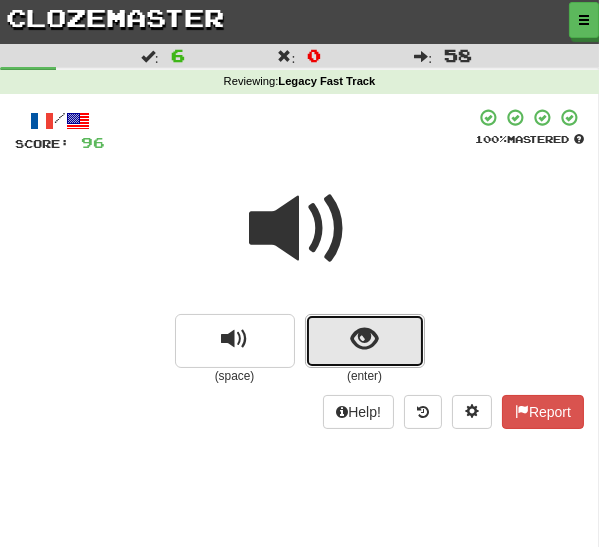 click at bounding box center [365, 341] 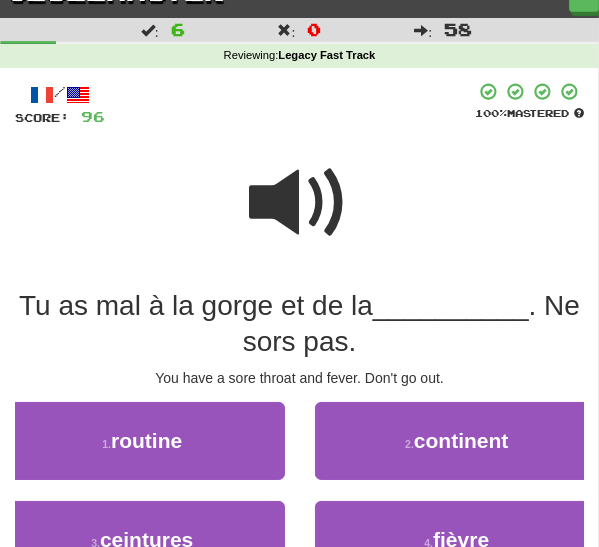 scroll, scrollTop: 36, scrollLeft: 0, axis: vertical 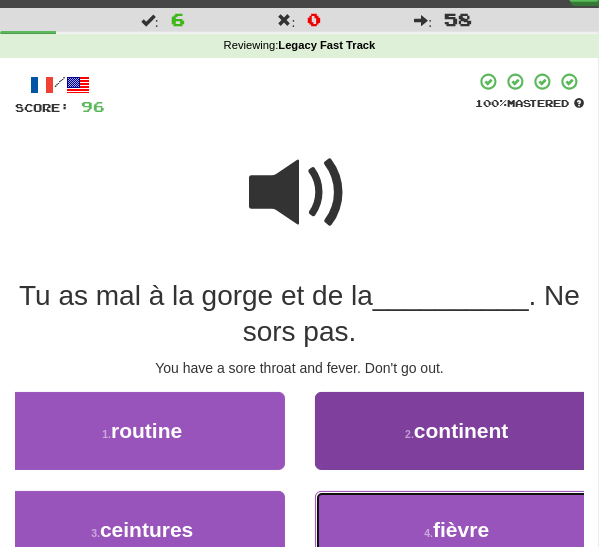 click on "4 .  fièvre" at bounding box center [457, 530] 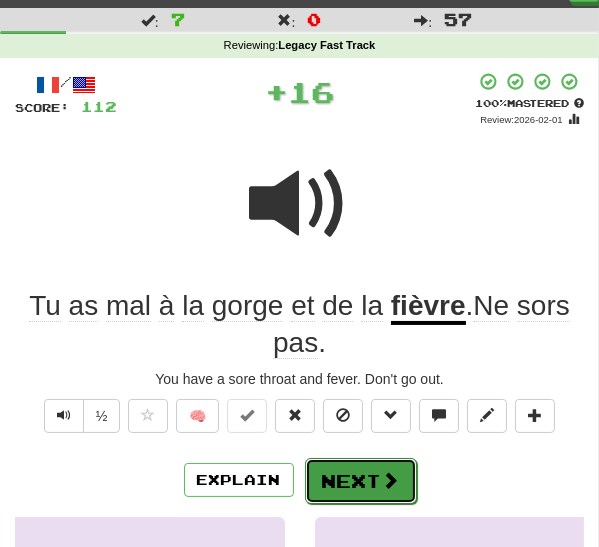 click on "Next" at bounding box center (361, 481) 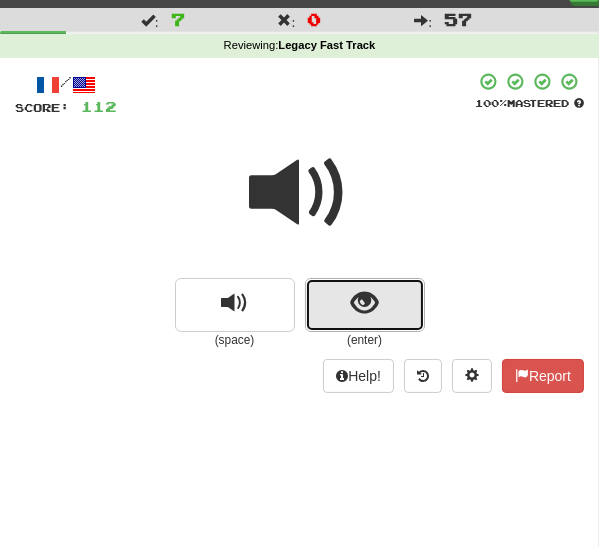 click at bounding box center [364, 303] 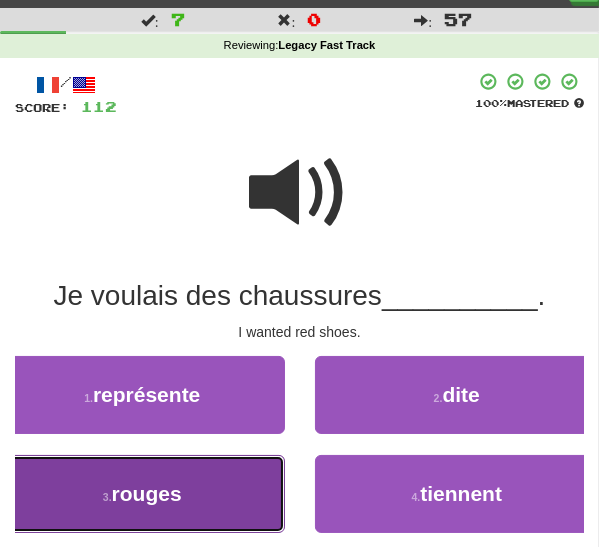 click on "rouges" at bounding box center [147, 493] 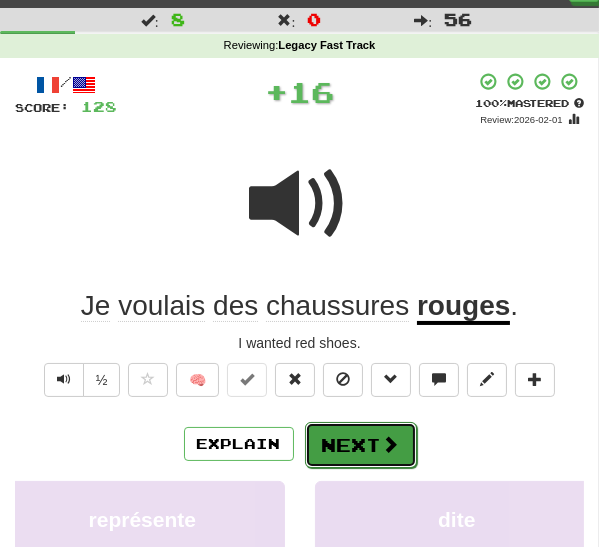 click on "Next" at bounding box center [361, 445] 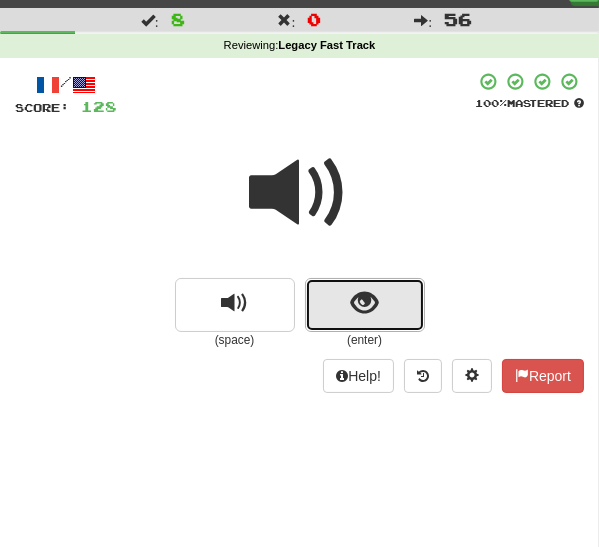 click at bounding box center [365, 305] 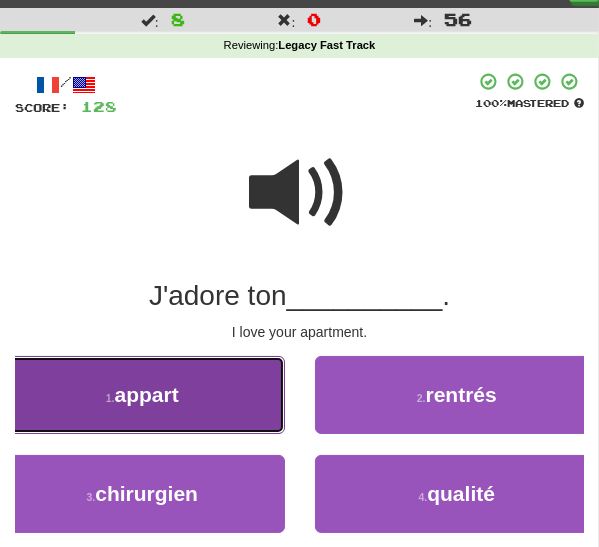 click on "1 .  appart" at bounding box center (142, 395) 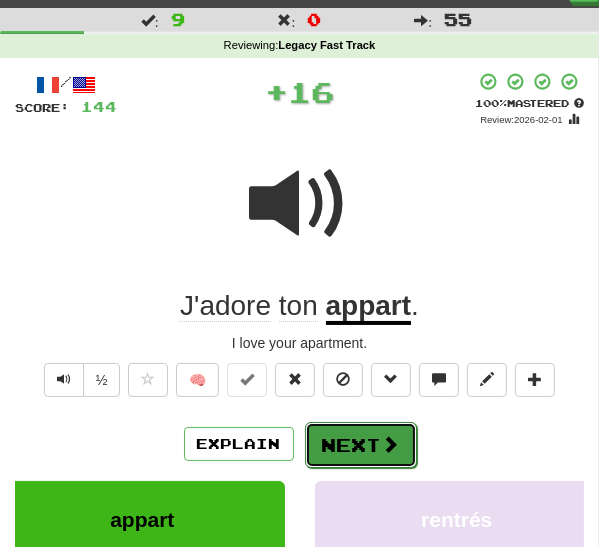 click on "Next" at bounding box center (361, 445) 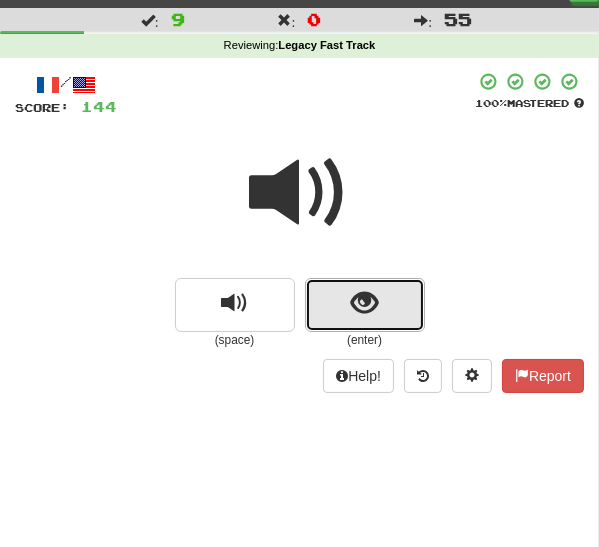 click at bounding box center [364, 303] 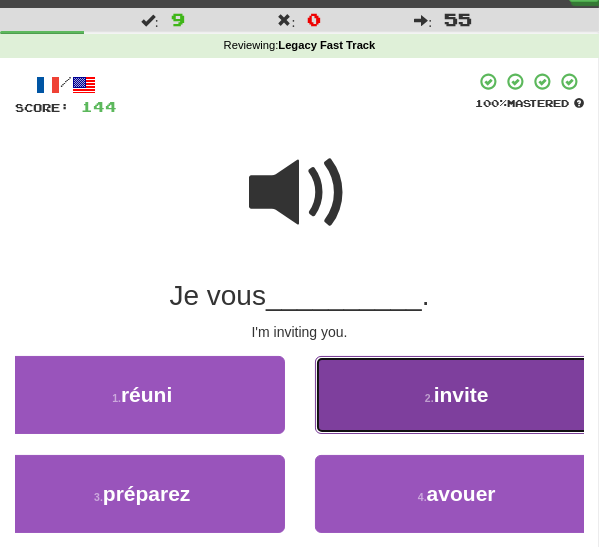 click on "2 .  invite" at bounding box center [457, 395] 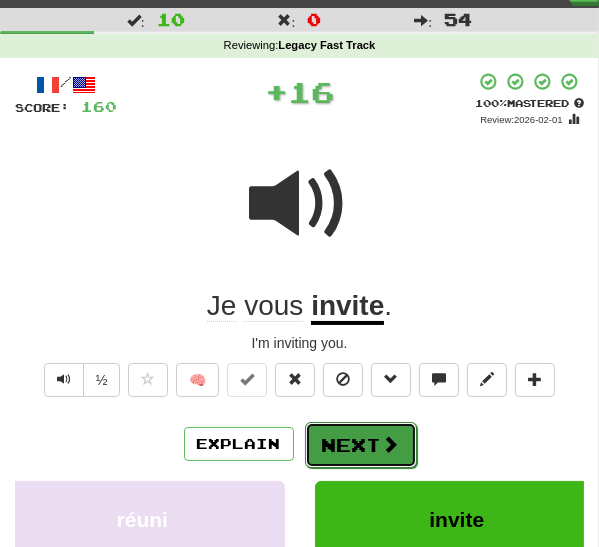 click on "Next" at bounding box center [361, 445] 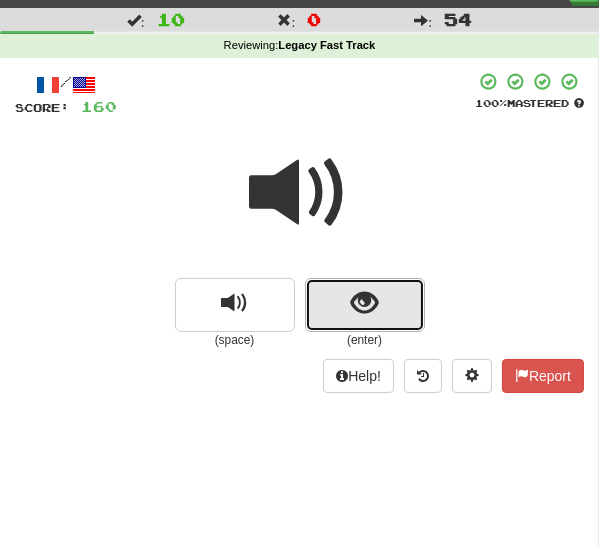 click at bounding box center (364, 303) 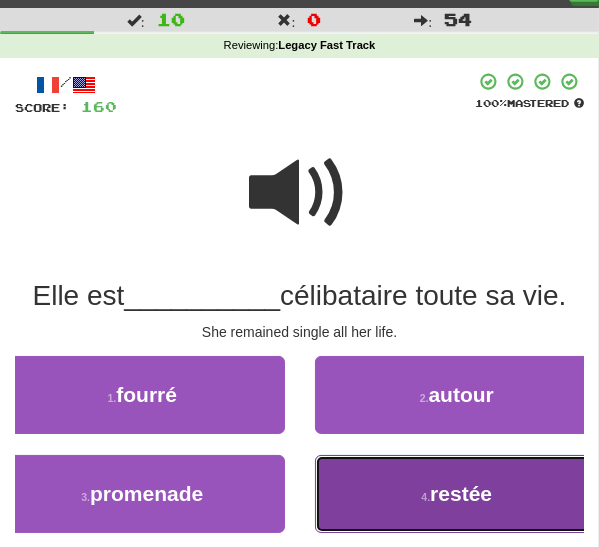 click on "restée" at bounding box center [461, 493] 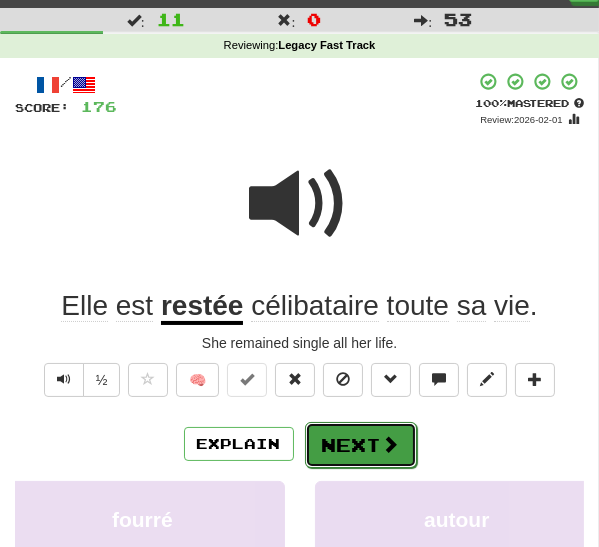 click on "Next" at bounding box center [361, 445] 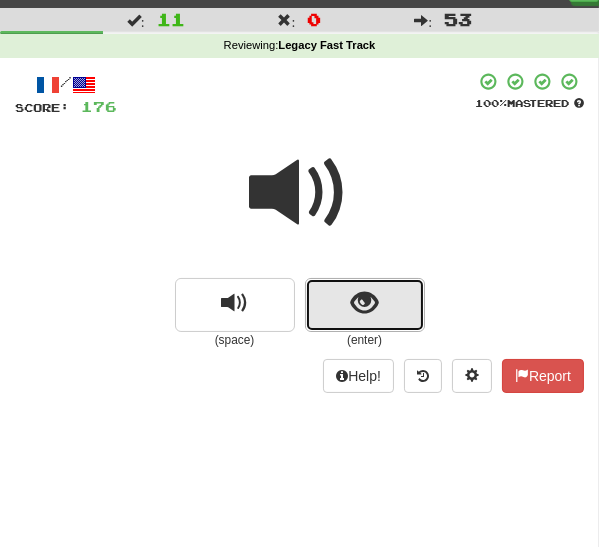 click at bounding box center [365, 305] 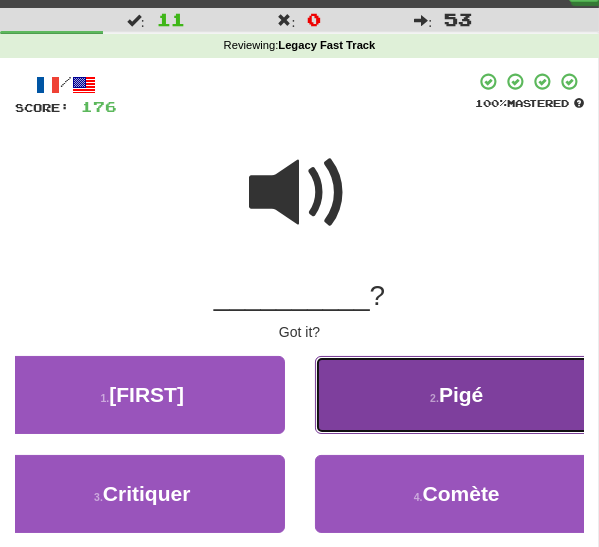 click on "Pigé" at bounding box center (461, 394) 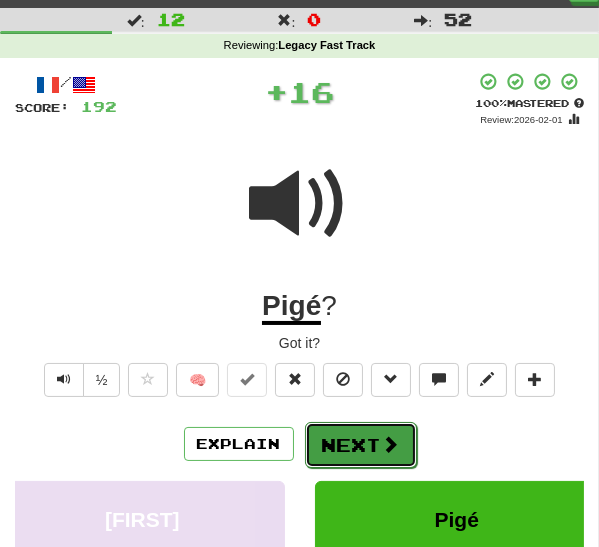 click on "Next" at bounding box center [361, 445] 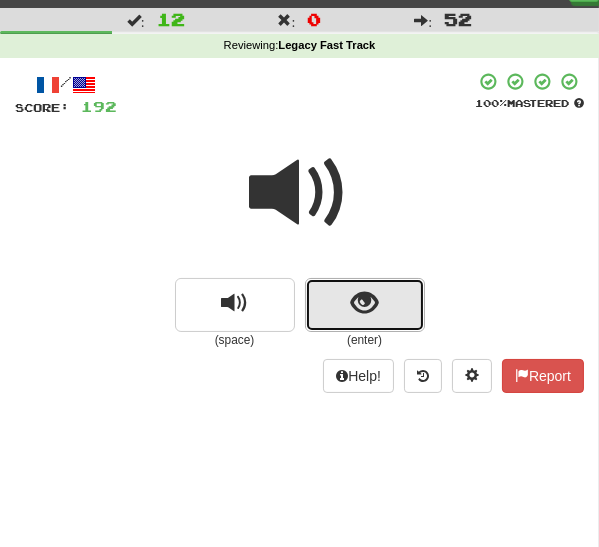 drag, startPoint x: 390, startPoint y: 328, endPoint x: 389, endPoint y: 311, distance: 17.029387 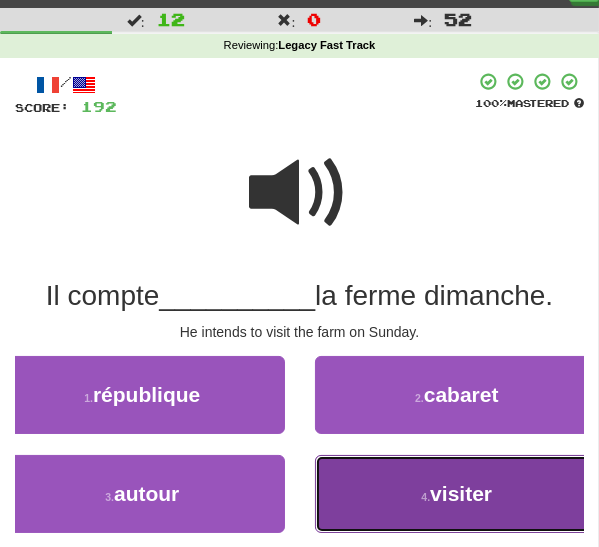 click on "4 .  visiter" at bounding box center [457, 494] 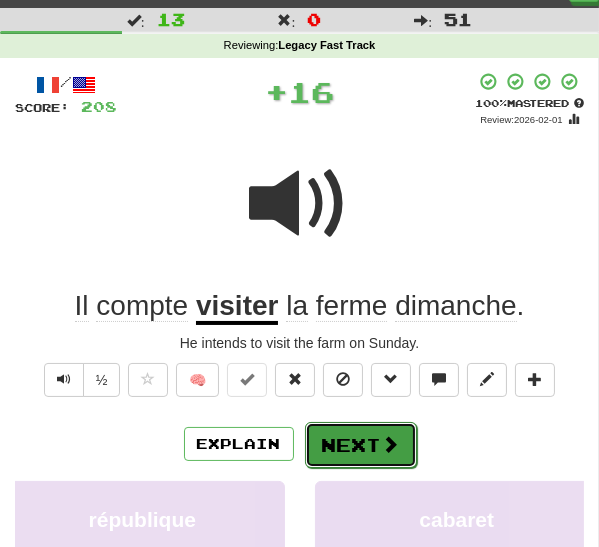 click on "Next" at bounding box center [361, 445] 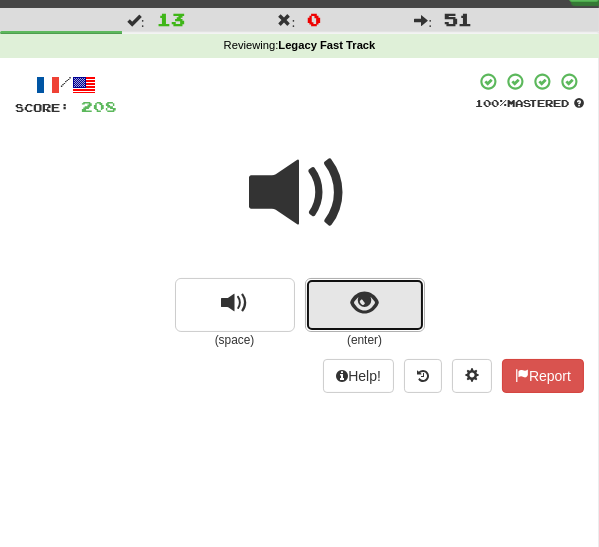 click at bounding box center [364, 303] 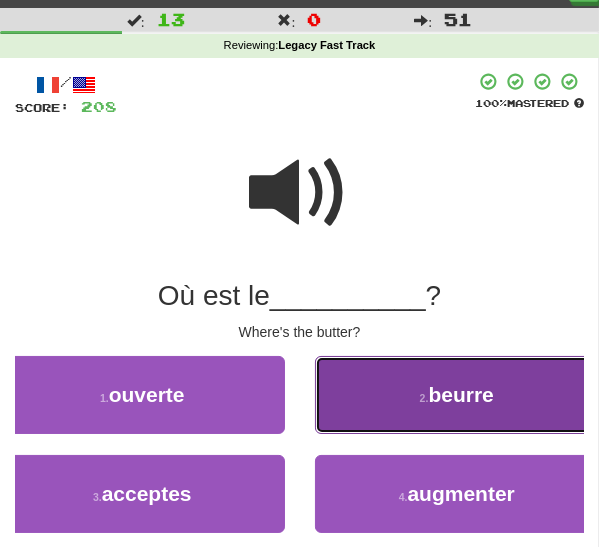 click on "2 .  beurre" at bounding box center [457, 395] 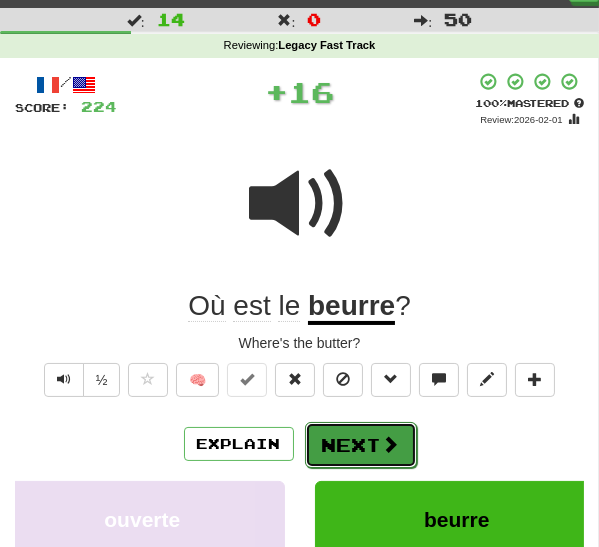 click on "Next" at bounding box center (361, 445) 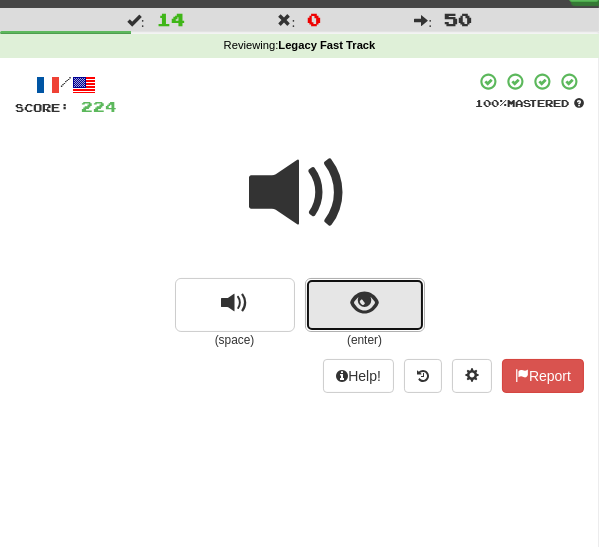click at bounding box center [365, 305] 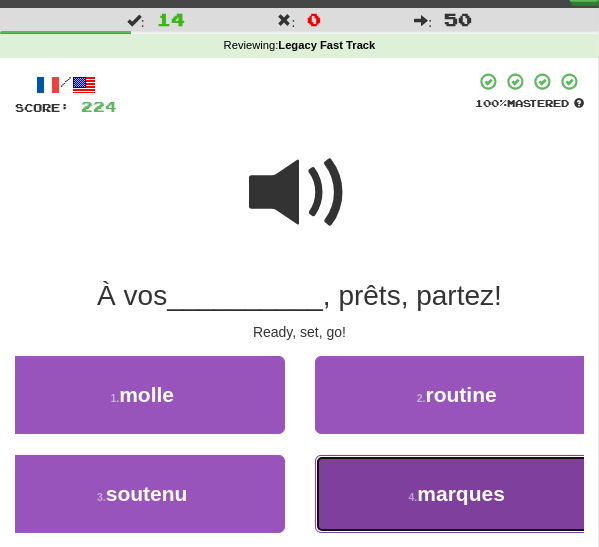 click on "marques" at bounding box center (461, 493) 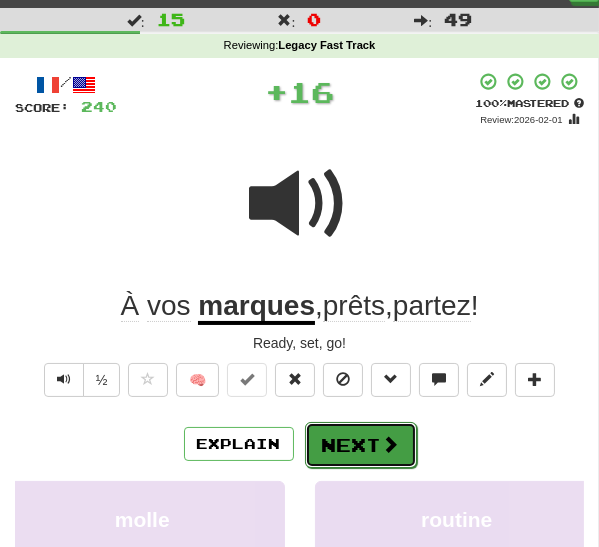click on "Next" at bounding box center (361, 445) 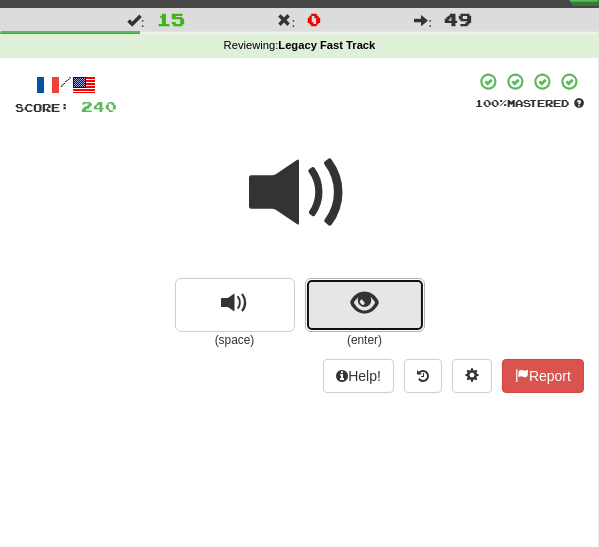 click at bounding box center (365, 305) 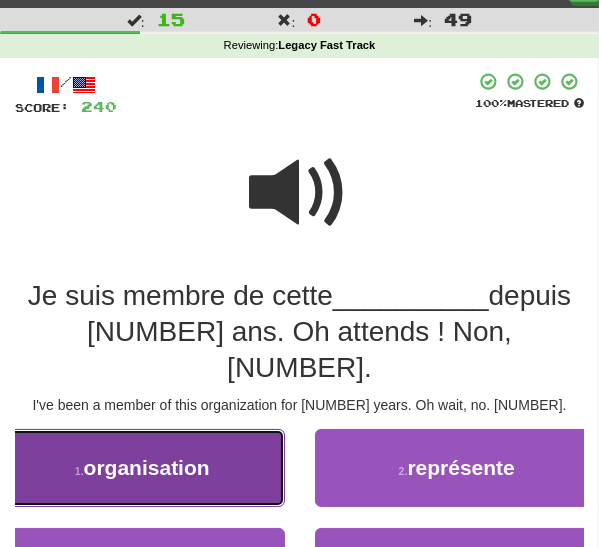 click on "1 .  organisation" at bounding box center [142, 468] 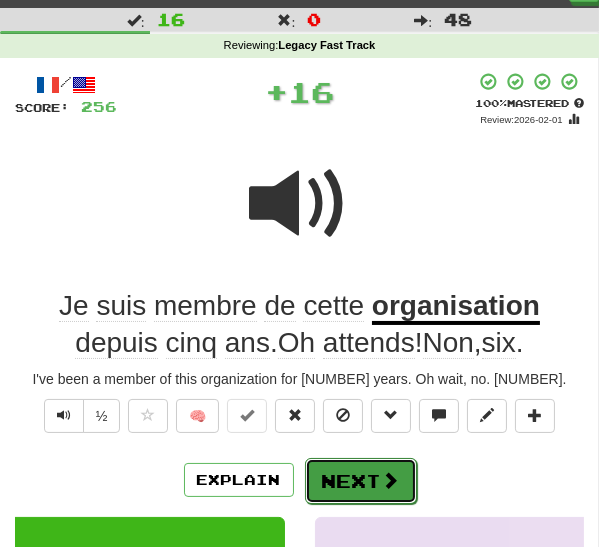 click on "Next" at bounding box center [361, 481] 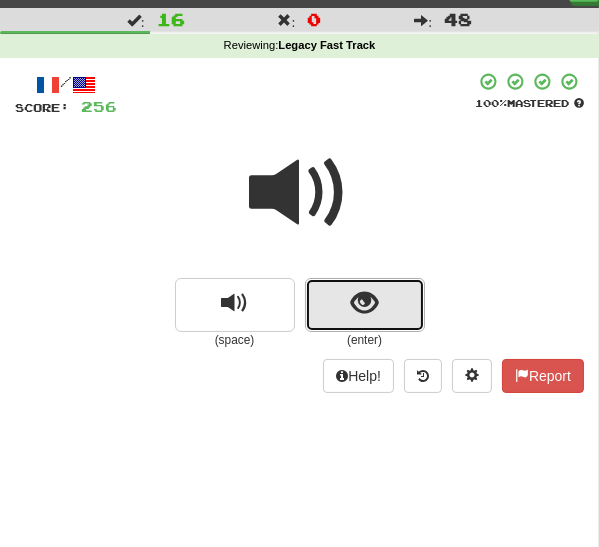 click at bounding box center [364, 303] 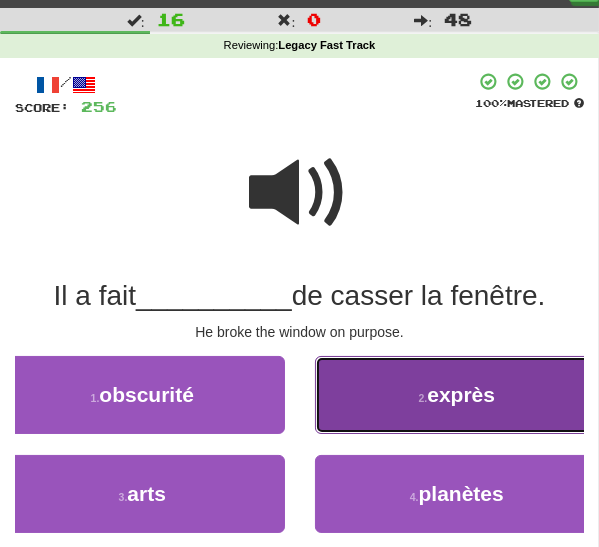 click on "2 .  exprès" at bounding box center (457, 395) 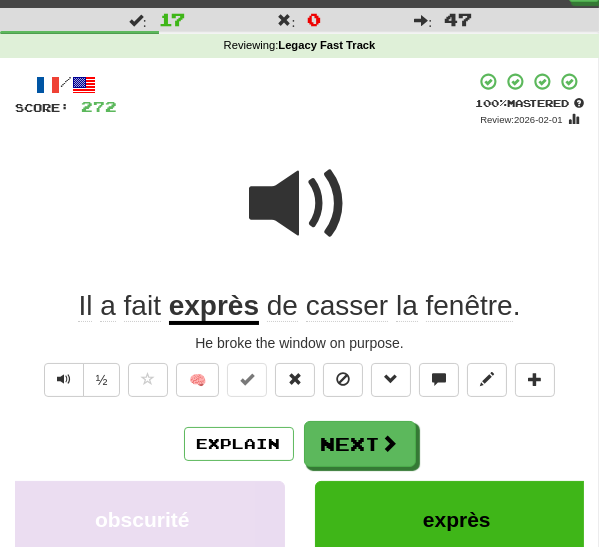 click on "exprès" at bounding box center (214, 307) 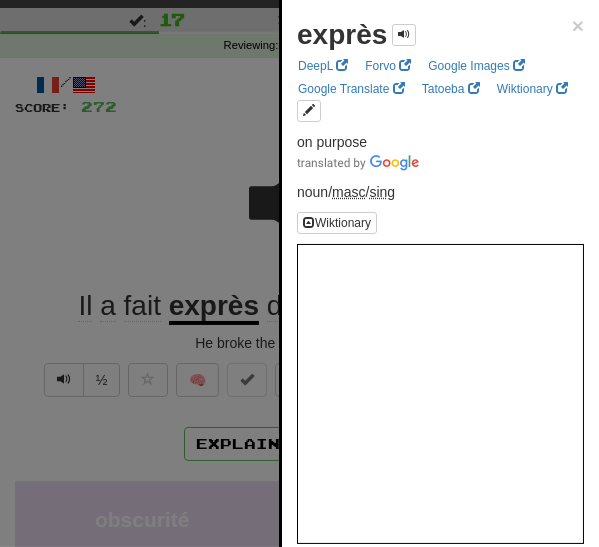 click at bounding box center [299, 273] 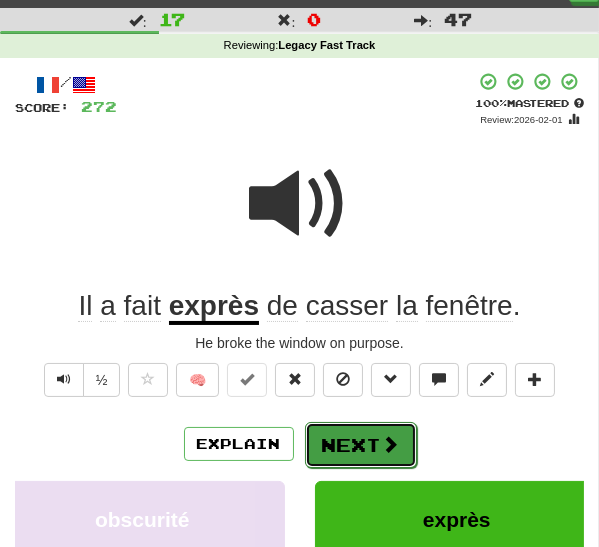 click on "Next" at bounding box center [361, 445] 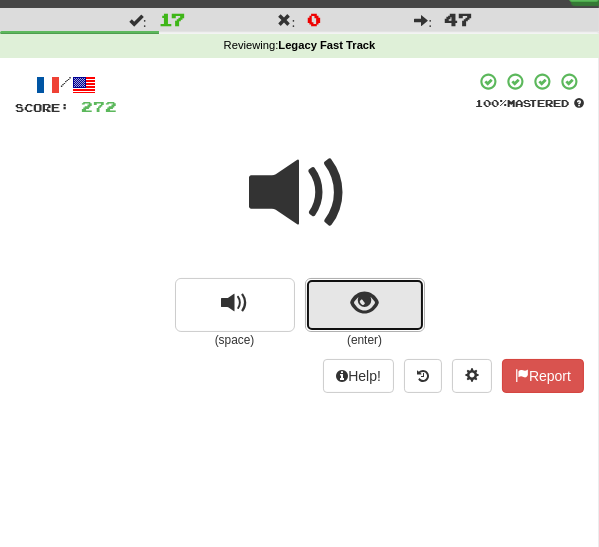 click at bounding box center [365, 305] 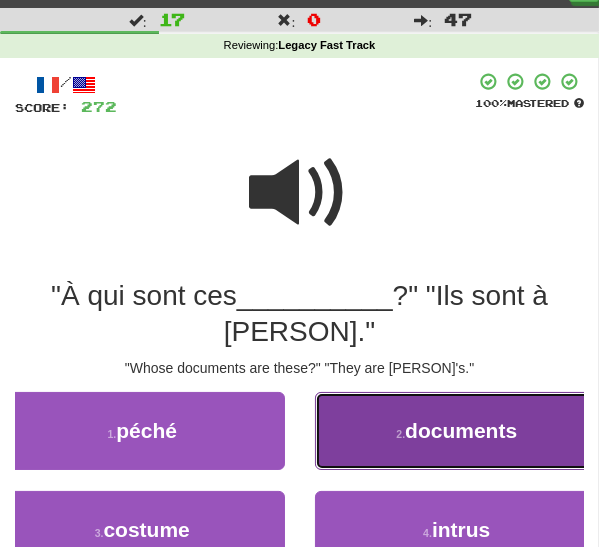 click on "2 .  documents" at bounding box center (457, 431) 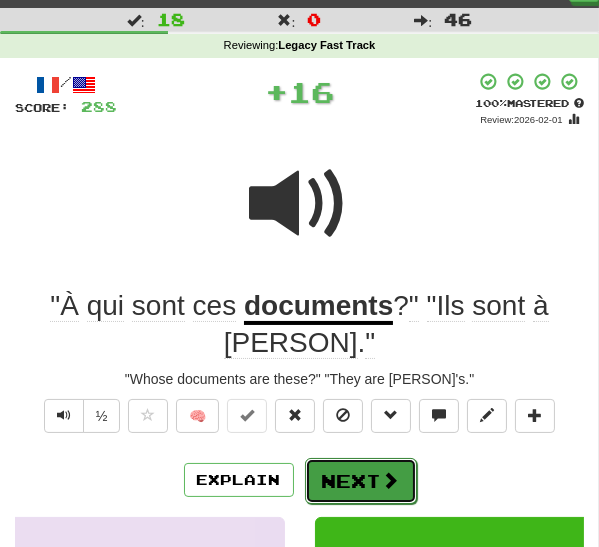 drag, startPoint x: 336, startPoint y: 476, endPoint x: 348, endPoint y: 489, distance: 17.691807 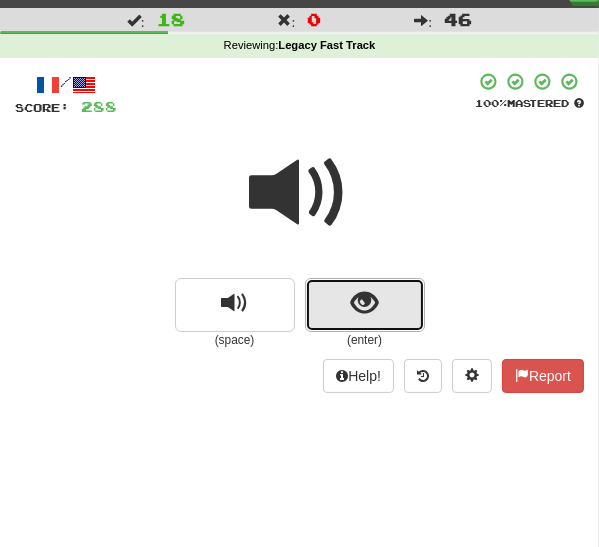 click at bounding box center [365, 305] 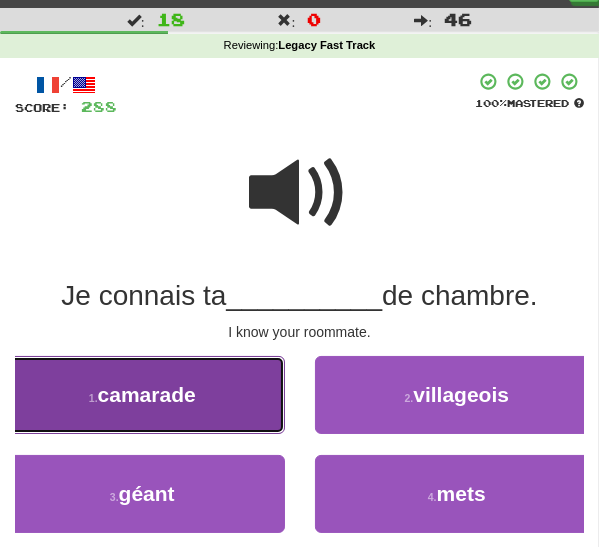 click on "1 .  camarade" at bounding box center [142, 395] 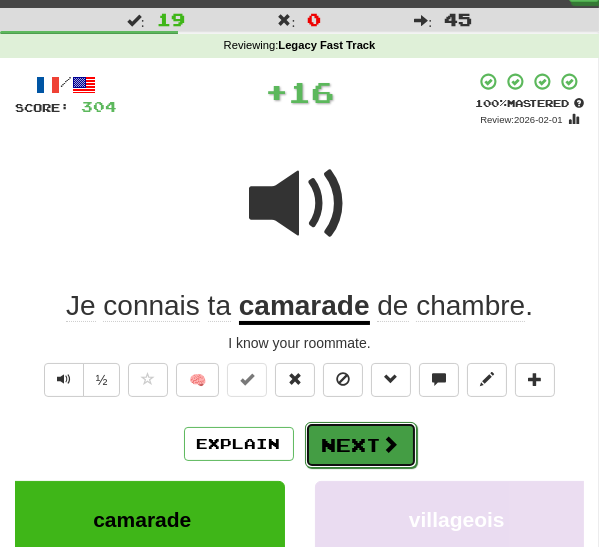 click on "Next" at bounding box center [361, 445] 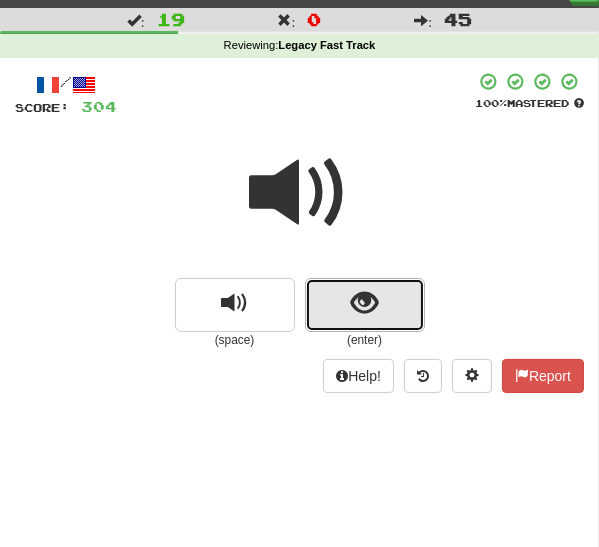 click at bounding box center (365, 305) 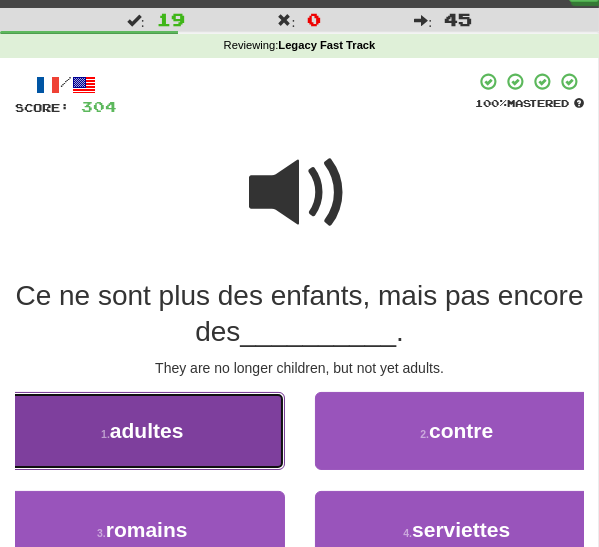 click on "1 .  adultes" at bounding box center [142, 431] 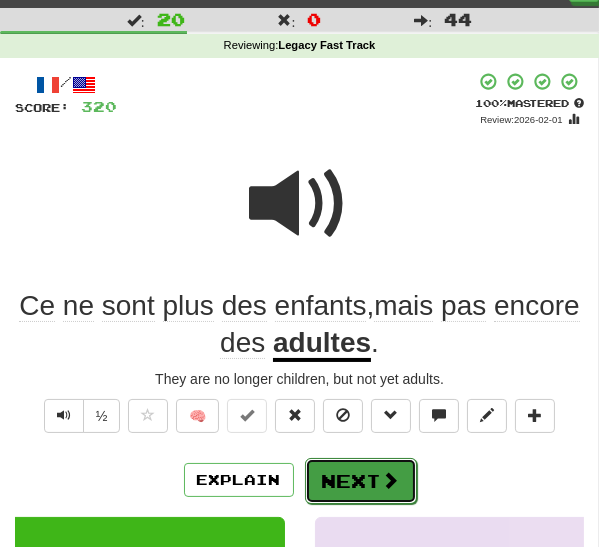 click on "Next" at bounding box center [361, 481] 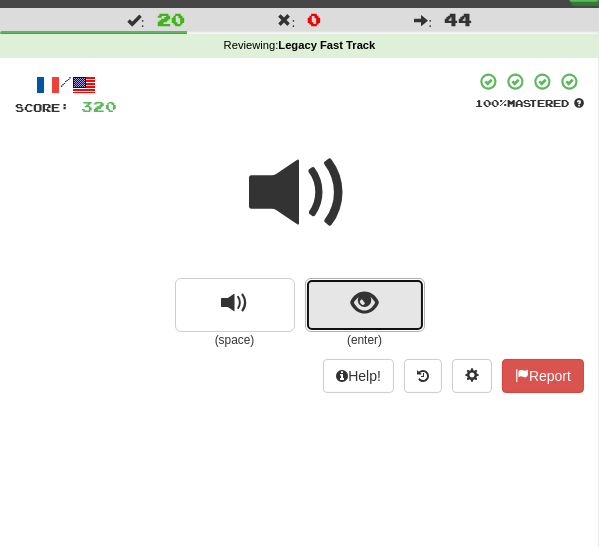 click at bounding box center (364, 303) 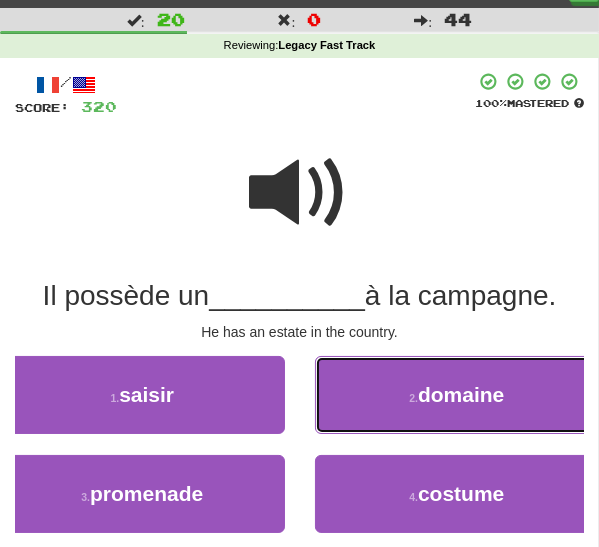 click on "2 .  domaine" at bounding box center [457, 395] 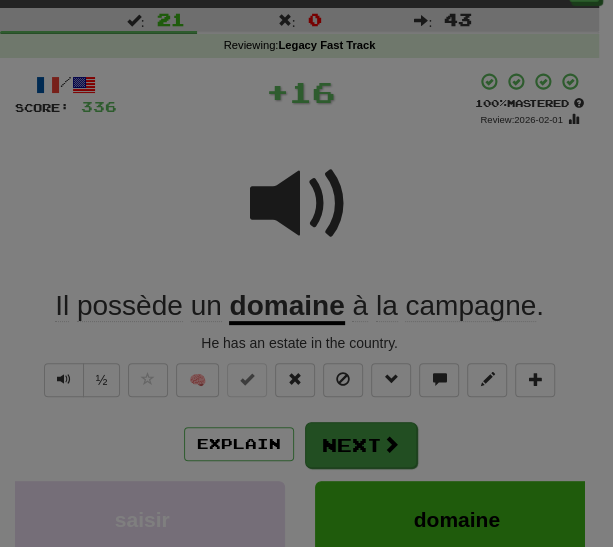 click at bounding box center (306, 273) 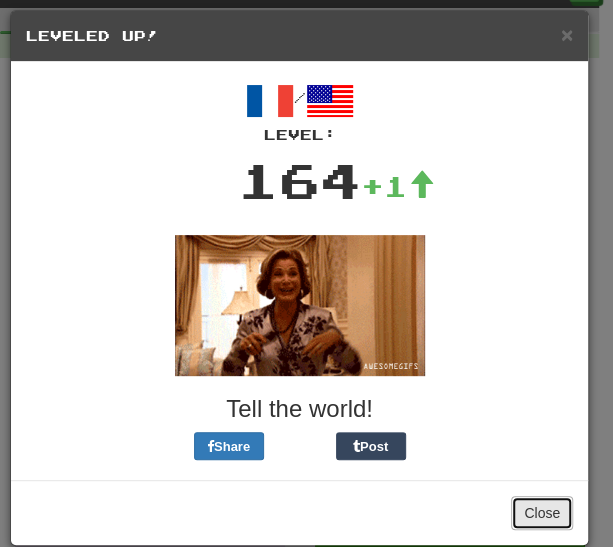 click on "Close" at bounding box center (542, 513) 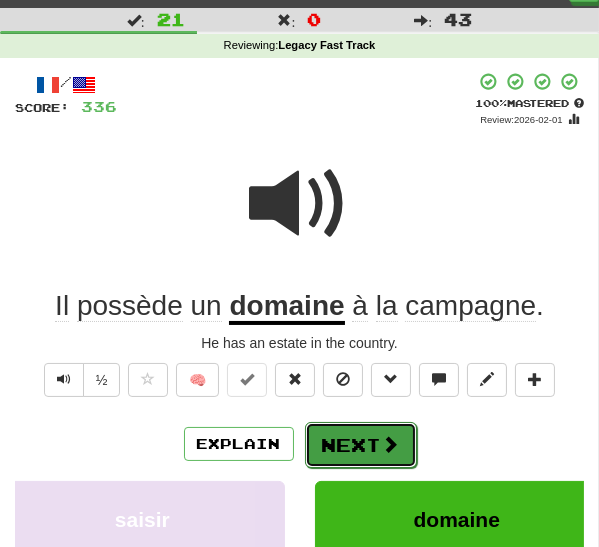 click on "Next" at bounding box center (361, 445) 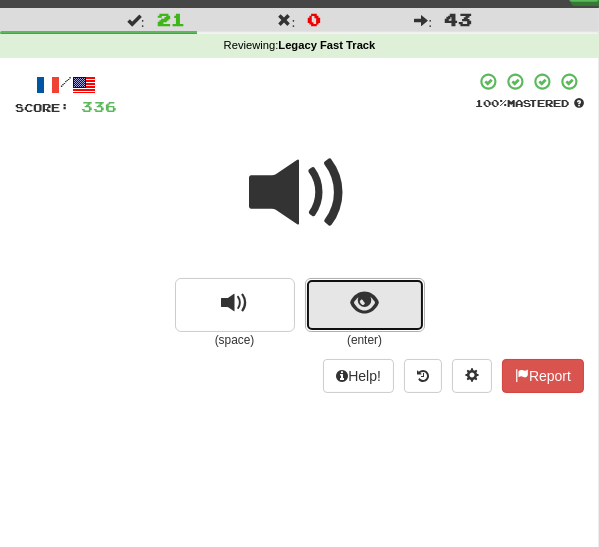 click at bounding box center [364, 303] 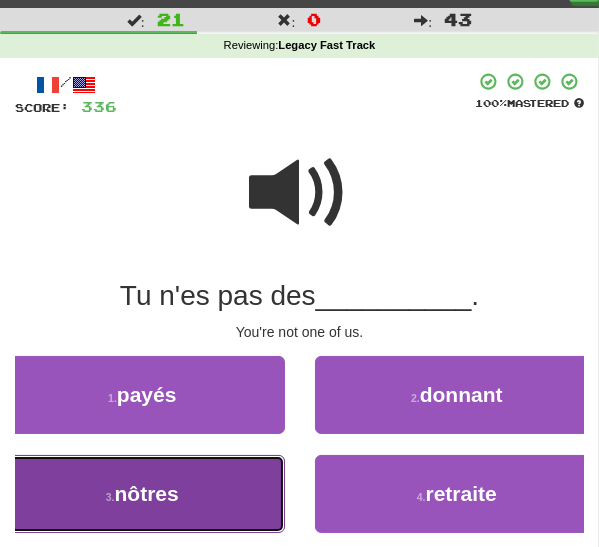 click on "3 .  nôtres" at bounding box center [142, 494] 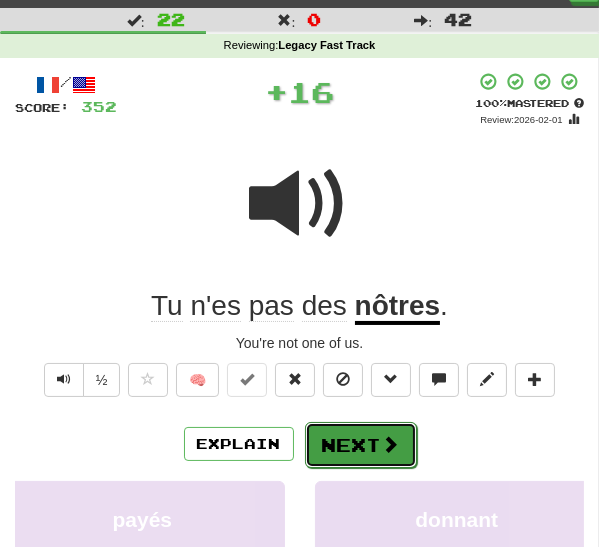 click on "Next" at bounding box center (361, 445) 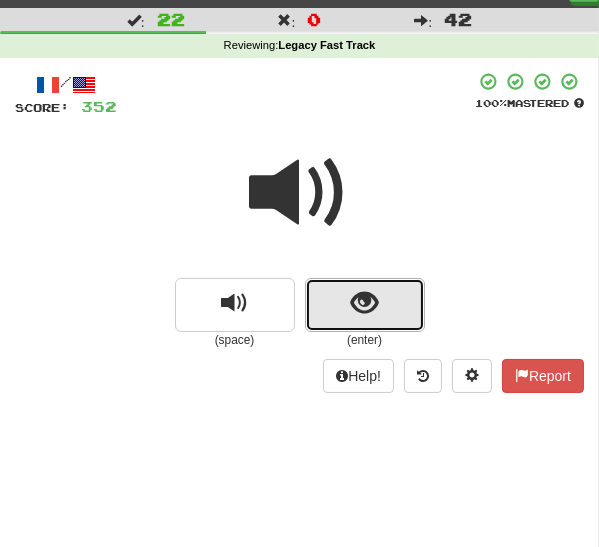 click at bounding box center [365, 305] 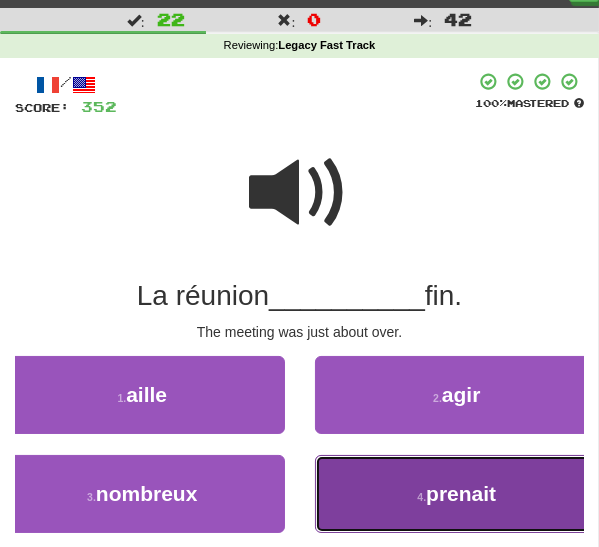 click on "4 .  prenait" at bounding box center (457, 494) 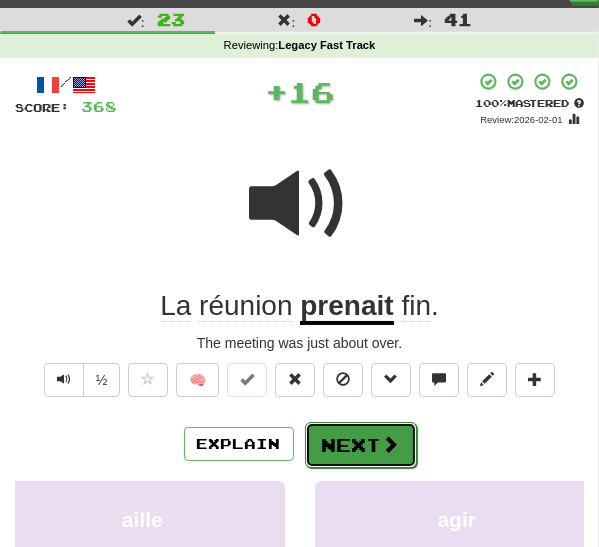 click on "Next" at bounding box center (361, 445) 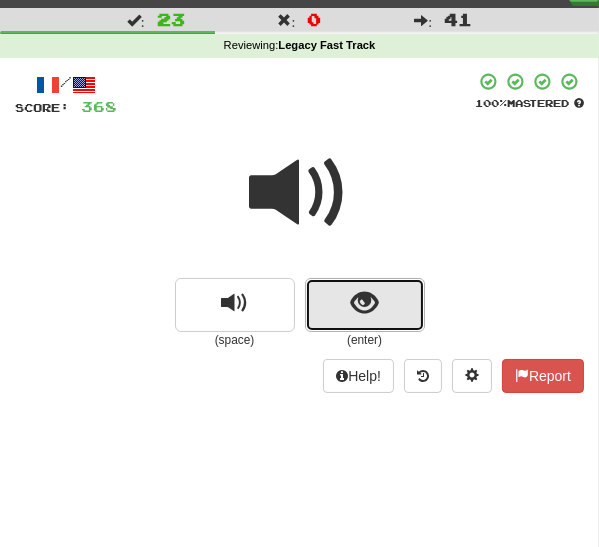 click at bounding box center [364, 303] 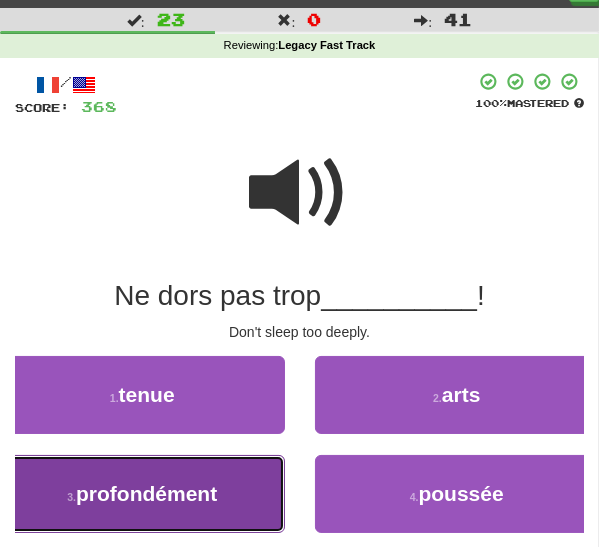 click on "3 .  profondément" at bounding box center [142, 494] 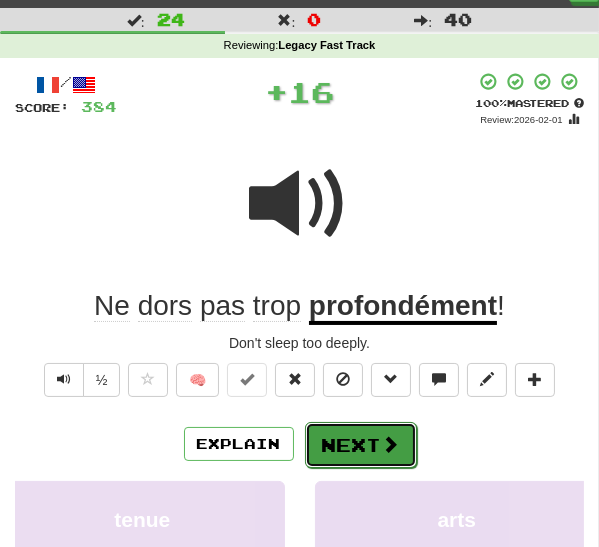 click on "Next" at bounding box center [361, 445] 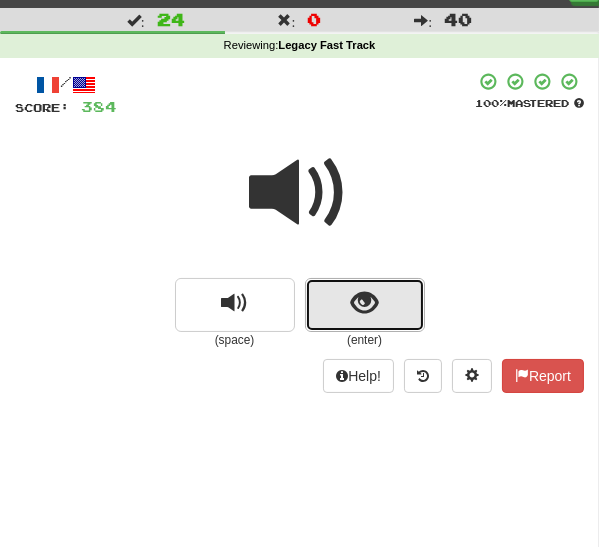 click at bounding box center [364, 303] 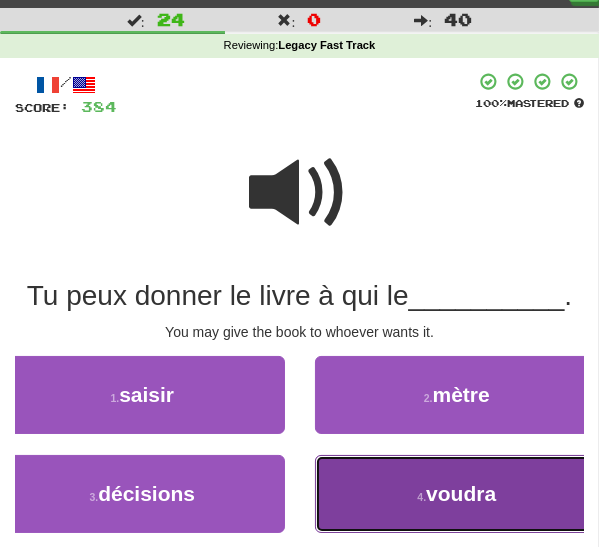 click on "4 .  voudra" at bounding box center (457, 494) 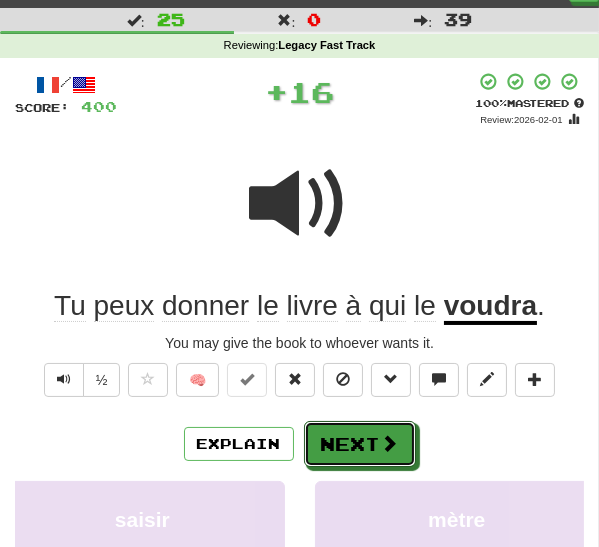 click on "Next" at bounding box center [360, 444] 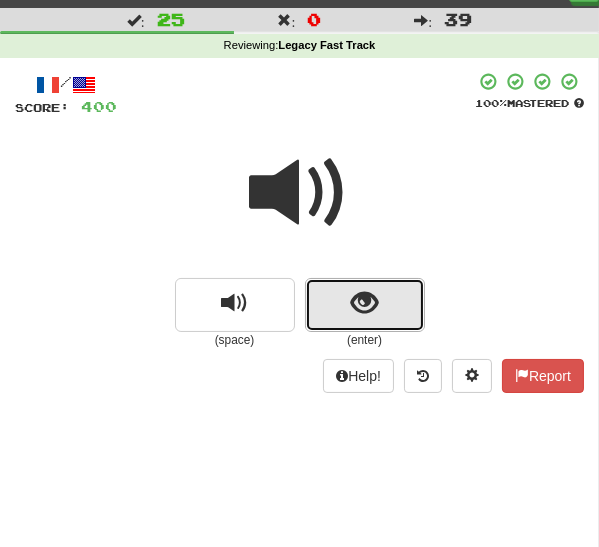 click at bounding box center (365, 305) 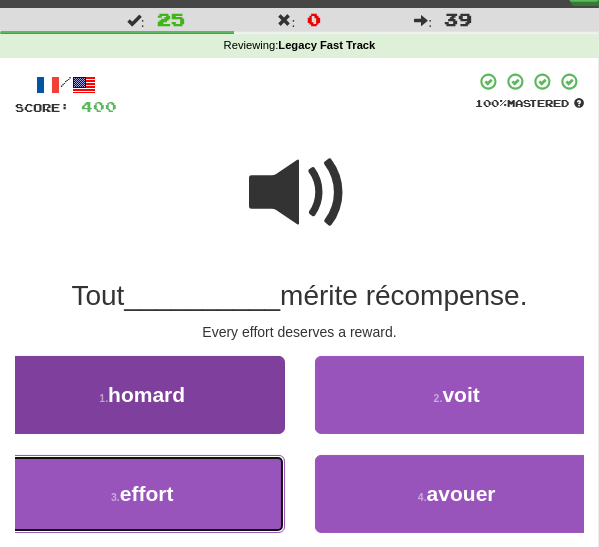 drag, startPoint x: 187, startPoint y: 491, endPoint x: 198, endPoint y: 488, distance: 11.401754 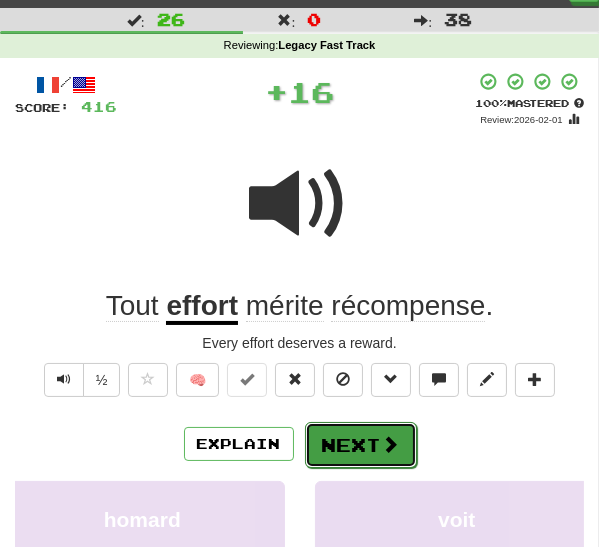click at bounding box center (391, 444) 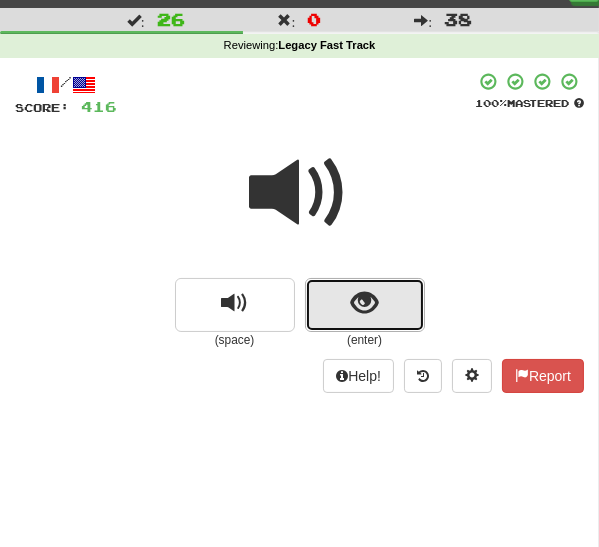 click at bounding box center [364, 303] 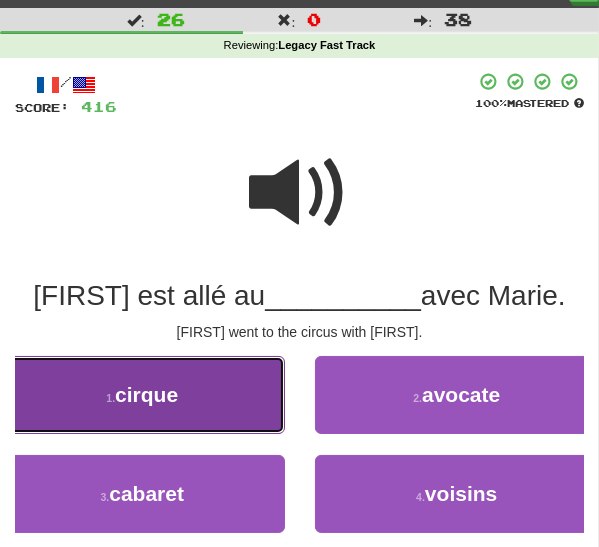 click on "1 .  cirque" at bounding box center (142, 395) 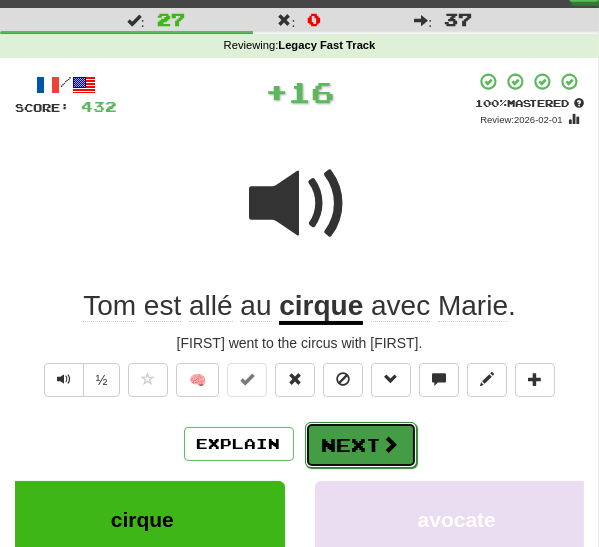 click on "Next" at bounding box center [361, 445] 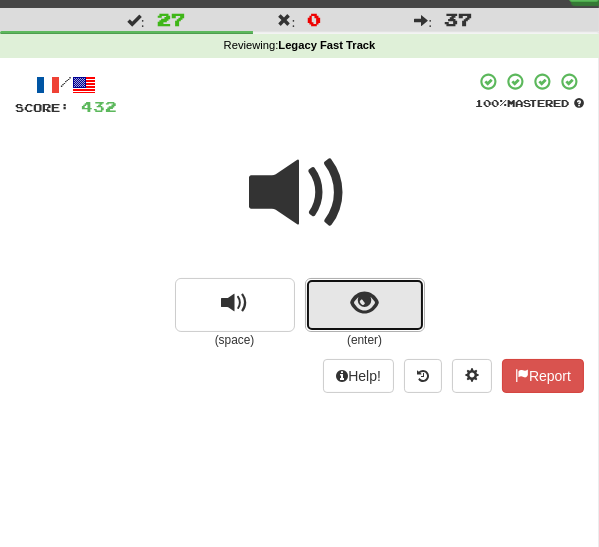 click at bounding box center [364, 303] 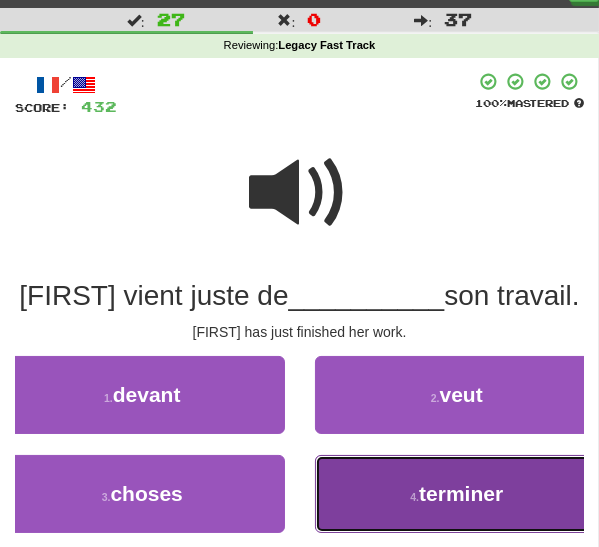 click on "4 .  terminer" at bounding box center [457, 494] 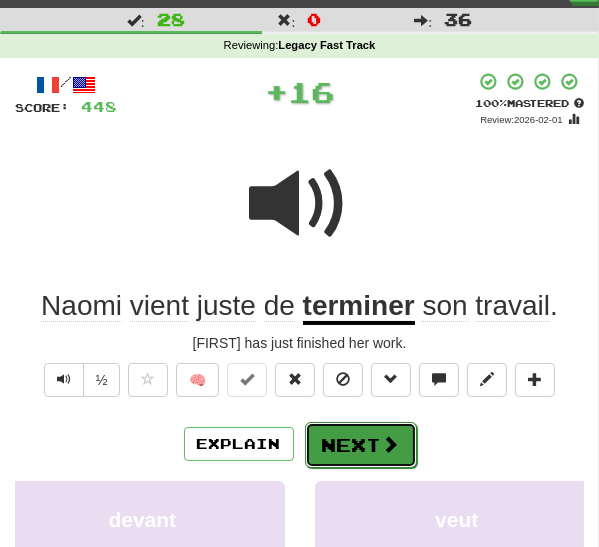 click on "Next" at bounding box center (361, 445) 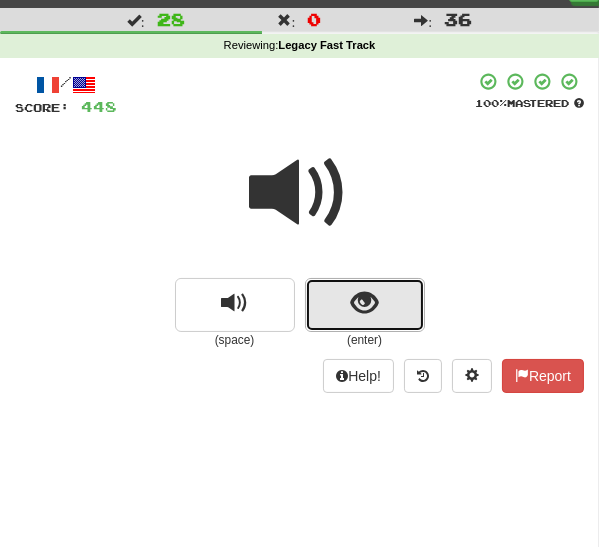 click at bounding box center [364, 303] 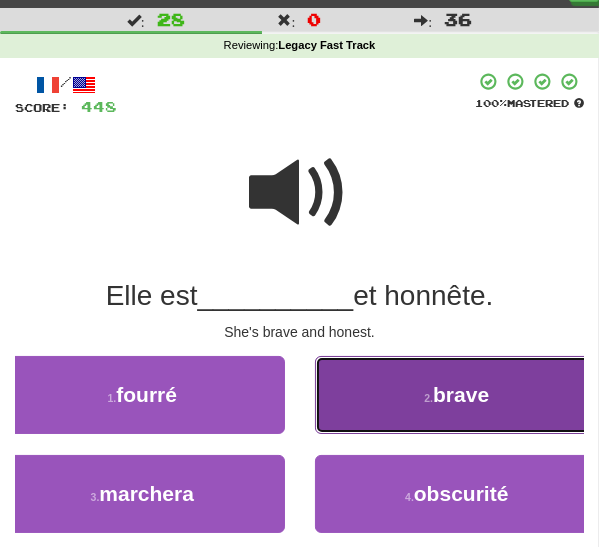 click on "2 .  brave" at bounding box center (457, 395) 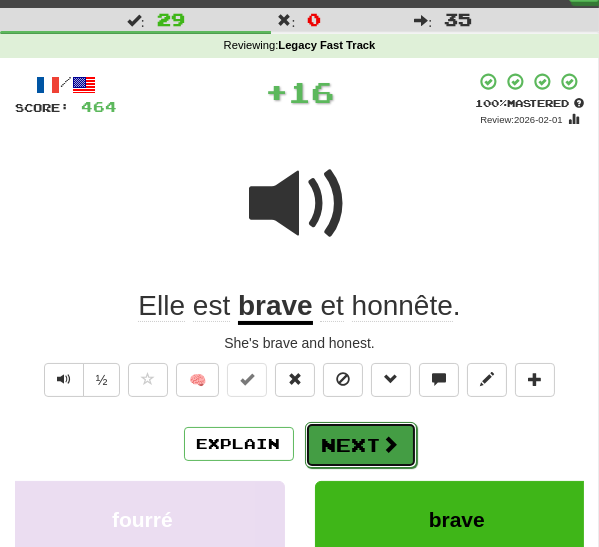 click on "Next" at bounding box center [361, 445] 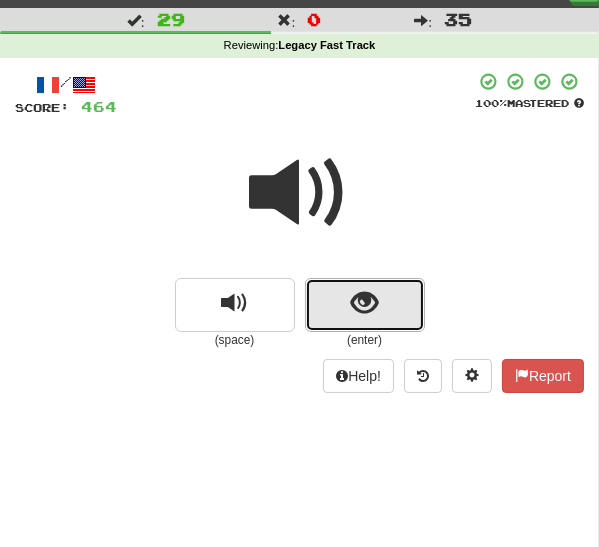 click at bounding box center [365, 305] 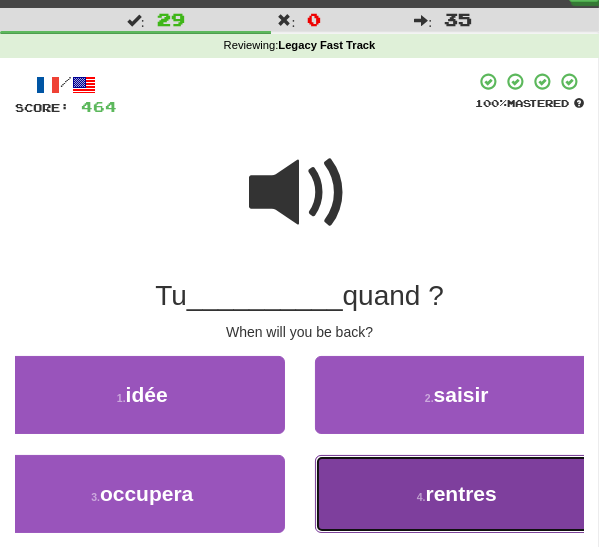 click on "4 .  rentres" at bounding box center (457, 494) 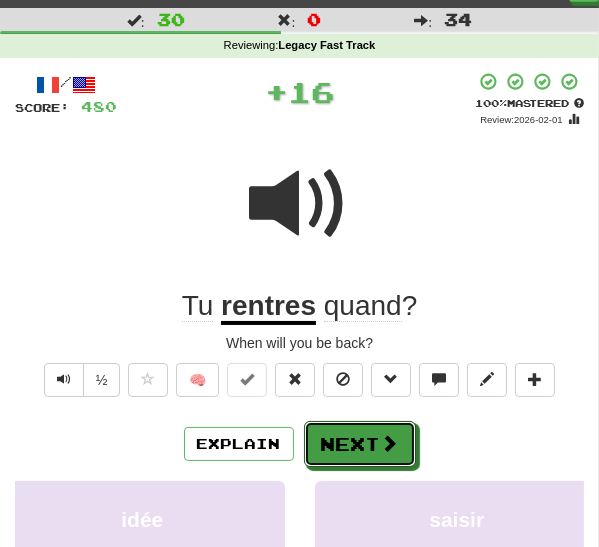 click on "Next" at bounding box center [360, 444] 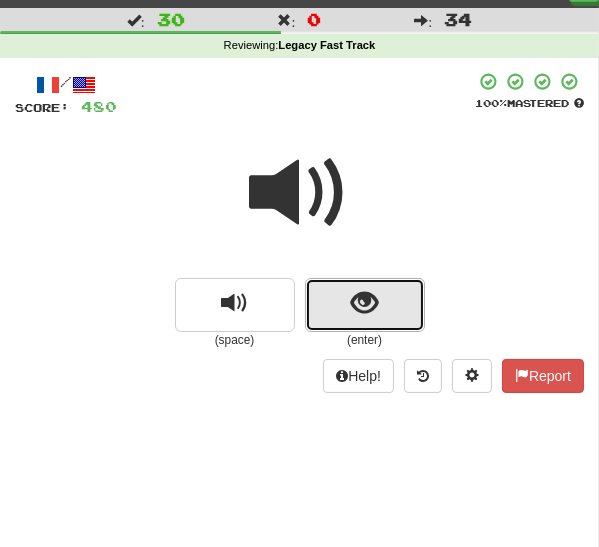 click at bounding box center (364, 303) 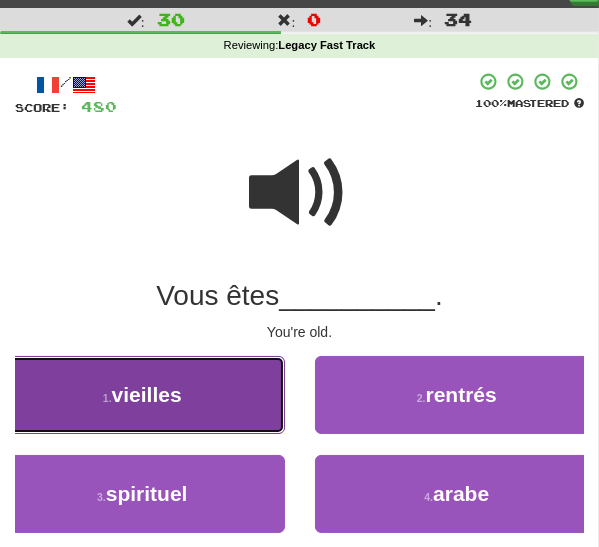click on "1 .  vieilles" at bounding box center [142, 395] 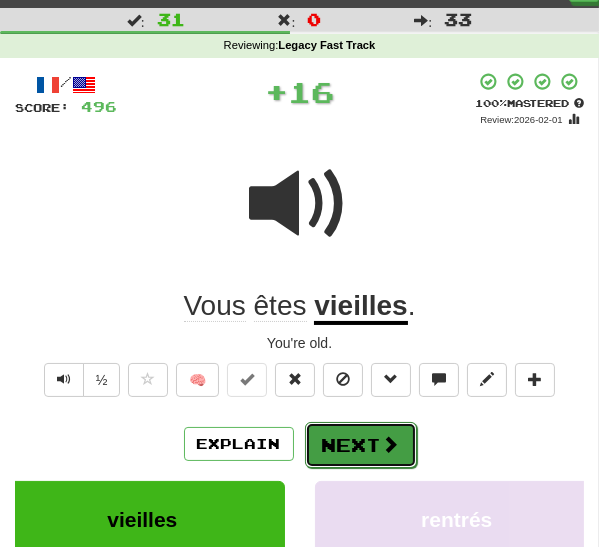 click on "Next" at bounding box center [361, 445] 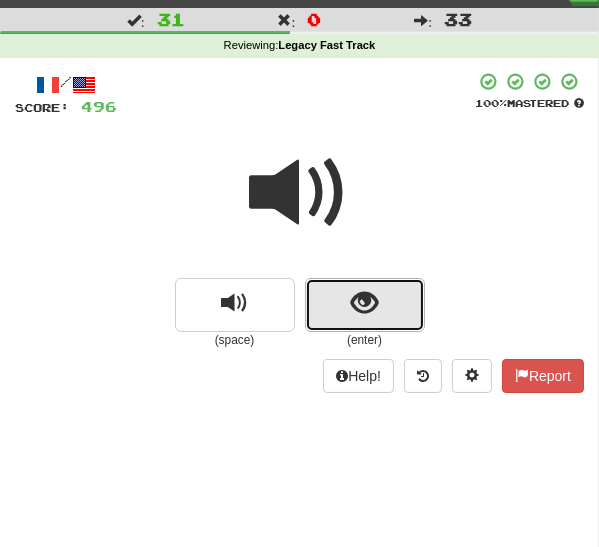 click at bounding box center [364, 303] 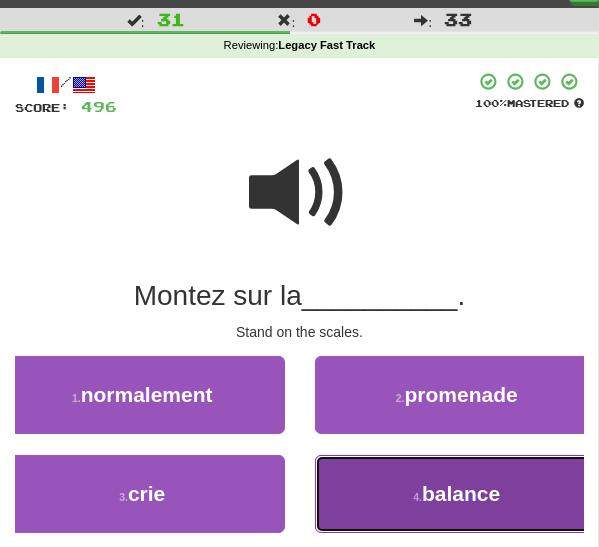 click on "4 .  balance" at bounding box center (457, 494) 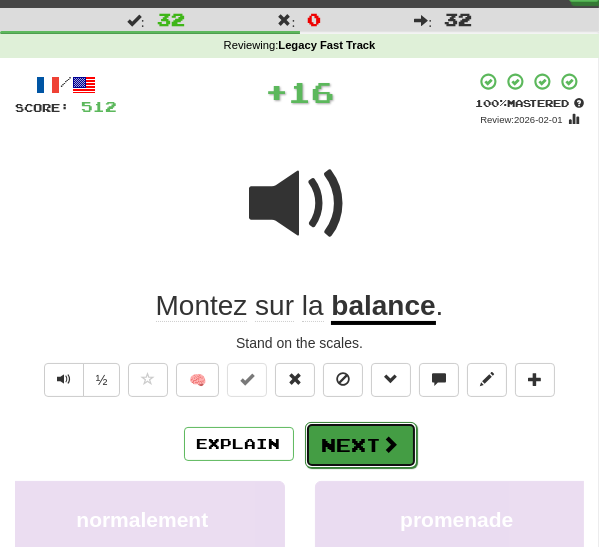 click on "Next" at bounding box center (361, 445) 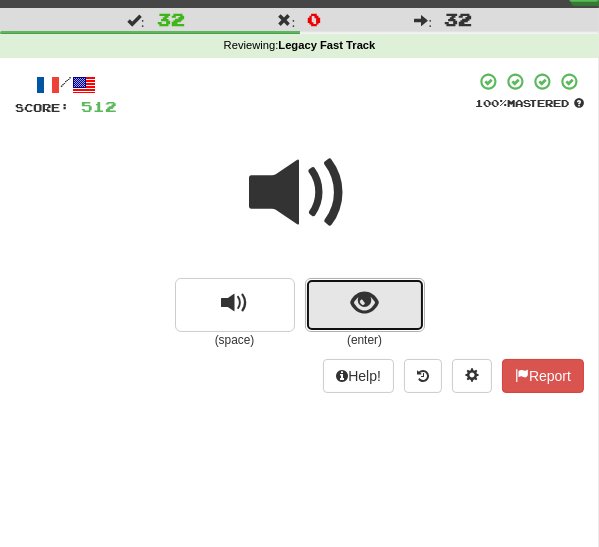click at bounding box center [365, 305] 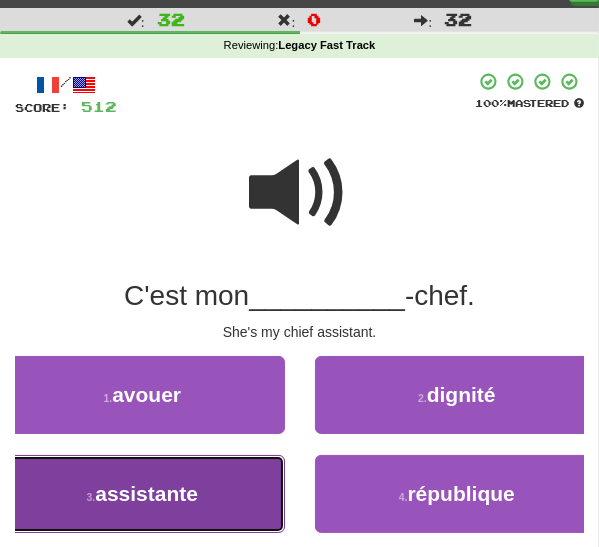 click on "3 .  assistante" at bounding box center (142, 494) 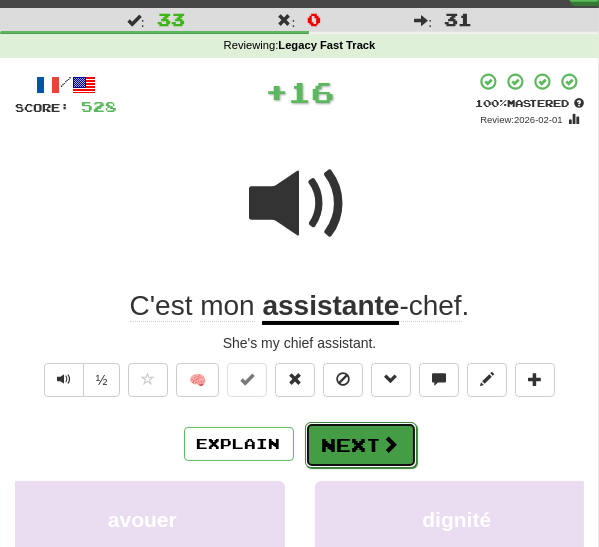 click on "Next" at bounding box center [361, 445] 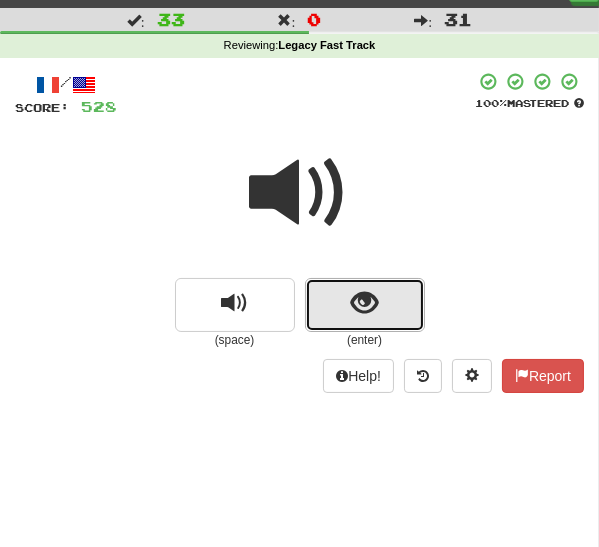 click at bounding box center [364, 303] 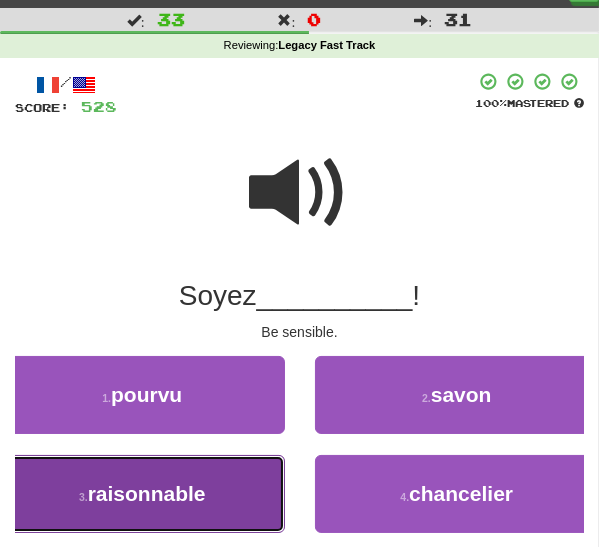 click on "raisonnable" at bounding box center [147, 493] 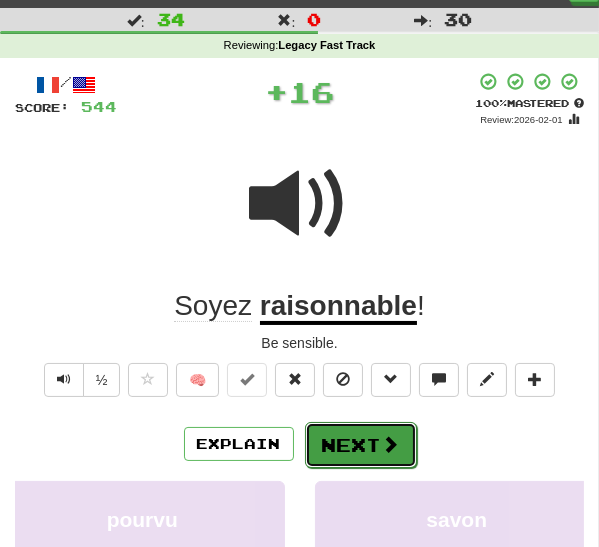 click on "Next" at bounding box center (361, 445) 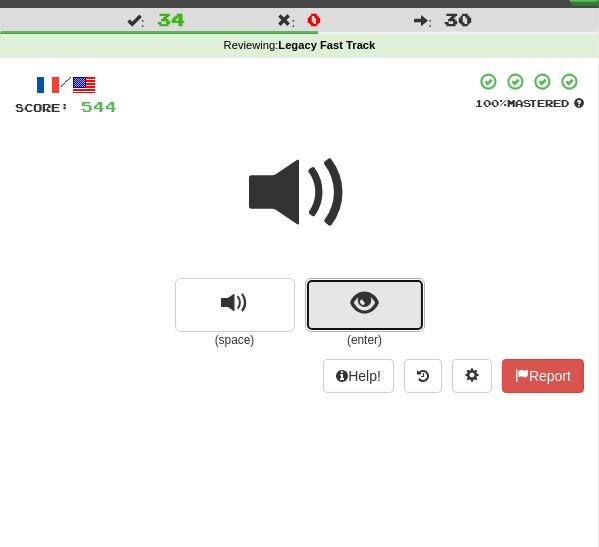 click at bounding box center (364, 303) 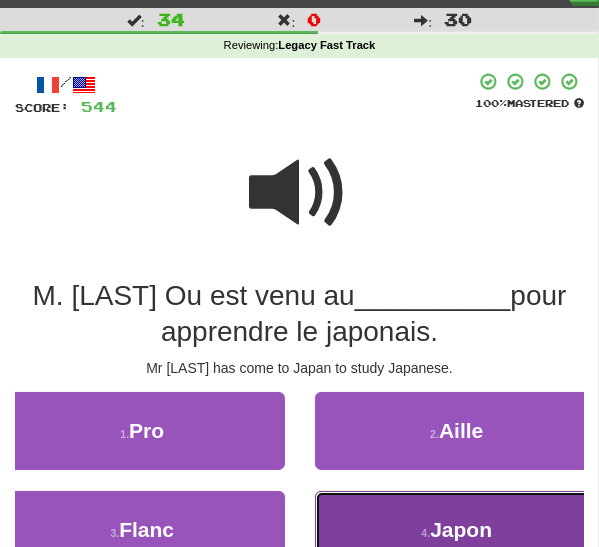 click on "4 .  Japon" at bounding box center [457, 530] 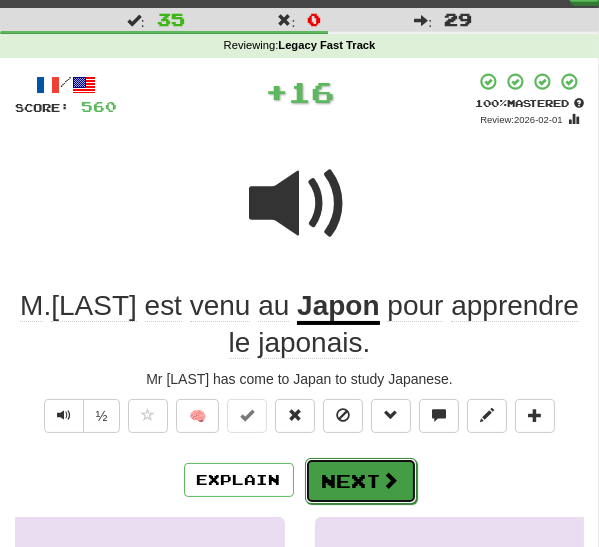 click on "Next" at bounding box center (361, 481) 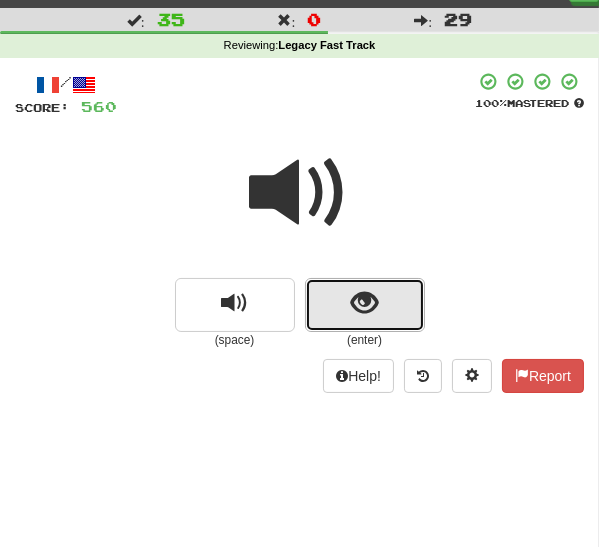 click at bounding box center (364, 303) 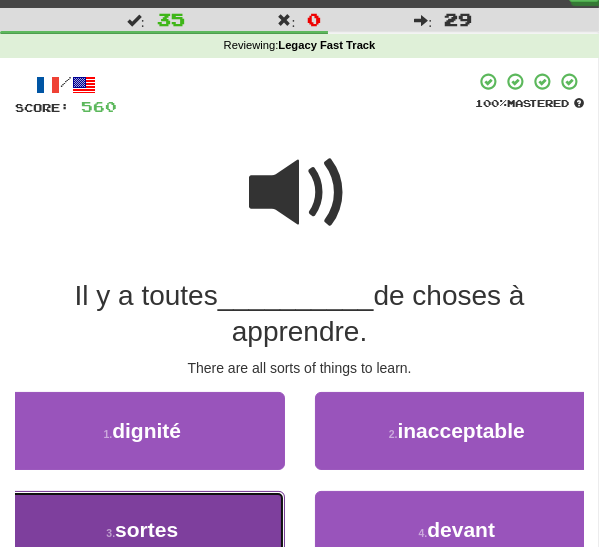click on "3 .  sortes" at bounding box center (142, 530) 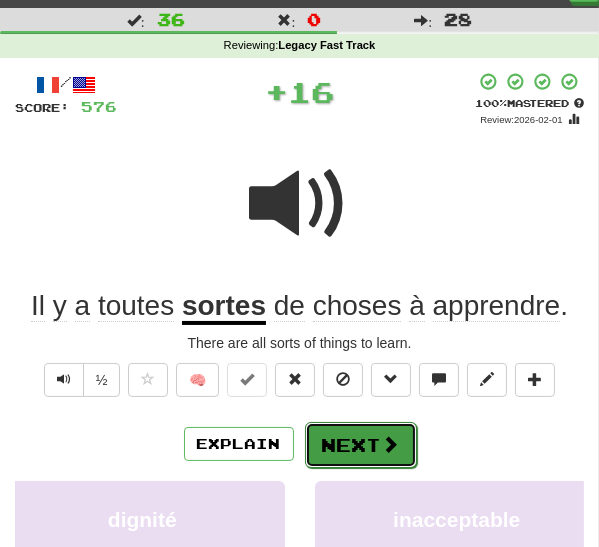 click on "Next" at bounding box center (361, 445) 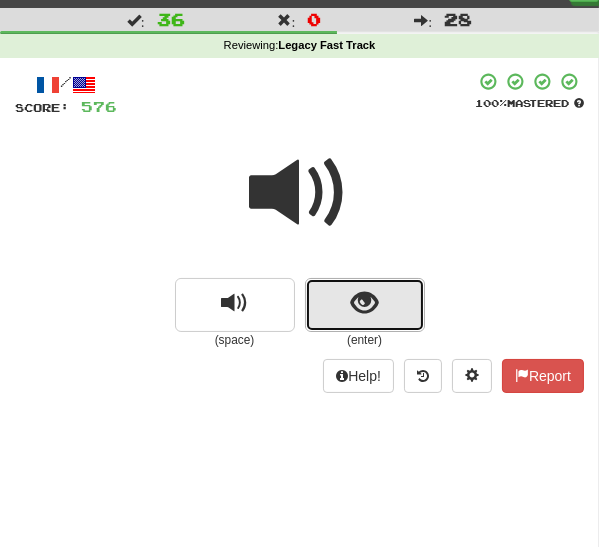 click at bounding box center (364, 303) 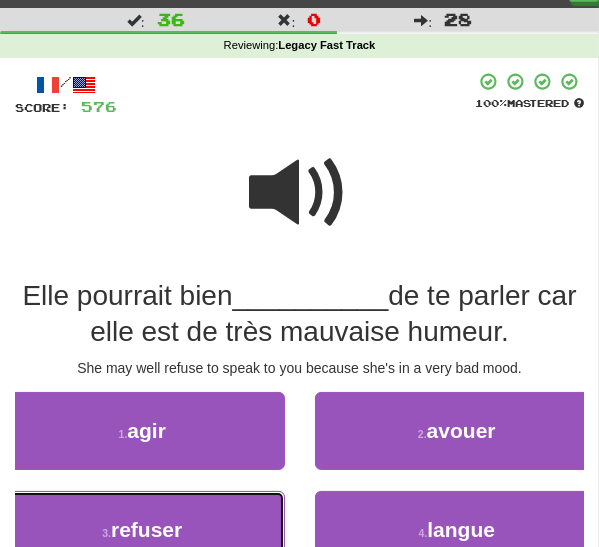 drag, startPoint x: 174, startPoint y: 512, endPoint x: 195, endPoint y: 508, distance: 21.377558 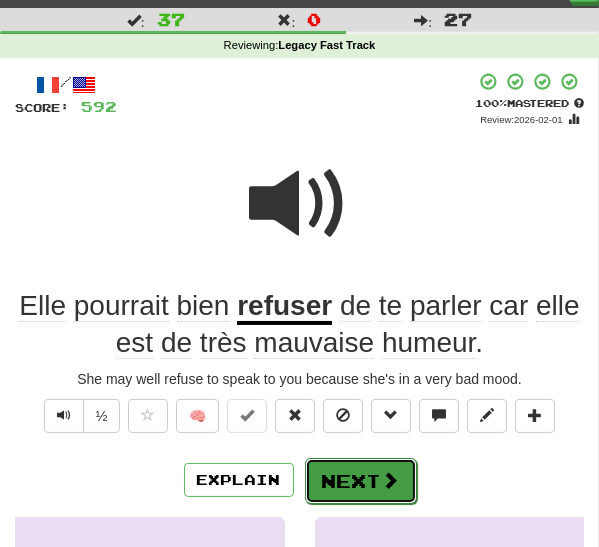 click on "Next" at bounding box center (361, 481) 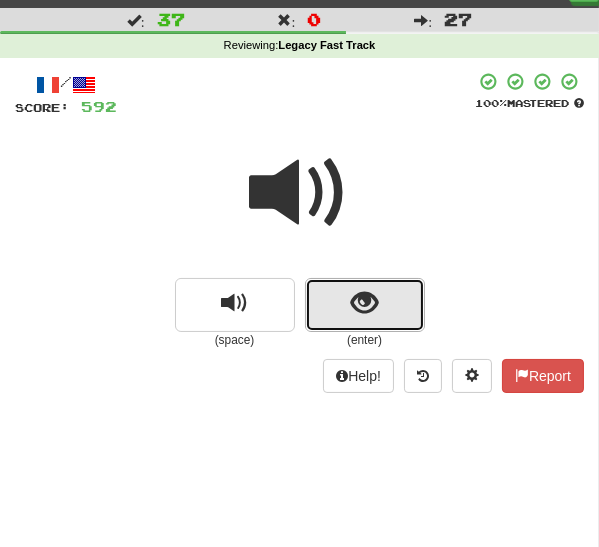 click at bounding box center (365, 305) 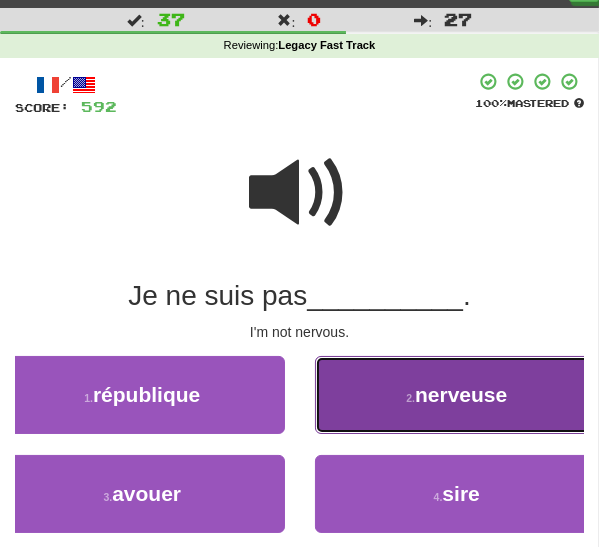 click on "2 .  nerveuse" at bounding box center [457, 395] 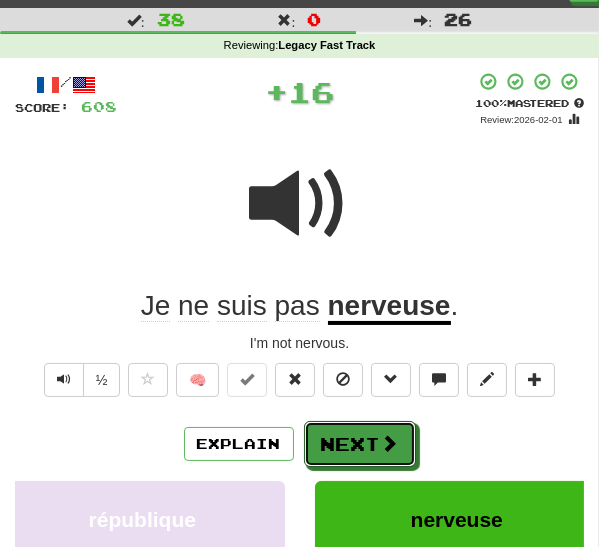 click on "Next" at bounding box center (360, 444) 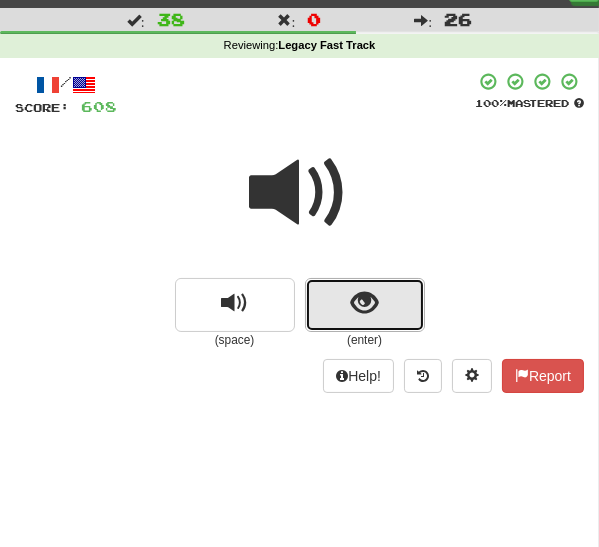 click at bounding box center (364, 303) 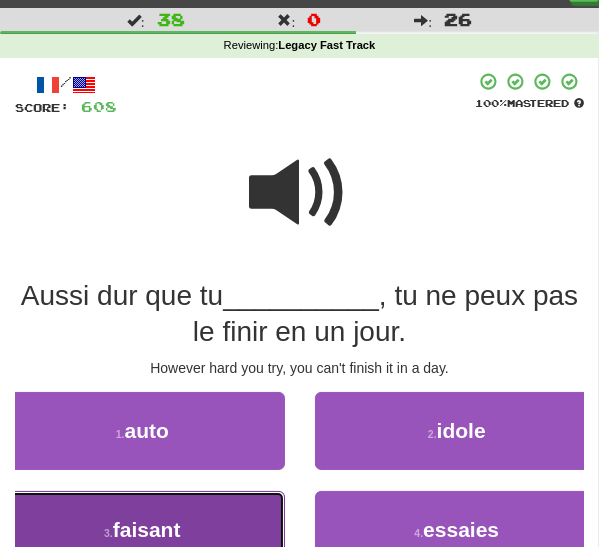 click on "faisant" at bounding box center (147, 529) 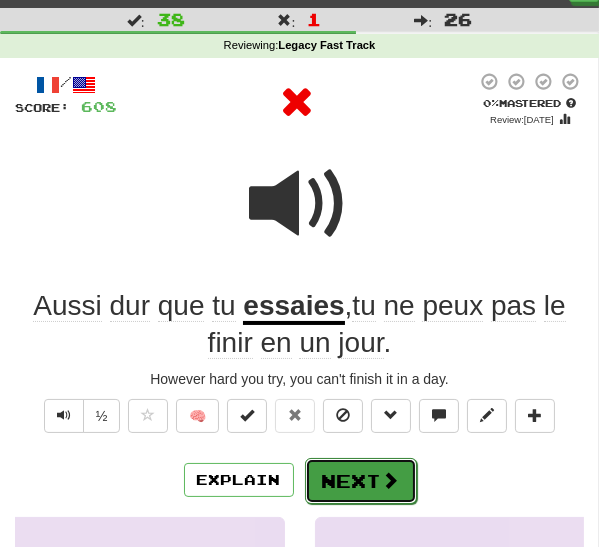 click on "Next" at bounding box center (361, 481) 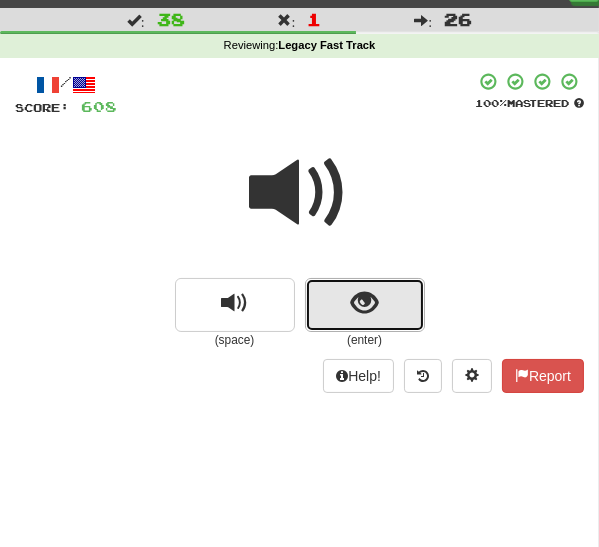 click at bounding box center [365, 305] 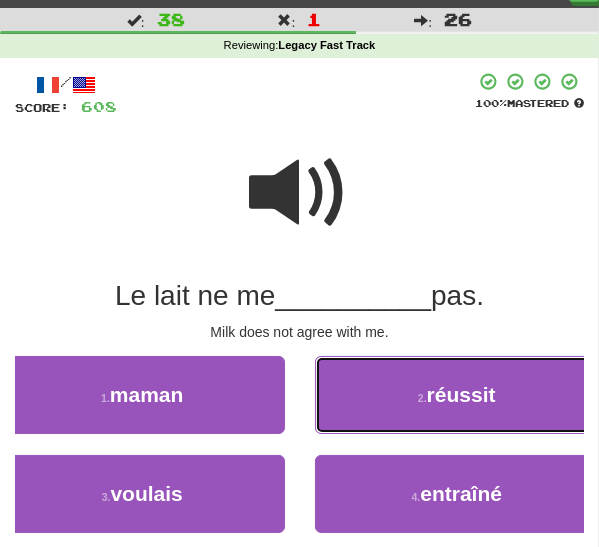 click on "2 .  réussit" at bounding box center (457, 395) 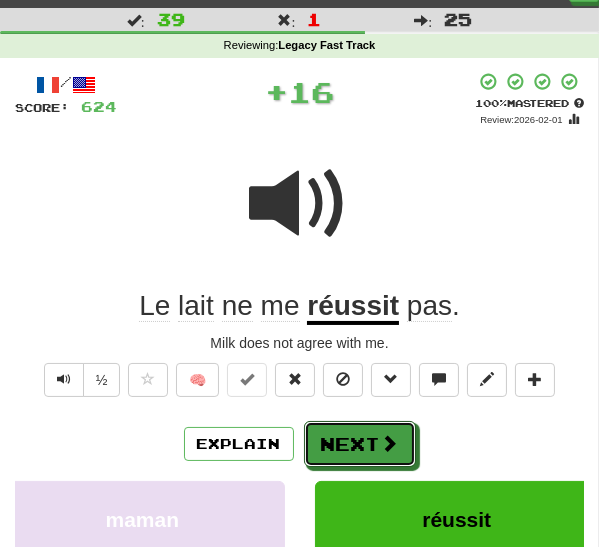 click on "Next" at bounding box center (360, 444) 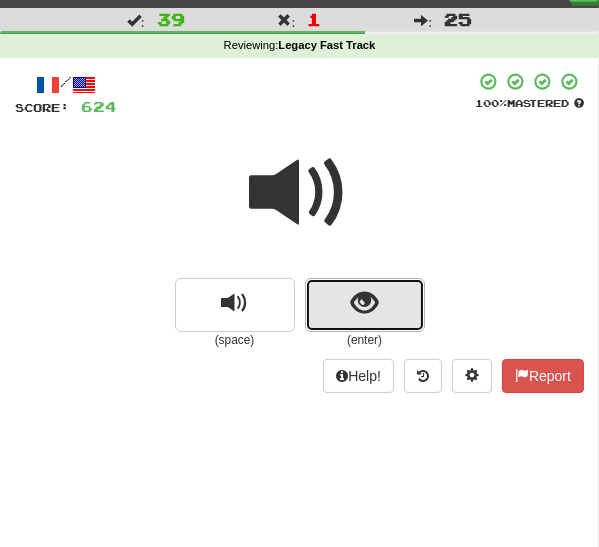 click at bounding box center (365, 305) 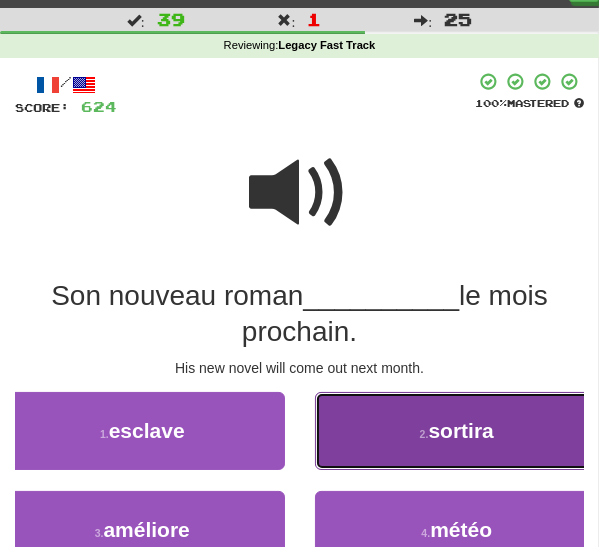 click on "2 .  sortira" at bounding box center (457, 431) 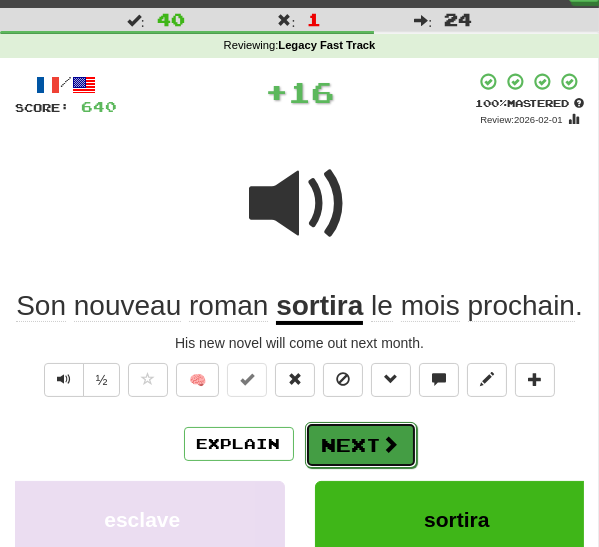 click on "Next" at bounding box center [361, 445] 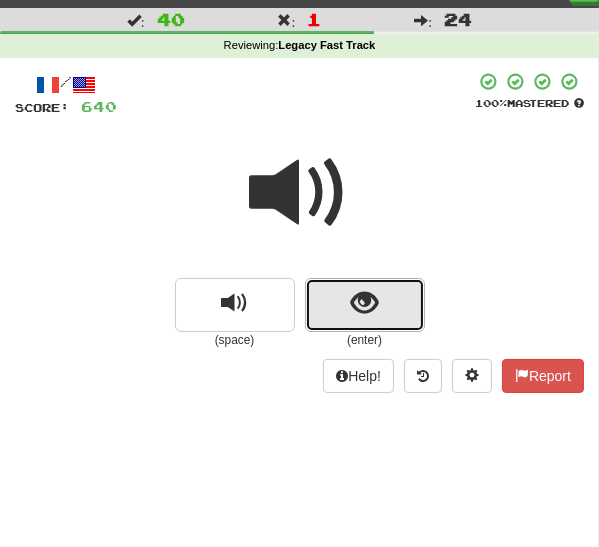 click at bounding box center (365, 305) 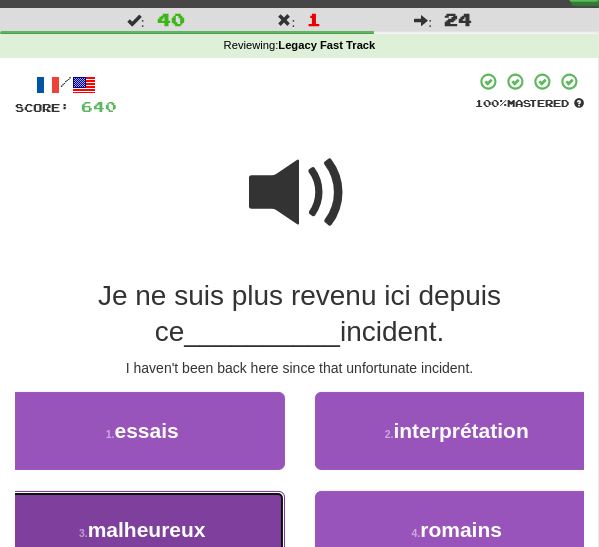click on "3 .  malheureux" at bounding box center [142, 530] 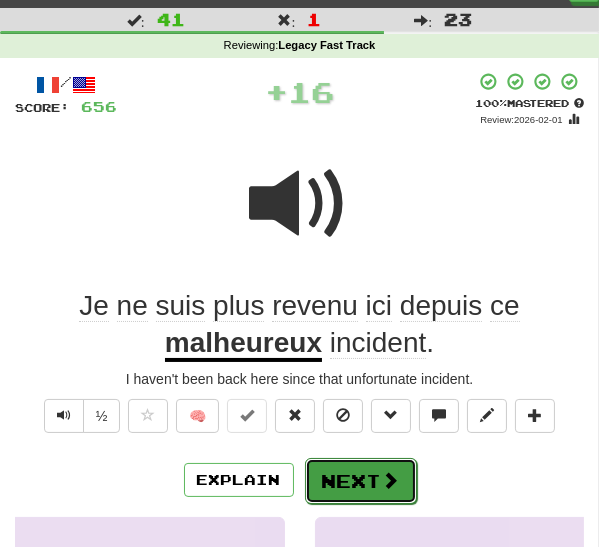 click on "Next" at bounding box center [361, 481] 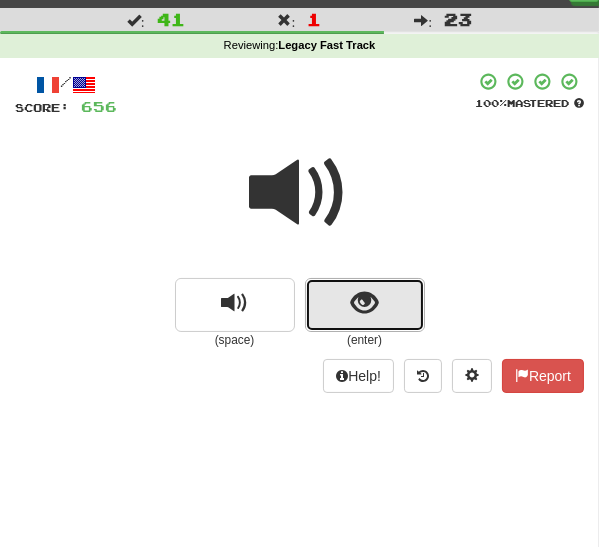 click at bounding box center (364, 303) 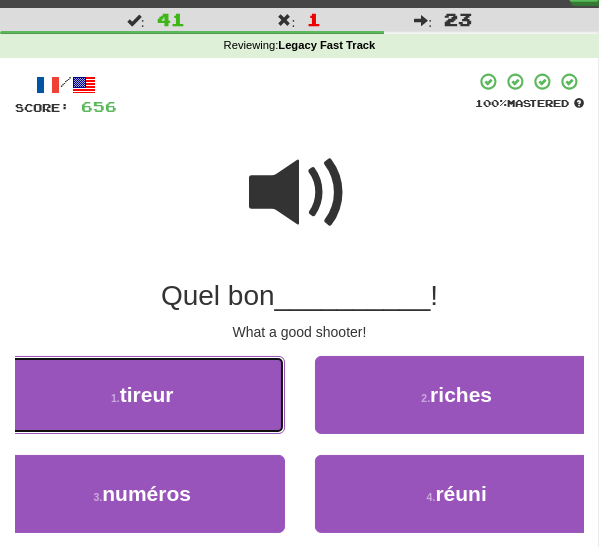 click on "1 .  tireur" at bounding box center (142, 395) 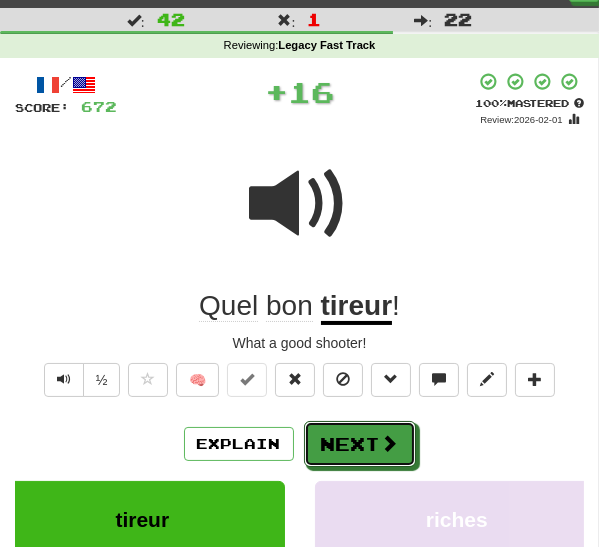 drag, startPoint x: 337, startPoint y: 439, endPoint x: 343, endPoint y: 430, distance: 10.816654 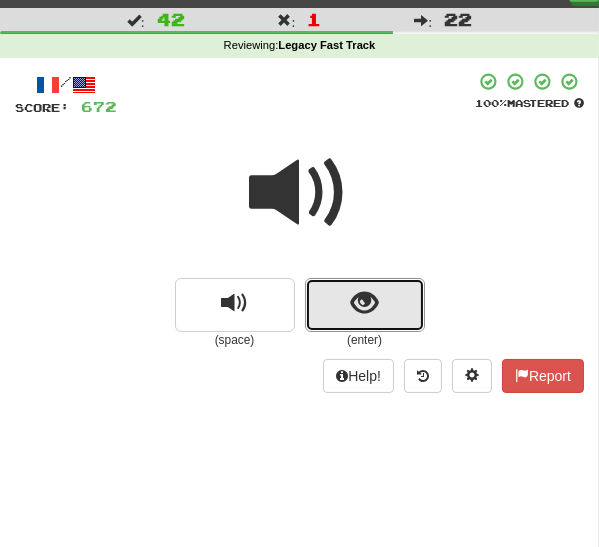 click at bounding box center [364, 303] 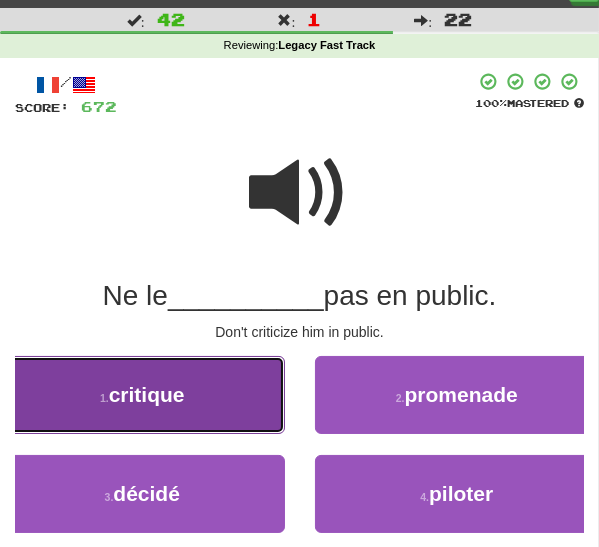 click on "1 .  critique" at bounding box center (142, 395) 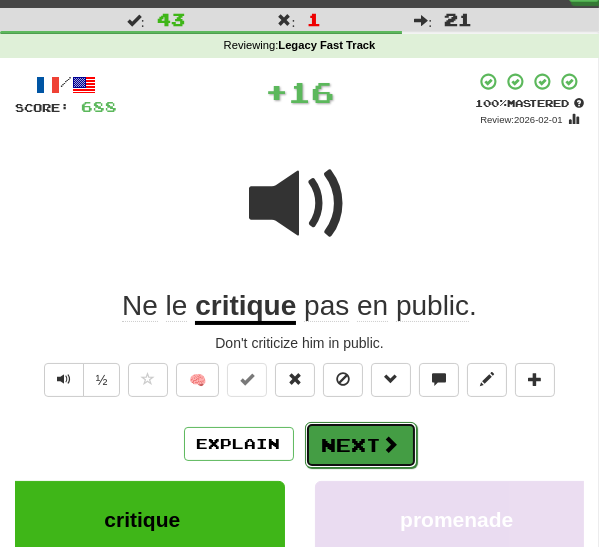 click on "Next" at bounding box center (361, 445) 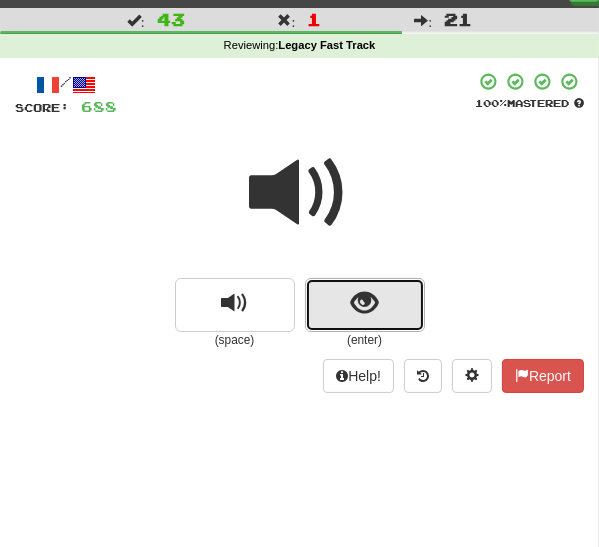 click at bounding box center [365, 305] 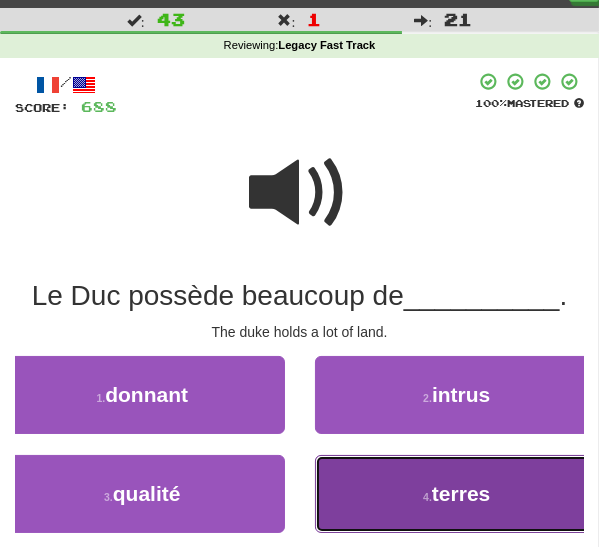 click on "4 .  terres" at bounding box center [457, 494] 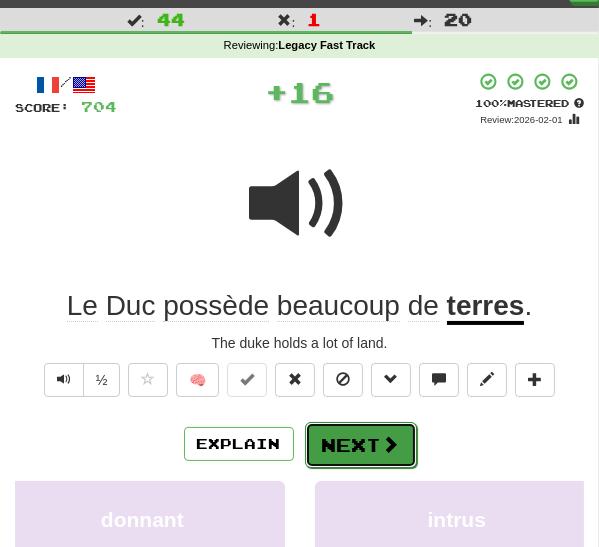click on "Next" at bounding box center (361, 445) 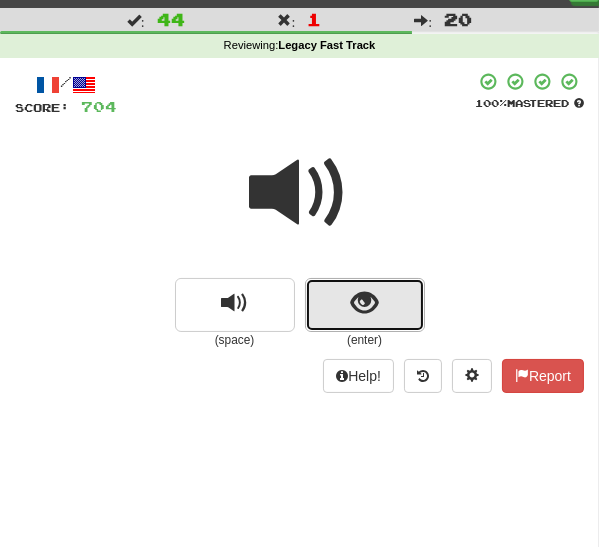 click at bounding box center [365, 305] 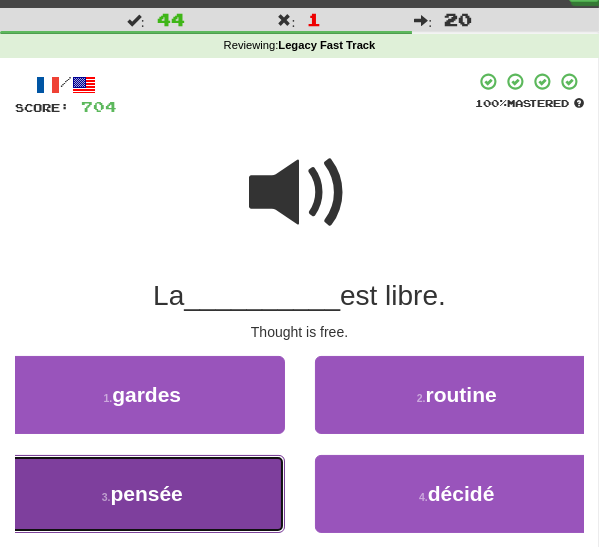 click on "3 .  pensée" at bounding box center [142, 494] 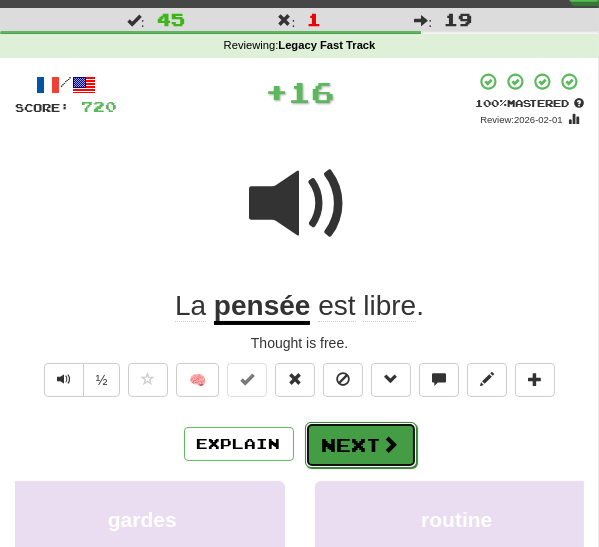 click on "Next" at bounding box center (361, 445) 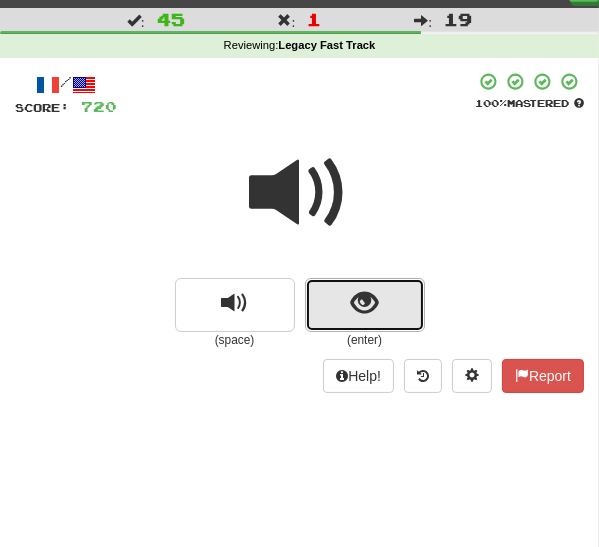 click at bounding box center [364, 303] 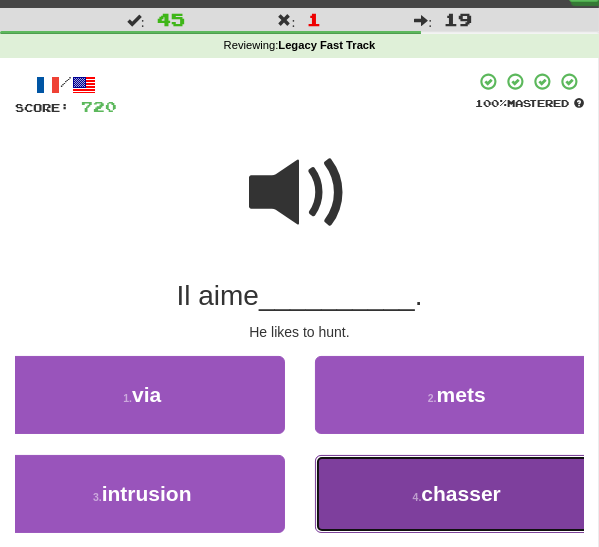 click on "4 .  chasser" at bounding box center (457, 494) 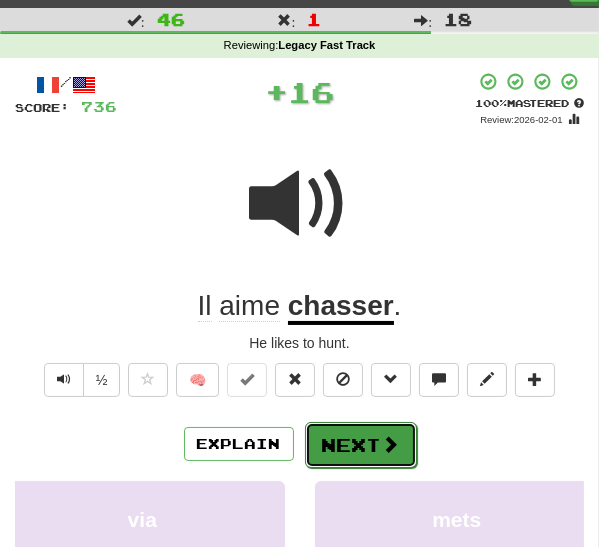 click on "Next" at bounding box center [361, 445] 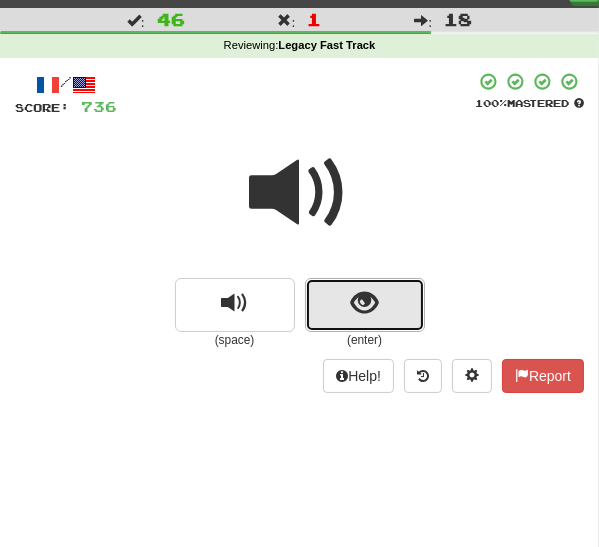 click at bounding box center [365, 305] 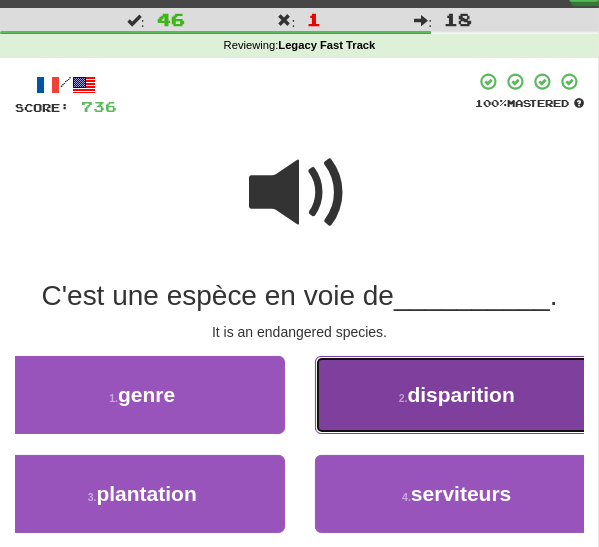 click on "2 .  disparition" at bounding box center [457, 395] 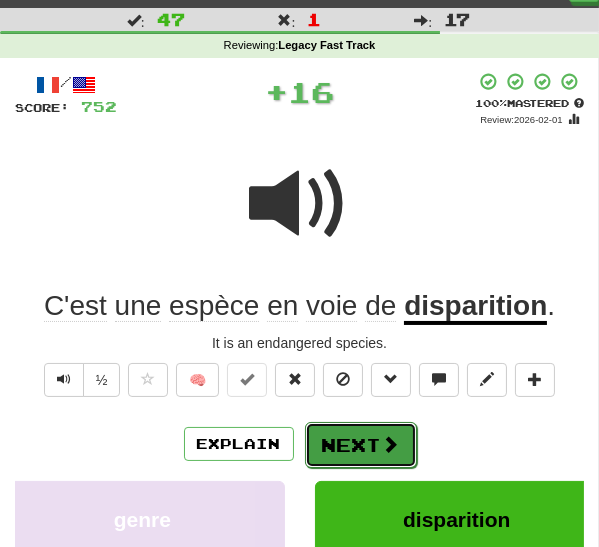 click on "Next" at bounding box center [361, 445] 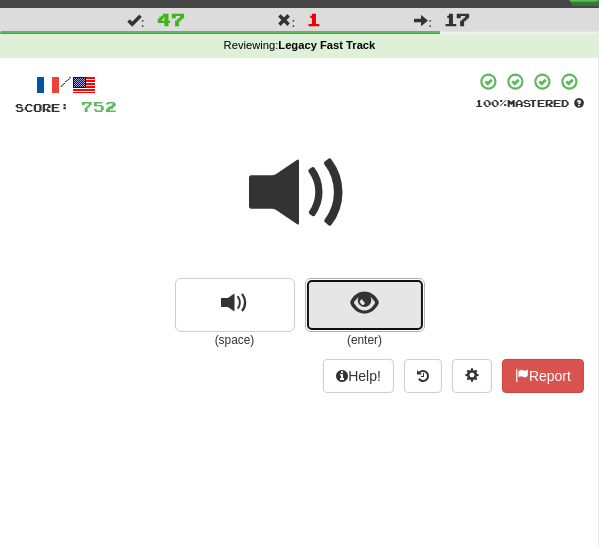 click at bounding box center [364, 303] 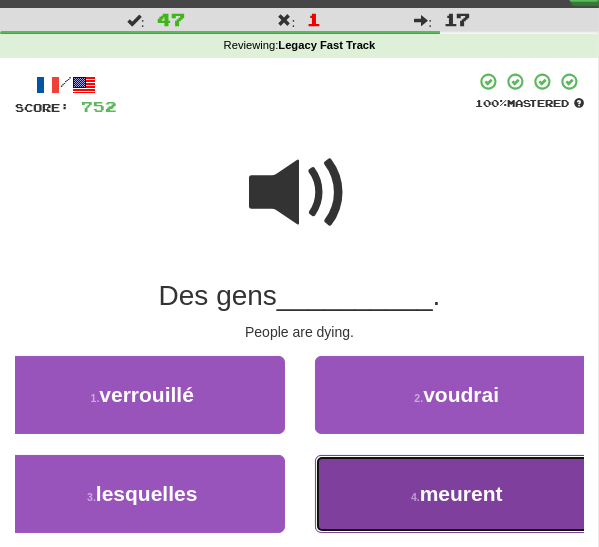 click on "4 .  meurent" at bounding box center (457, 494) 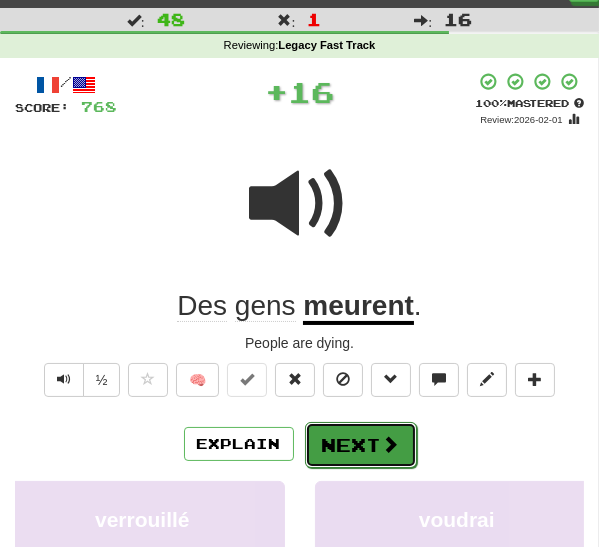 click on "Next" at bounding box center [361, 445] 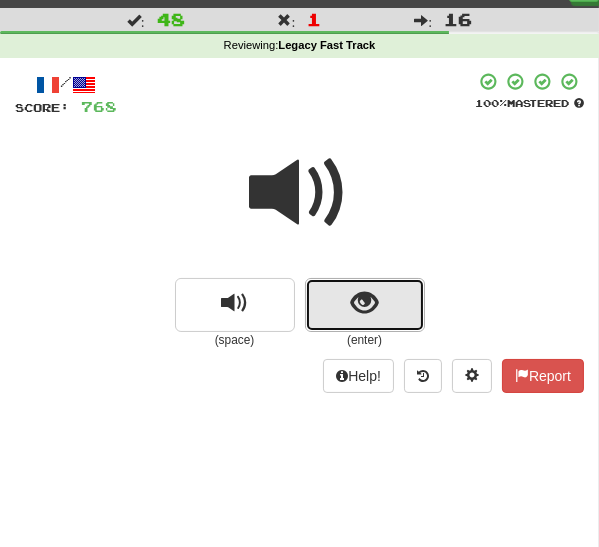 click at bounding box center (364, 303) 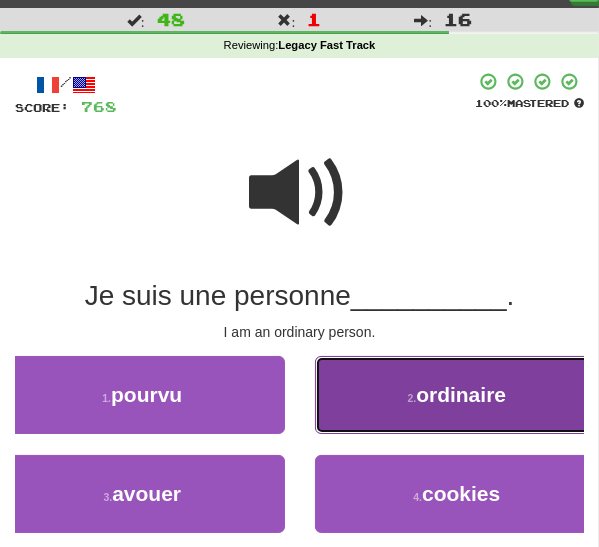click on "2 .  ordinaire" at bounding box center (457, 395) 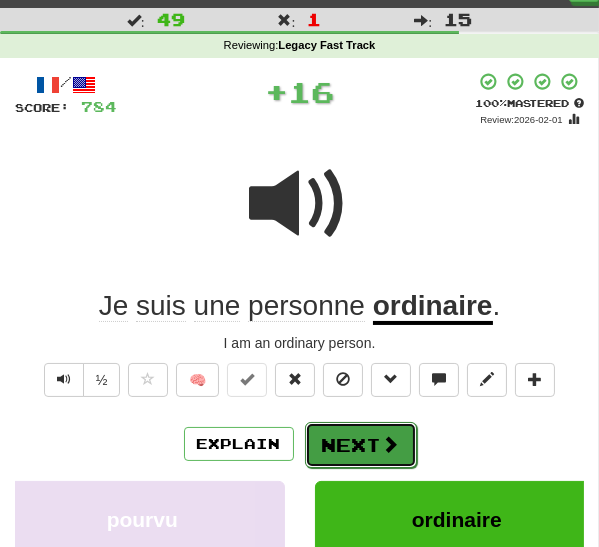 click on "Next" at bounding box center (361, 445) 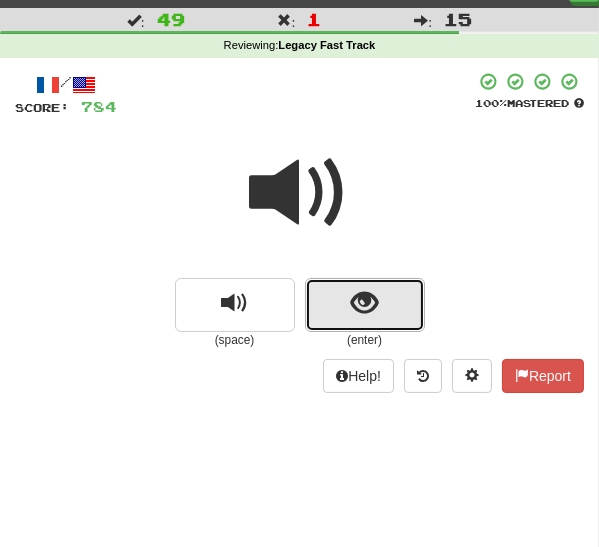 click at bounding box center (365, 305) 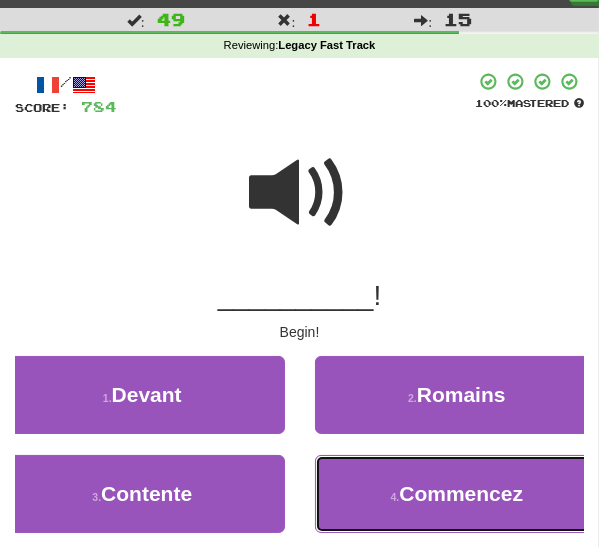 click on "4 .  Commencez" at bounding box center [457, 494] 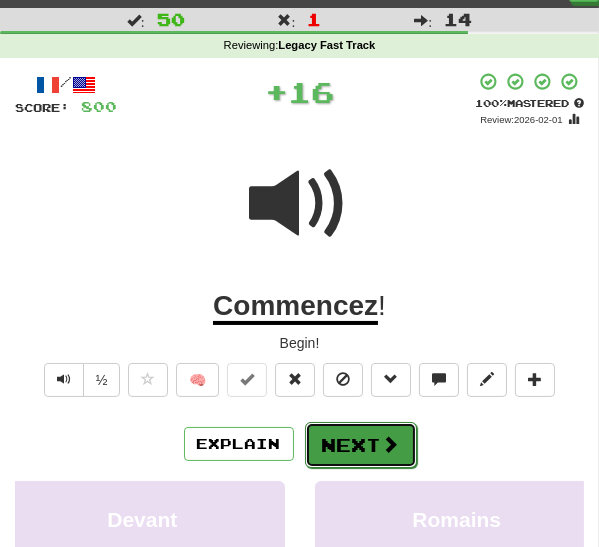 click on "Next" at bounding box center [361, 445] 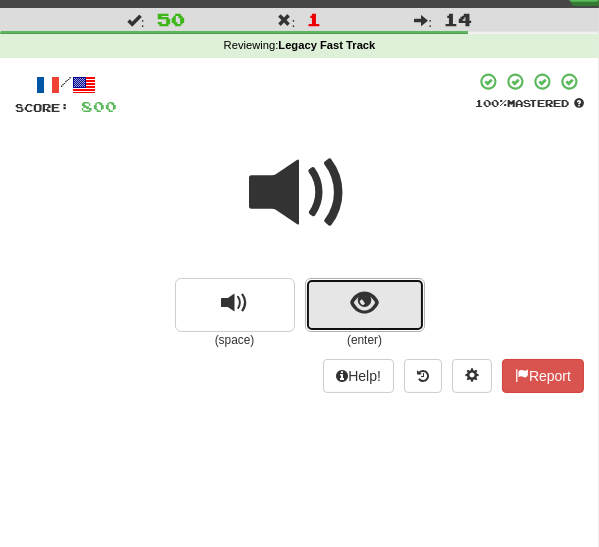 click at bounding box center (364, 303) 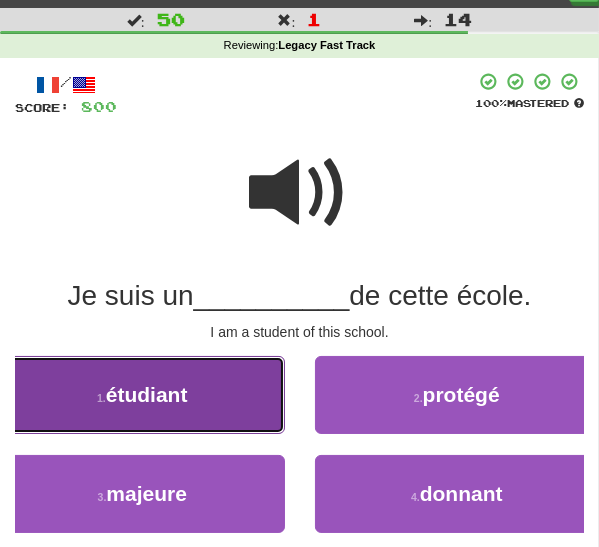 click on "1 .  étudiant" at bounding box center (142, 395) 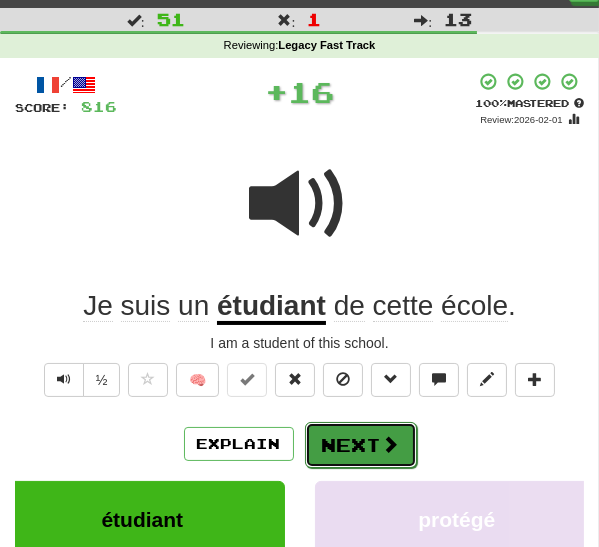 click on "Next" at bounding box center (361, 445) 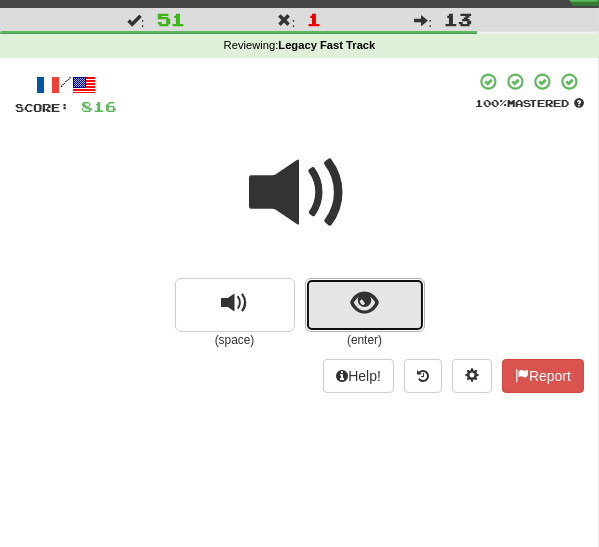 click at bounding box center (364, 303) 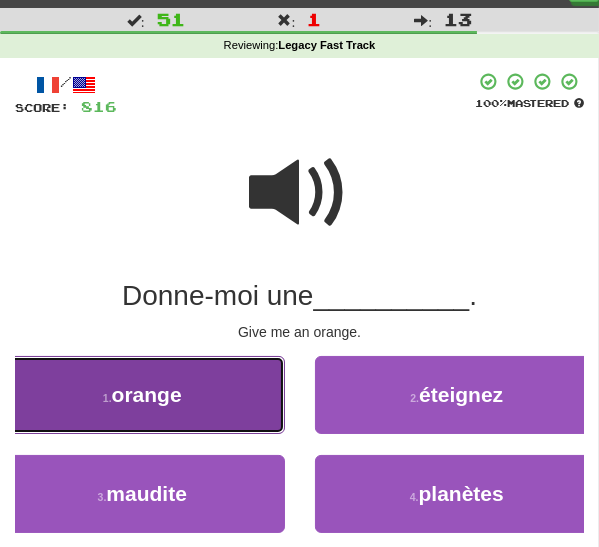 click on "1 .  orange" at bounding box center (142, 395) 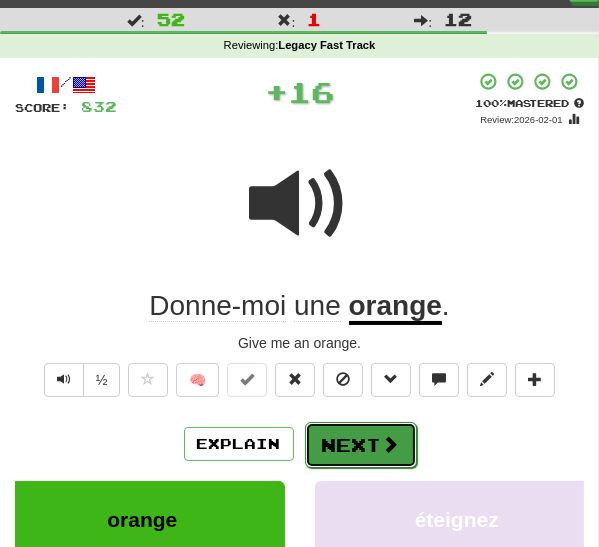 click on "Next" at bounding box center (361, 445) 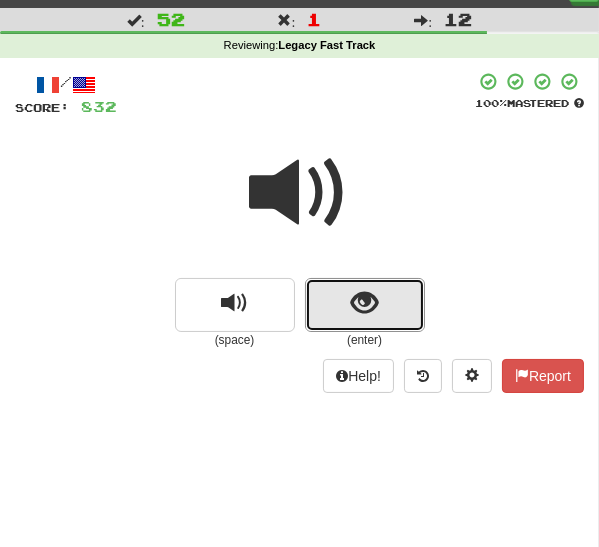 click at bounding box center (365, 305) 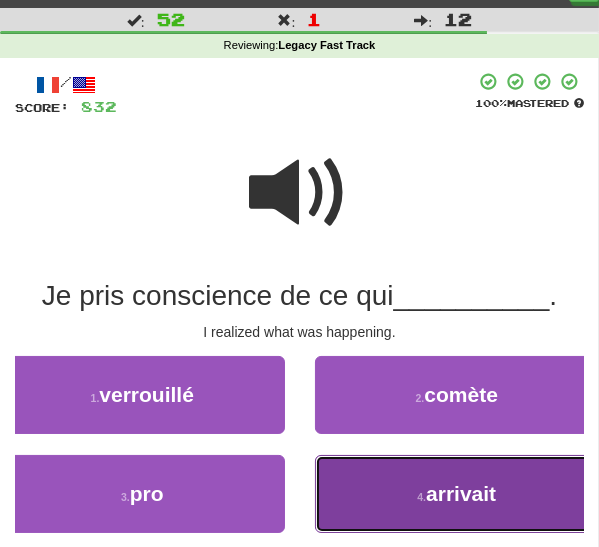 click on "4 .  arrivait" at bounding box center [457, 494] 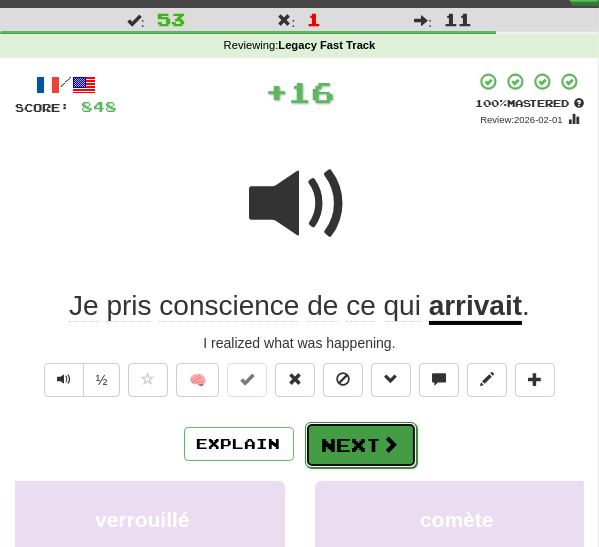 click on "Next" at bounding box center [361, 445] 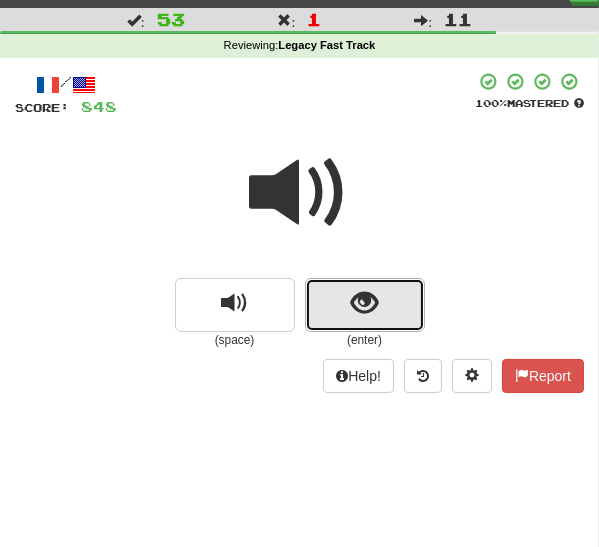click at bounding box center (365, 305) 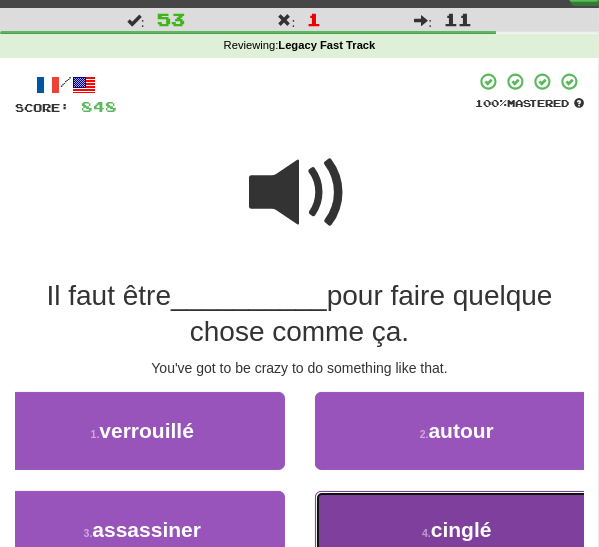 click on "4 .  cinglé" at bounding box center [457, 530] 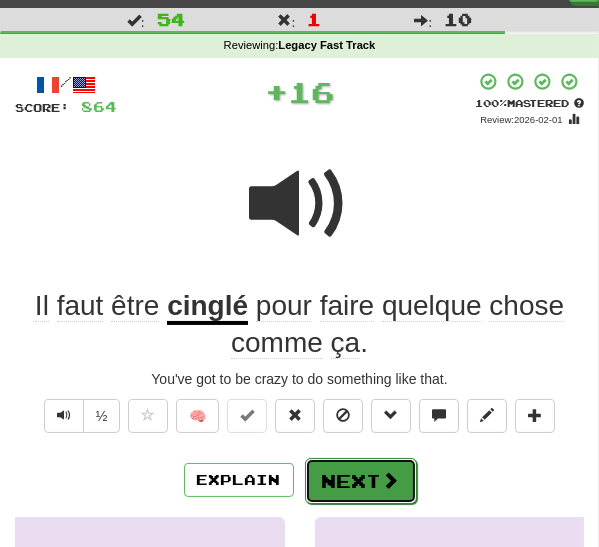 click on "Next" at bounding box center (361, 481) 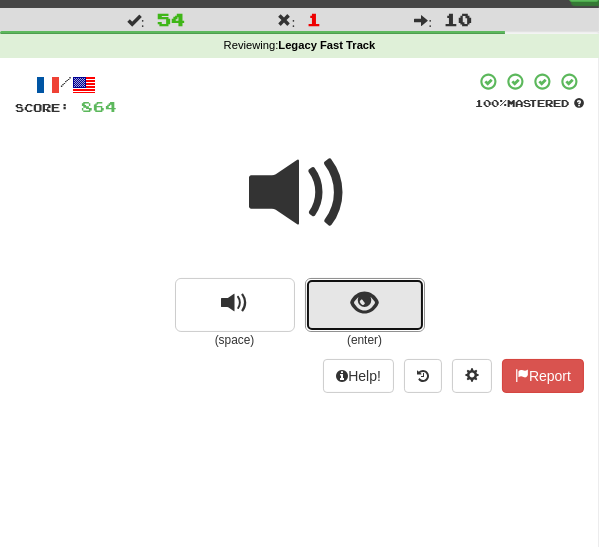 click at bounding box center [364, 303] 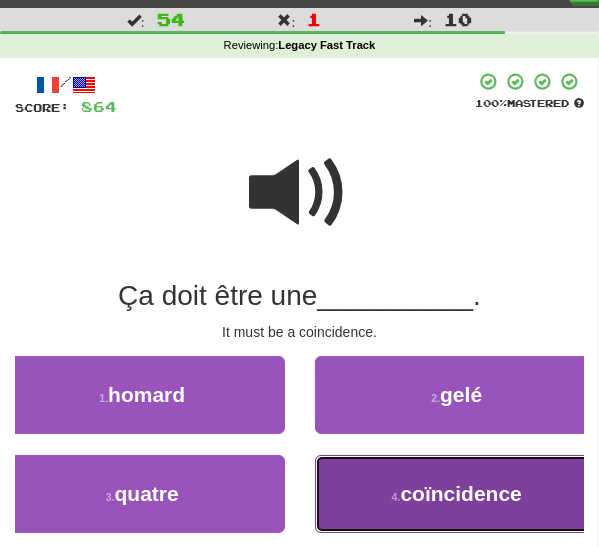 click on "4 .  coïncidence" at bounding box center [457, 494] 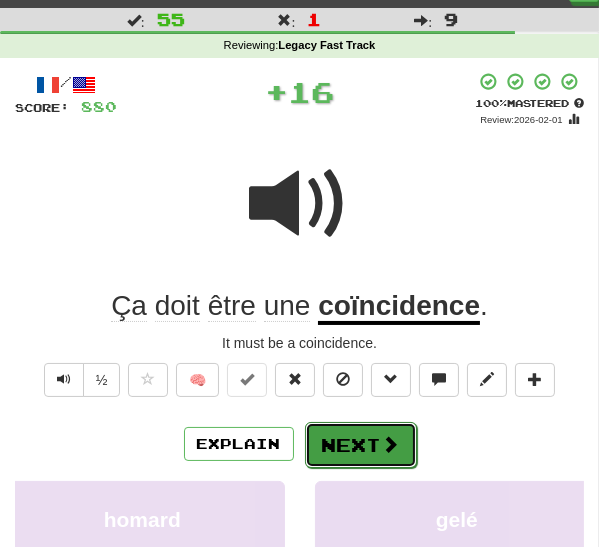 click on "Next" at bounding box center (361, 445) 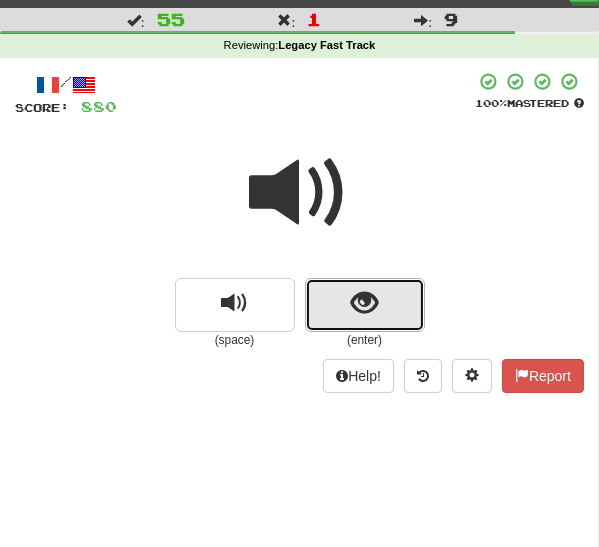 click at bounding box center (364, 303) 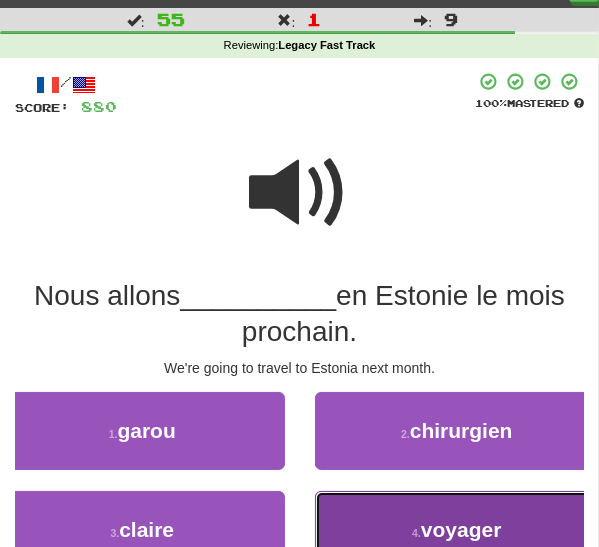 click on "4 .  voyager" at bounding box center [457, 530] 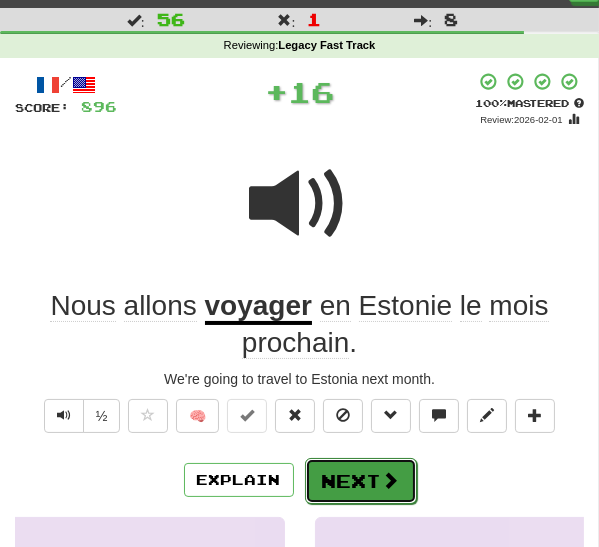 click on "Next" at bounding box center [361, 481] 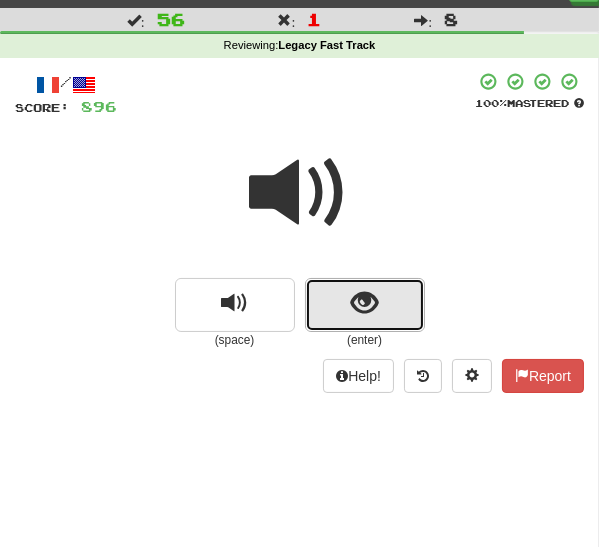 click at bounding box center [364, 303] 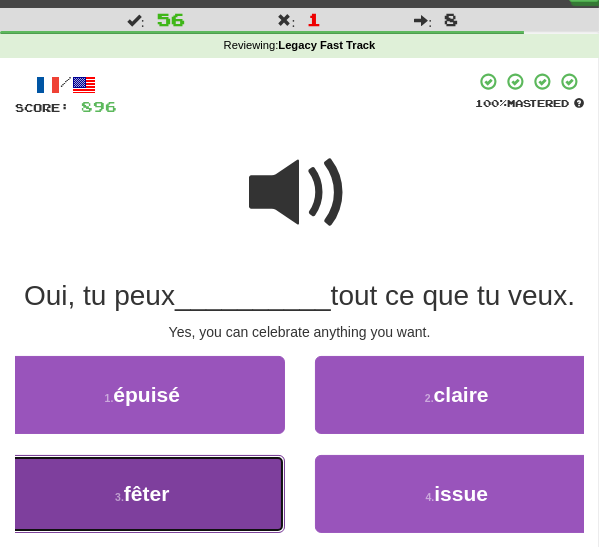 click on "3 .  fêter" at bounding box center [142, 494] 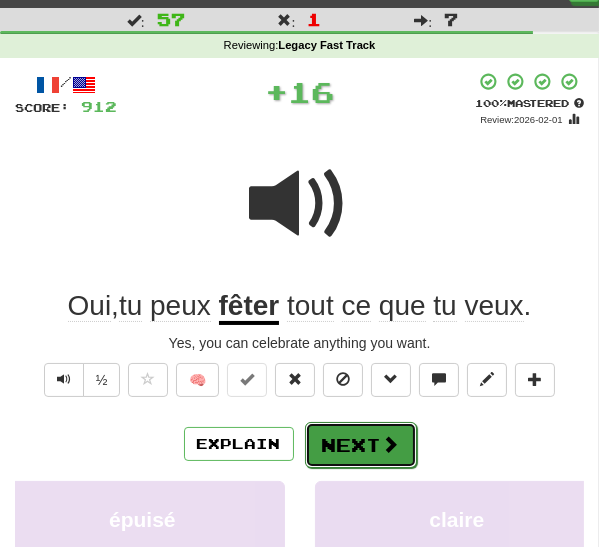 click on "Next" at bounding box center [361, 445] 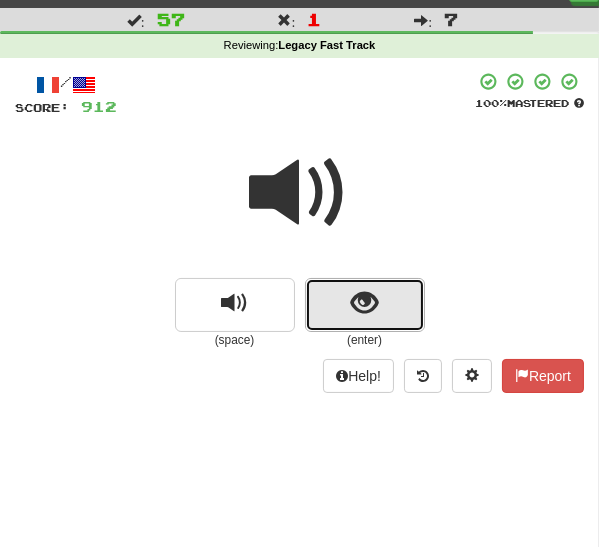 click at bounding box center [364, 303] 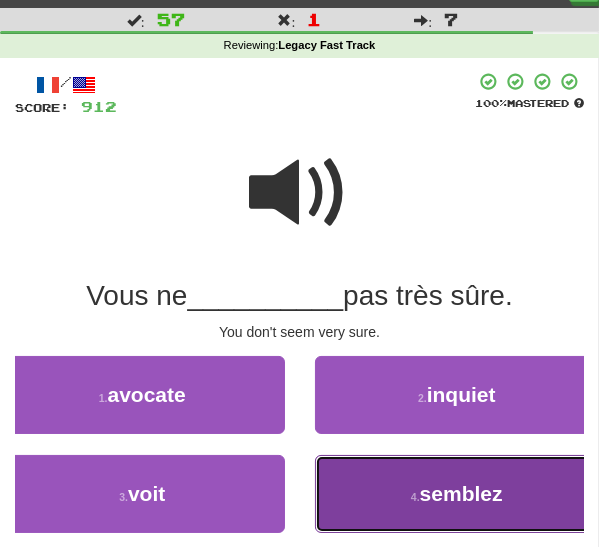 click on "4 .  semblez" at bounding box center (457, 494) 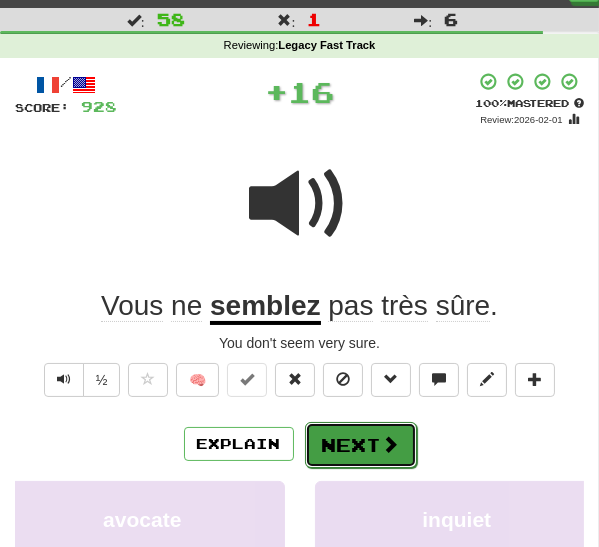 click on "Next" at bounding box center (361, 445) 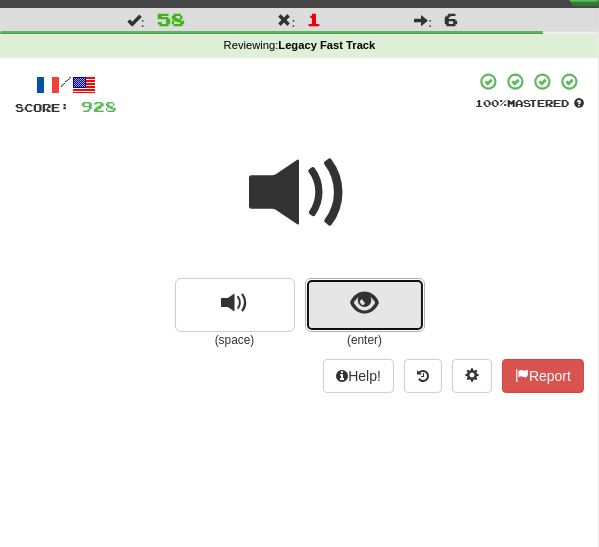 click at bounding box center [364, 303] 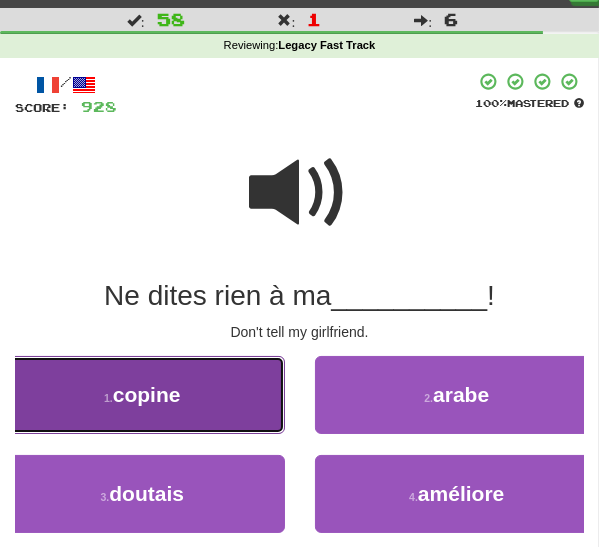 click on "1 .  copine" at bounding box center [142, 395] 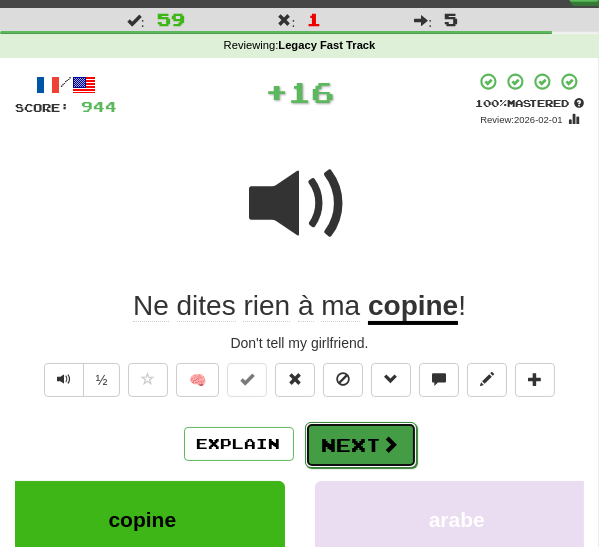 click on "Next" at bounding box center (361, 445) 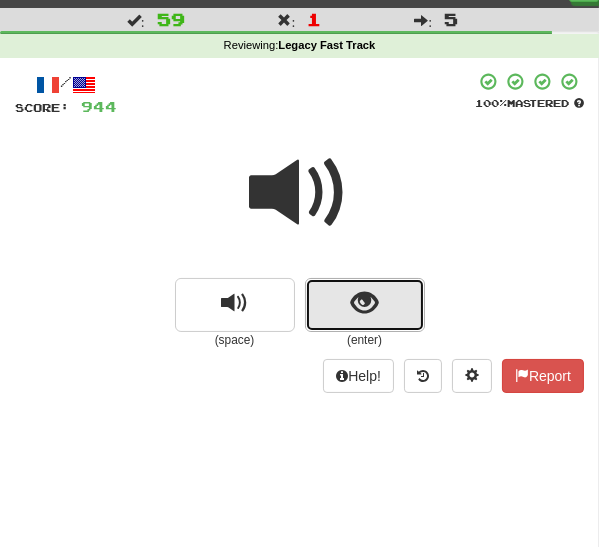 click at bounding box center (364, 303) 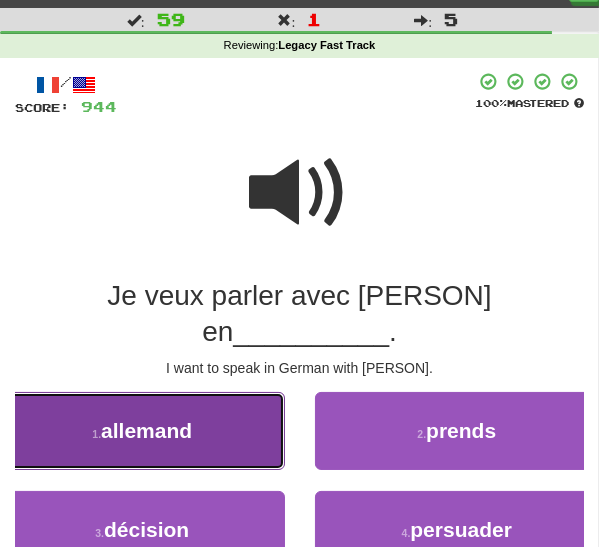 click on "1 .  allemand" at bounding box center (142, 431) 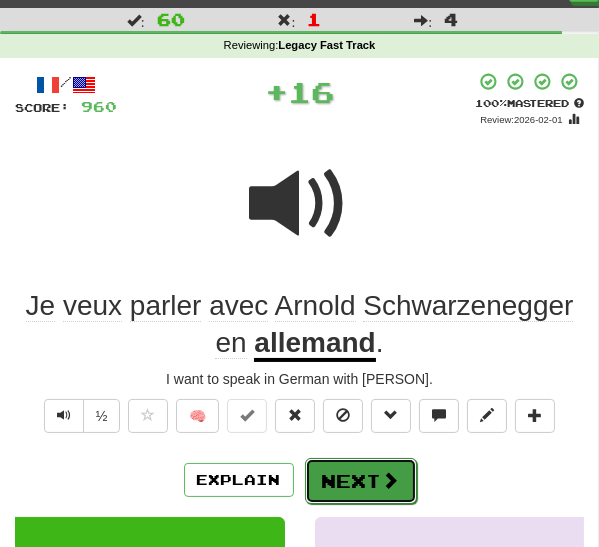 click on "Next" at bounding box center (361, 481) 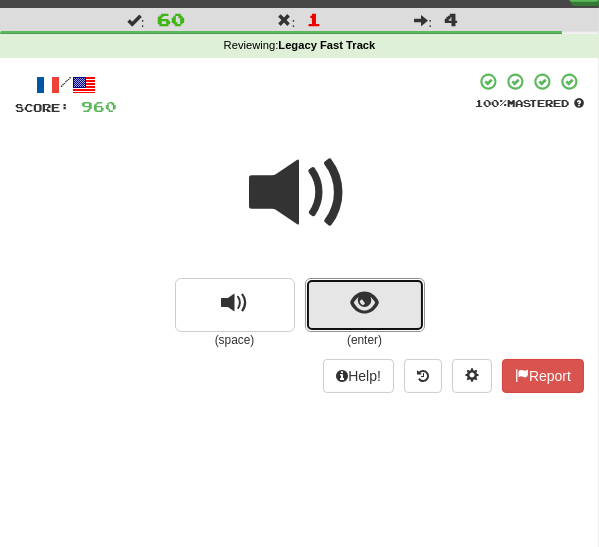 click at bounding box center [364, 303] 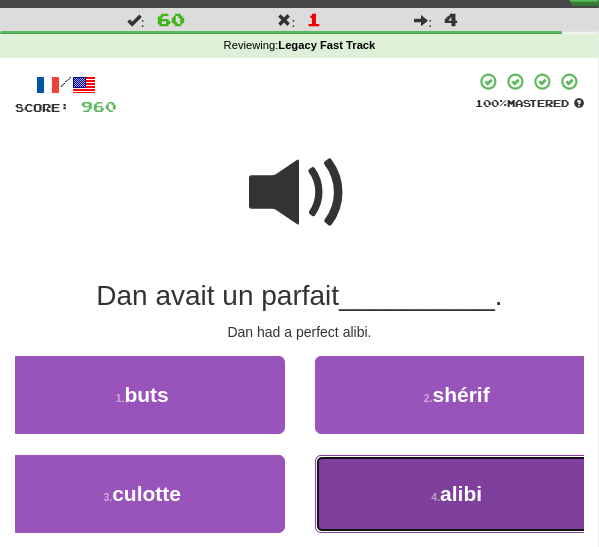 click on "4 .  alibi" at bounding box center (457, 494) 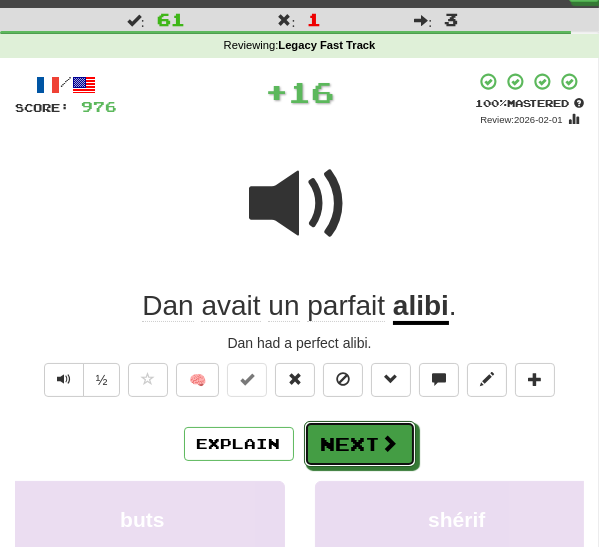 click on "Next" at bounding box center (360, 444) 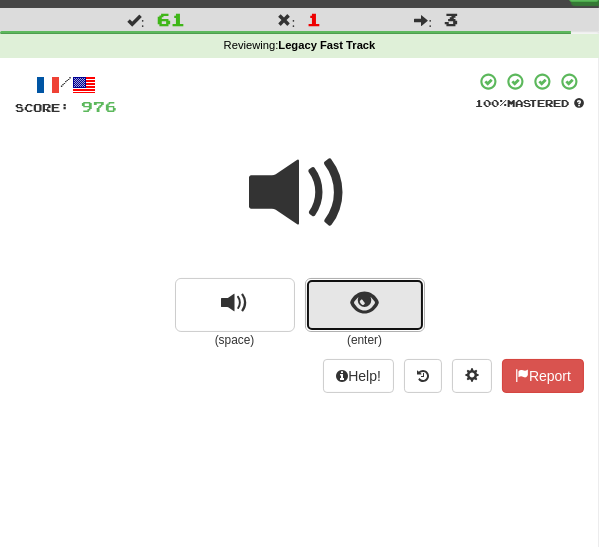 click at bounding box center (365, 305) 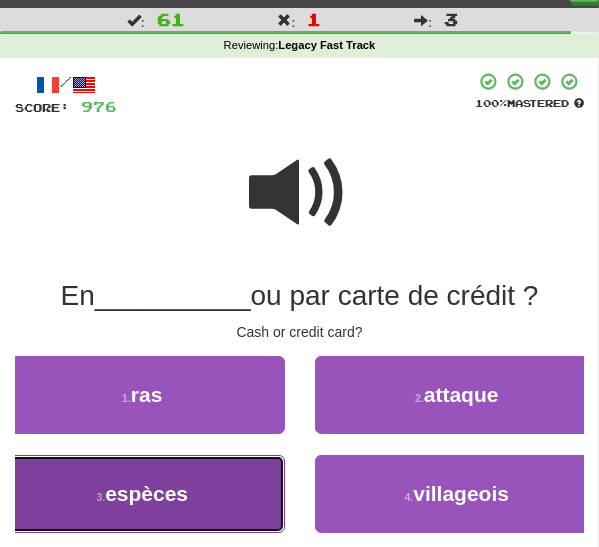 click on "3 .  espèces" at bounding box center [142, 494] 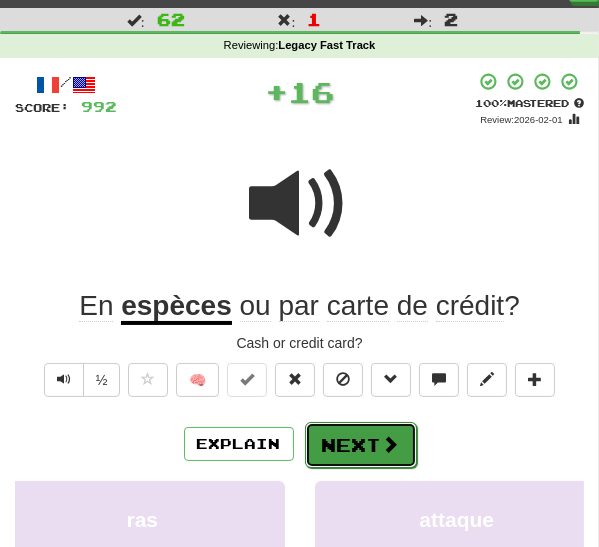 click on "Next" at bounding box center (361, 445) 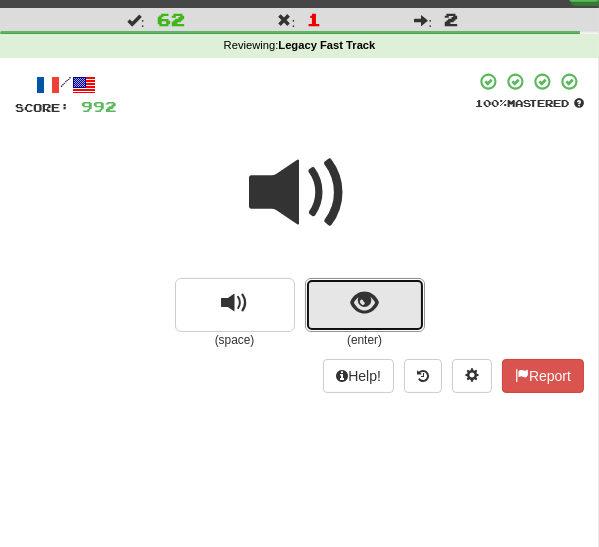 click at bounding box center [365, 305] 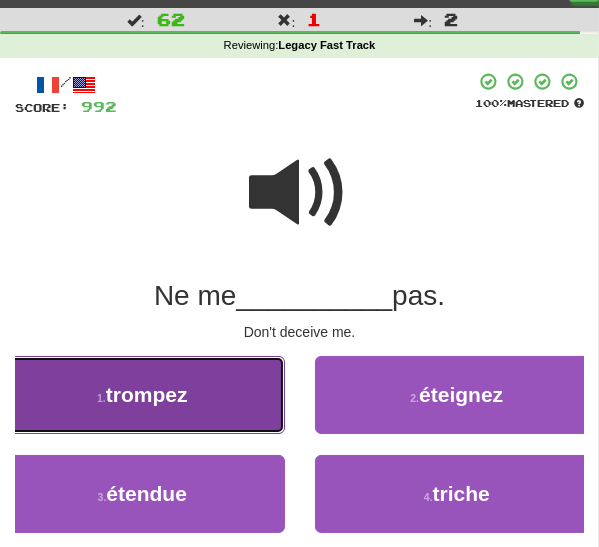 click on "1 .  trompez" at bounding box center (142, 395) 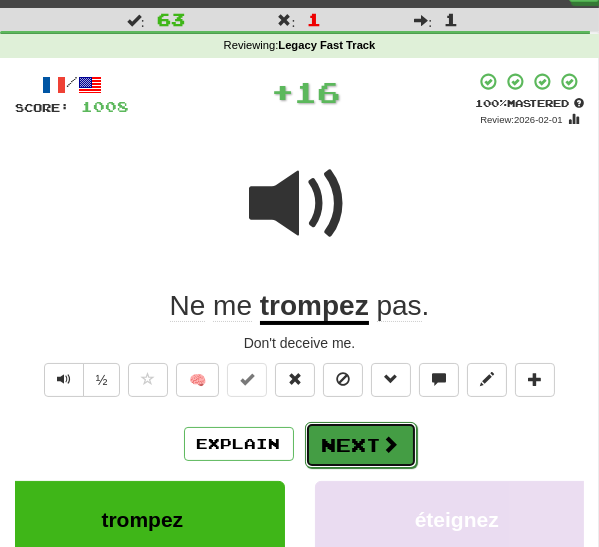 click on "Next" at bounding box center [361, 445] 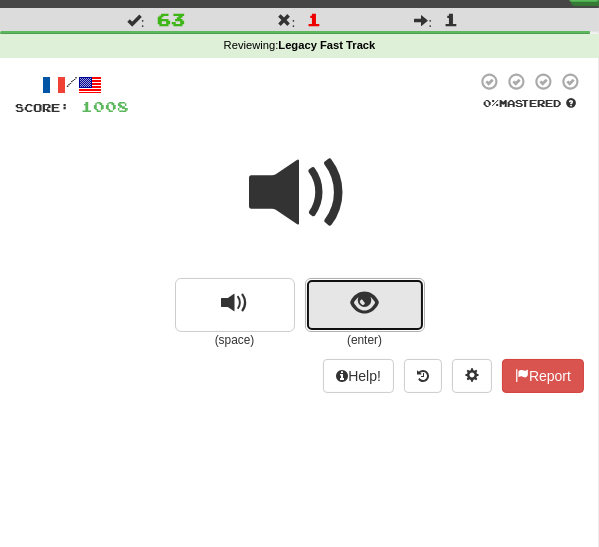 click at bounding box center [364, 303] 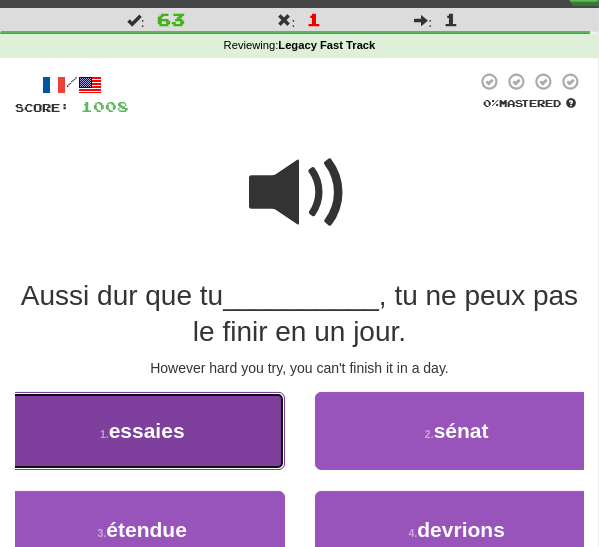 click on "1 .  essaies" at bounding box center [142, 431] 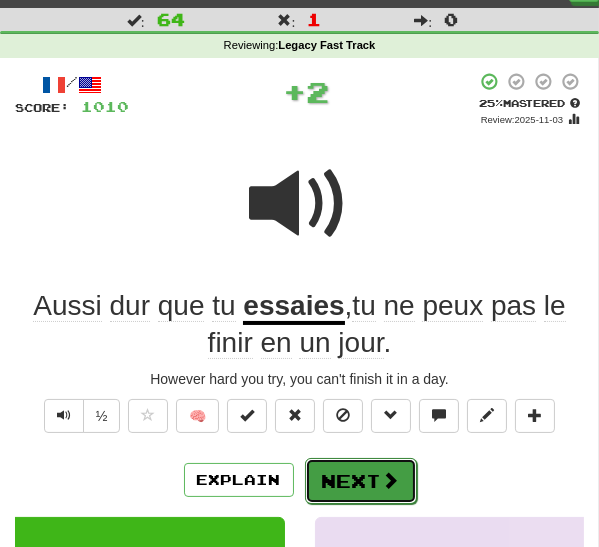 click on "Next" at bounding box center (361, 481) 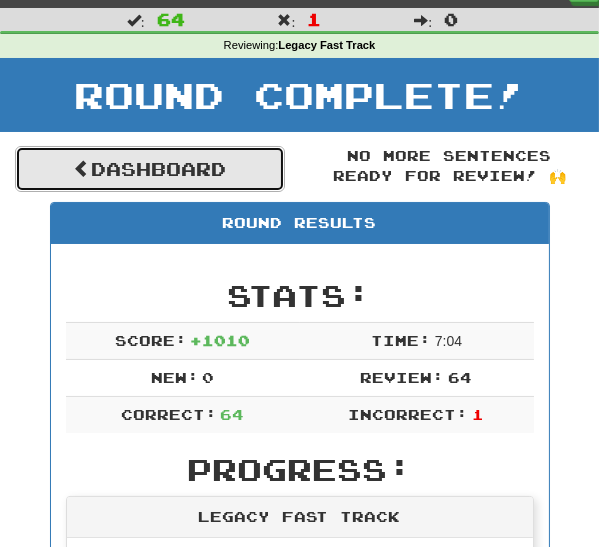 click on "Dashboard" at bounding box center (150, 169) 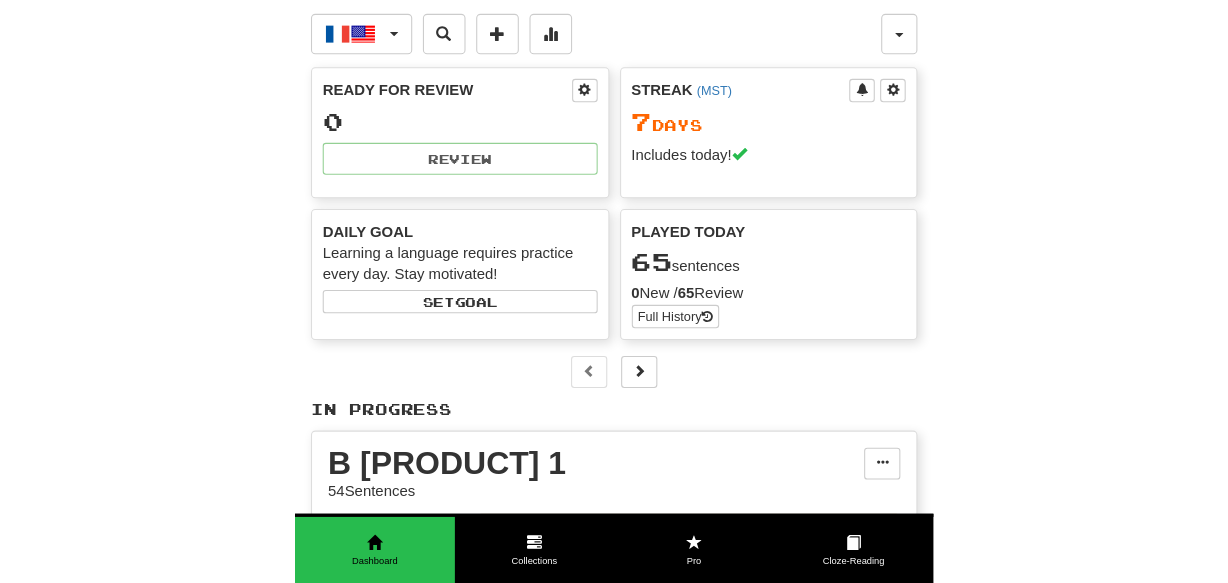 scroll, scrollTop: 0, scrollLeft: 0, axis: both 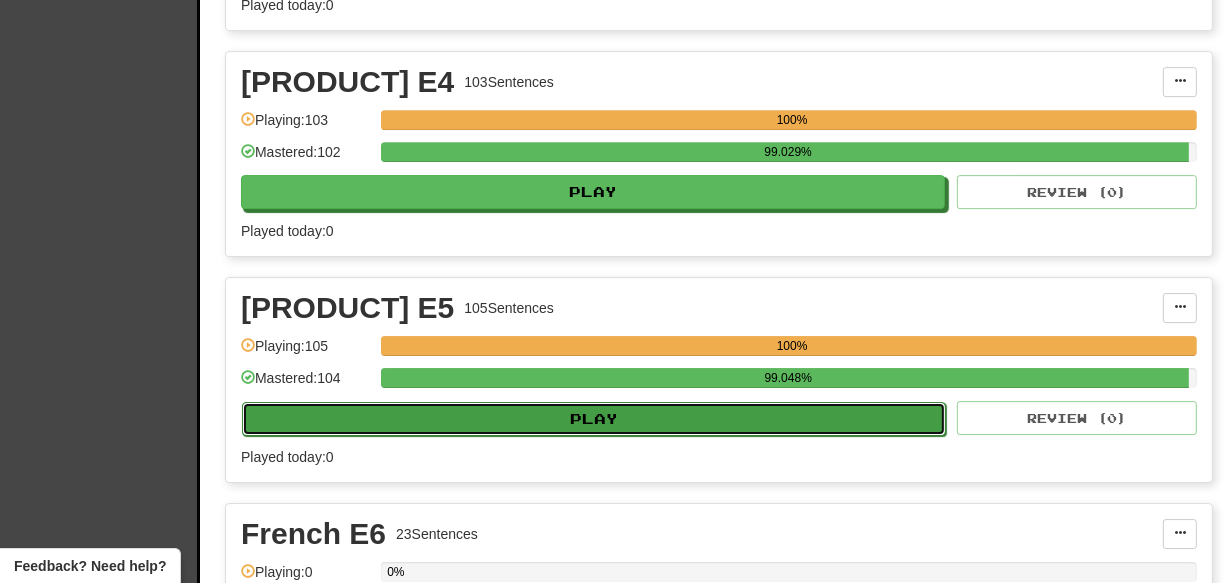 click on "Play" at bounding box center (594, 419) 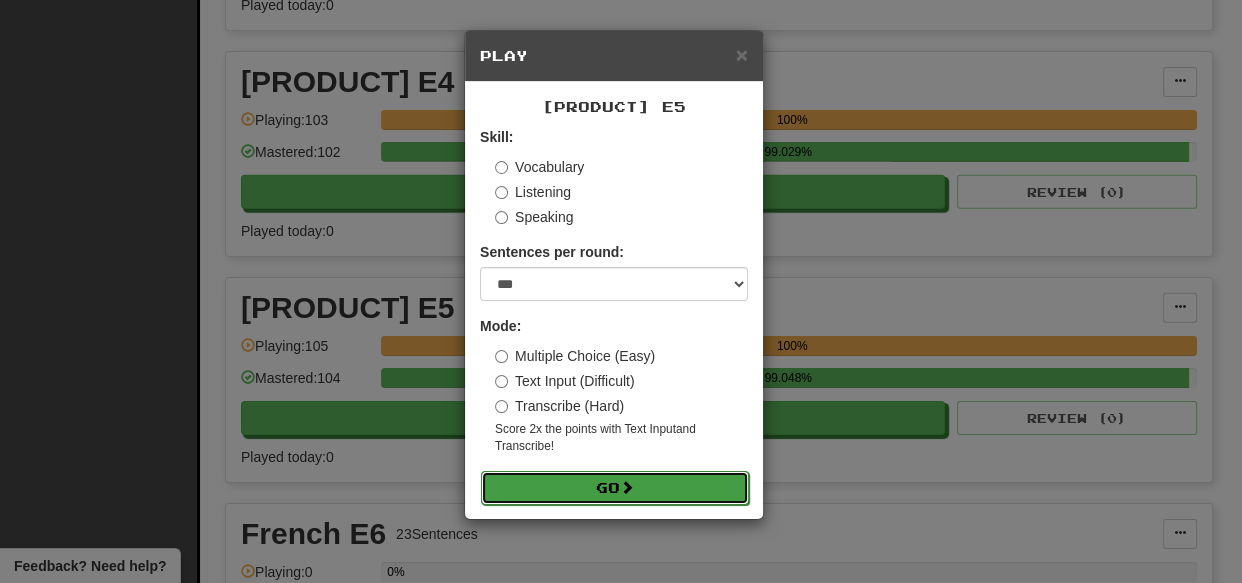 drag, startPoint x: 660, startPoint y: 489, endPoint x: 664, endPoint y: 479, distance: 10.770329 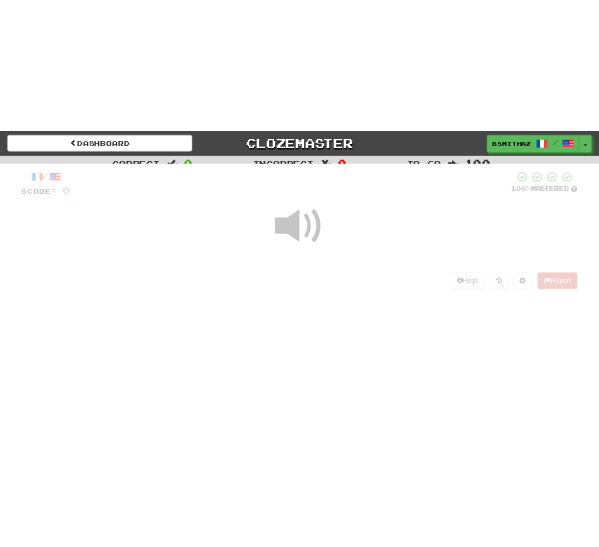 scroll, scrollTop: 0, scrollLeft: 0, axis: both 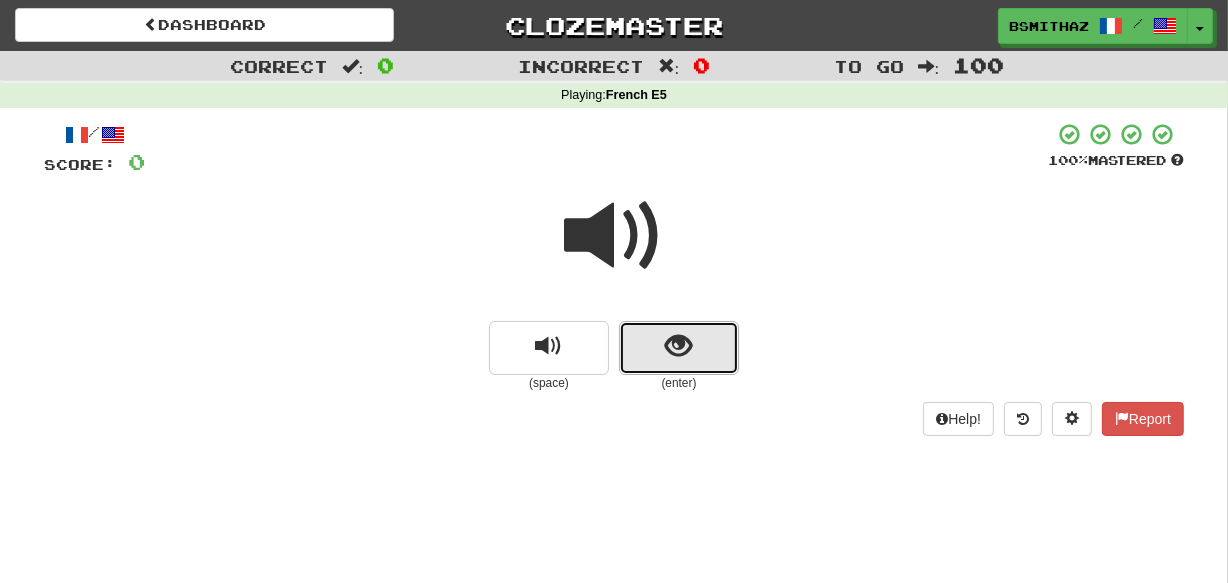 click at bounding box center (679, 348) 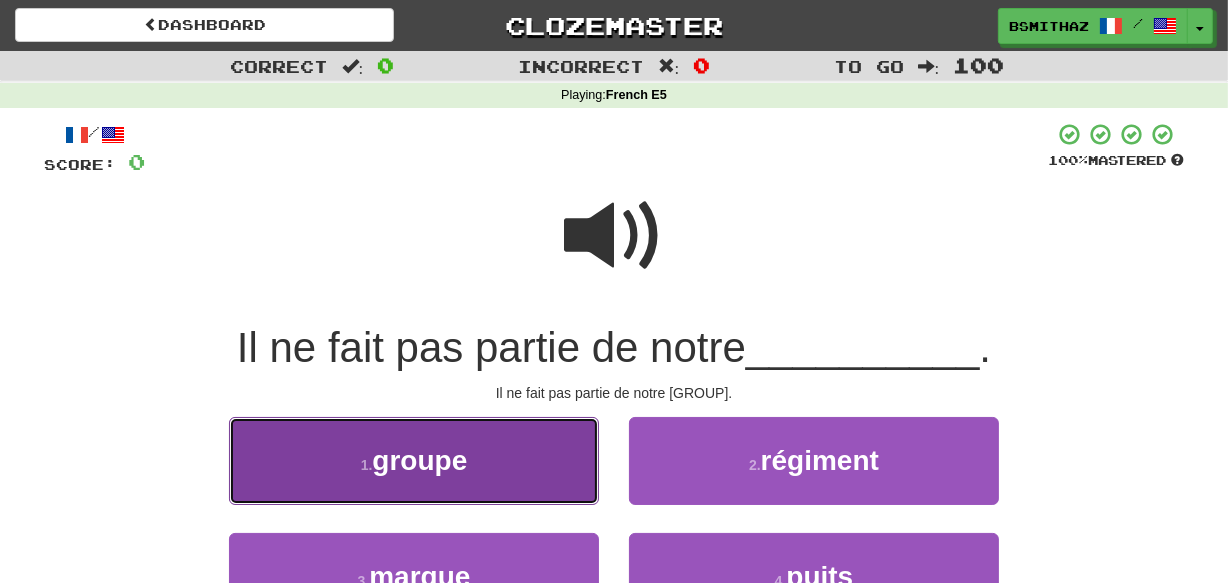 click on "1 .  groupe" at bounding box center [414, 460] 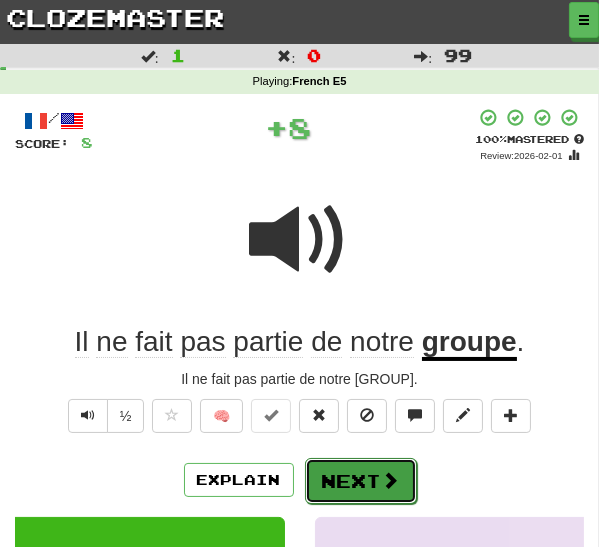 click at bounding box center [391, 480] 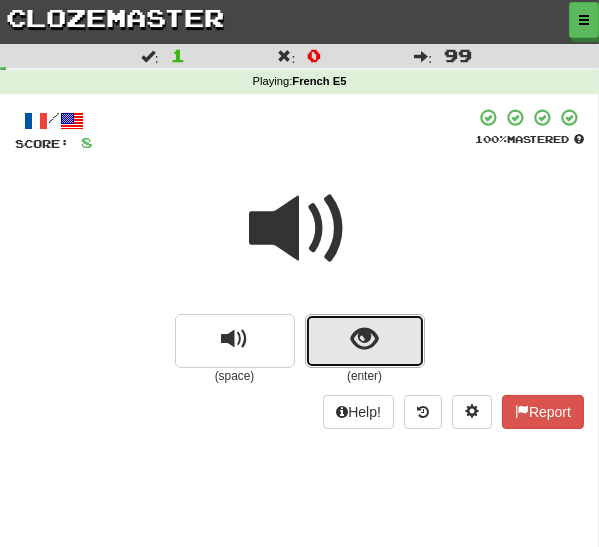 click at bounding box center (365, 341) 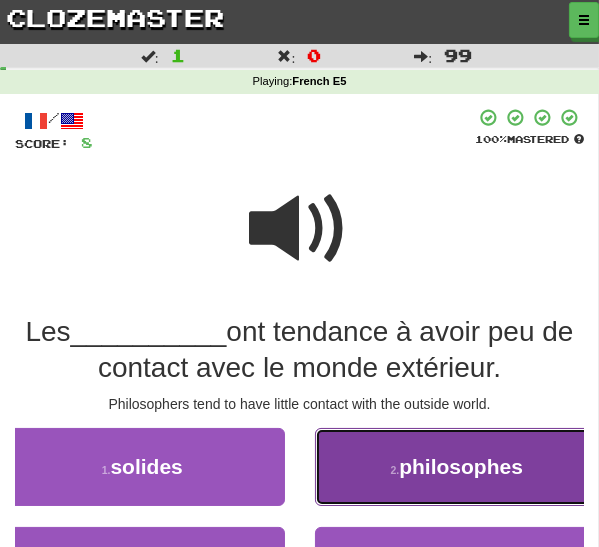 click on "philosophes" at bounding box center (461, 466) 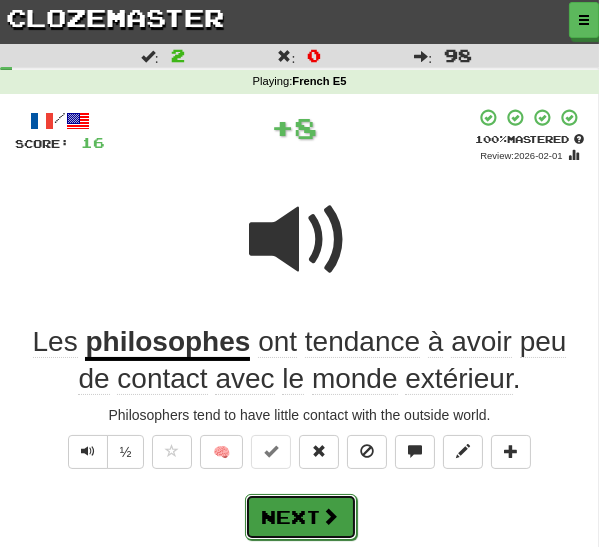 click at bounding box center [331, 516] 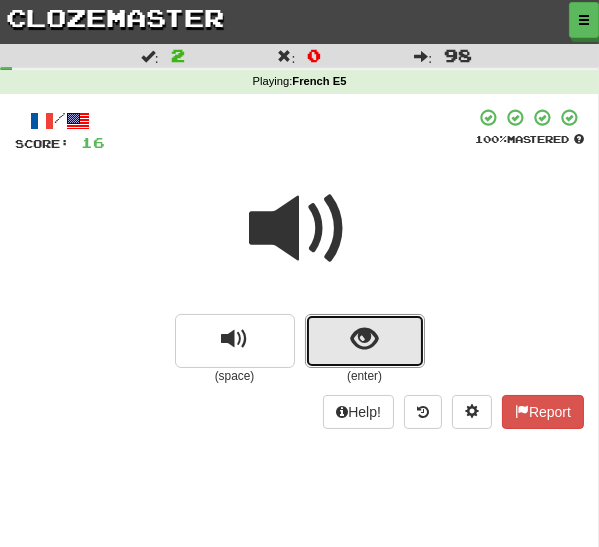 click at bounding box center [365, 341] 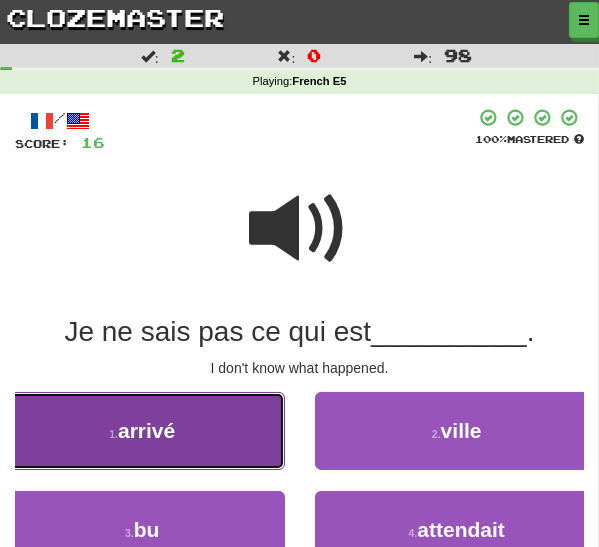 click on "1 .  arrivé" at bounding box center (142, 431) 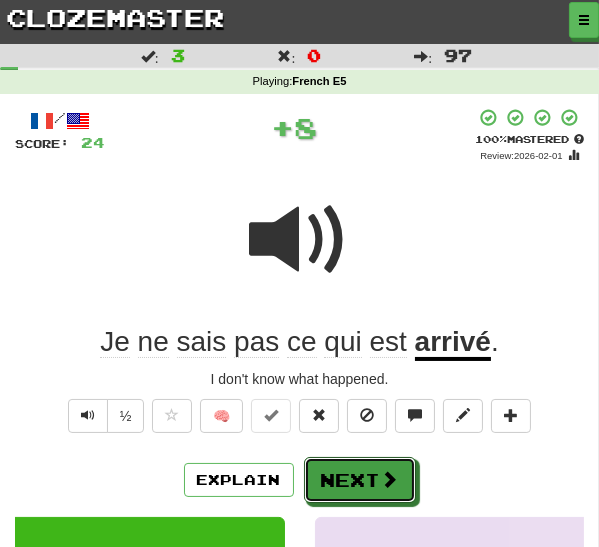 click on "Next" at bounding box center (360, 480) 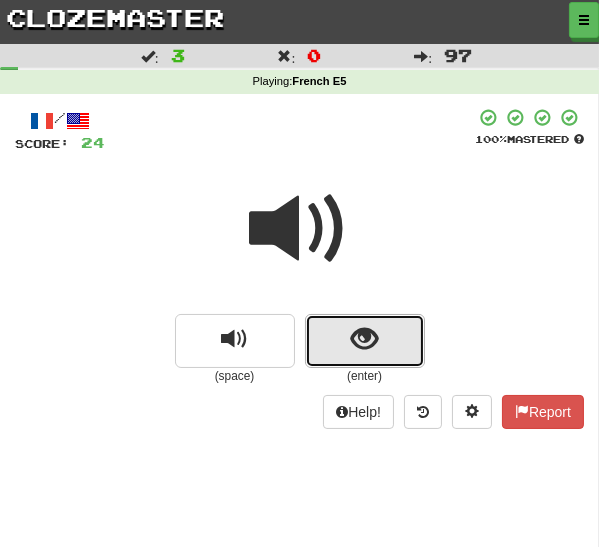click at bounding box center (364, 339) 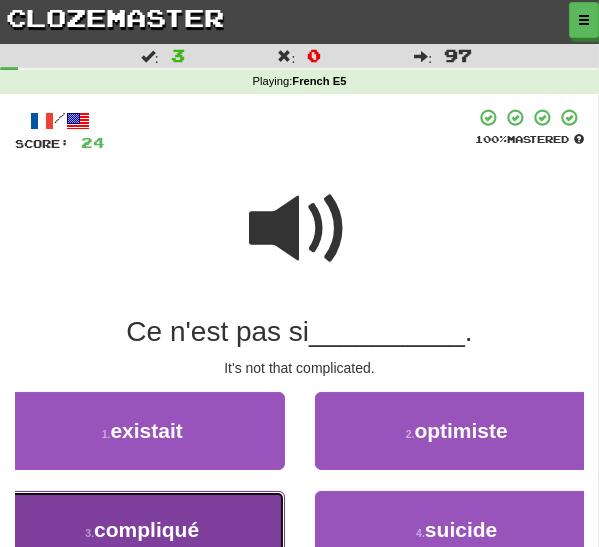 click on "compliqué" at bounding box center (146, 529) 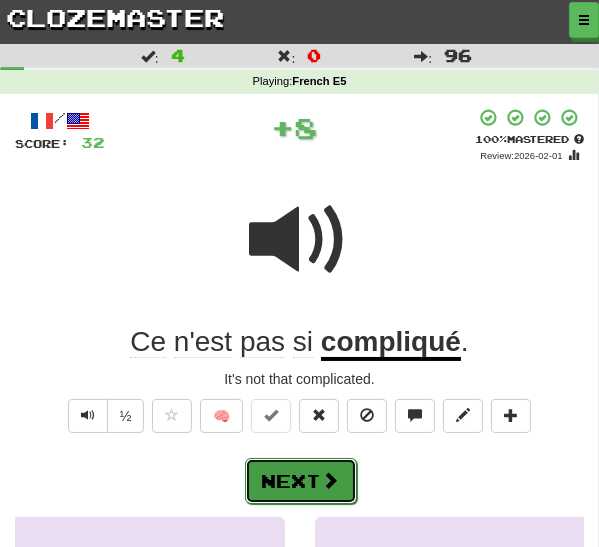 click on "Next" at bounding box center [301, 481] 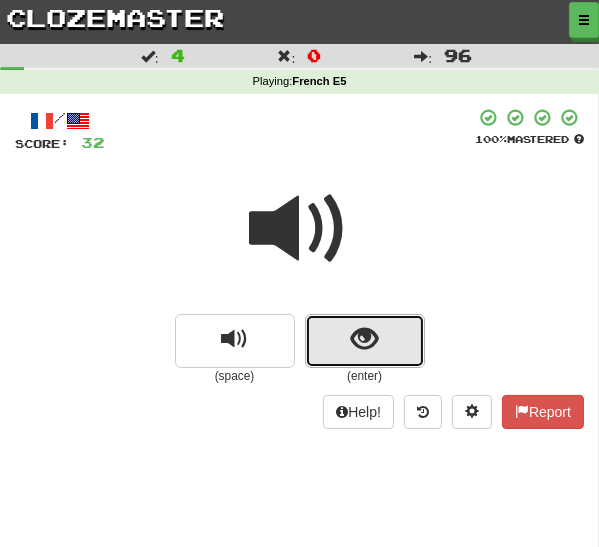 click at bounding box center (364, 339) 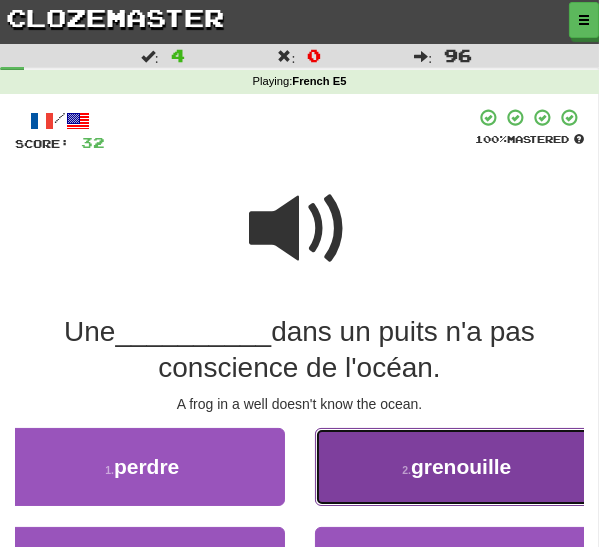 click on "2 .  grenouille" at bounding box center [457, 467] 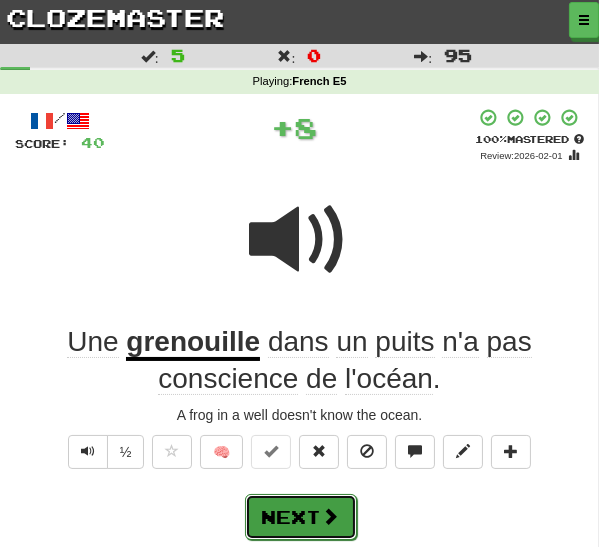 click at bounding box center (331, 516) 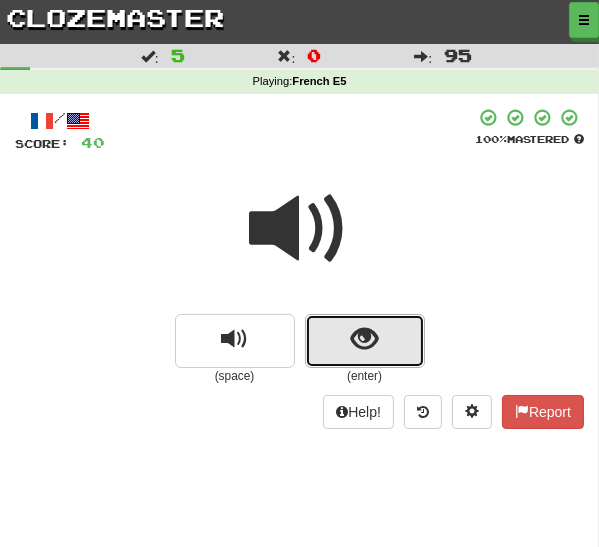 click at bounding box center [365, 341] 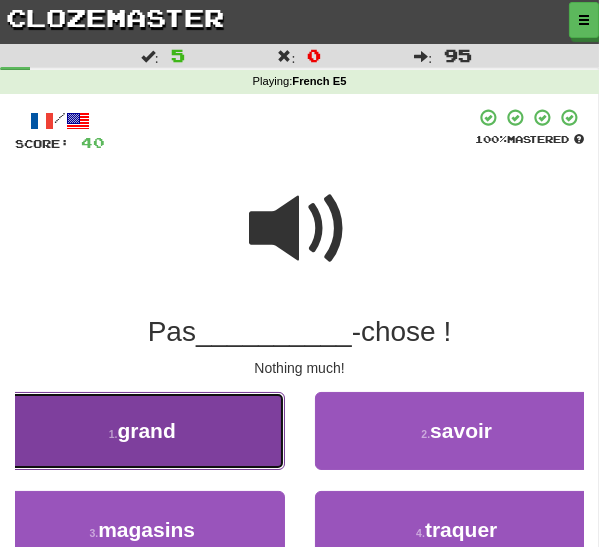 click on "1 .  grand" at bounding box center [142, 431] 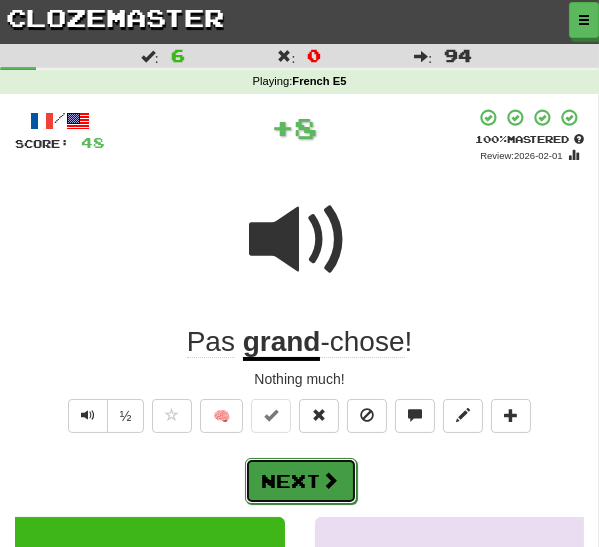 click on "Next" at bounding box center (301, 481) 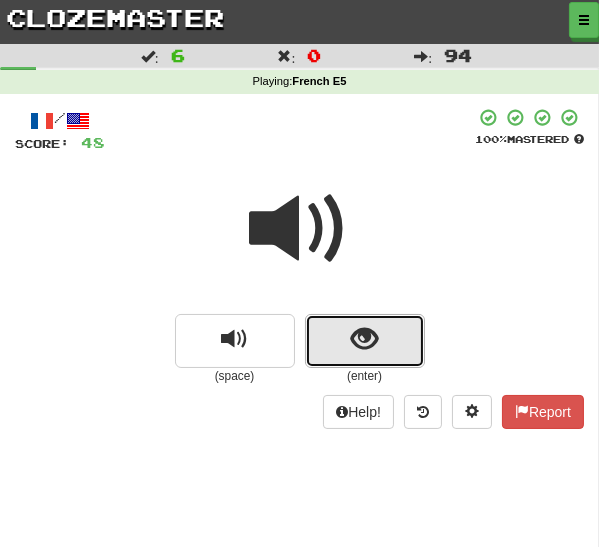 click at bounding box center (365, 341) 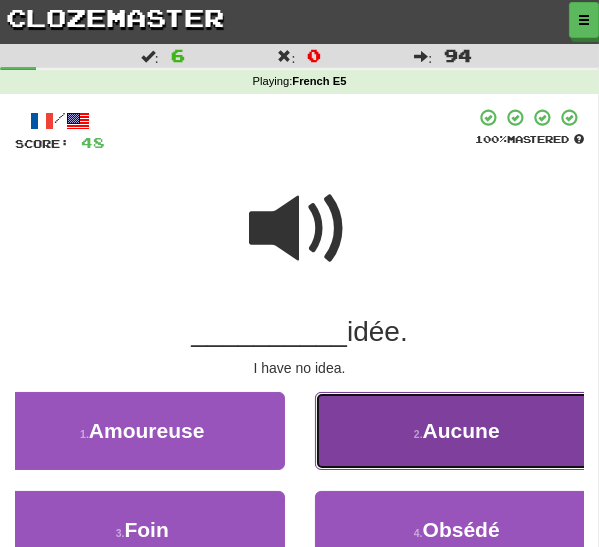click on "Aucune" at bounding box center (461, 430) 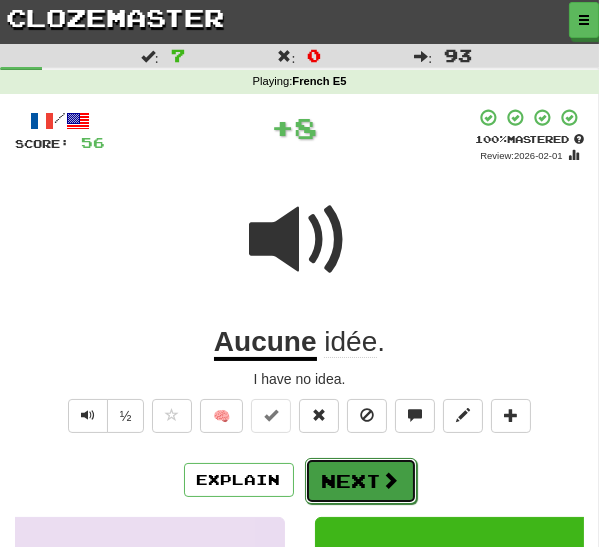click on "Next" at bounding box center (361, 481) 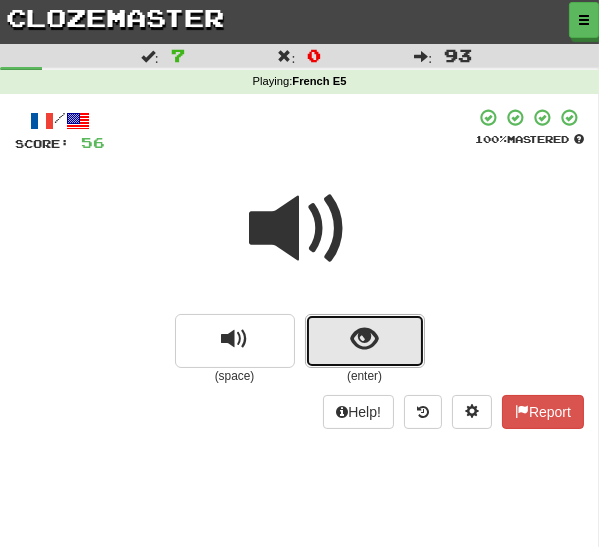 click at bounding box center [364, 339] 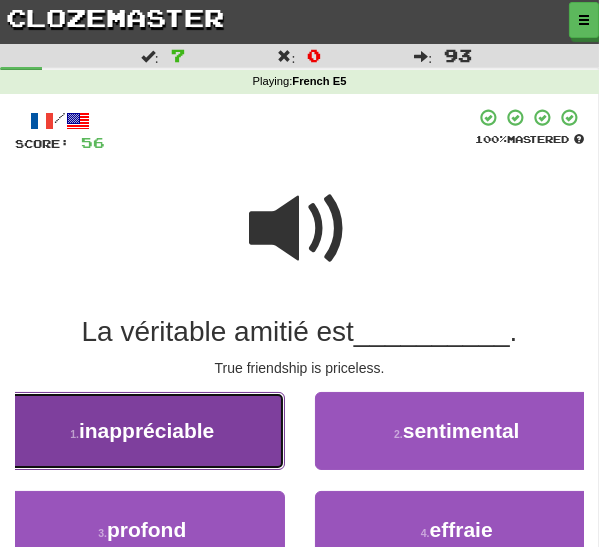 click on "inappréciable" at bounding box center (146, 430) 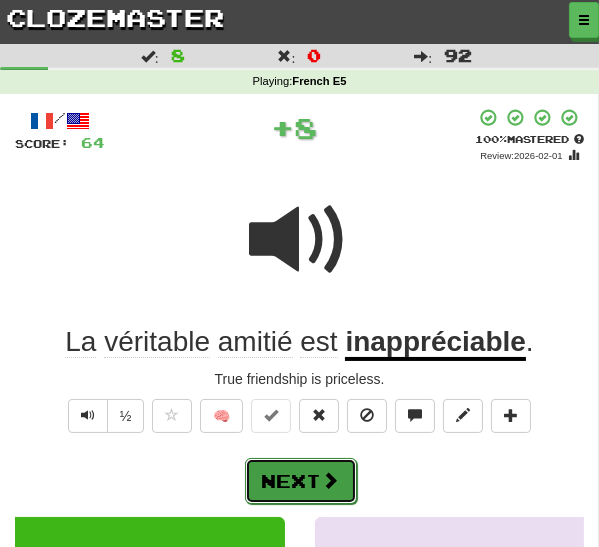 click on "Next" at bounding box center (301, 481) 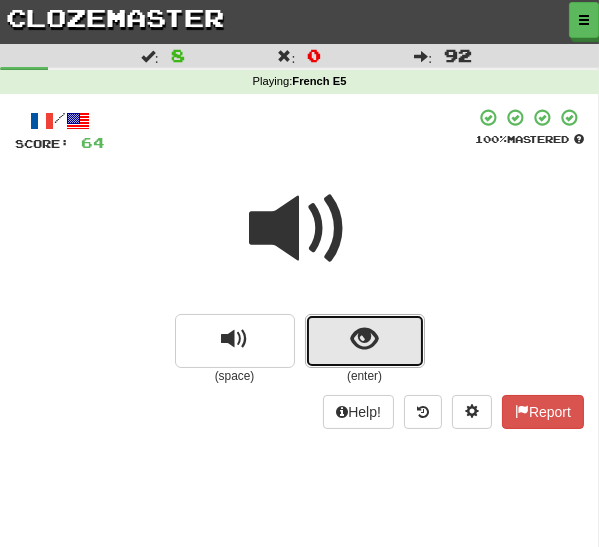 click at bounding box center [365, 341] 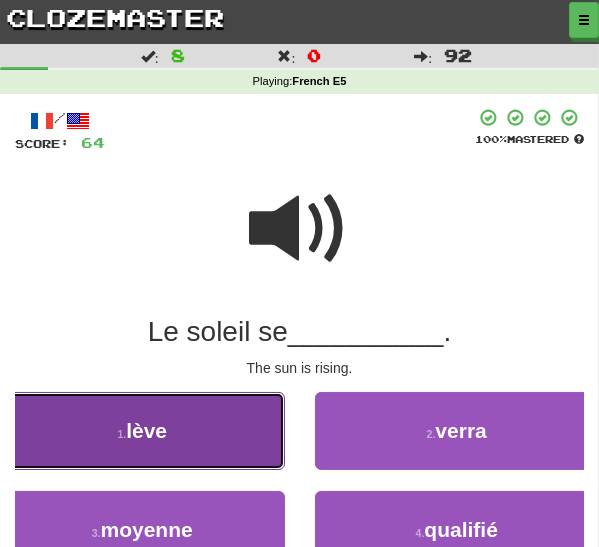 click on "1 .  lève" at bounding box center (142, 431) 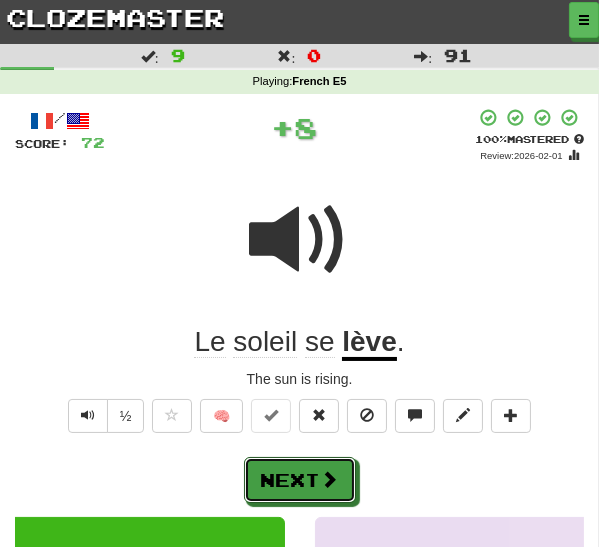click on "Next" at bounding box center [300, 480] 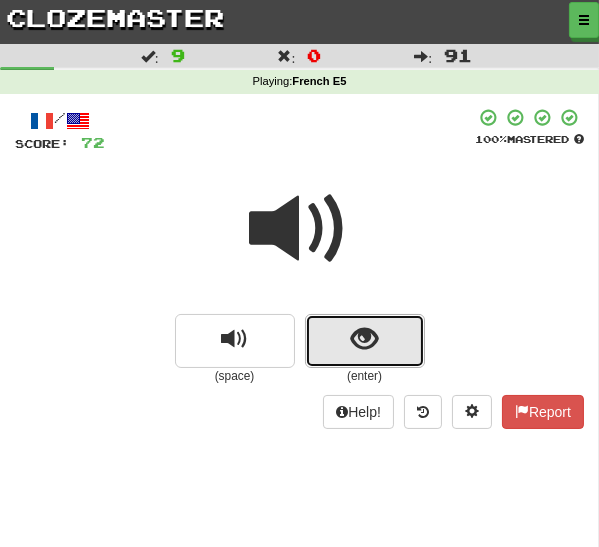 click at bounding box center [365, 341] 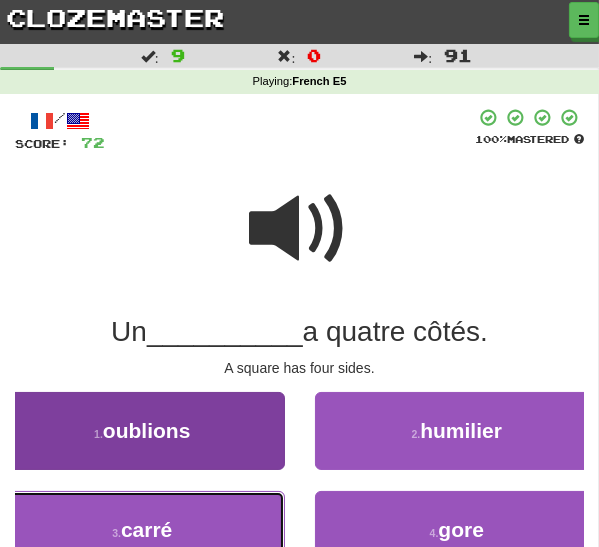 click on "3 .  carré" at bounding box center [142, 530] 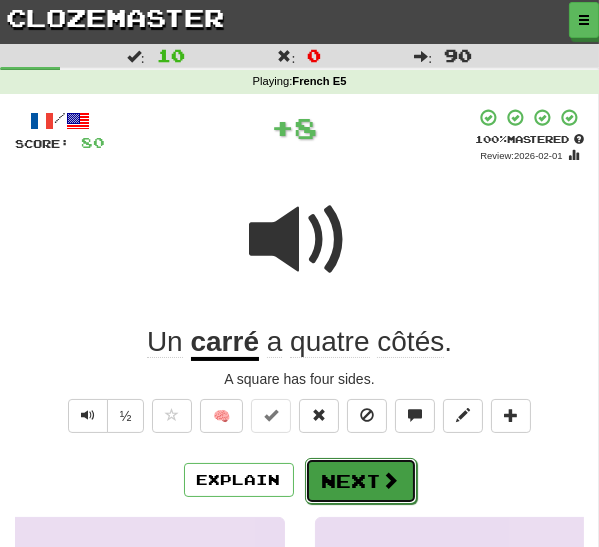 click on "Next" at bounding box center (361, 481) 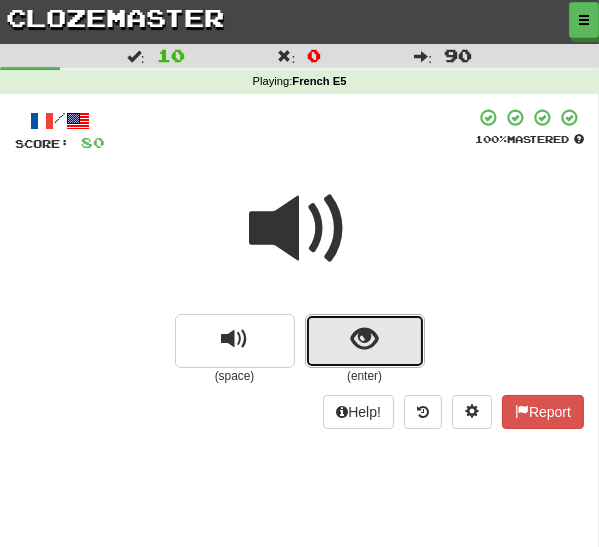 click at bounding box center (365, 341) 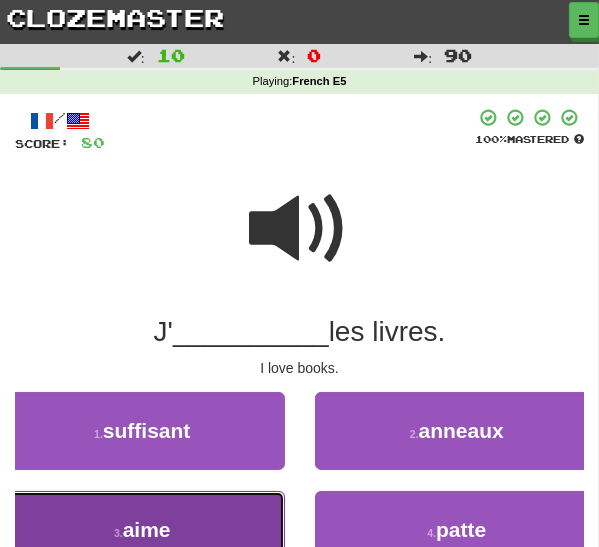 click on "3 .  aime" at bounding box center [142, 530] 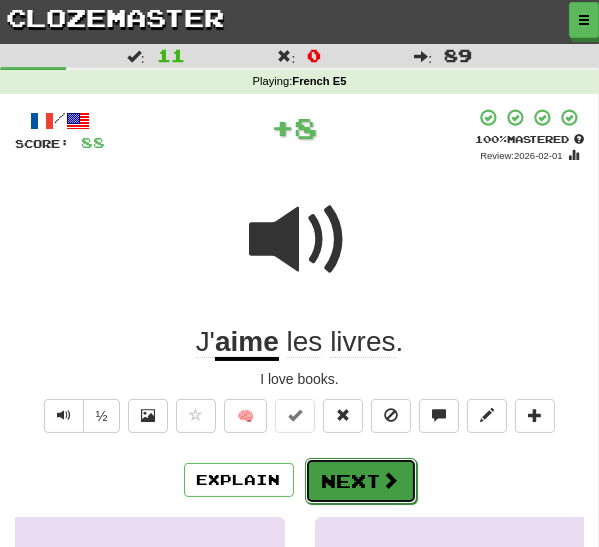 click on "Next" at bounding box center [361, 481] 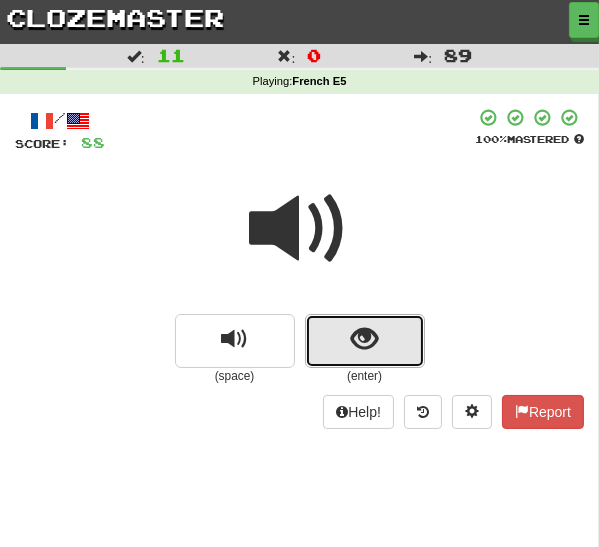 click at bounding box center (365, 341) 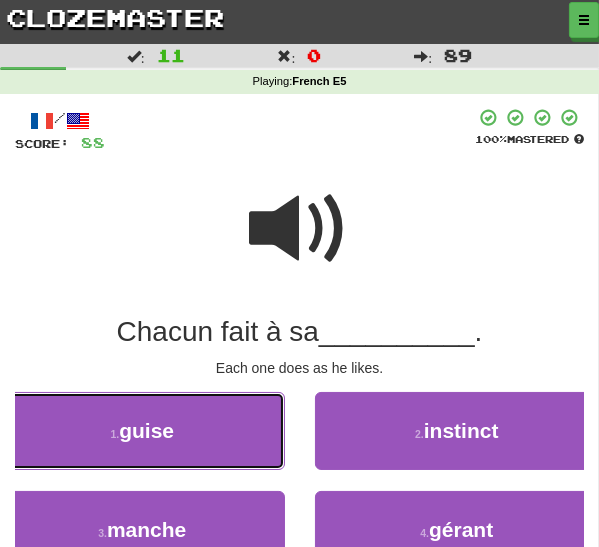 drag, startPoint x: 229, startPoint y: 433, endPoint x: 244, endPoint y: 449, distance: 21.931713 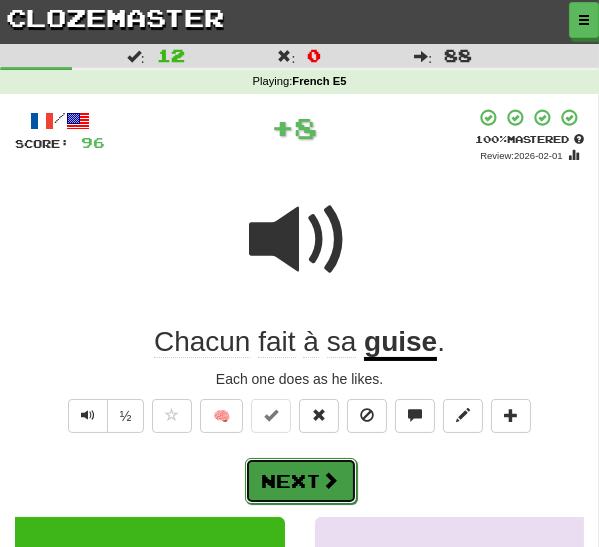 click at bounding box center (331, 480) 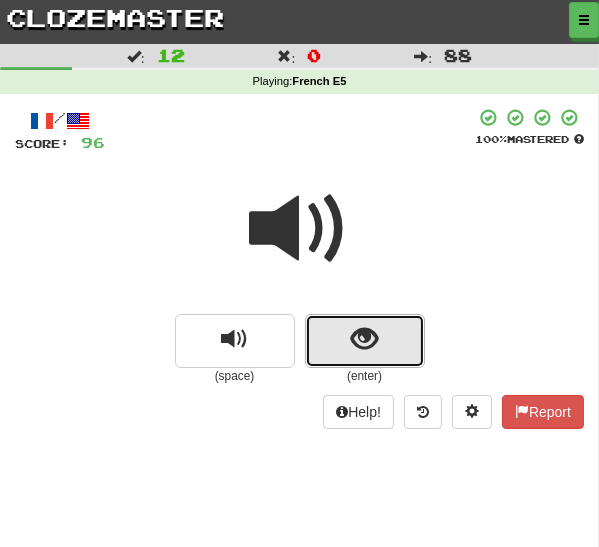 click at bounding box center (364, 339) 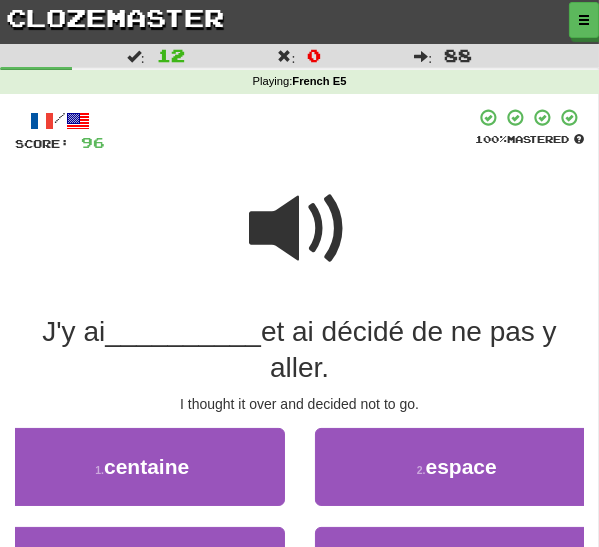 scroll, scrollTop: 36, scrollLeft: 0, axis: vertical 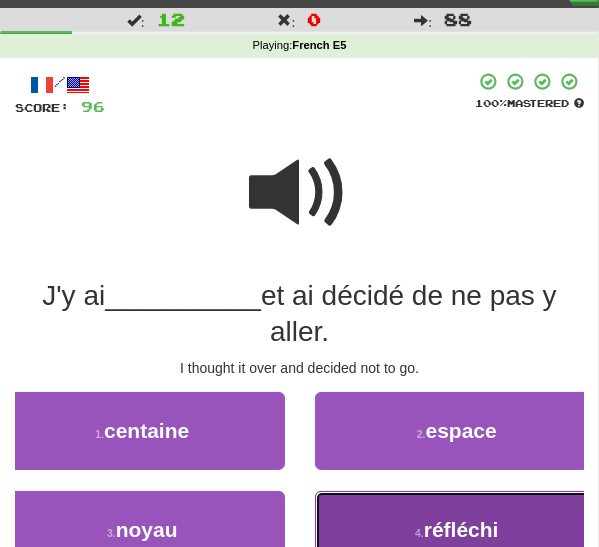 click on "réfléchi" at bounding box center [461, 529] 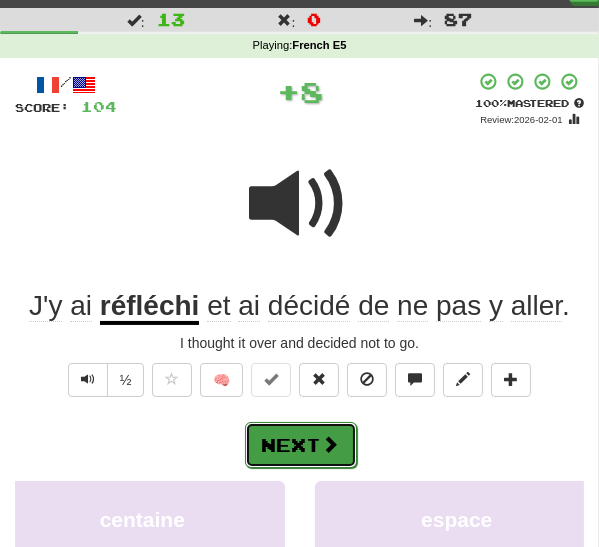 click on "Next" at bounding box center (301, 445) 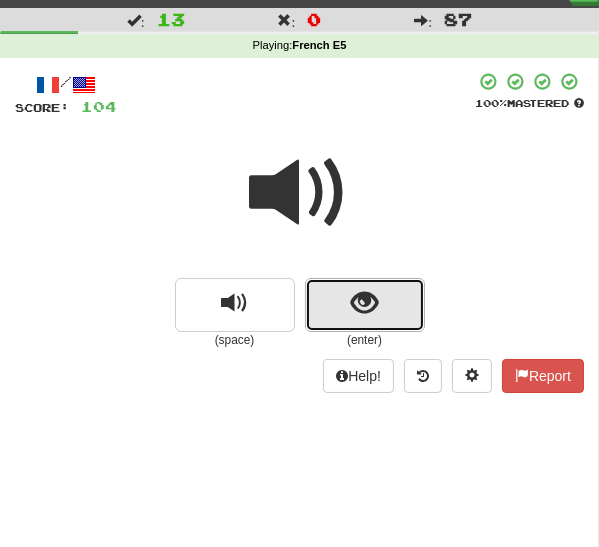 click at bounding box center (365, 305) 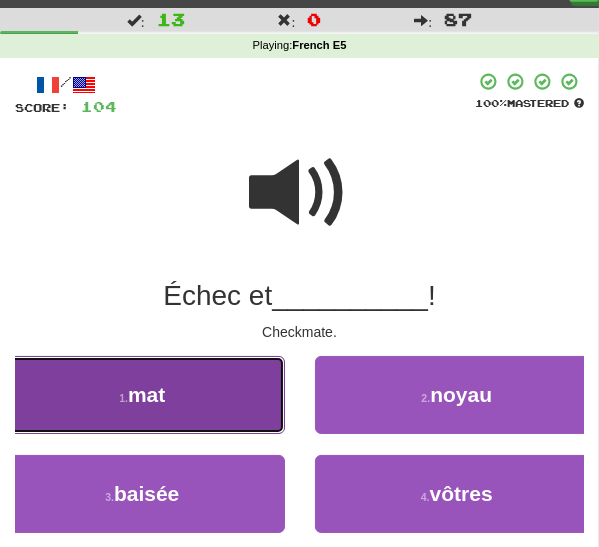click on "1 .  mat" at bounding box center (142, 395) 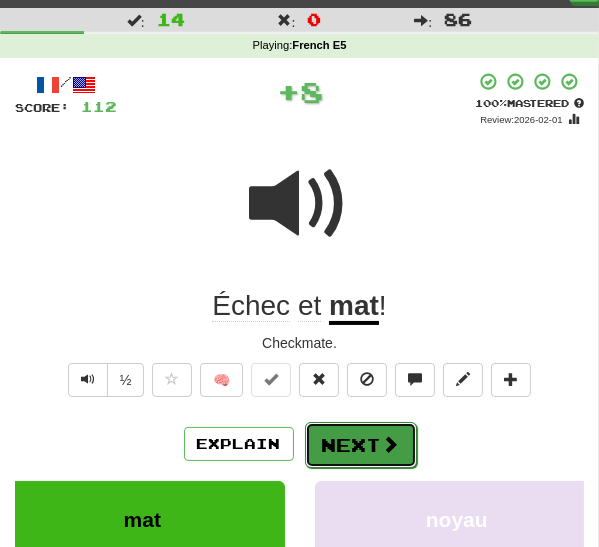 click on "Next" at bounding box center (361, 445) 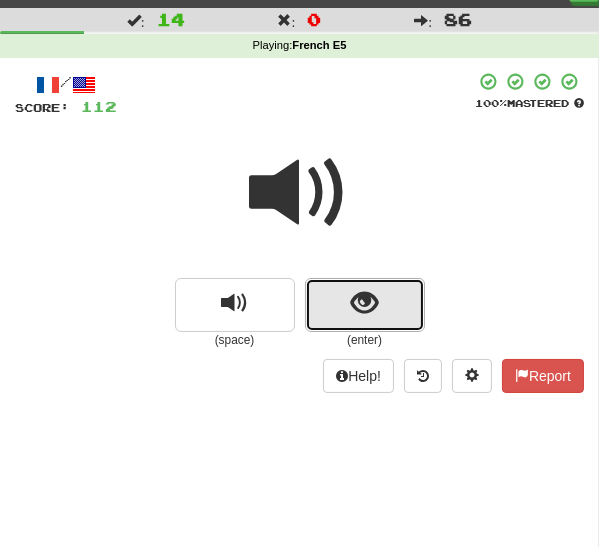 click at bounding box center (364, 303) 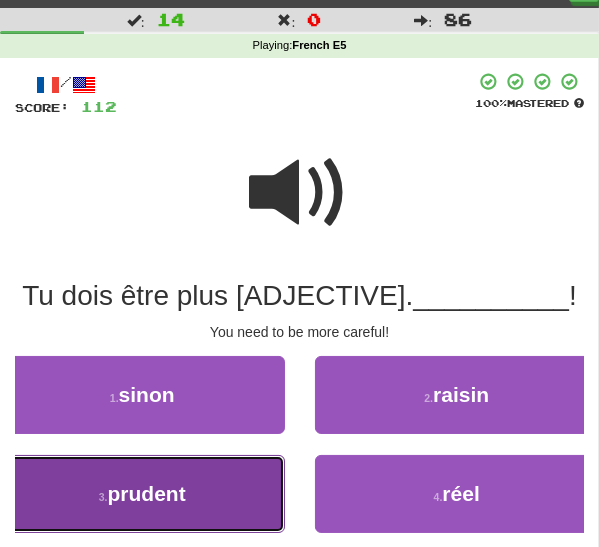 click on "prudent" at bounding box center [147, 493] 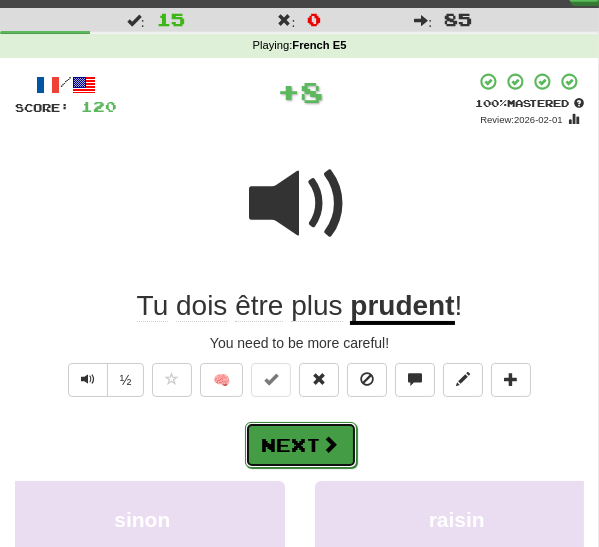 click on "Next" at bounding box center (301, 445) 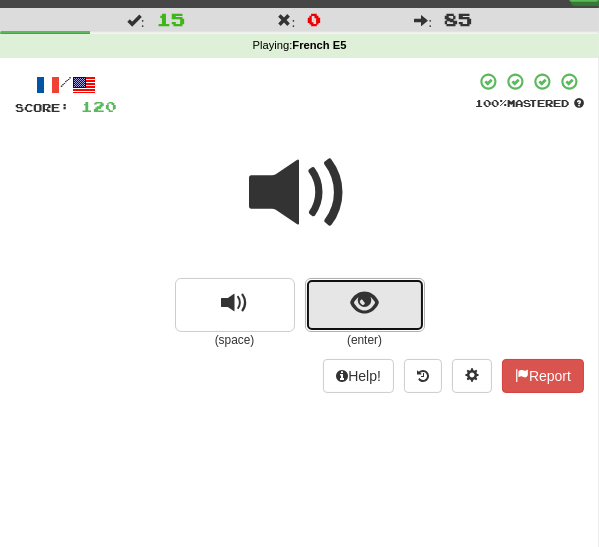 click at bounding box center [364, 303] 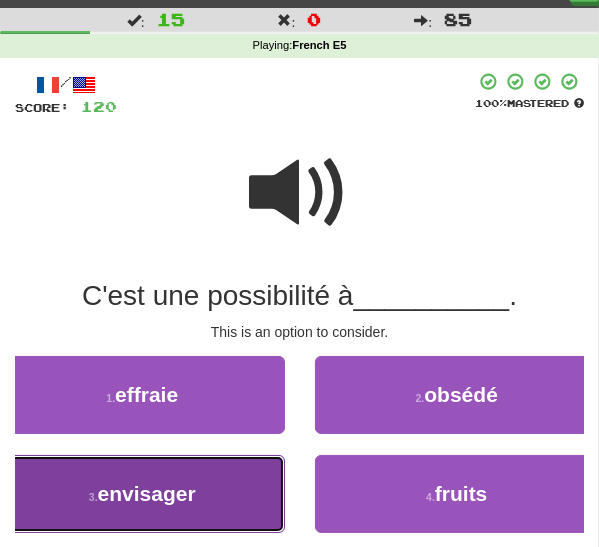 click on "3 .  envisager" at bounding box center (142, 494) 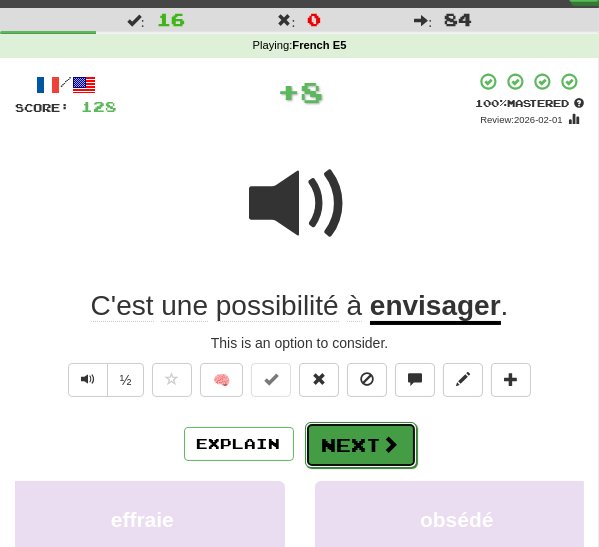 click on "Next" at bounding box center [361, 445] 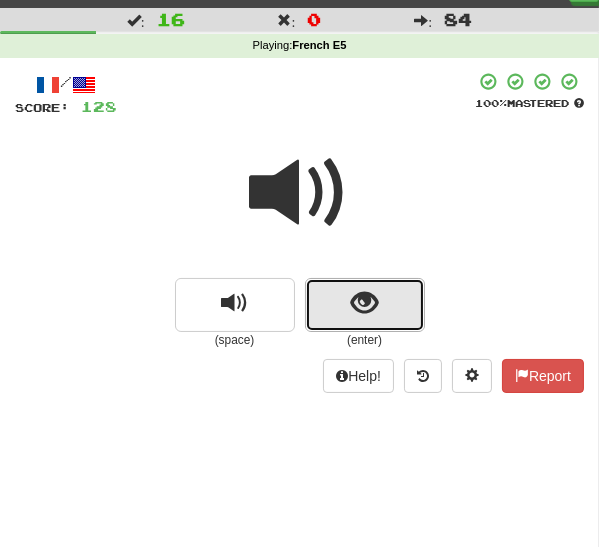 click at bounding box center (364, 303) 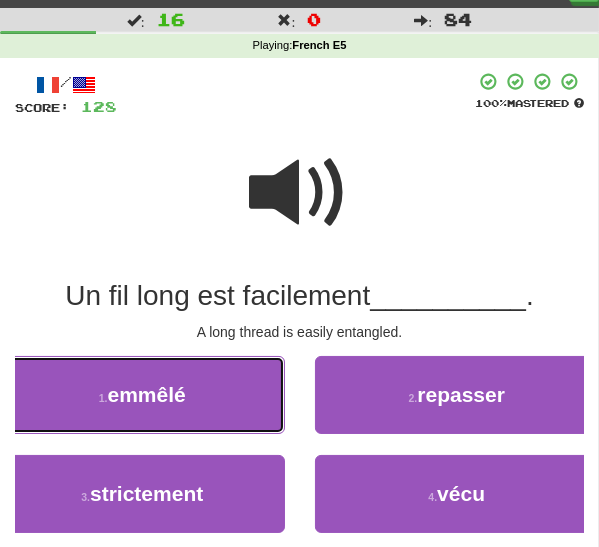 drag, startPoint x: 180, startPoint y: 403, endPoint x: 190, endPoint y: 410, distance: 12.206555 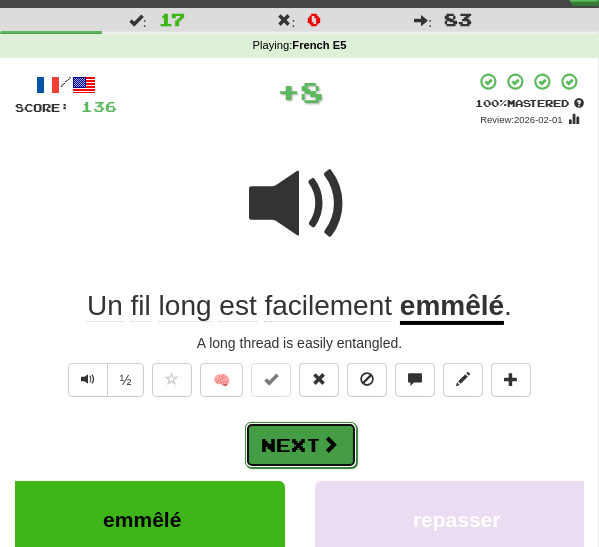 click at bounding box center (331, 444) 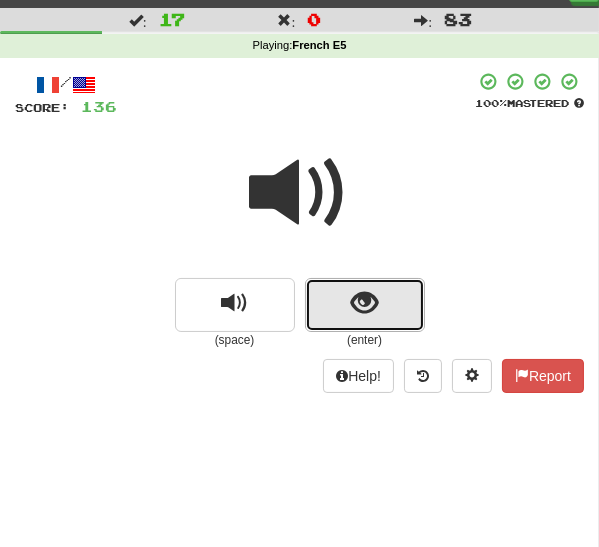 click at bounding box center [365, 305] 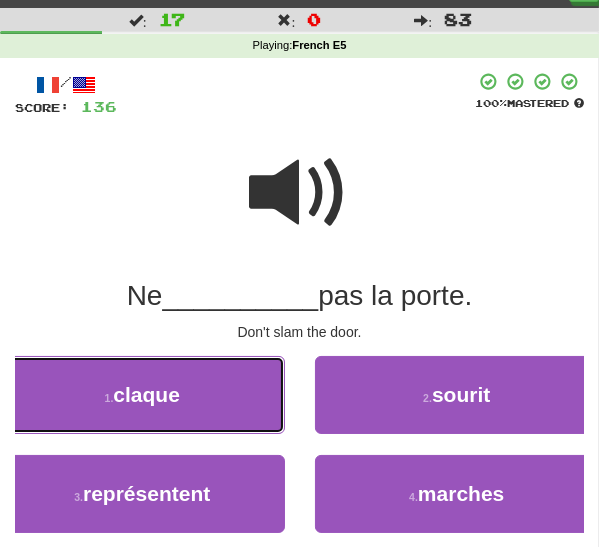 click on "1 .  claque" at bounding box center (142, 395) 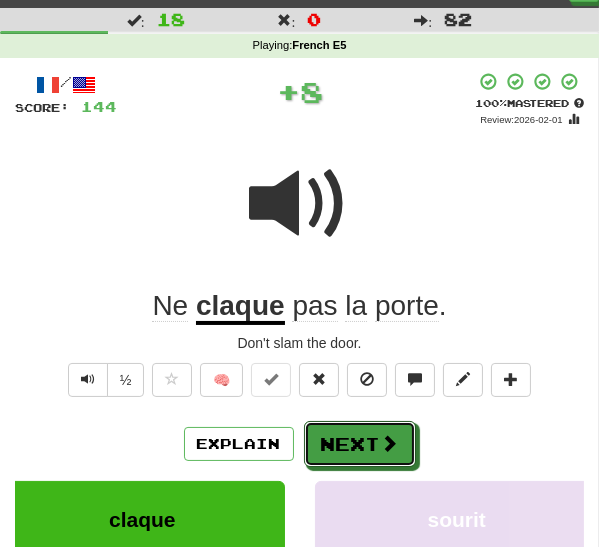 drag, startPoint x: 348, startPoint y: 442, endPoint x: 351, endPoint y: 429, distance: 13.341664 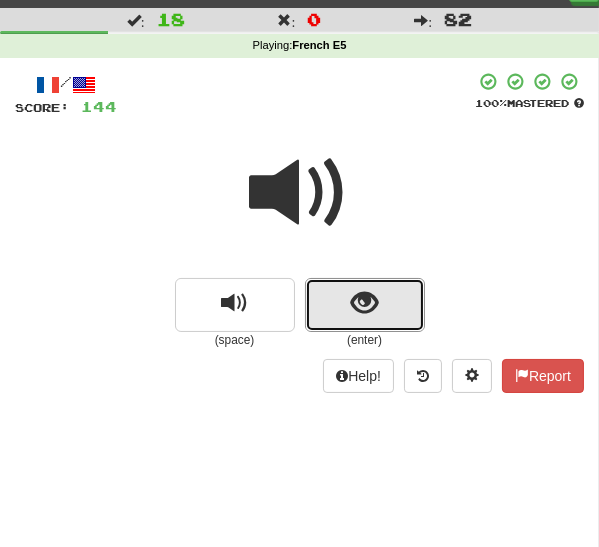 click at bounding box center [364, 303] 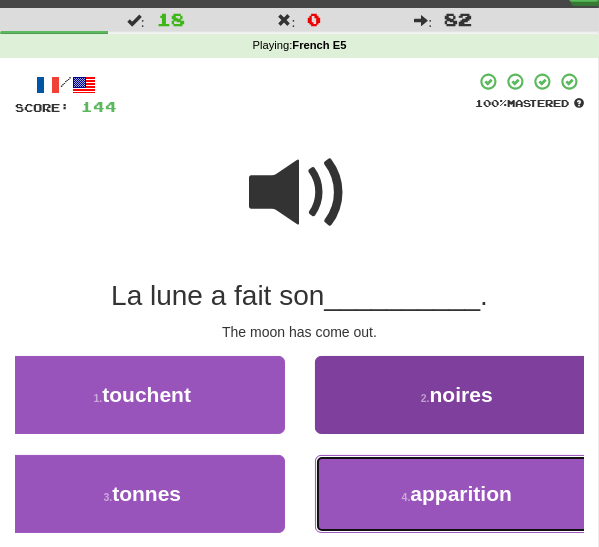 click on "4 .  apparition" at bounding box center [457, 494] 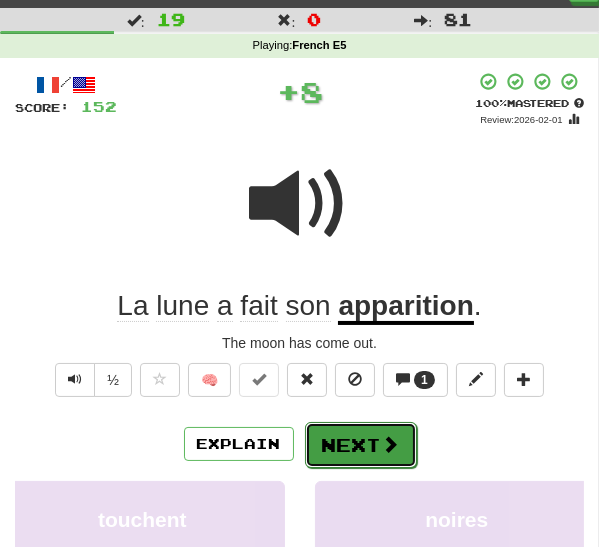 click on "Next" at bounding box center (361, 445) 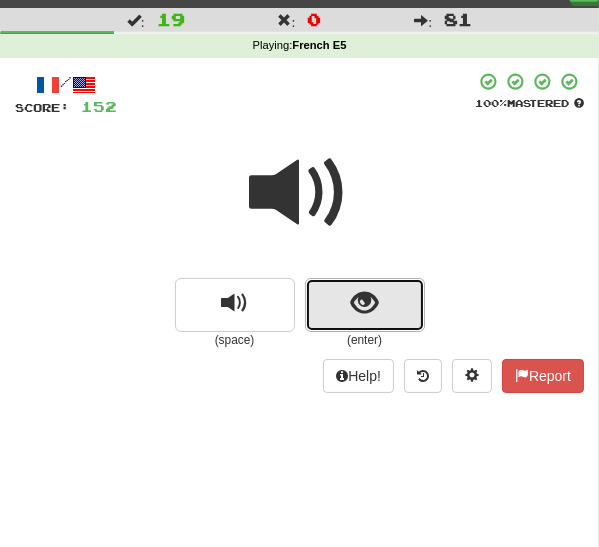 click at bounding box center [365, 305] 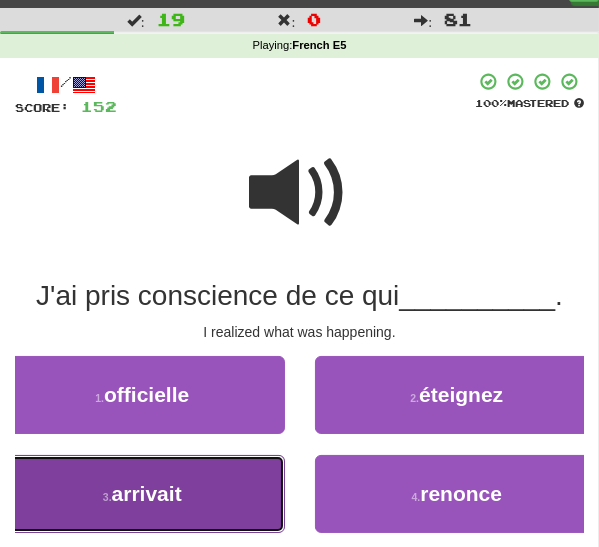 click on "arrivait" at bounding box center [147, 493] 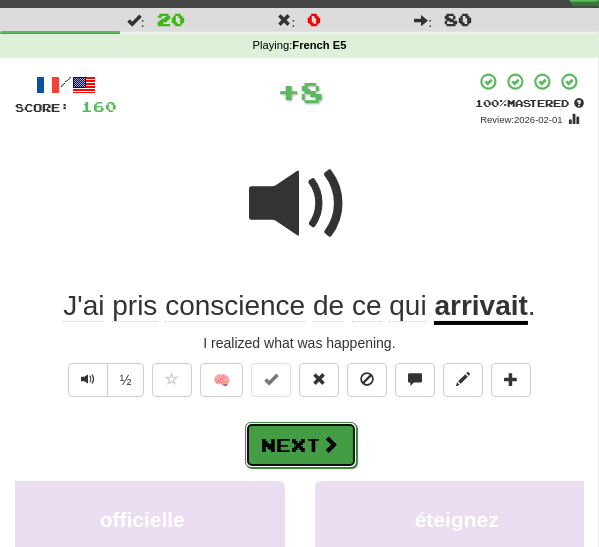 click on "Next" at bounding box center (301, 445) 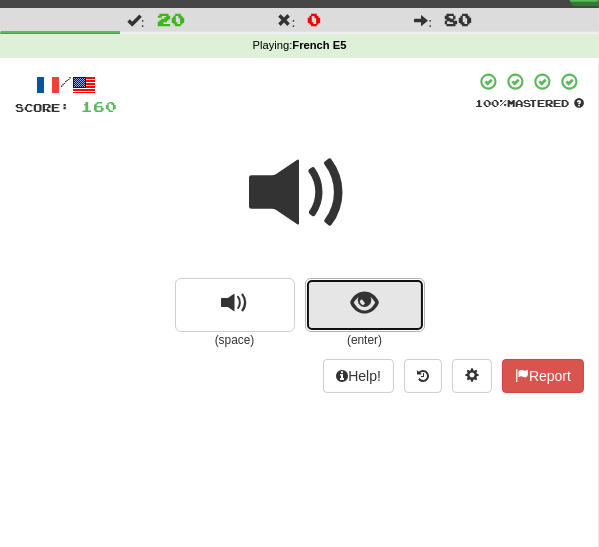 click at bounding box center (364, 303) 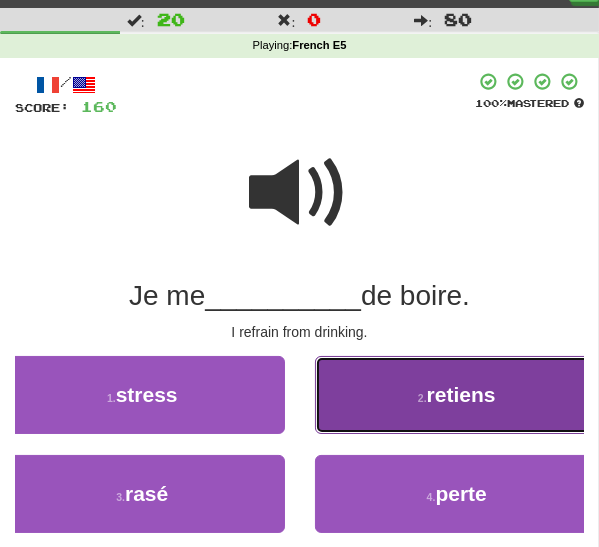 click on "retiens" at bounding box center [461, 394] 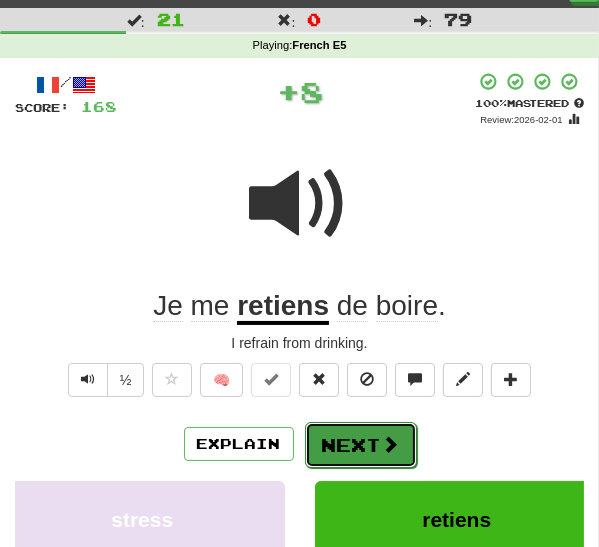 click on "Next" at bounding box center [361, 445] 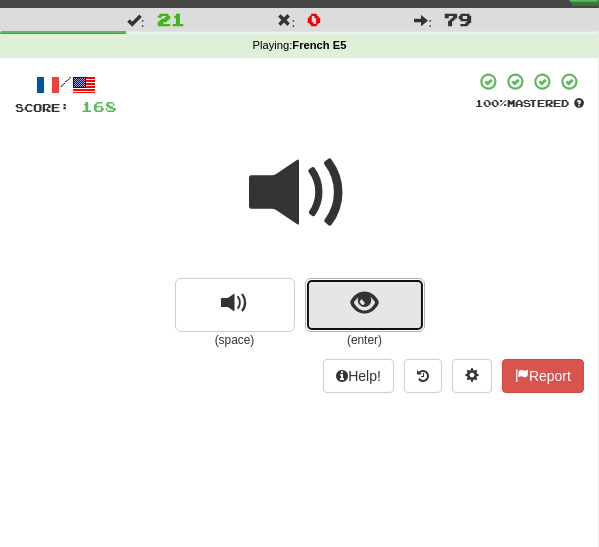click at bounding box center (365, 305) 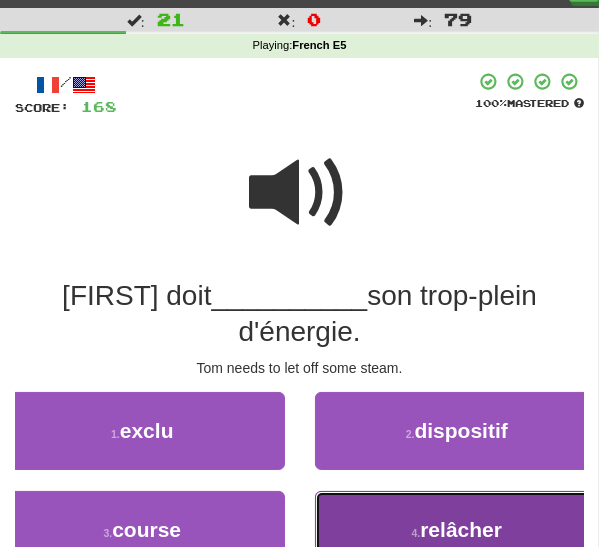 click on "4 .  relâcher" at bounding box center (457, 530) 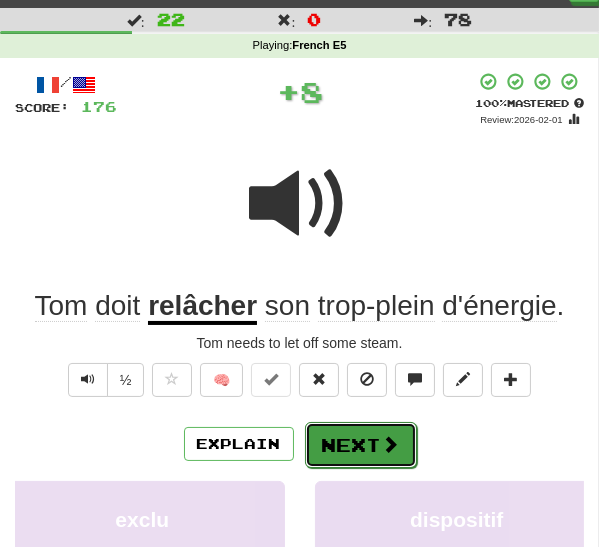 click on "Next" at bounding box center [361, 445] 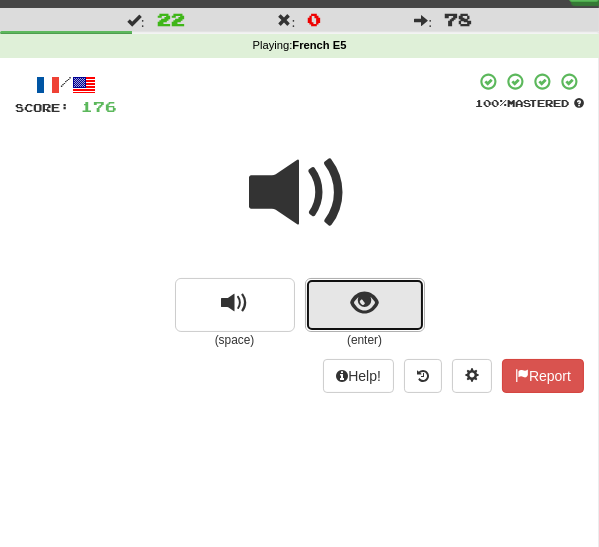 click at bounding box center (365, 305) 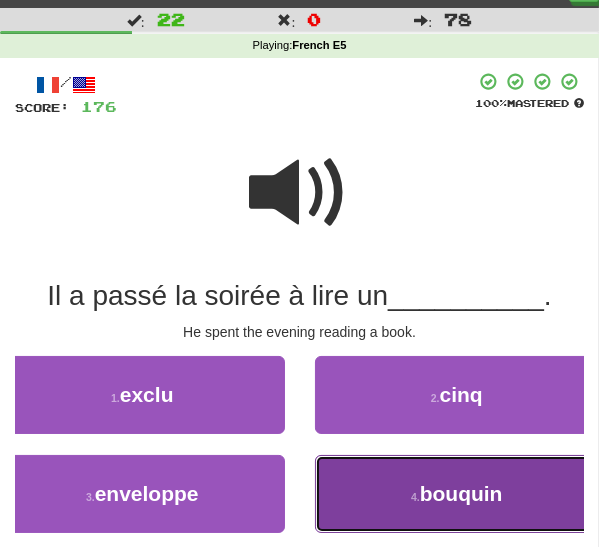 click on "4 .  bouquin" at bounding box center [457, 494] 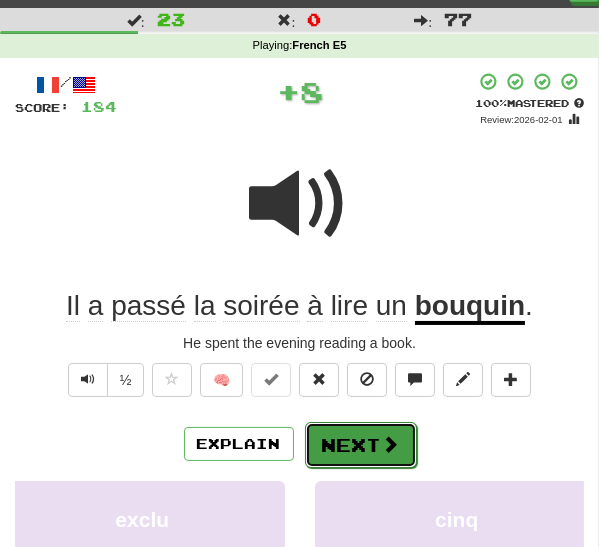 click on "Next" at bounding box center [361, 445] 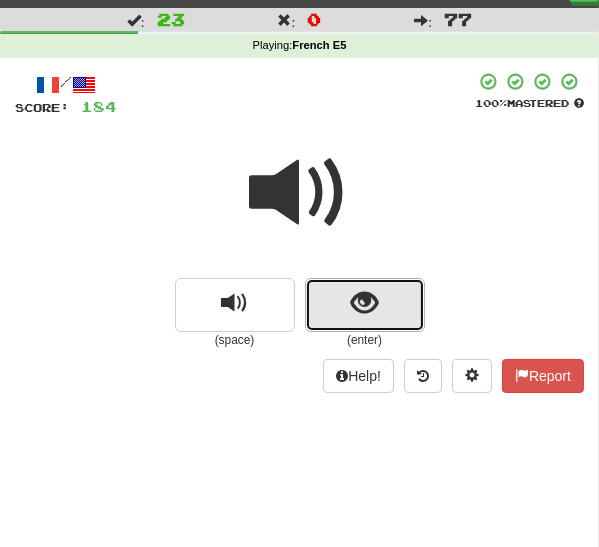click at bounding box center (365, 305) 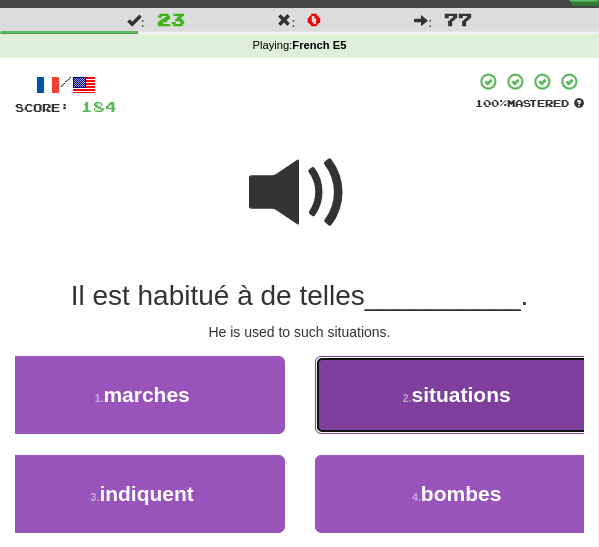 click on "situations" at bounding box center (461, 394) 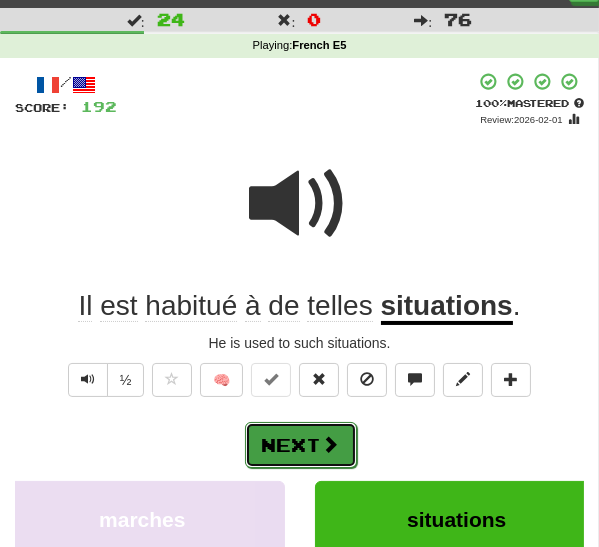 click at bounding box center (331, 444) 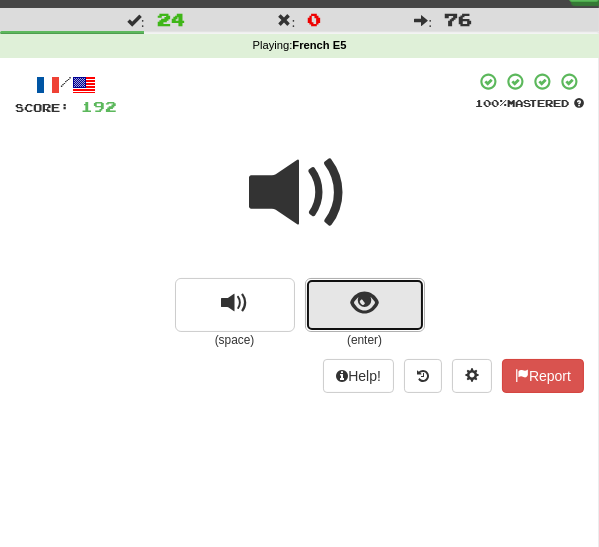 click at bounding box center [364, 303] 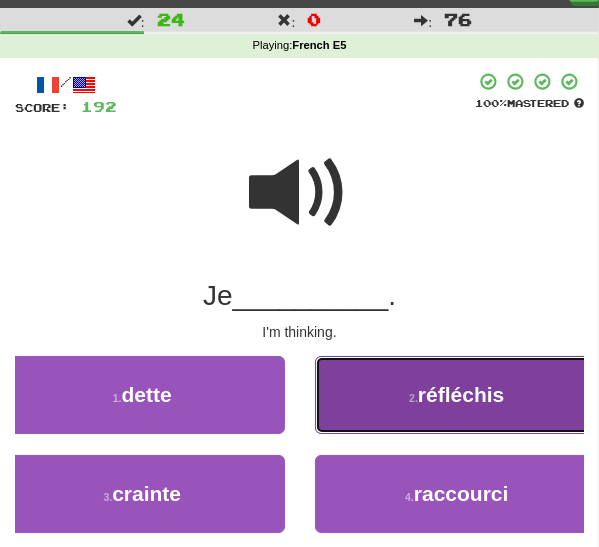 click on "2 .  réfléchis" at bounding box center (457, 395) 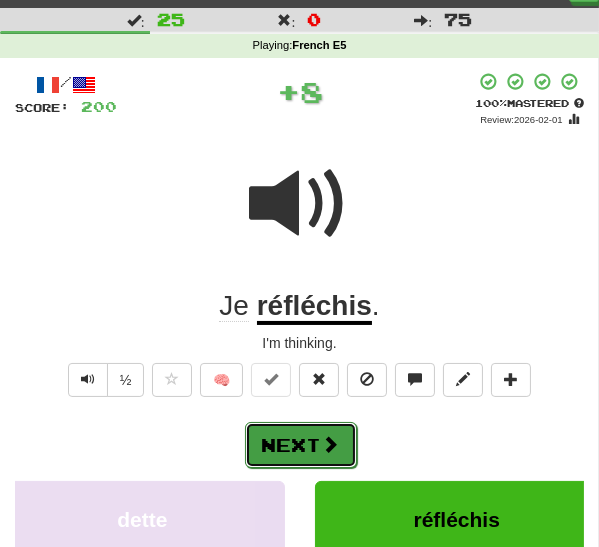 click on "Next" at bounding box center (301, 445) 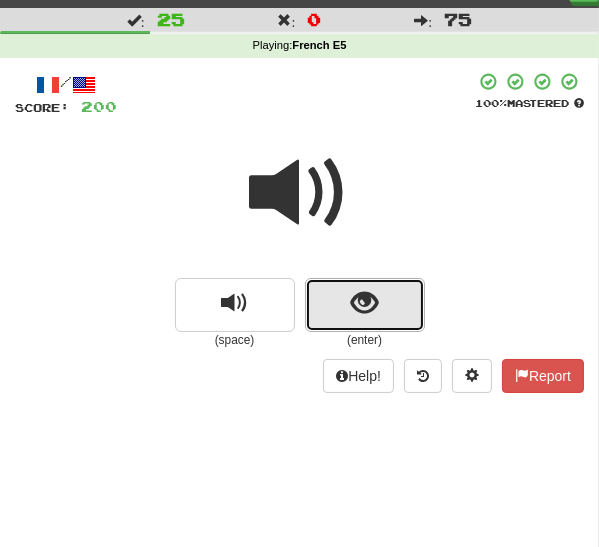 click at bounding box center [364, 303] 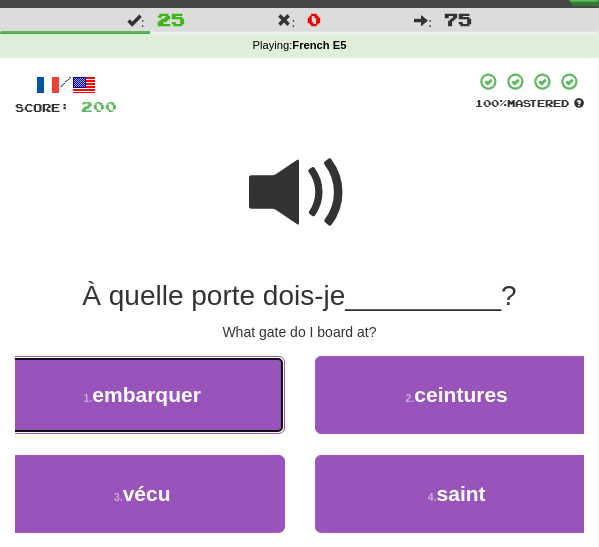 drag, startPoint x: 180, startPoint y: 401, endPoint x: 192, endPoint y: 402, distance: 12.0415945 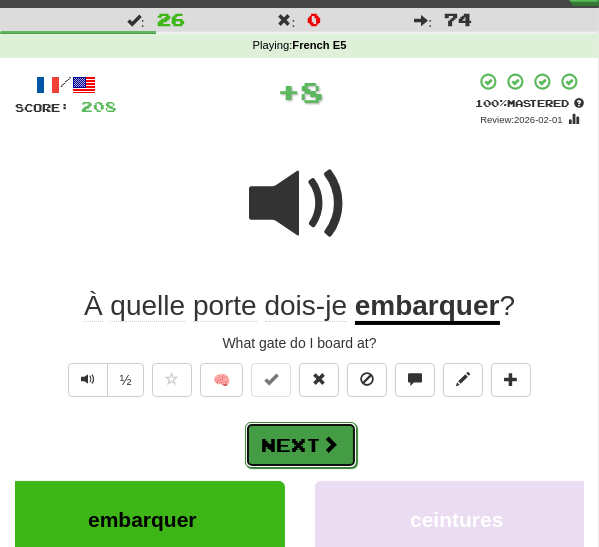 click on "Next" at bounding box center (301, 445) 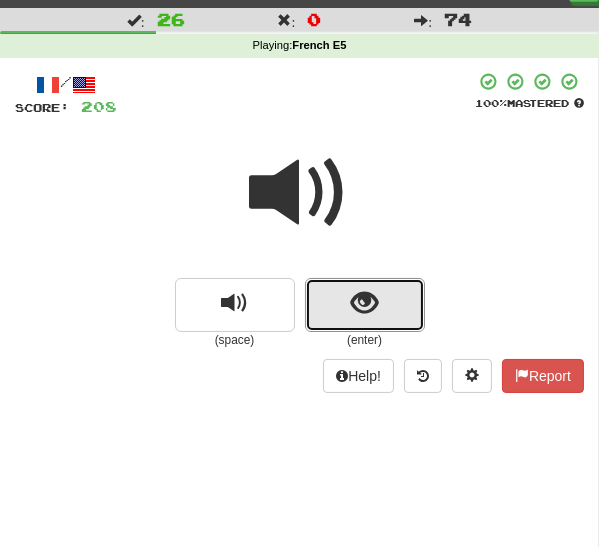 click at bounding box center (364, 303) 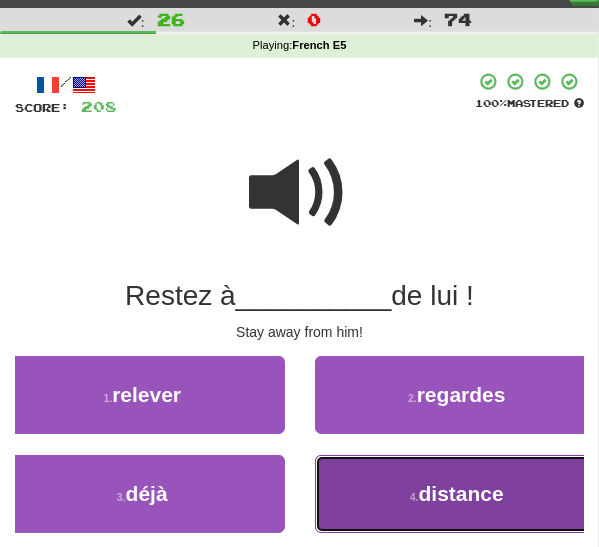 click on "distance" at bounding box center (461, 493) 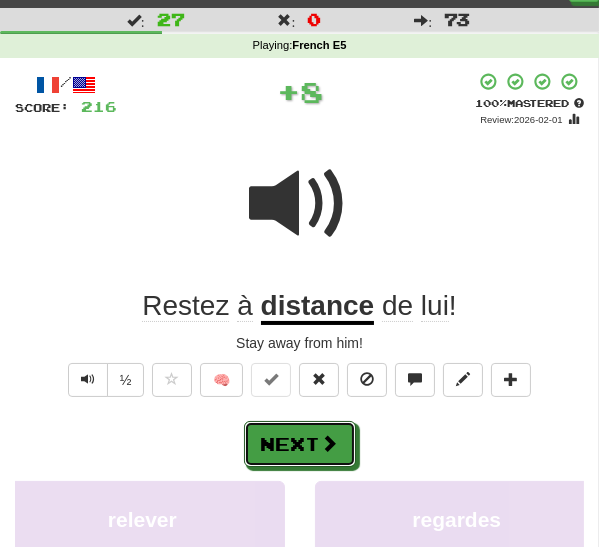 click on "Next" at bounding box center [300, 444] 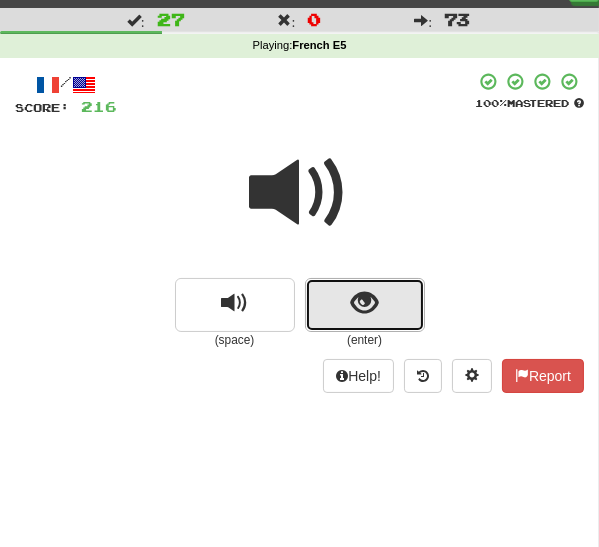 click at bounding box center [365, 305] 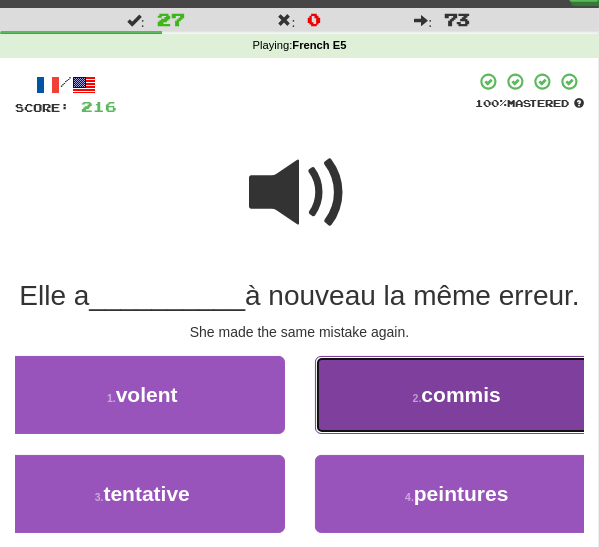 click on "2 .  commis" at bounding box center (457, 395) 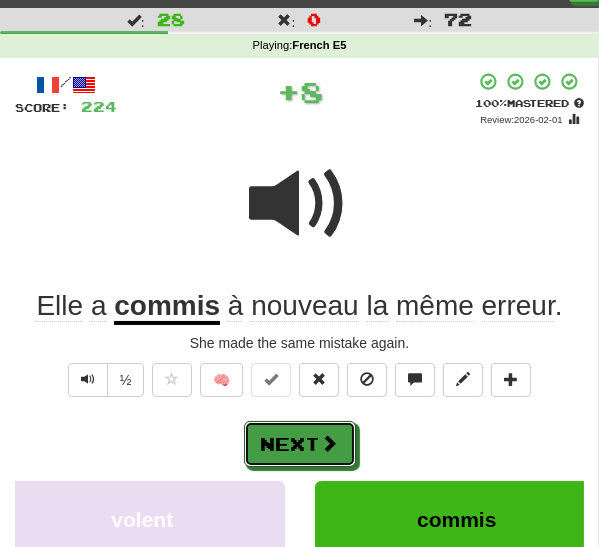 click on "Next" at bounding box center (300, 444) 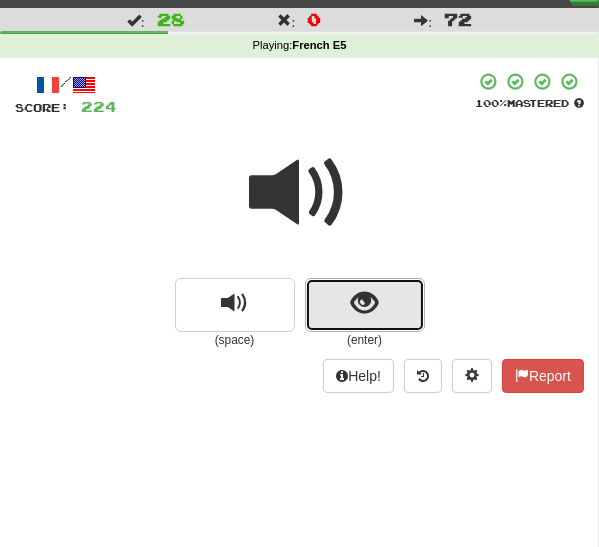 click at bounding box center [364, 303] 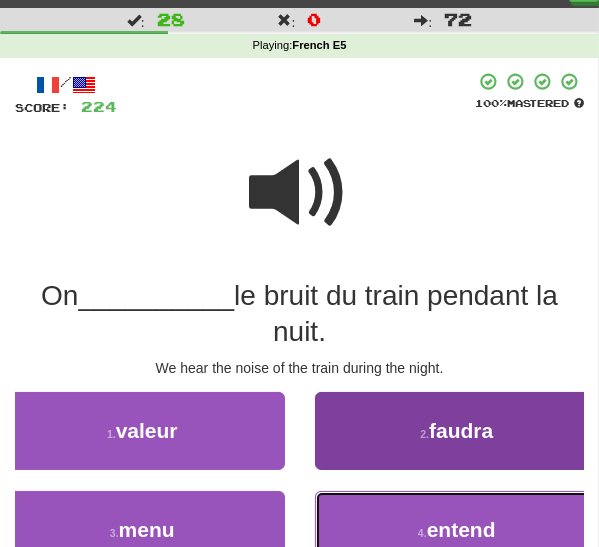click on "4 .  entend" at bounding box center (457, 530) 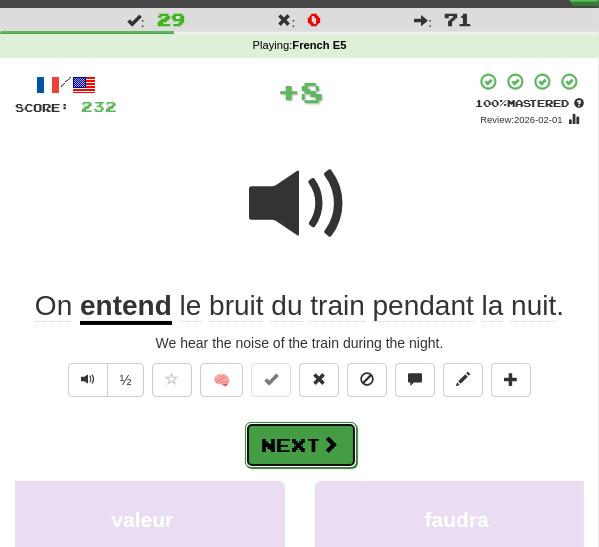 click on "Next" at bounding box center [301, 445] 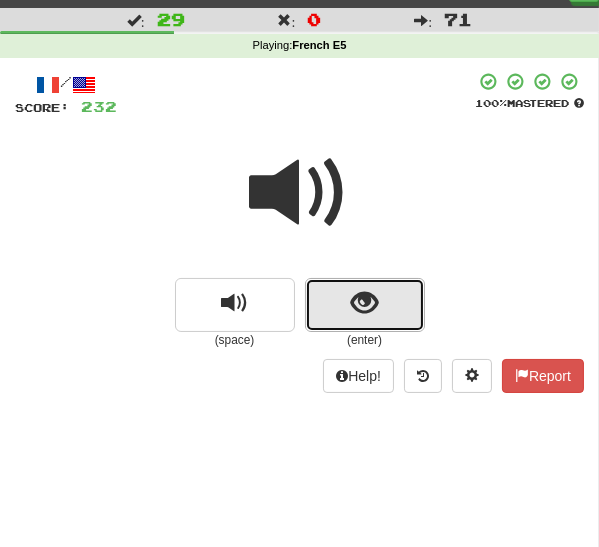 click at bounding box center [364, 303] 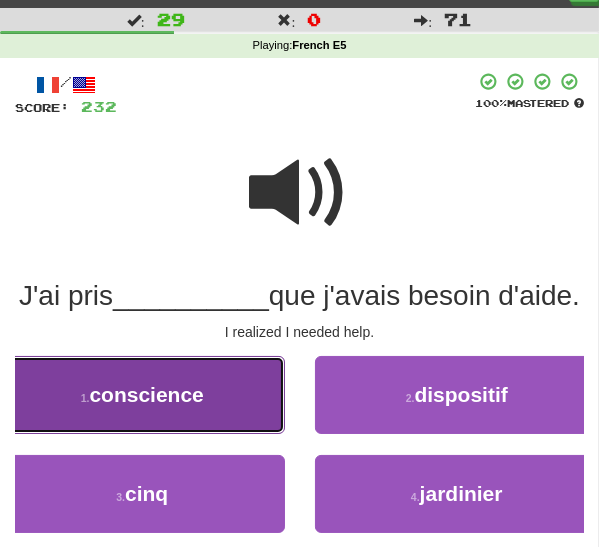 click on "conscience" at bounding box center (146, 394) 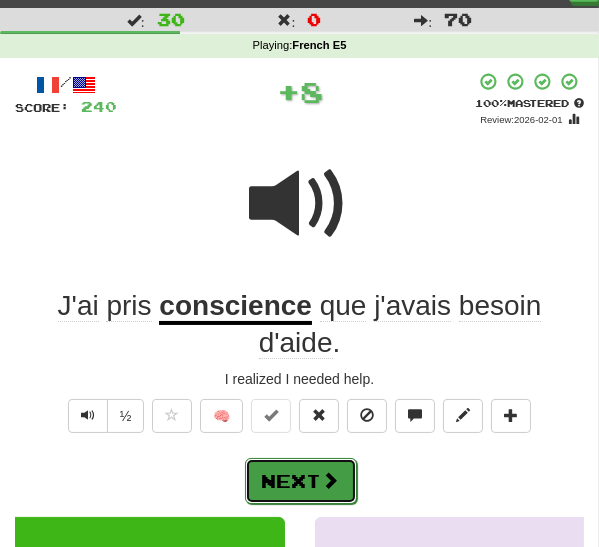 click on "Next" at bounding box center (301, 481) 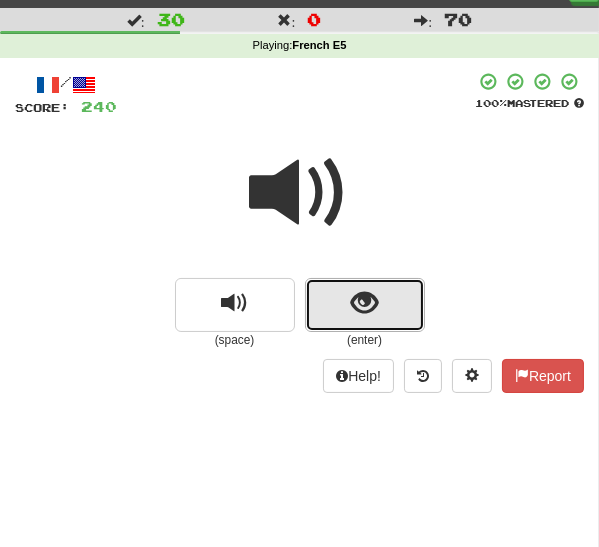 click at bounding box center [364, 303] 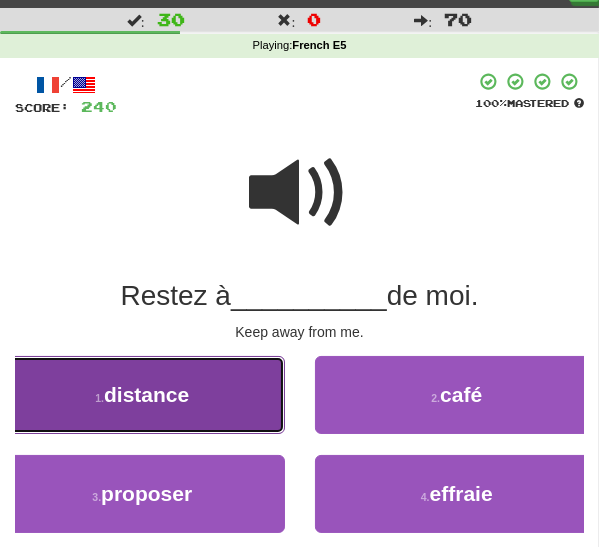 click on "1 .  distance" at bounding box center (142, 395) 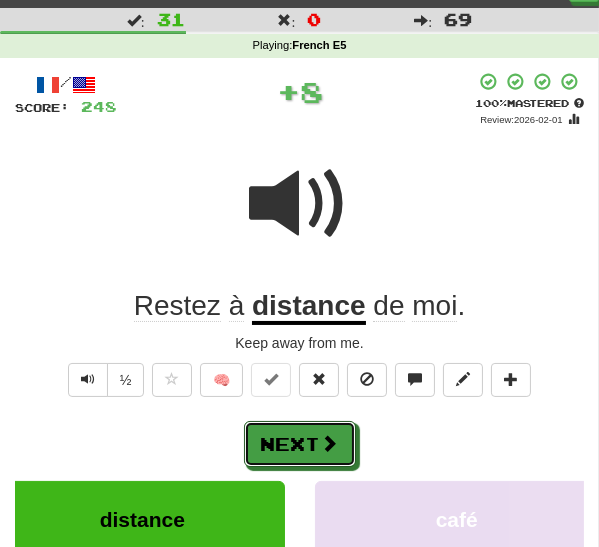 drag, startPoint x: 342, startPoint y: 429, endPoint x: 353, endPoint y: 415, distance: 17.804493 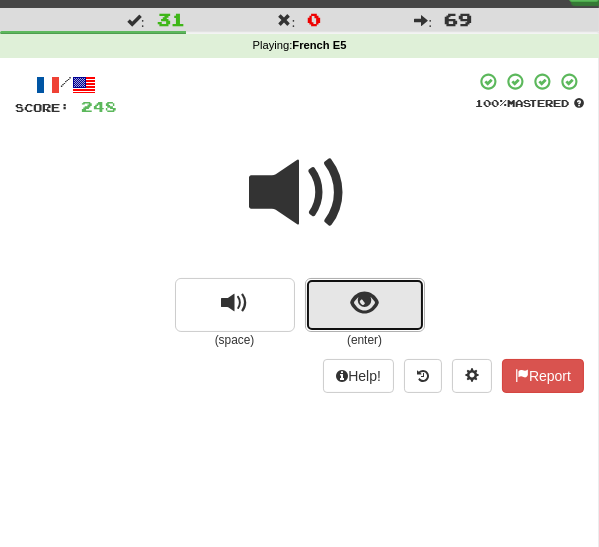 click at bounding box center [364, 303] 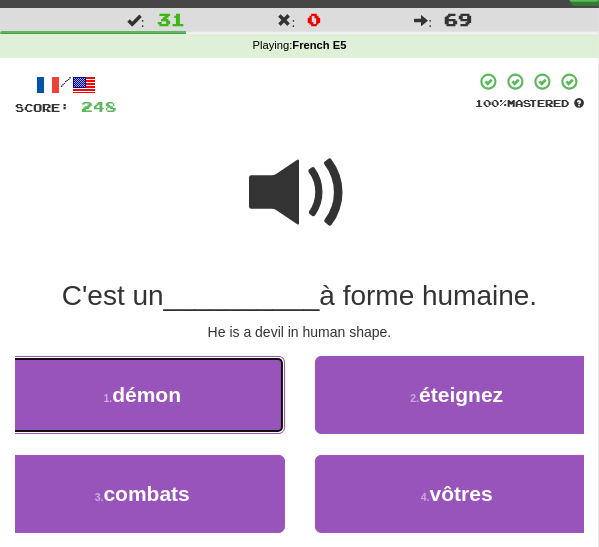 click on "démon" at bounding box center (146, 394) 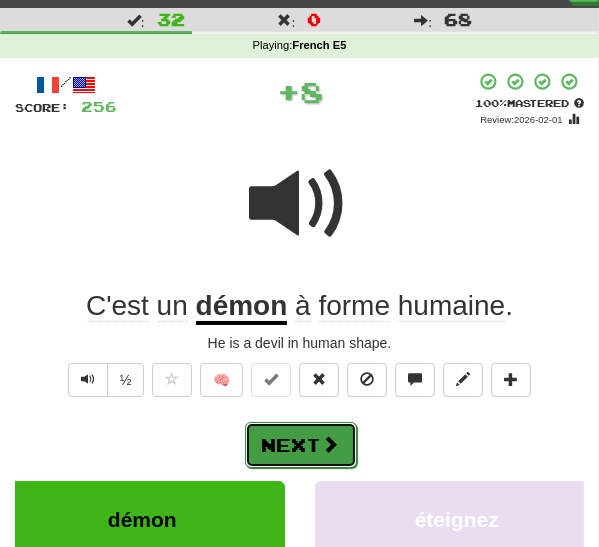 click on "Next" at bounding box center (301, 445) 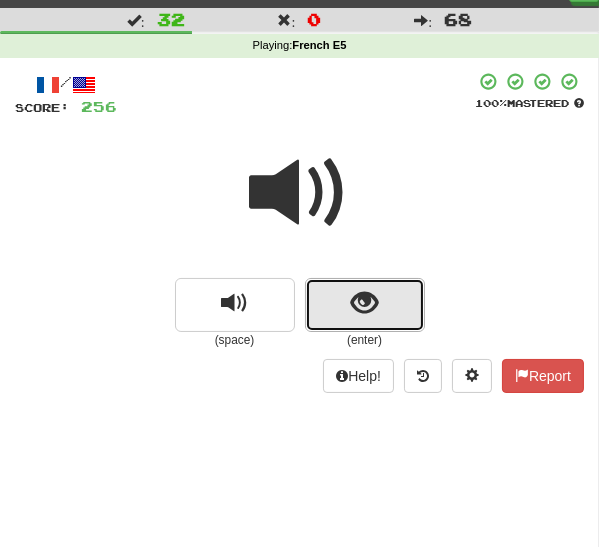 click at bounding box center (364, 303) 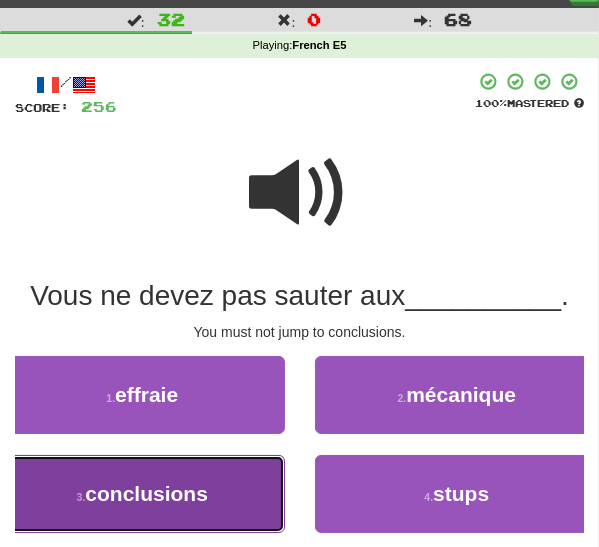 click on "3 .  conclusions" at bounding box center (142, 494) 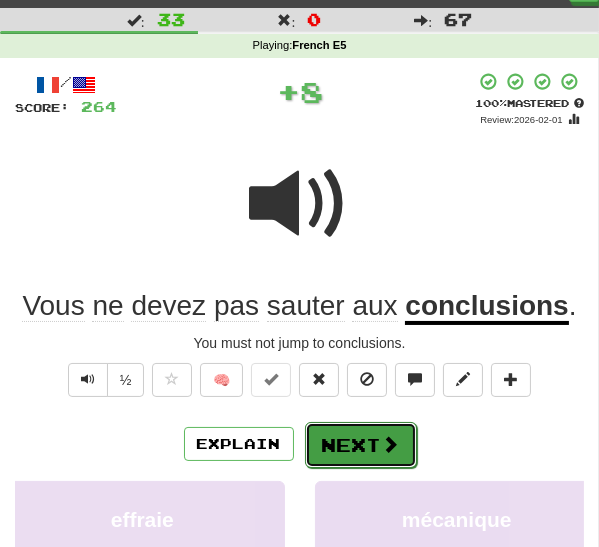 click on "Next" at bounding box center (361, 445) 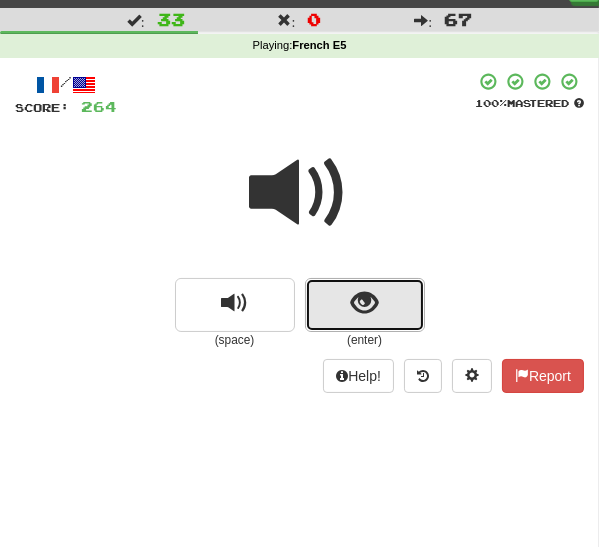 click at bounding box center [365, 305] 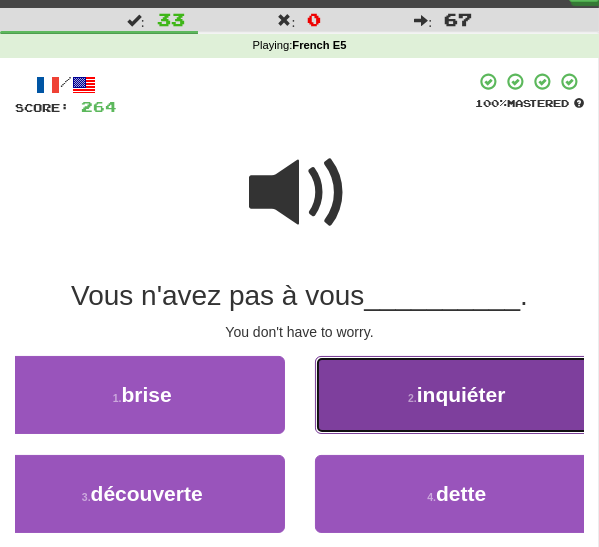 click on "2 .  inquiéter" at bounding box center (457, 395) 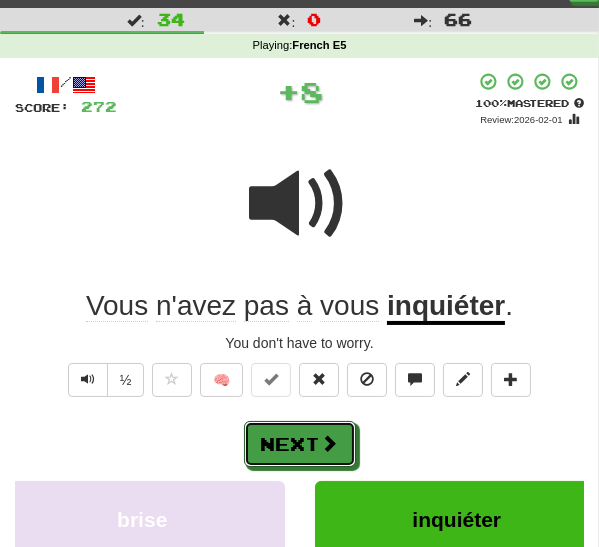 drag, startPoint x: 329, startPoint y: 450, endPoint x: 339, endPoint y: 439, distance: 14.866069 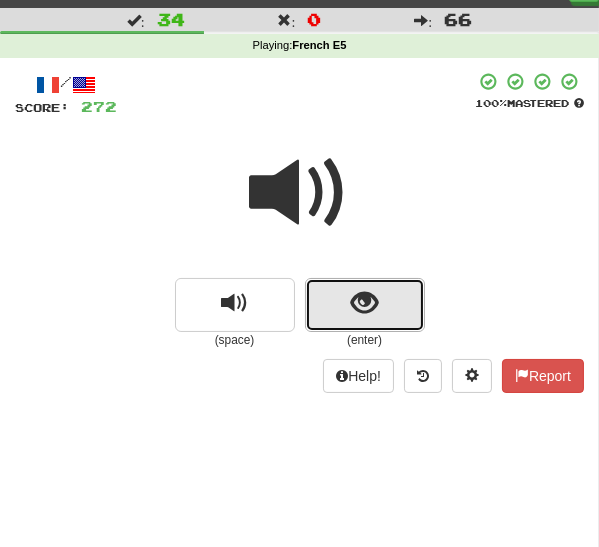 click at bounding box center [364, 303] 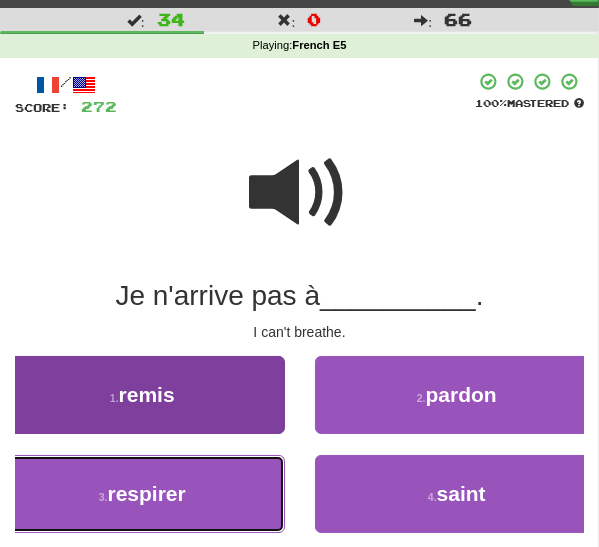 click on "respirer" at bounding box center (147, 493) 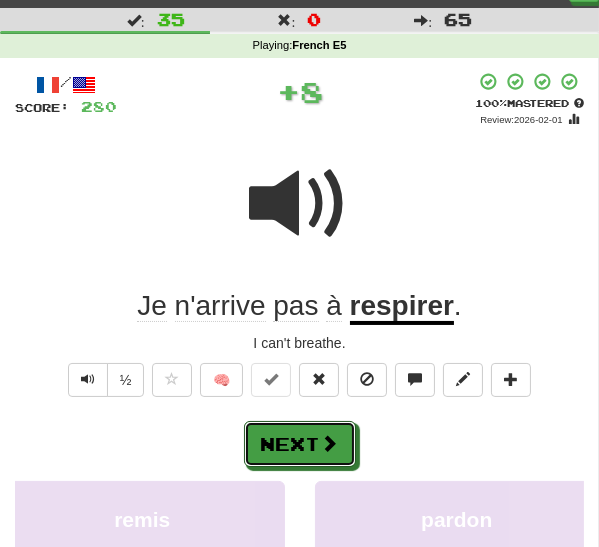 drag, startPoint x: 337, startPoint y: 456, endPoint x: 372, endPoint y: 432, distance: 42.43819 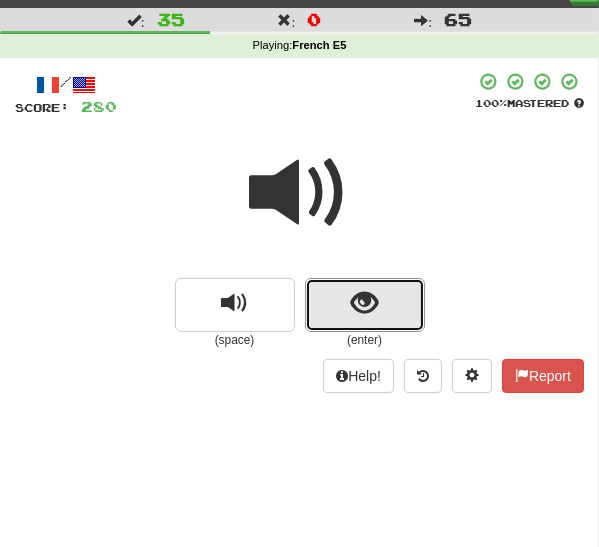 drag, startPoint x: 366, startPoint y: 299, endPoint x: 276, endPoint y: 354, distance: 105.47511 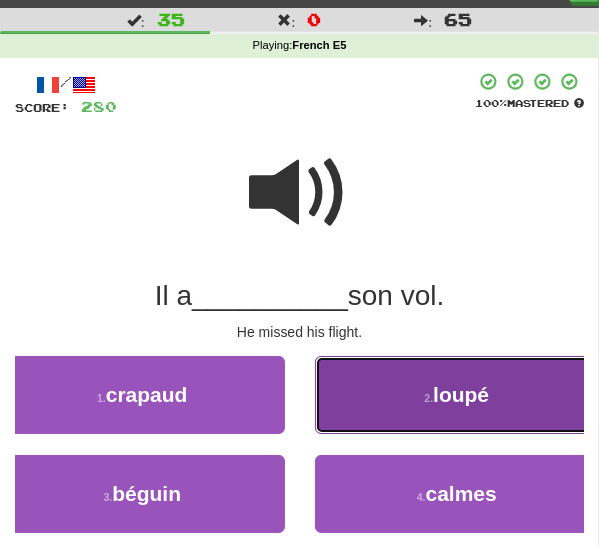 click on "loupé" at bounding box center (461, 394) 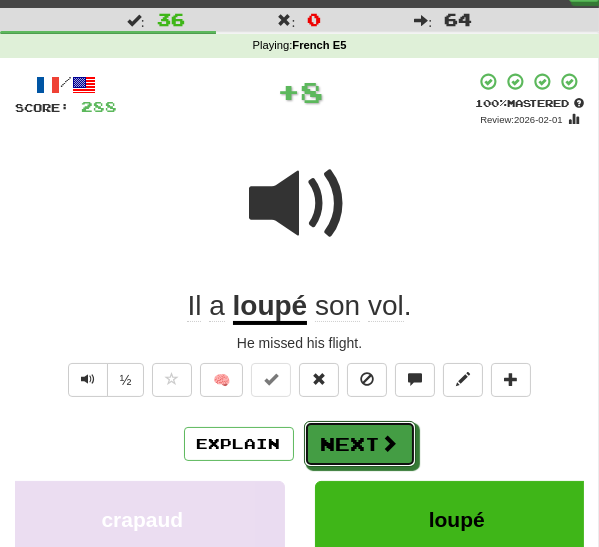 click on "Next" at bounding box center [360, 444] 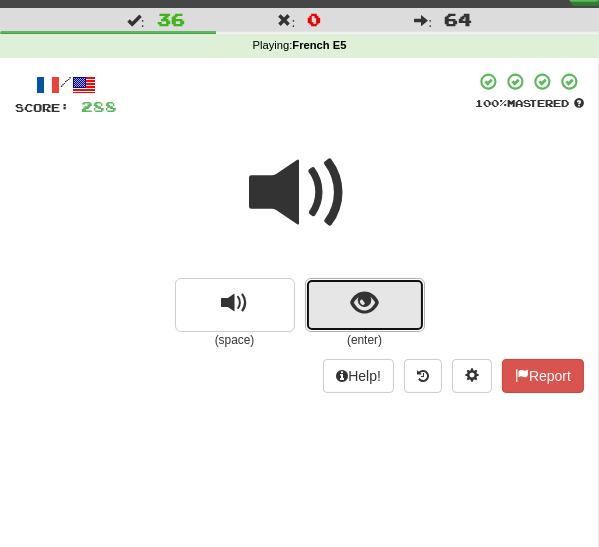 click at bounding box center (364, 303) 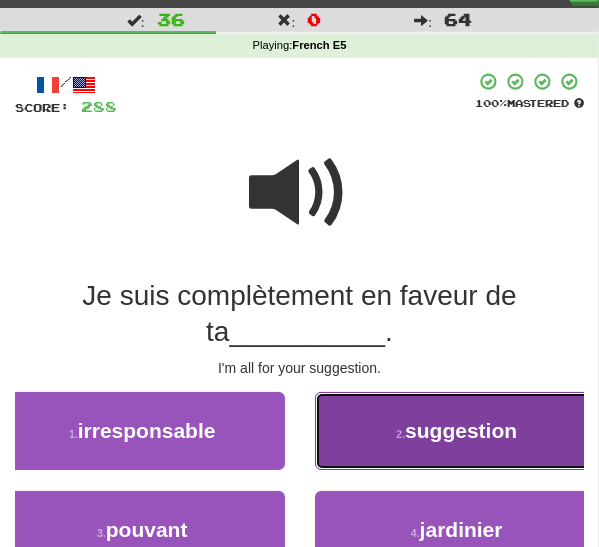 click on "2 .  suggestion" at bounding box center [457, 431] 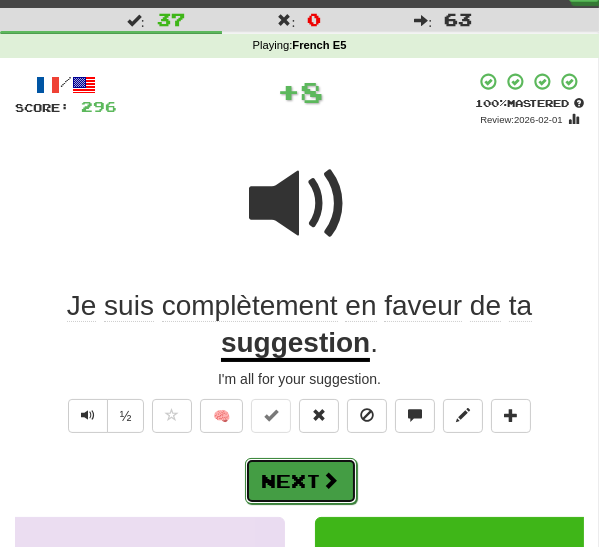click on "Next" at bounding box center (301, 481) 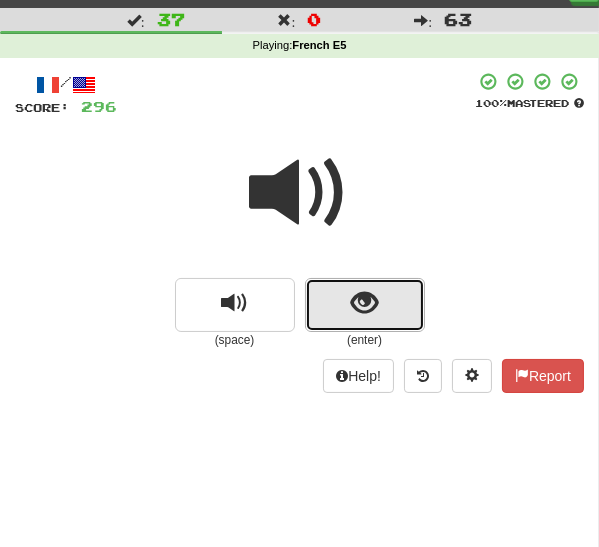 click at bounding box center (364, 303) 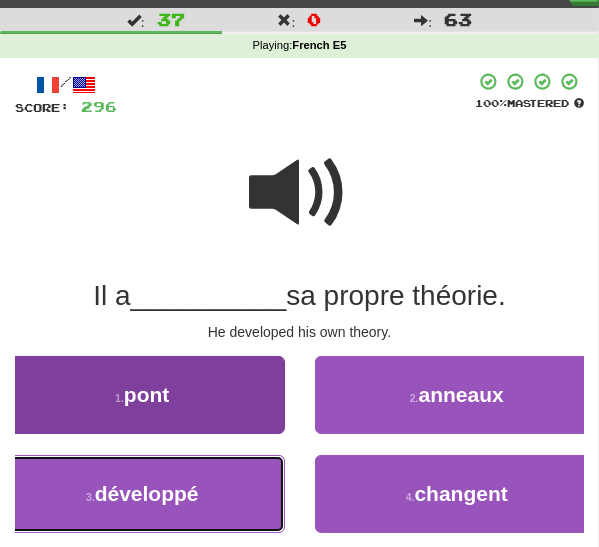 drag, startPoint x: 146, startPoint y: 486, endPoint x: 165, endPoint y: 480, distance: 19.924858 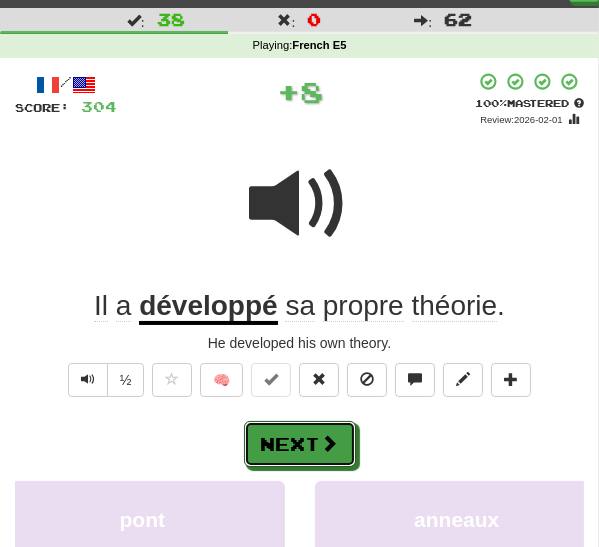 click on "Next" at bounding box center (300, 444) 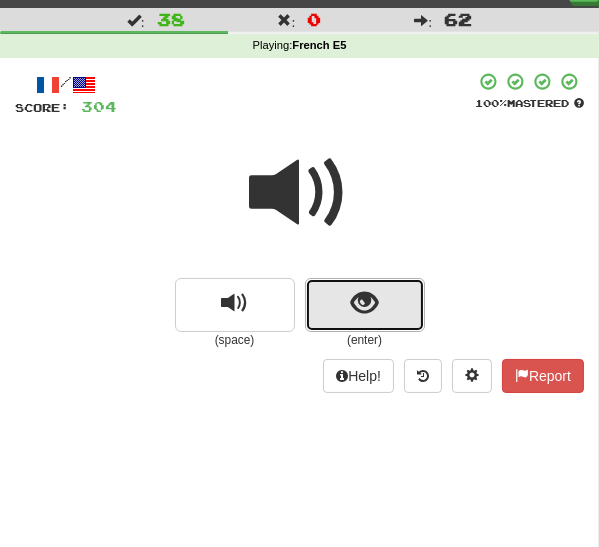 click at bounding box center (364, 303) 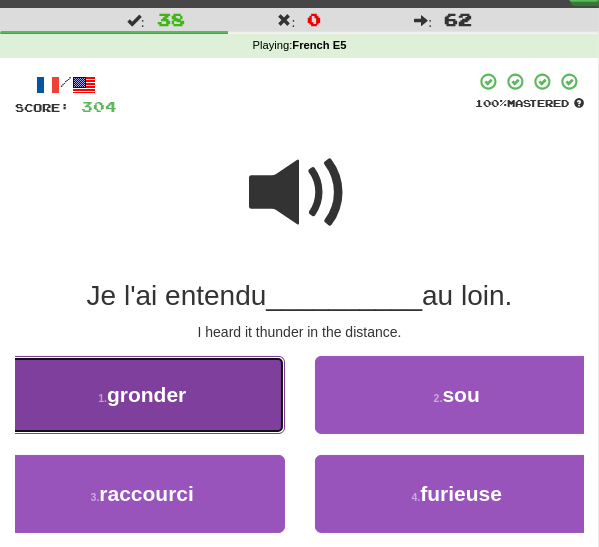 click on "1 .  gronder" at bounding box center [142, 395] 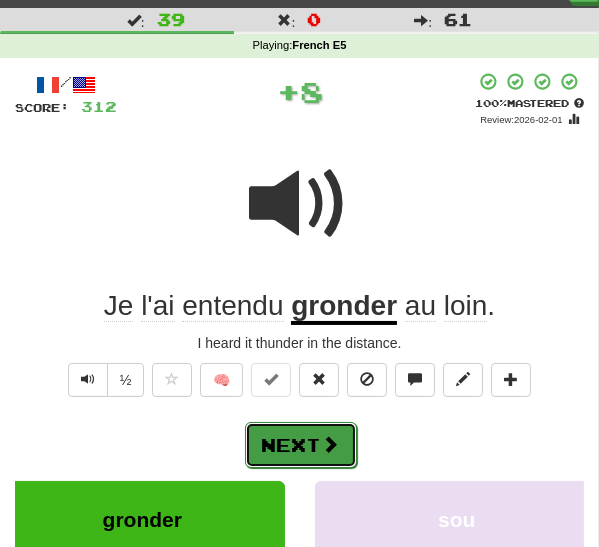 click on "Next" at bounding box center [301, 445] 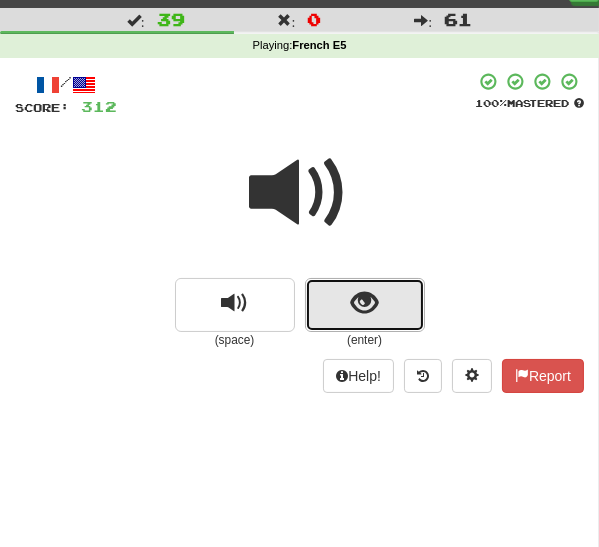 click at bounding box center [365, 305] 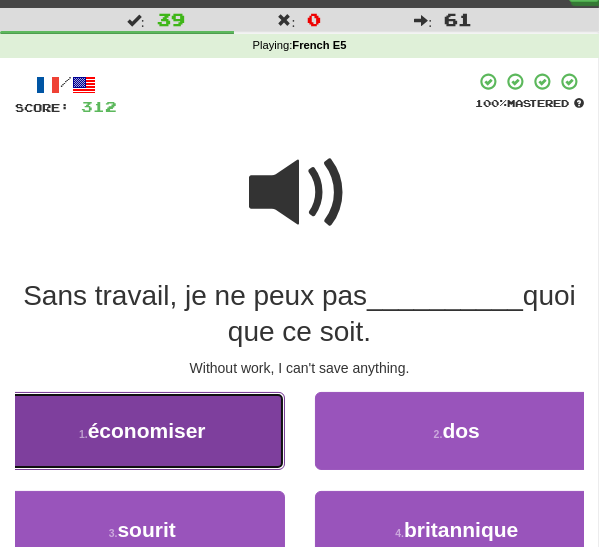 click on "1 .  économiser" at bounding box center [142, 431] 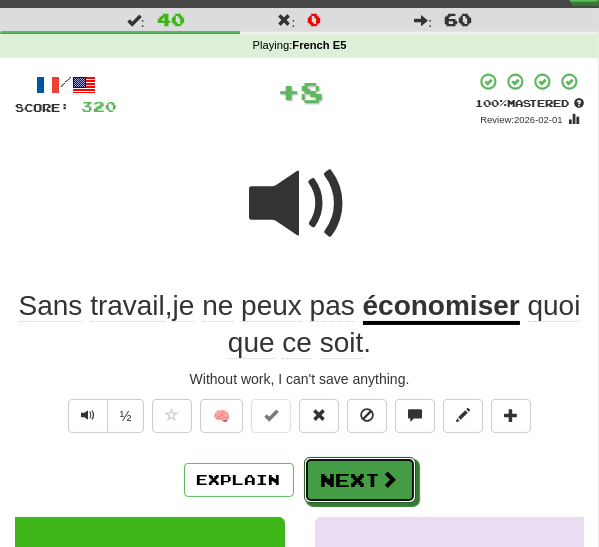 click on "Next" at bounding box center [360, 480] 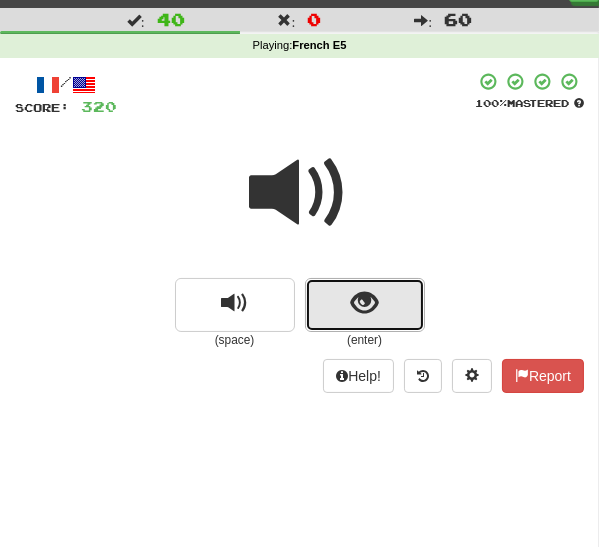 click at bounding box center (364, 303) 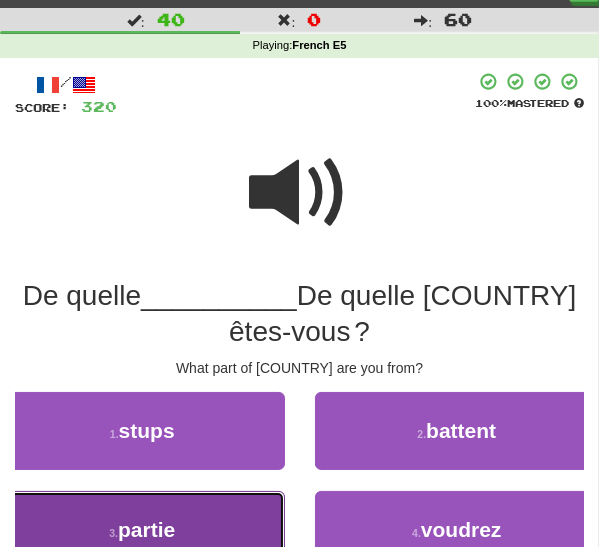 click on "3 .  partie" at bounding box center (142, 530) 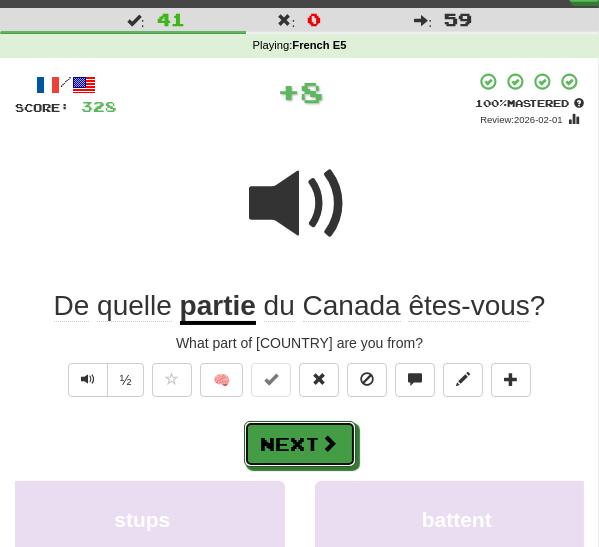 click on "Next" at bounding box center [300, 444] 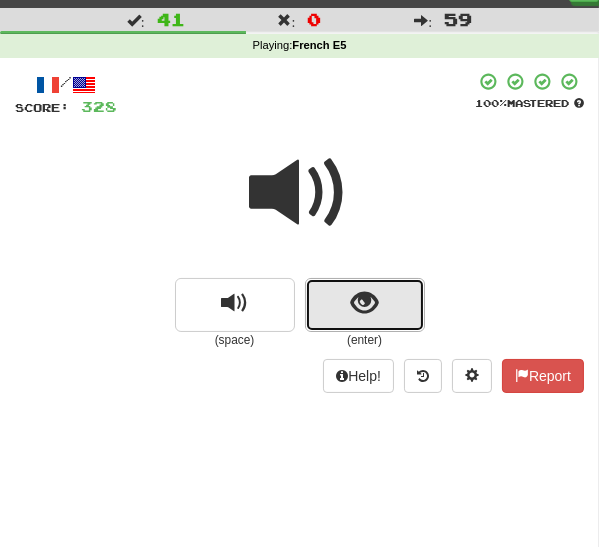 click at bounding box center (364, 303) 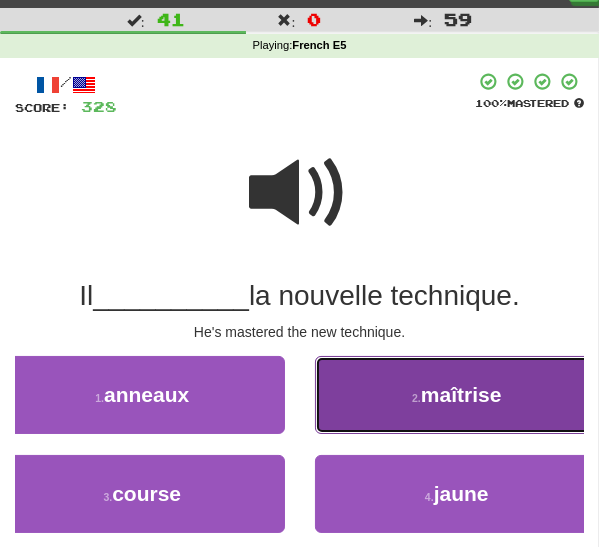 click on "2 .  maîtrise" at bounding box center (457, 395) 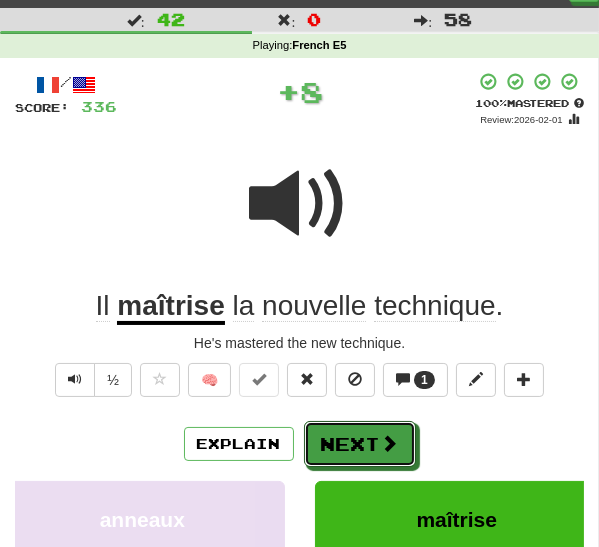 click on "Next" at bounding box center [360, 444] 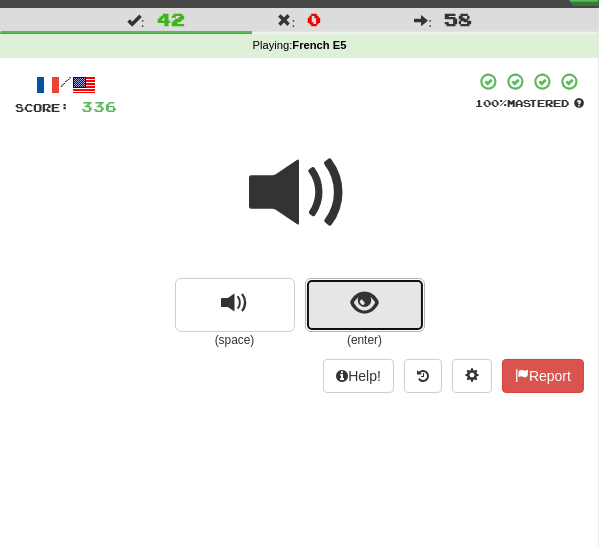 drag, startPoint x: 350, startPoint y: 339, endPoint x: 350, endPoint y: 310, distance: 29 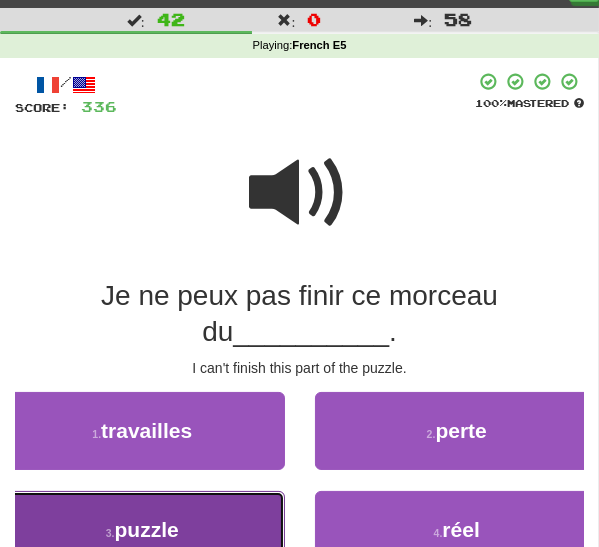 click on "3 .  puzzle" at bounding box center (142, 530) 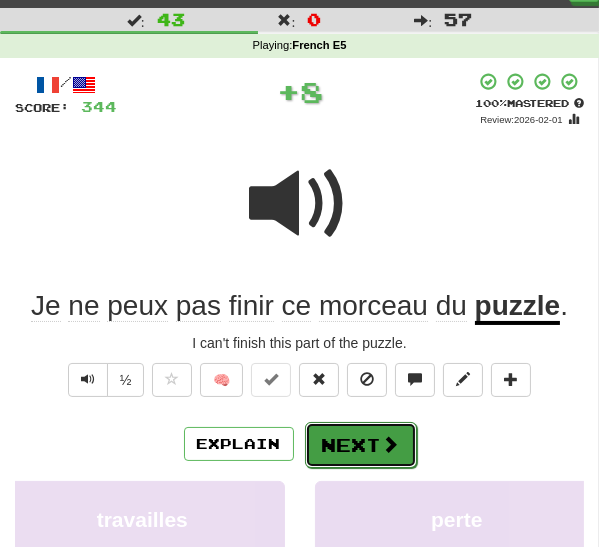 click on "Next" at bounding box center (361, 445) 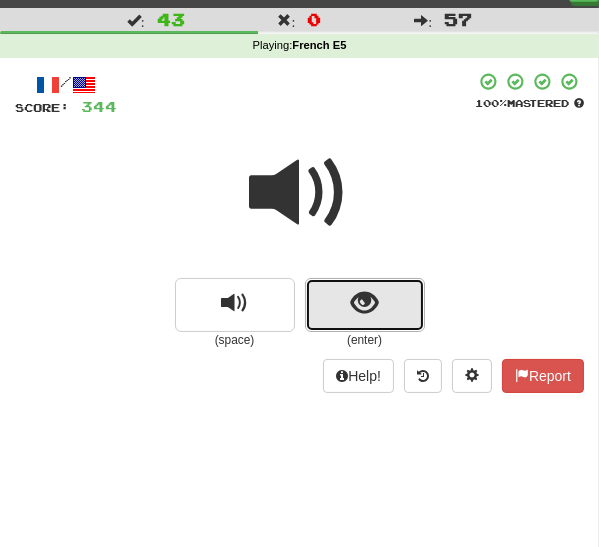 click at bounding box center [365, 305] 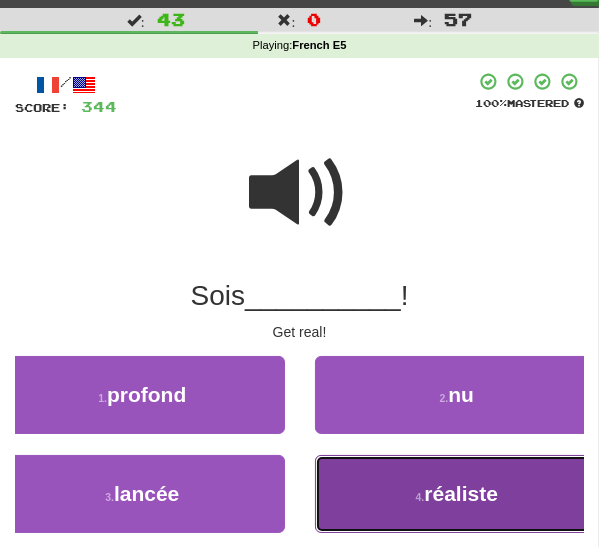 click on "réaliste" at bounding box center [461, 493] 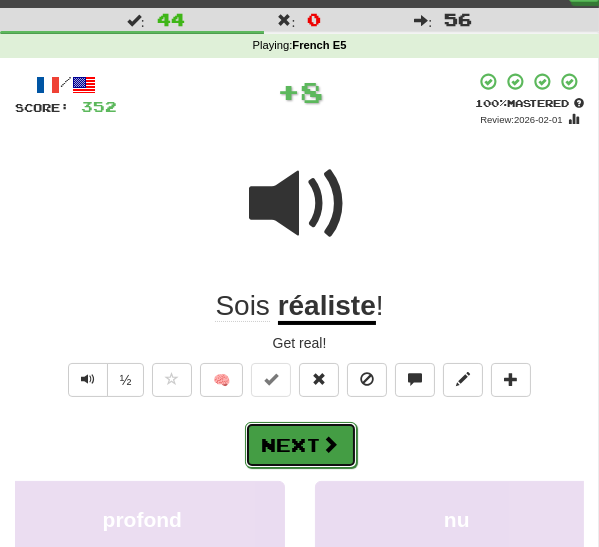 click on "Next" at bounding box center [301, 445] 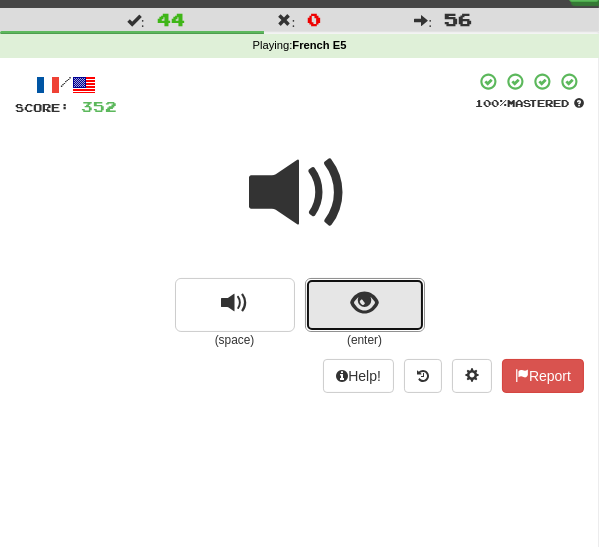 drag, startPoint x: 371, startPoint y: 306, endPoint x: 359, endPoint y: 320, distance: 18.439089 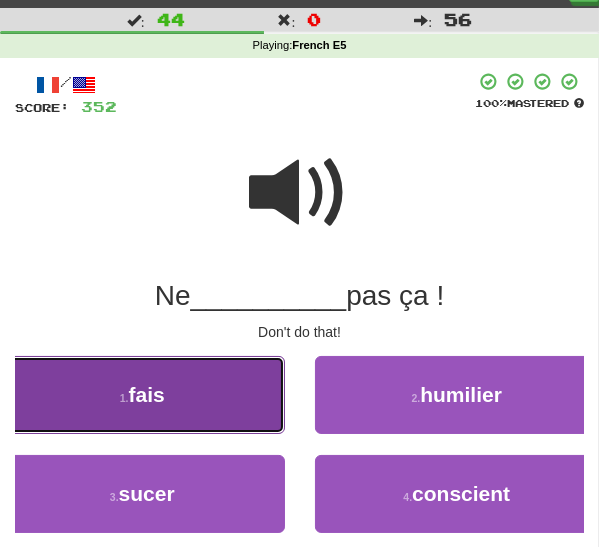 click on "1 .  fais" at bounding box center [142, 395] 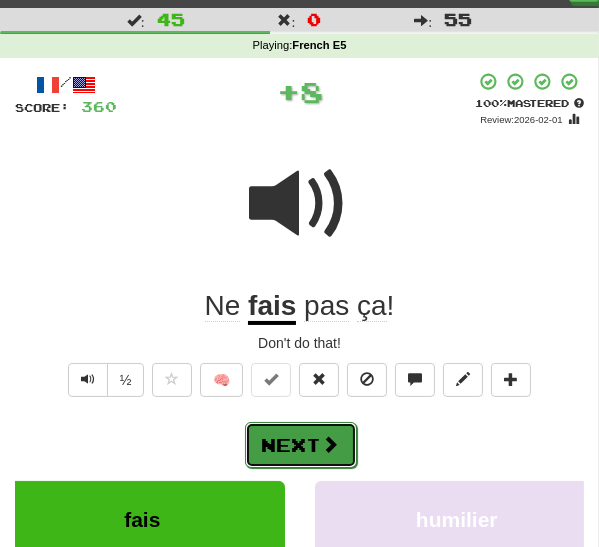 click on "Next" at bounding box center (301, 445) 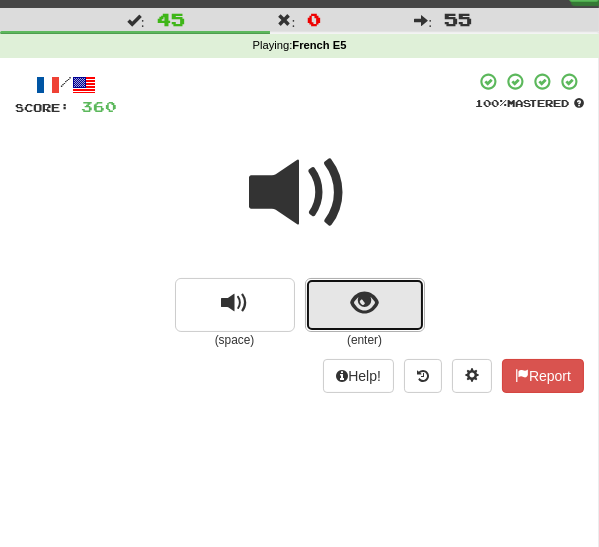 click at bounding box center [364, 303] 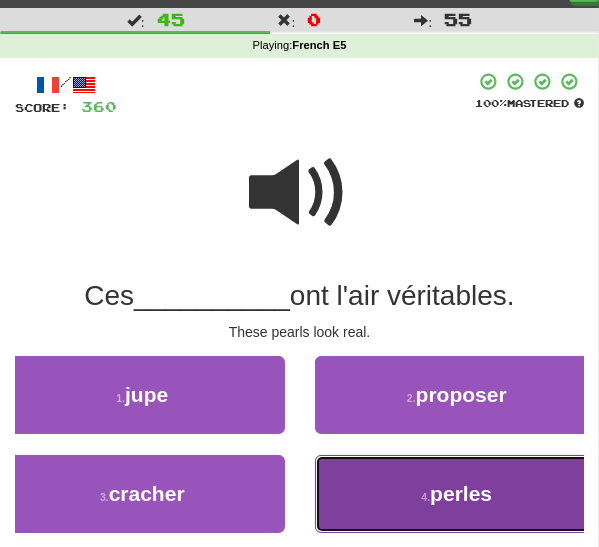 click on "perles" at bounding box center (461, 493) 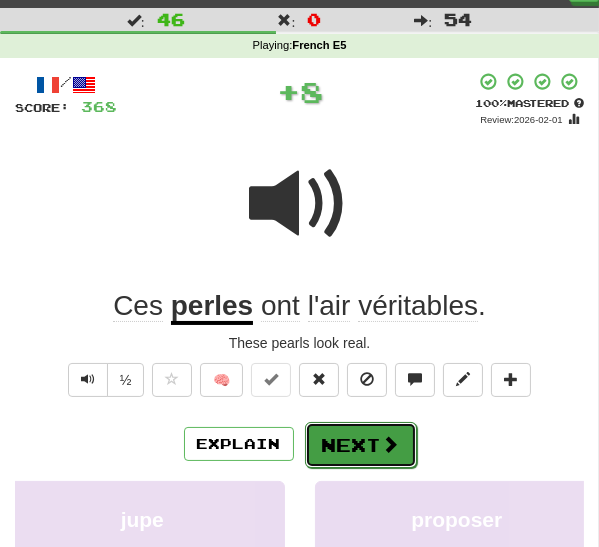 click at bounding box center [391, 444] 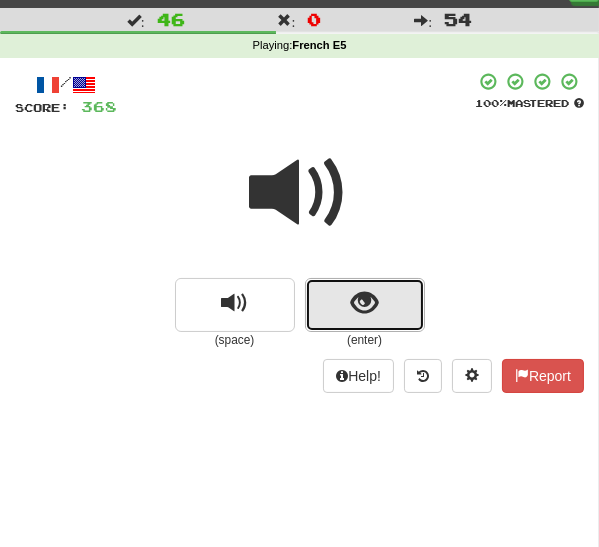 click at bounding box center [365, 305] 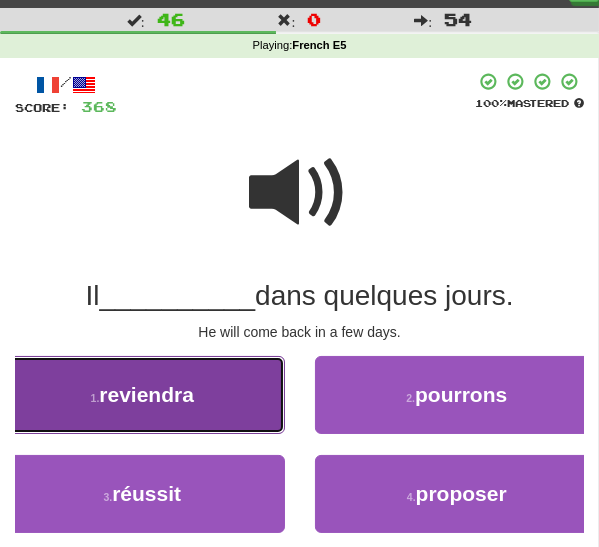 click on "1 .  reviendra" at bounding box center [142, 395] 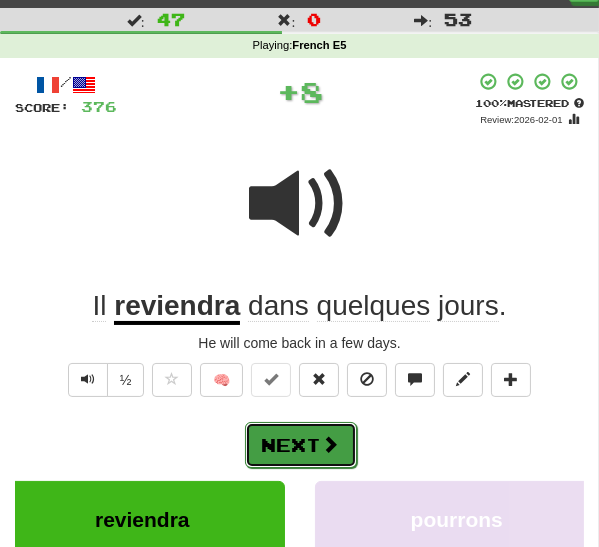 click on "Next" at bounding box center [301, 445] 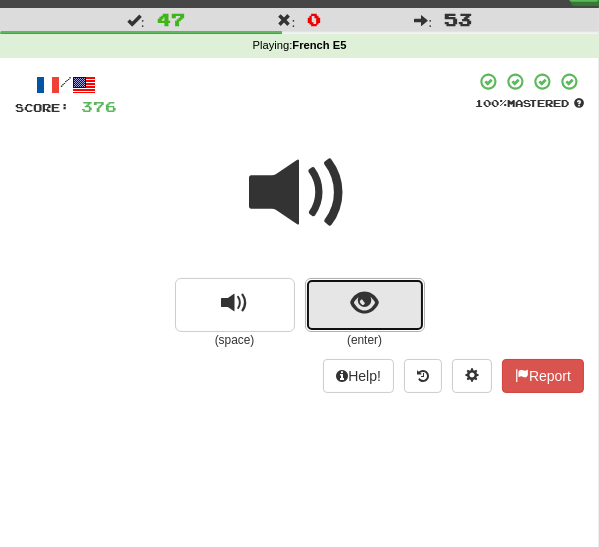 click at bounding box center [365, 305] 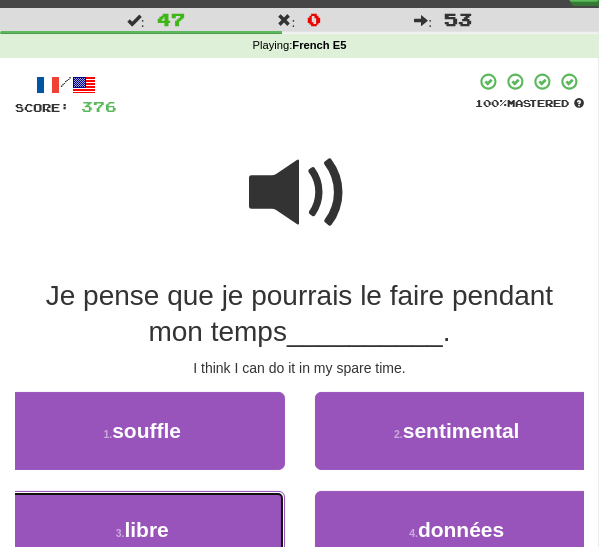 click on "3 .  libre" at bounding box center [142, 530] 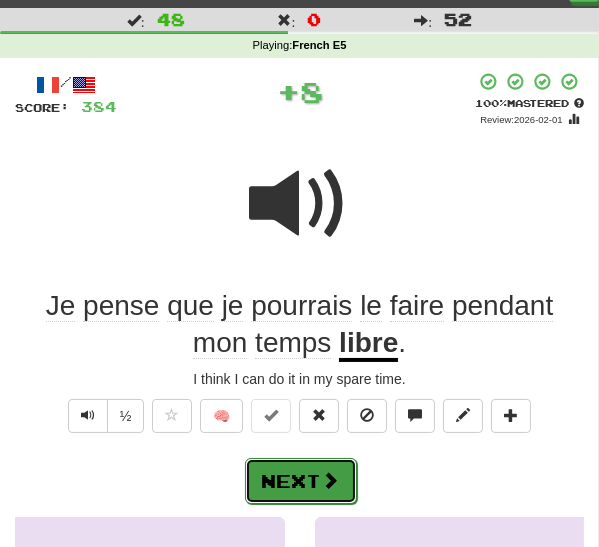 click on "Next" at bounding box center (301, 481) 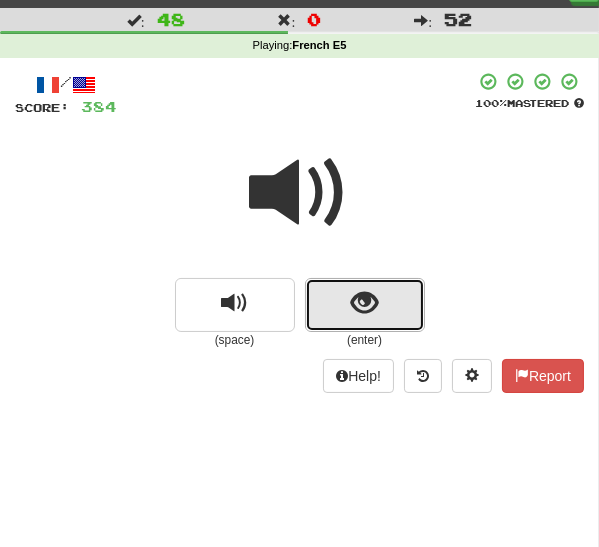 click at bounding box center (365, 305) 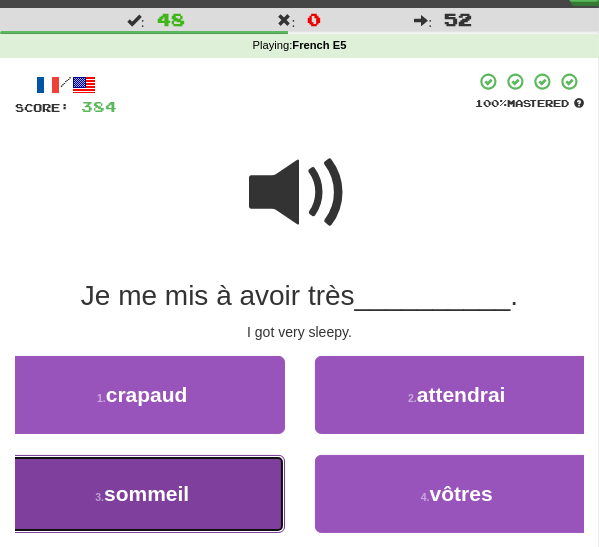 click on "sommeil" at bounding box center (146, 493) 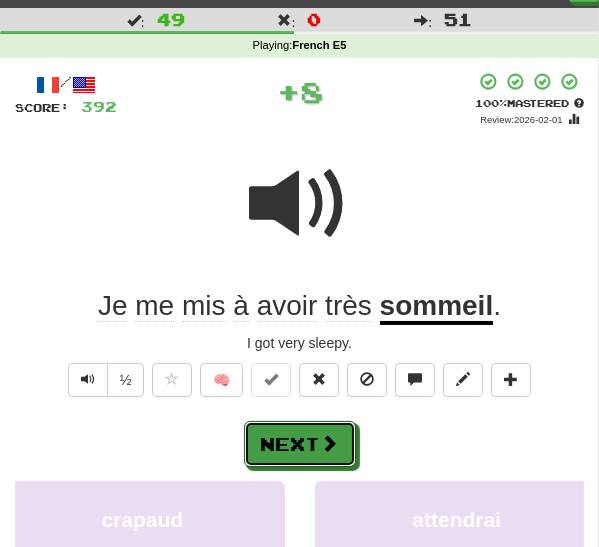 click on "Next" at bounding box center [300, 444] 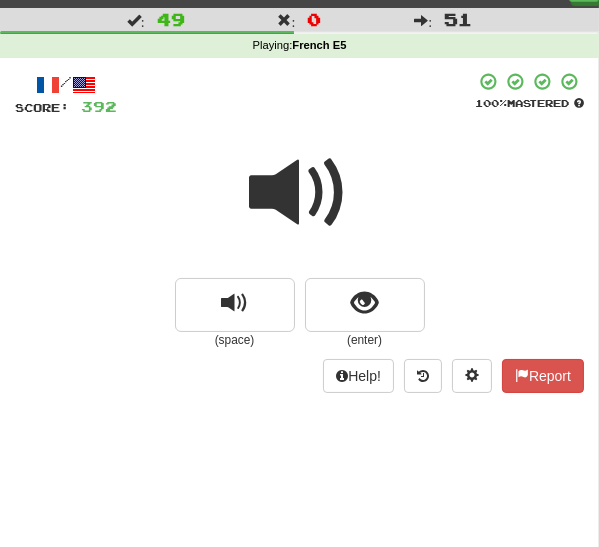 click on "(enter)" at bounding box center (365, 340) 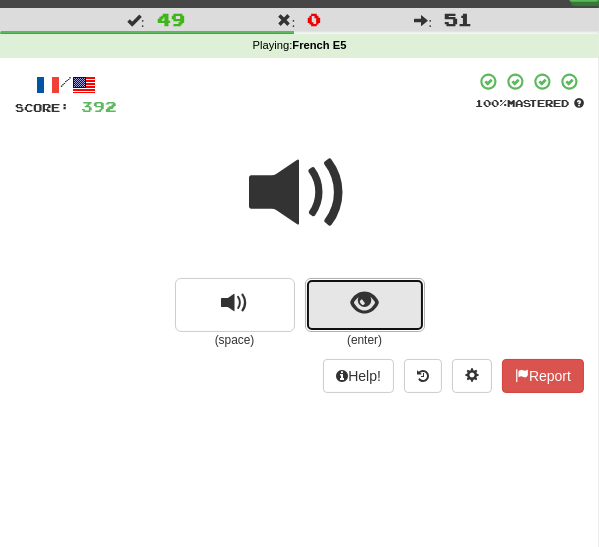 click at bounding box center (365, 305) 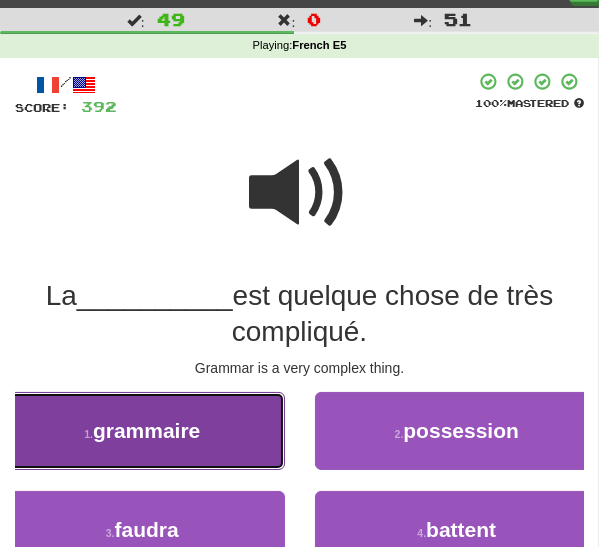 click on "1 .  grammaire" at bounding box center [142, 431] 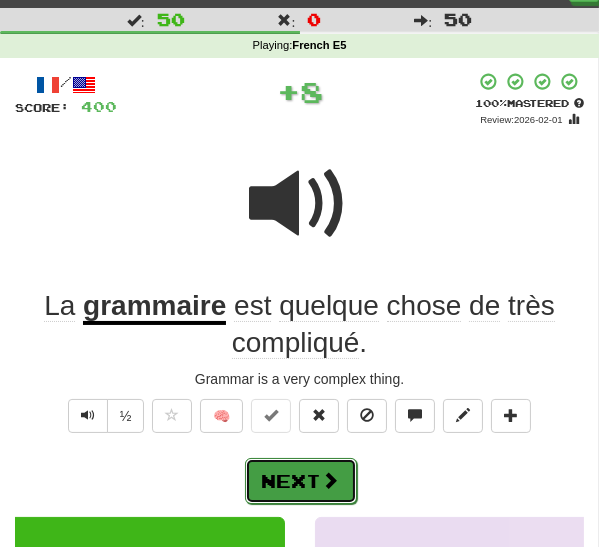 click on "Next" at bounding box center [301, 481] 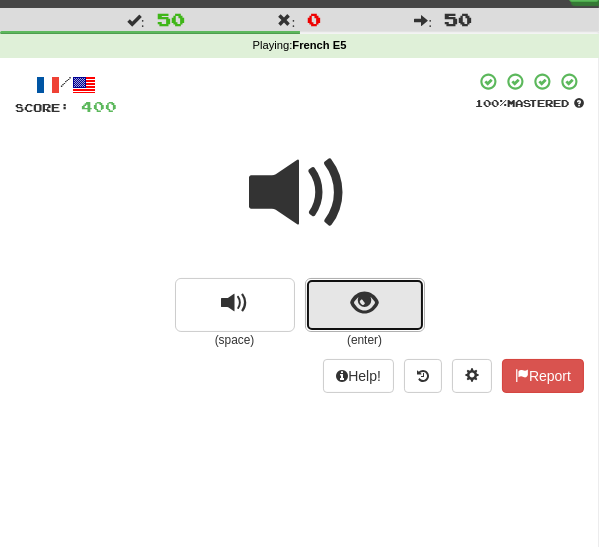 click at bounding box center [365, 305] 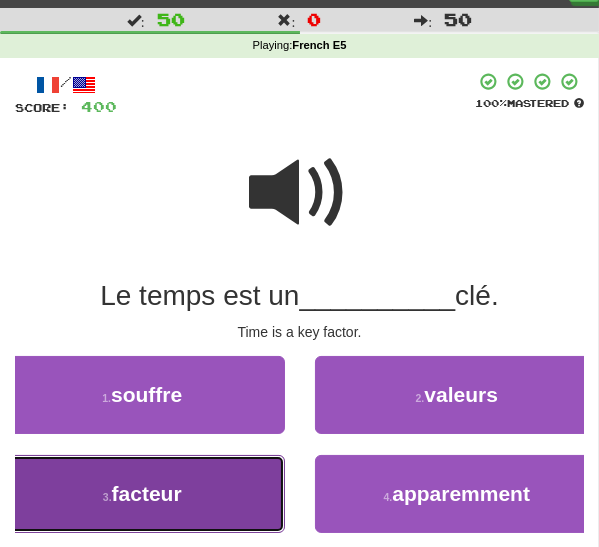 click on "3 .  facteur" at bounding box center (142, 494) 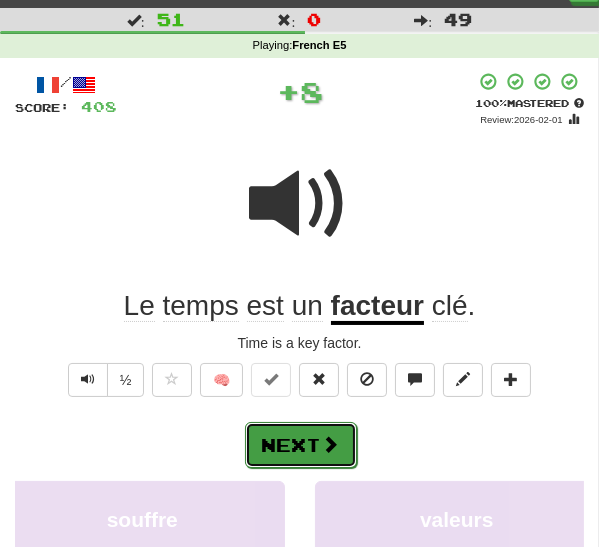 click on "Next" at bounding box center [301, 445] 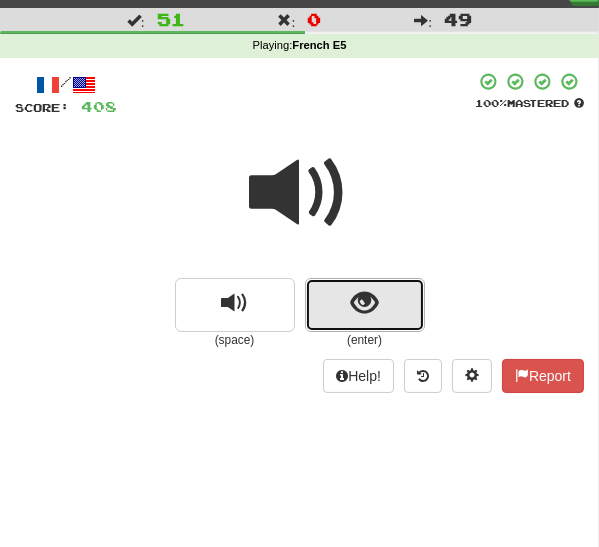 click at bounding box center [365, 305] 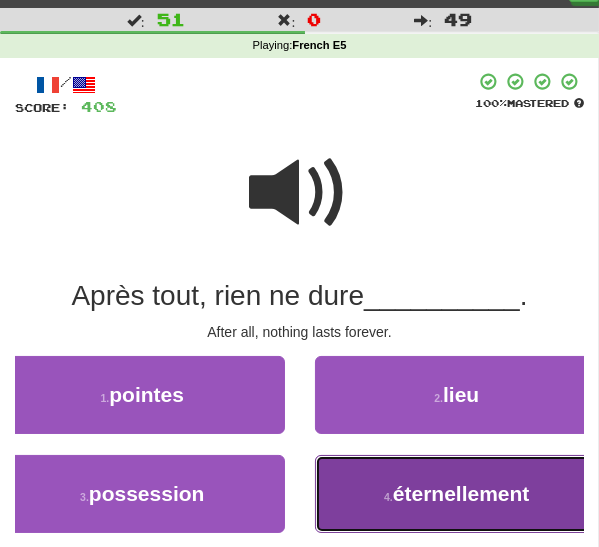 click on "éternellement" at bounding box center [461, 493] 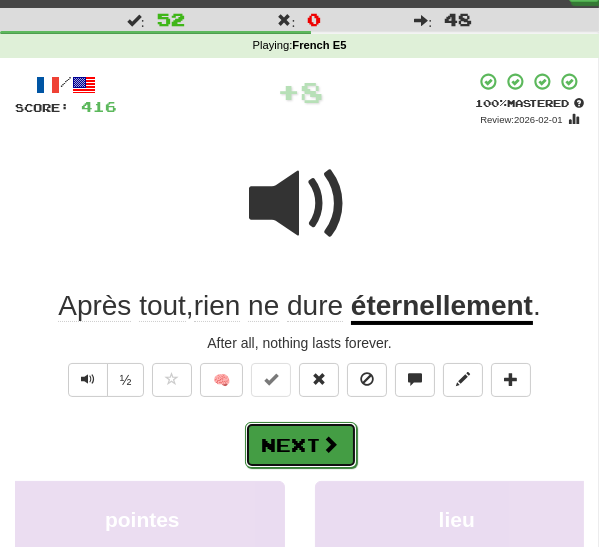 click at bounding box center (331, 444) 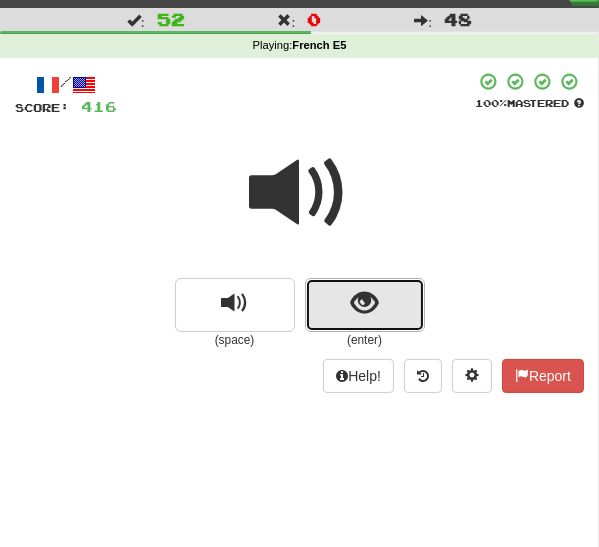click at bounding box center [365, 305] 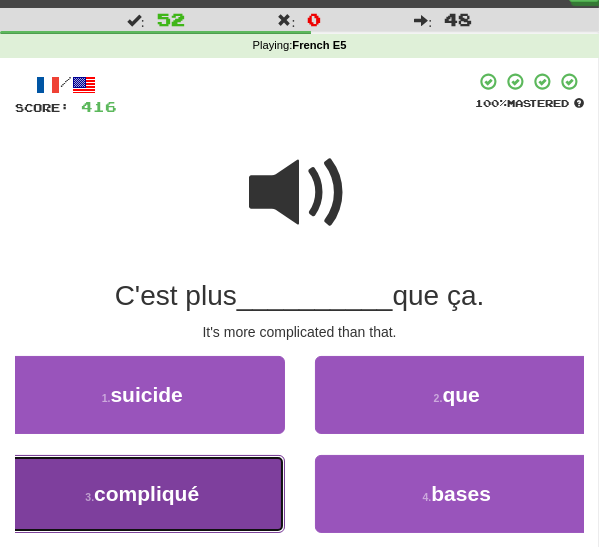 click on "compliqué" at bounding box center (146, 493) 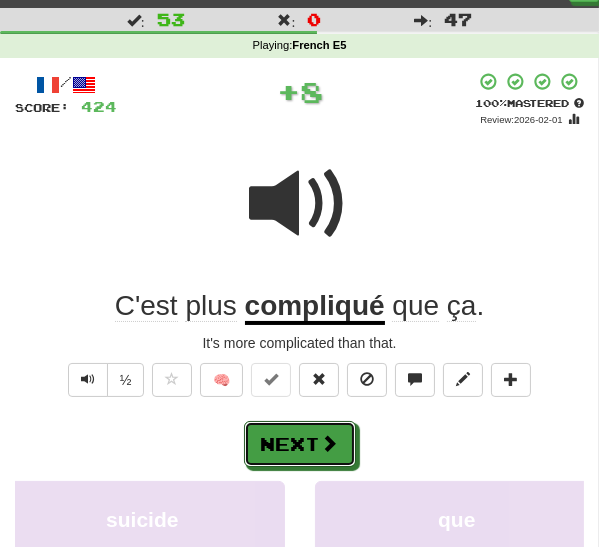 click on "Next" at bounding box center (300, 444) 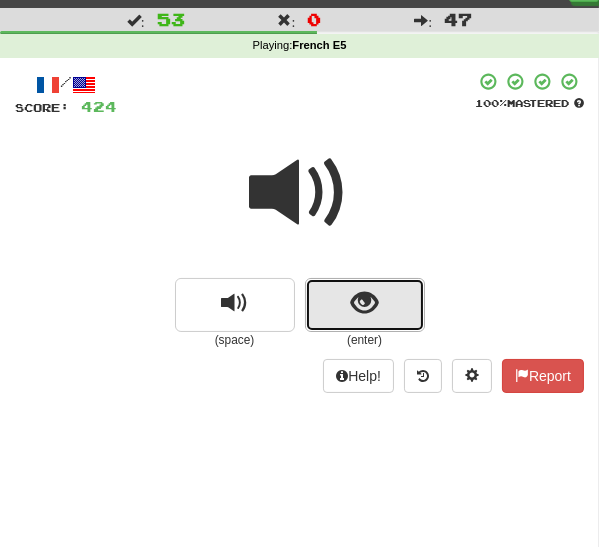 click at bounding box center (365, 305) 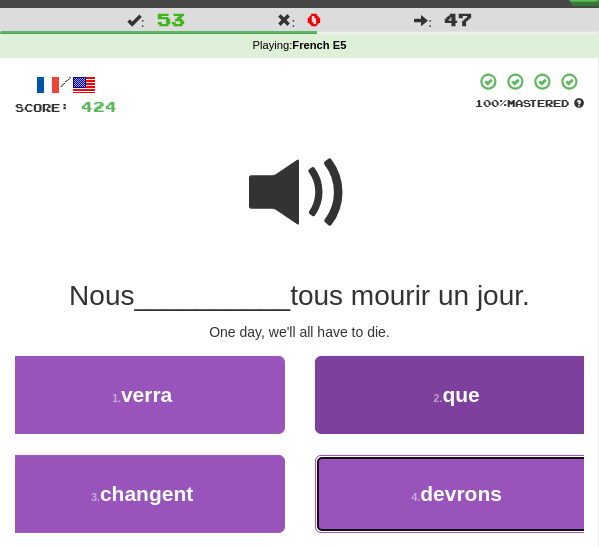 click on "4 .  devrons" at bounding box center [457, 494] 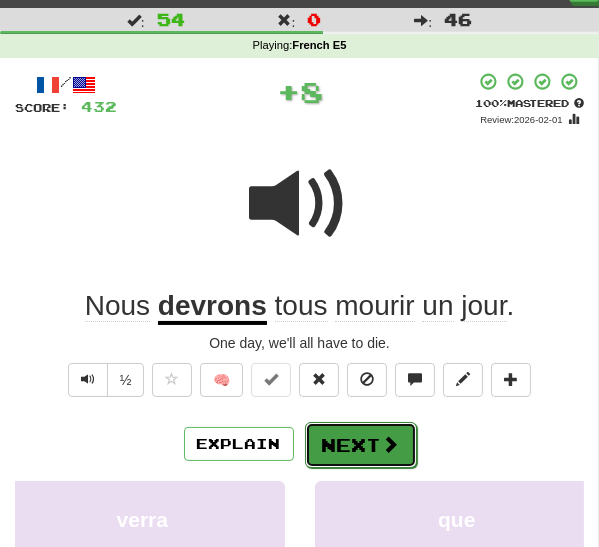 click on "Next" at bounding box center (361, 445) 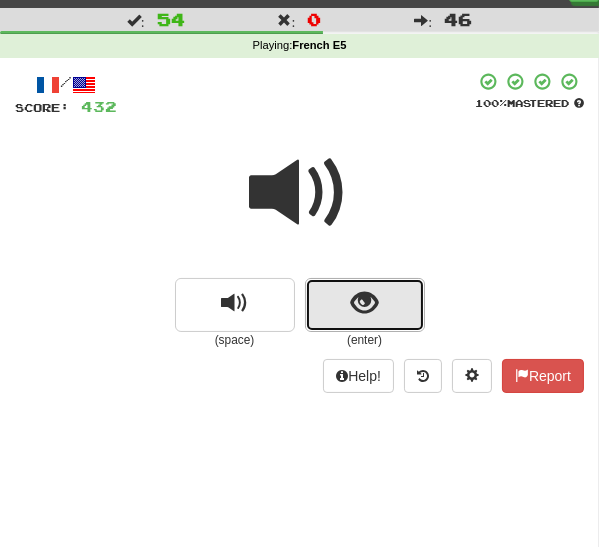 click at bounding box center (364, 303) 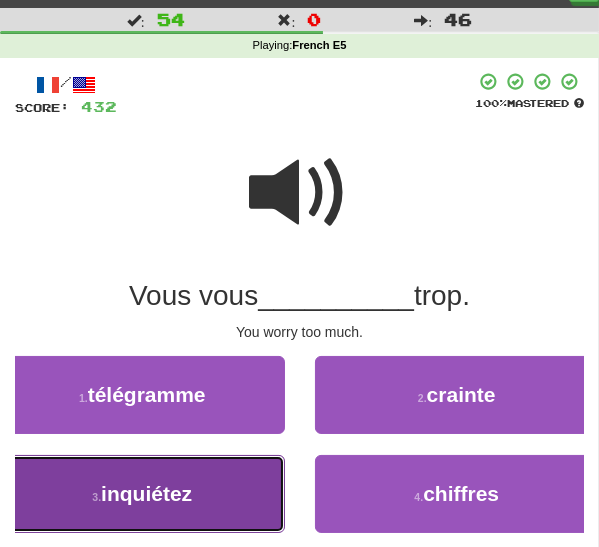 click on "3 .  inquiétez" at bounding box center (142, 494) 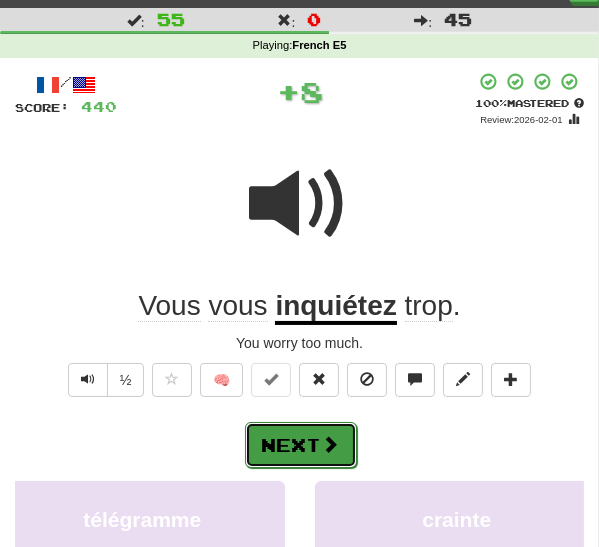 click at bounding box center [331, 444] 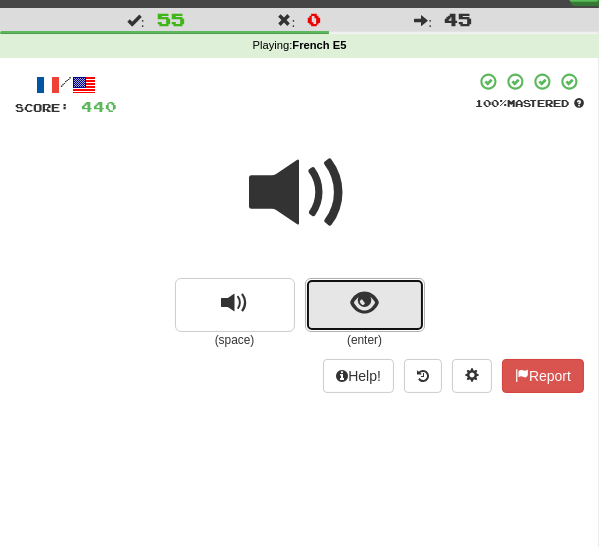 click at bounding box center (365, 305) 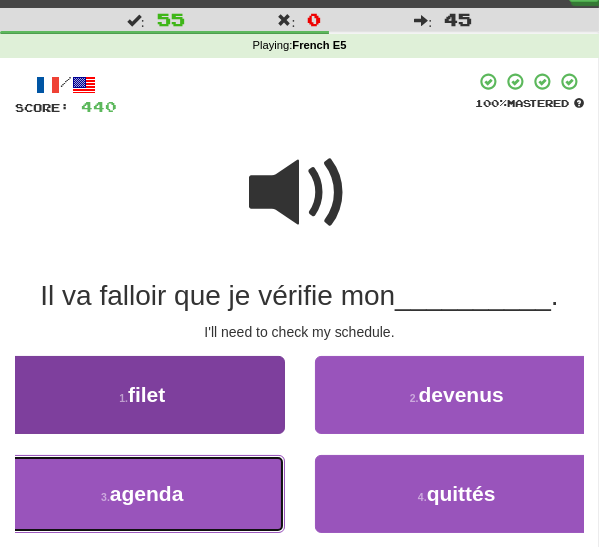 drag, startPoint x: 192, startPoint y: 487, endPoint x: 210, endPoint y: 489, distance: 18.110771 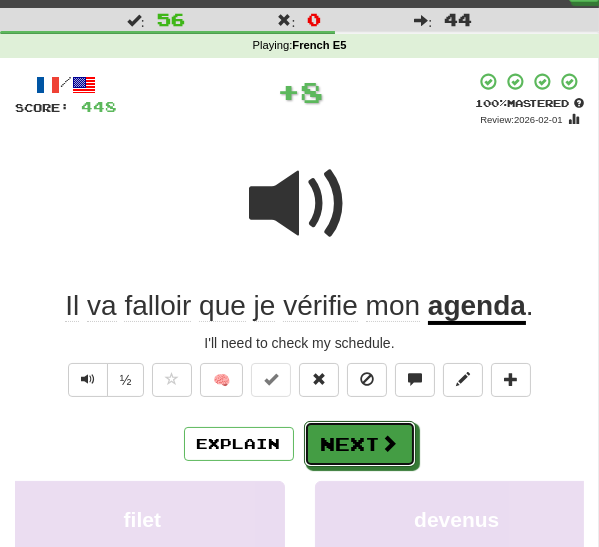 click on "Next" at bounding box center [360, 444] 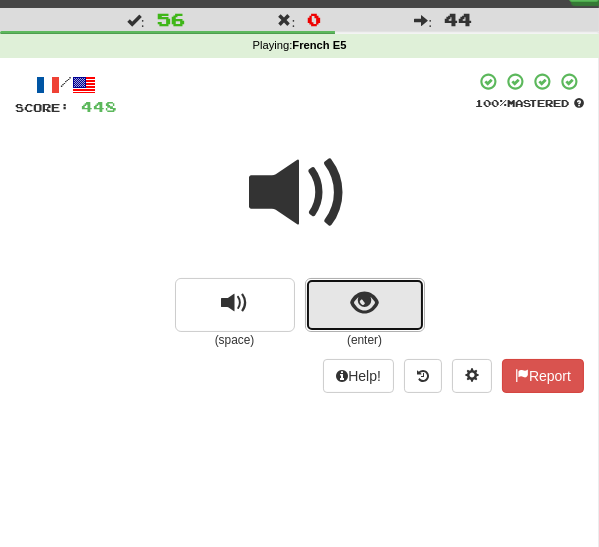 click at bounding box center [365, 305] 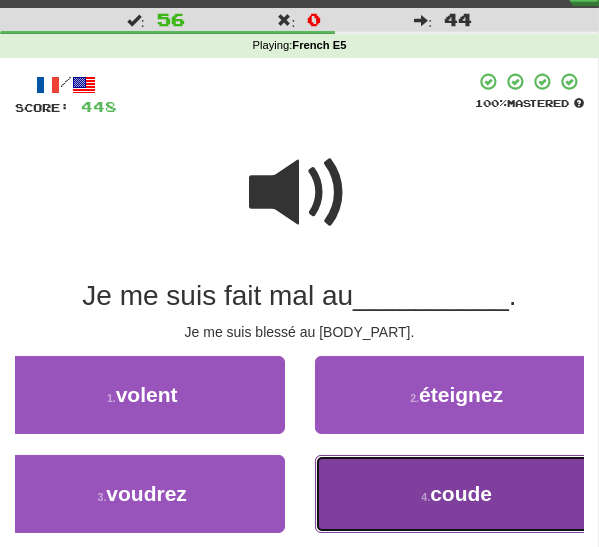 click on "4 .  coude" at bounding box center [457, 494] 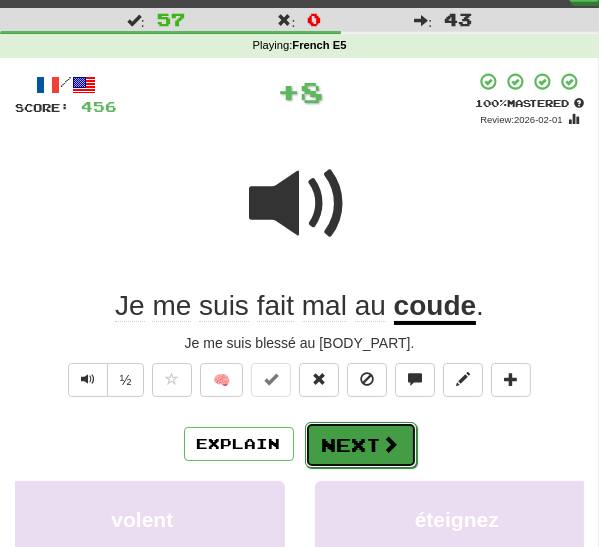 click on "Next" at bounding box center (361, 445) 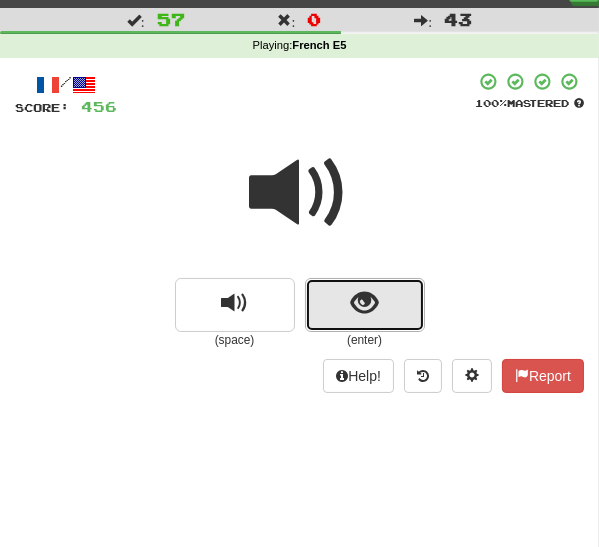 click at bounding box center [365, 305] 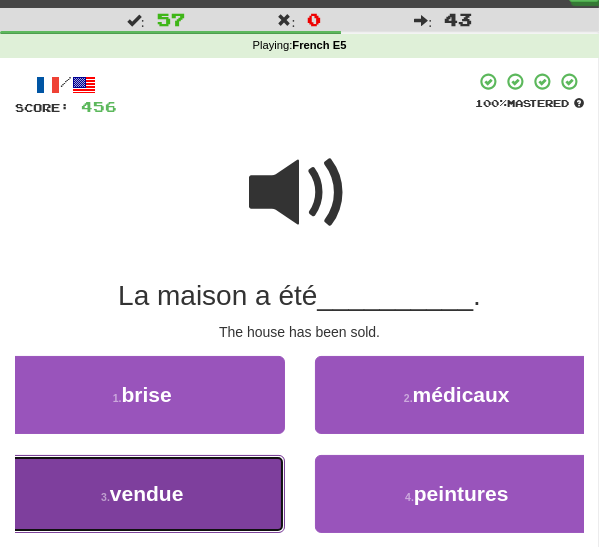 click on "3 .  vendue" at bounding box center (142, 494) 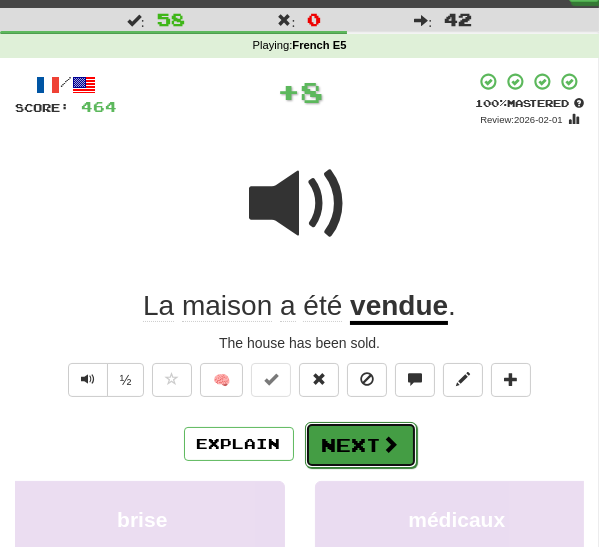 click on "Next" at bounding box center (361, 445) 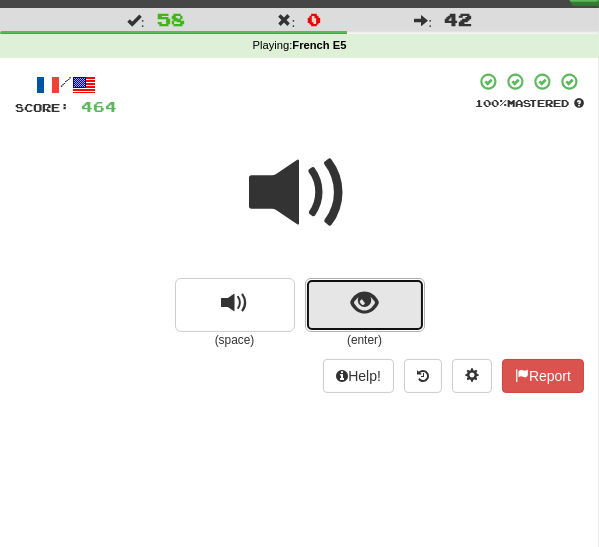 click at bounding box center (365, 305) 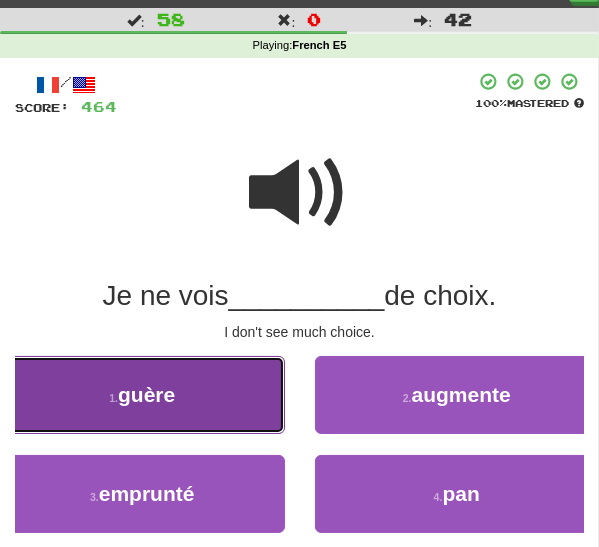 click on "1 .  guère" at bounding box center [142, 395] 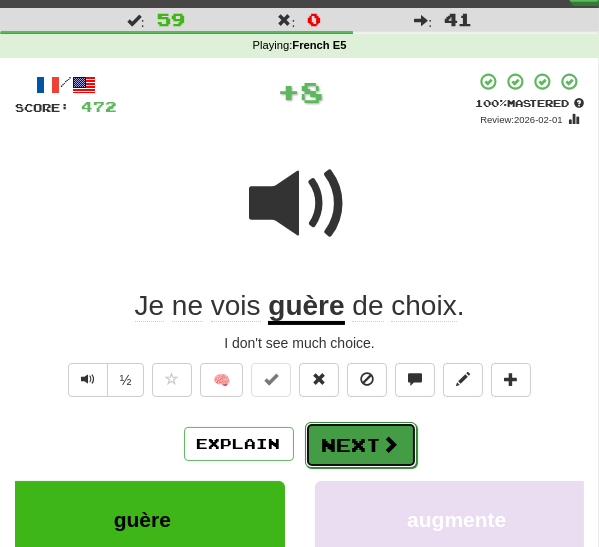 click on "Next" at bounding box center [361, 445] 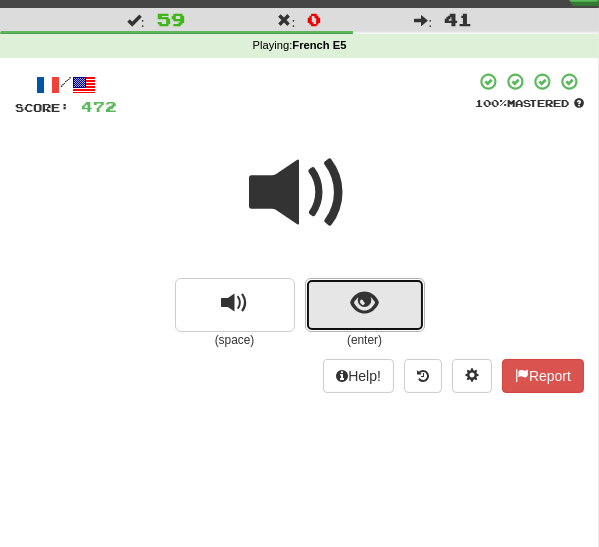 click at bounding box center (364, 303) 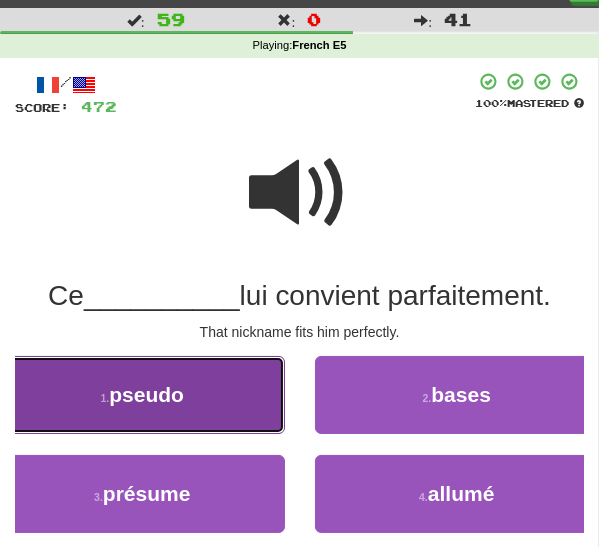 click on "1 .  pseudo" at bounding box center [142, 395] 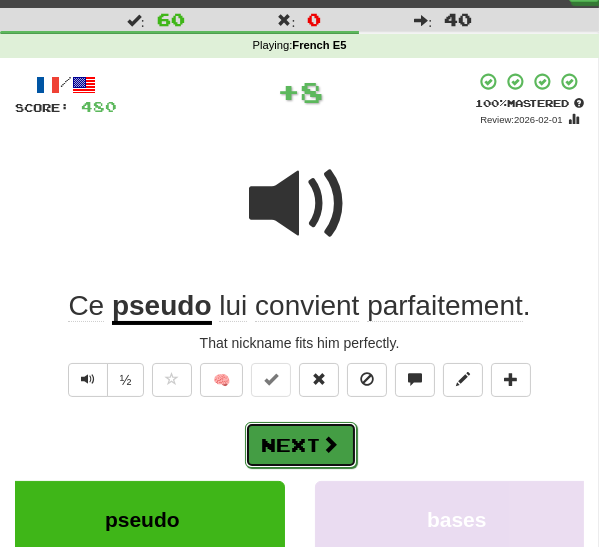 click on "Next" at bounding box center (301, 445) 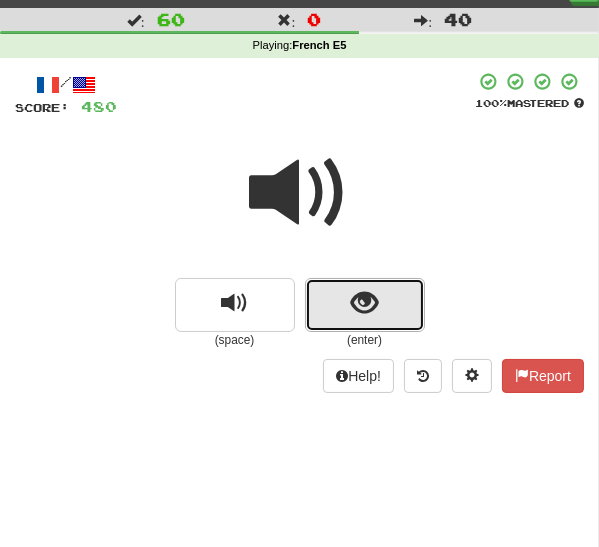 click at bounding box center [365, 305] 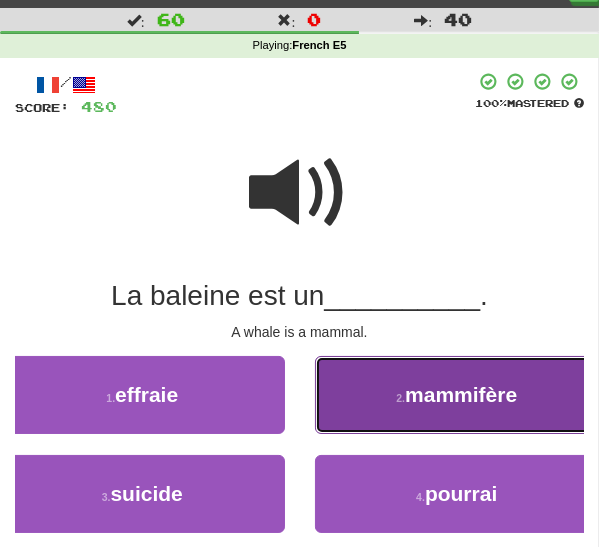 click on "mammifère" at bounding box center [461, 394] 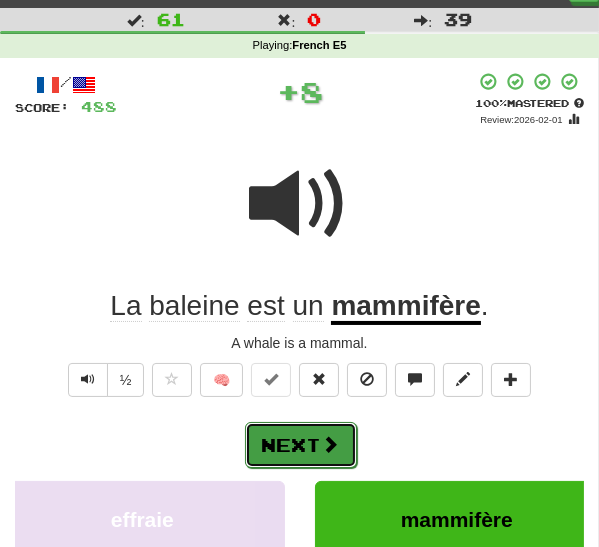 click on "Next" at bounding box center [301, 445] 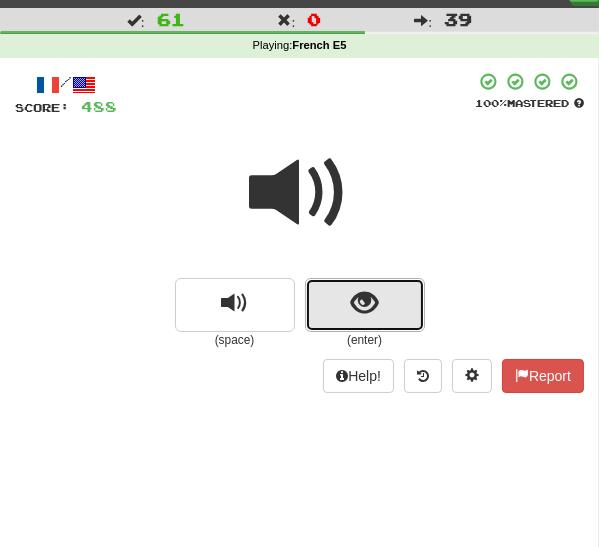 click at bounding box center (364, 303) 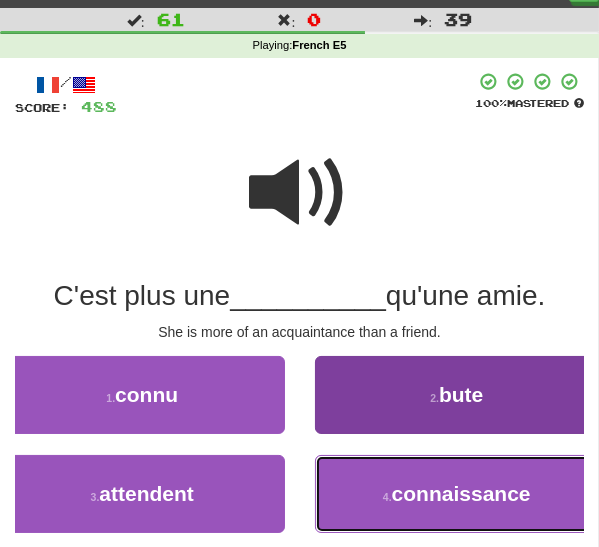 drag, startPoint x: 372, startPoint y: 501, endPoint x: 379, endPoint y: 489, distance: 13.892444 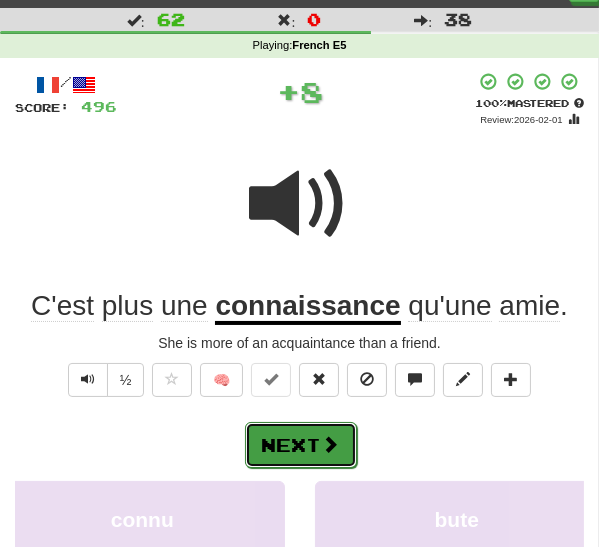 click on "Next" at bounding box center (301, 445) 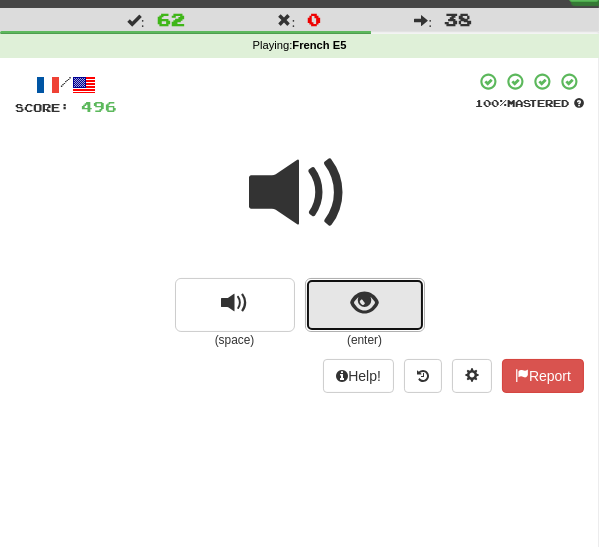 click at bounding box center (364, 303) 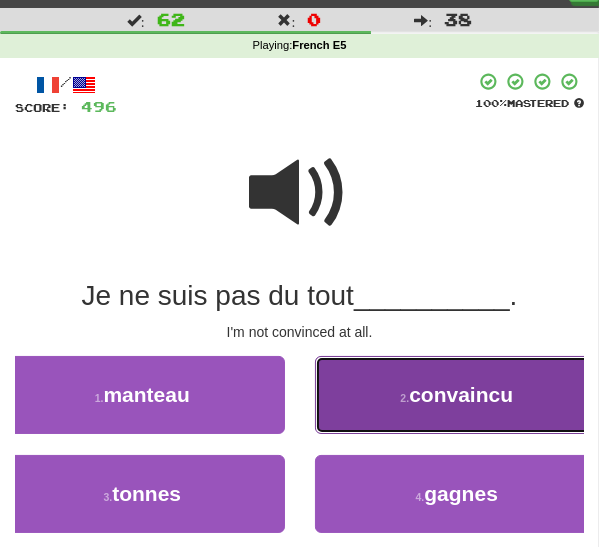 click on "convaincu" at bounding box center (461, 394) 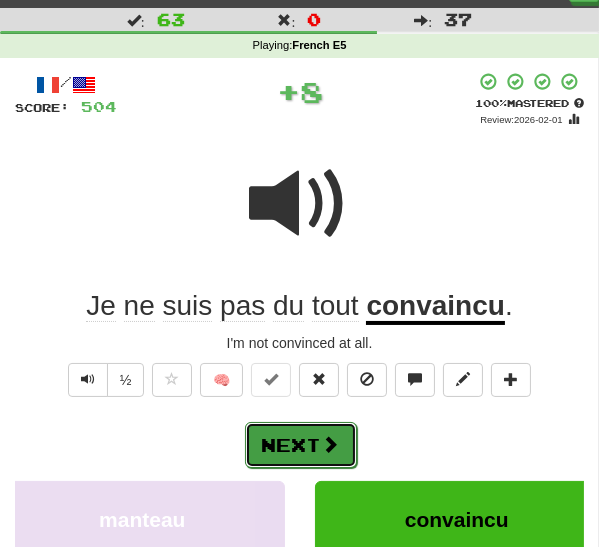 click at bounding box center [331, 444] 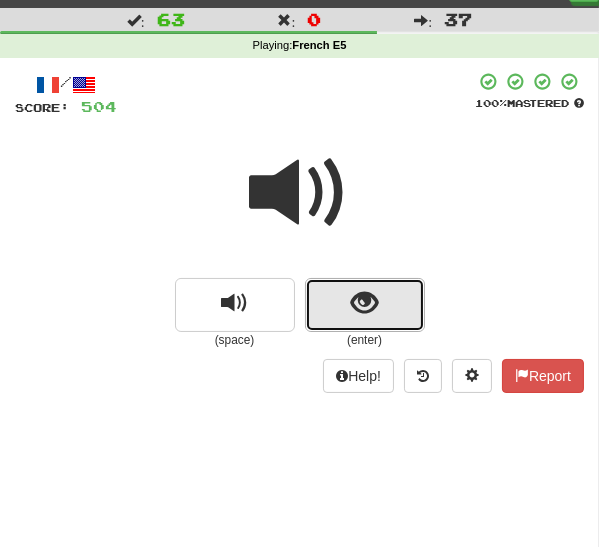 click at bounding box center [364, 303] 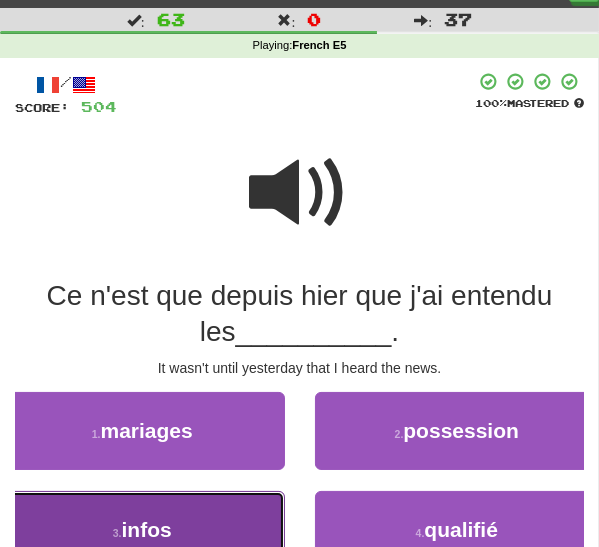 click on "3 .  infos" at bounding box center (142, 530) 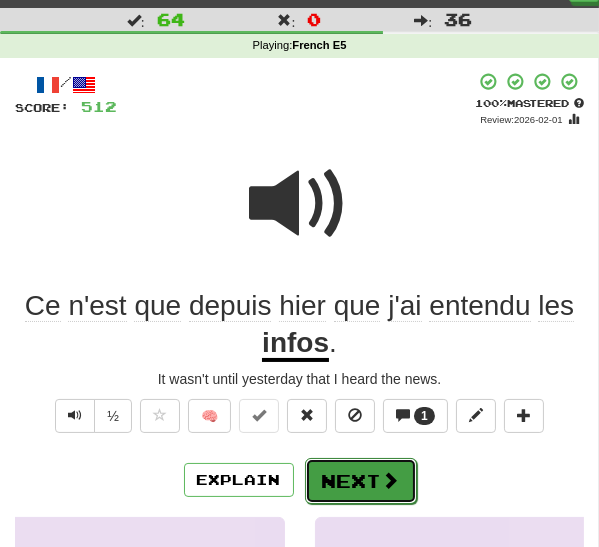 click on "Next" at bounding box center [361, 481] 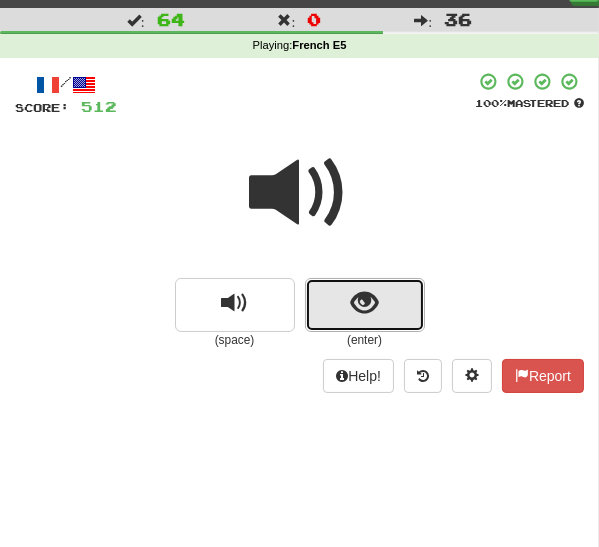 click at bounding box center [364, 303] 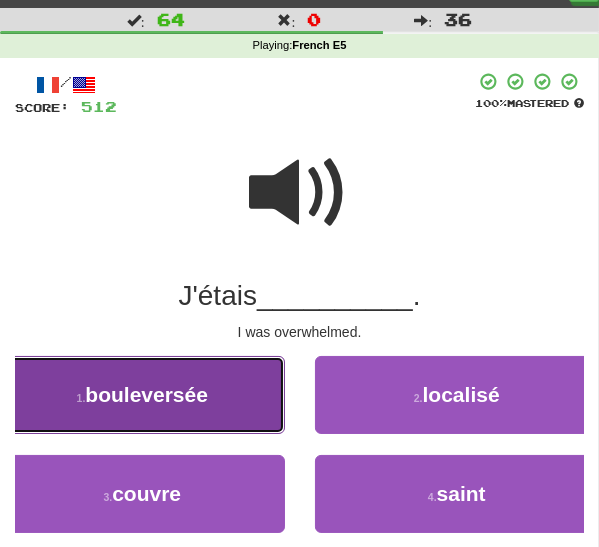 click on "1 .  bouleversée" at bounding box center [142, 395] 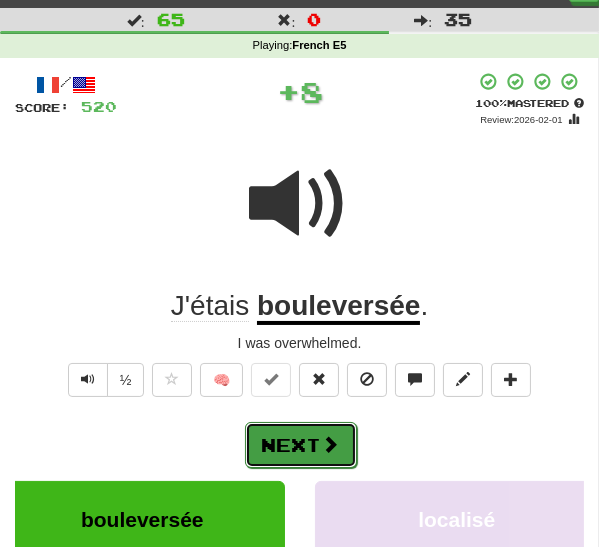 click on "Next" at bounding box center [301, 445] 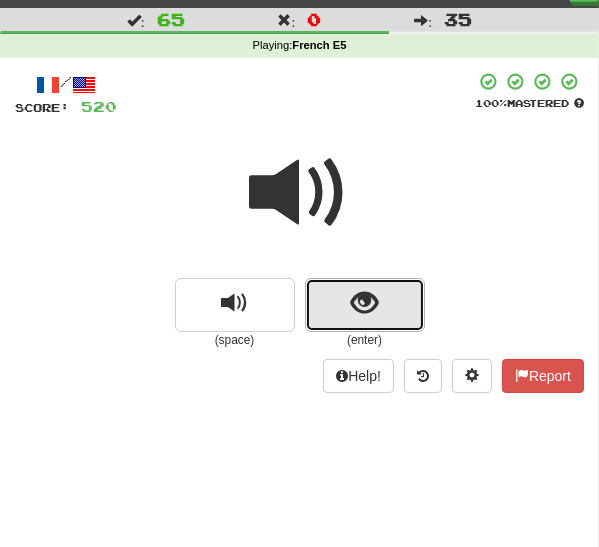 click at bounding box center [364, 303] 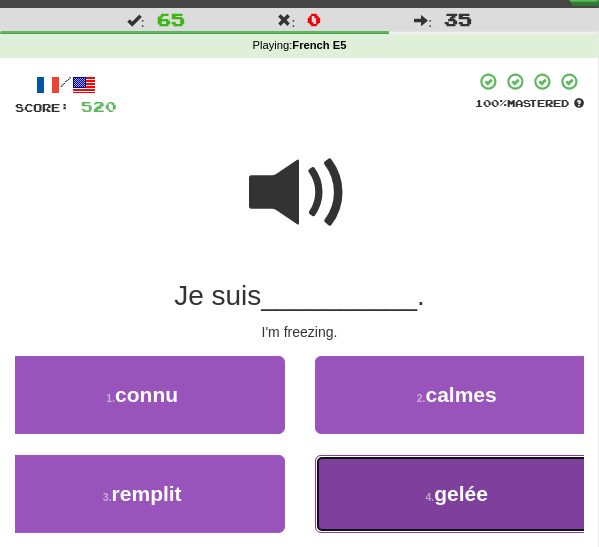 click on "4 .  gelée" at bounding box center (457, 494) 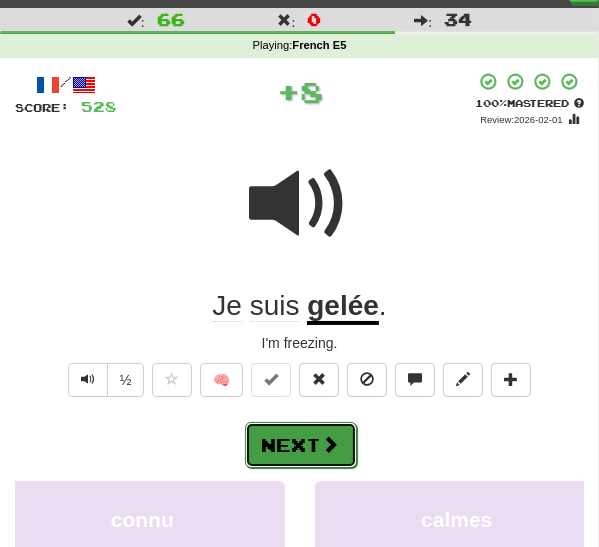 click on "Next" at bounding box center (301, 445) 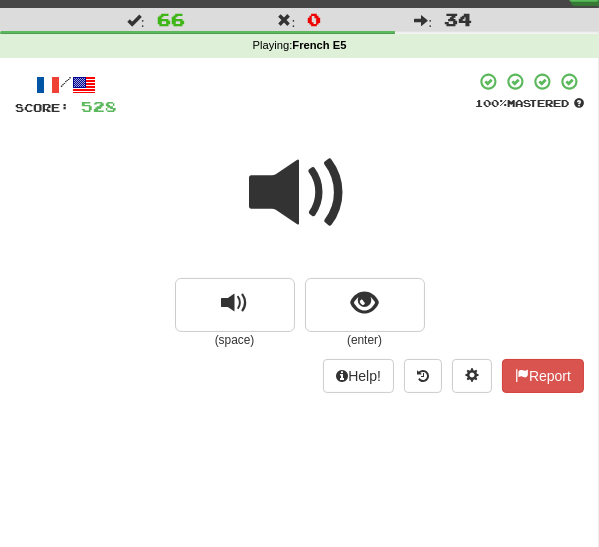 click at bounding box center [300, 193] 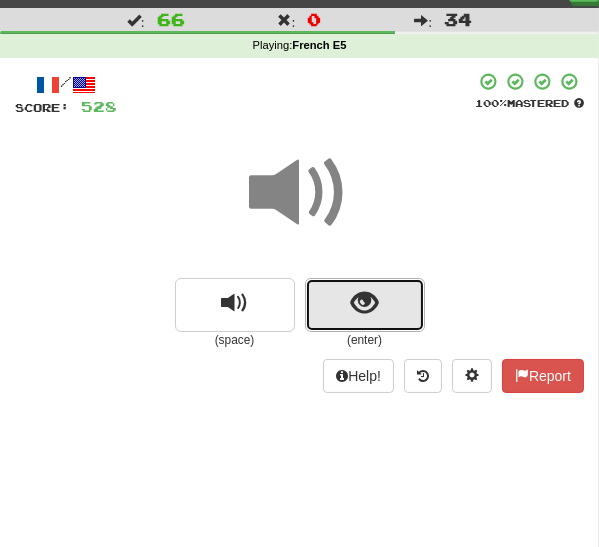click at bounding box center [365, 305] 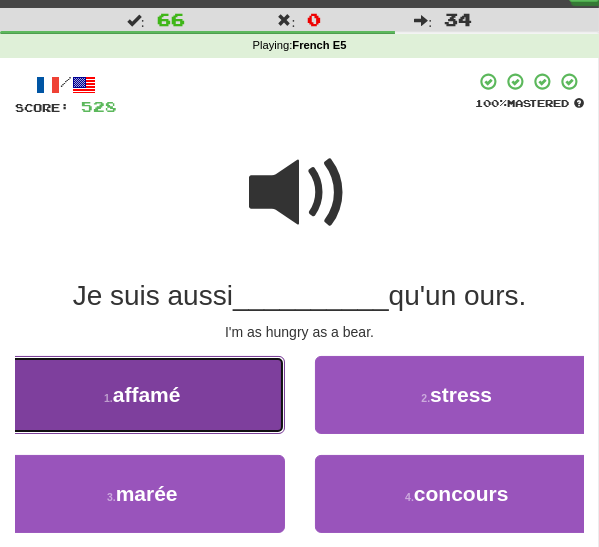 click on "affamé" at bounding box center [147, 394] 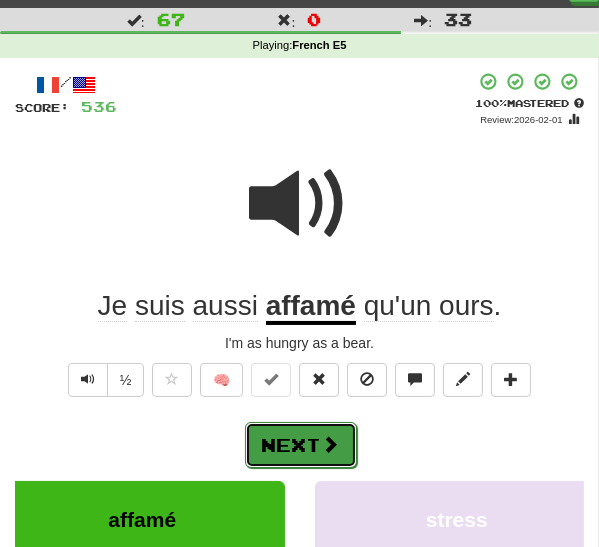 click at bounding box center (331, 444) 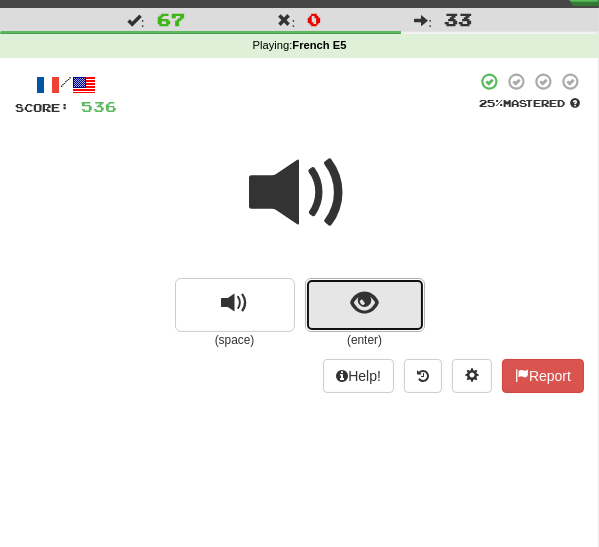 click at bounding box center (365, 305) 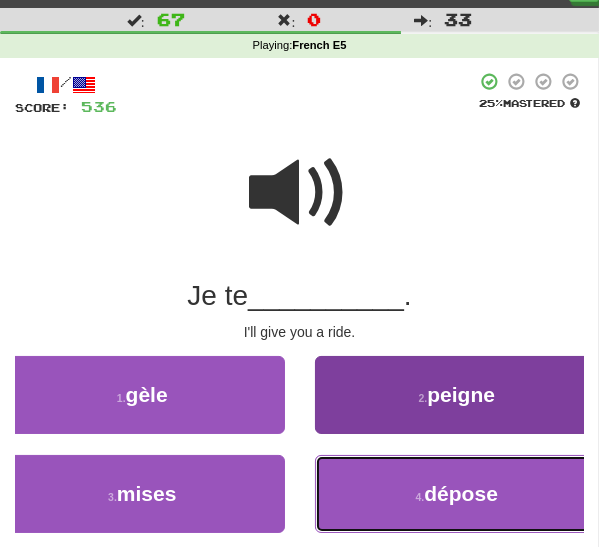 click on "4 .  dépose" at bounding box center (457, 494) 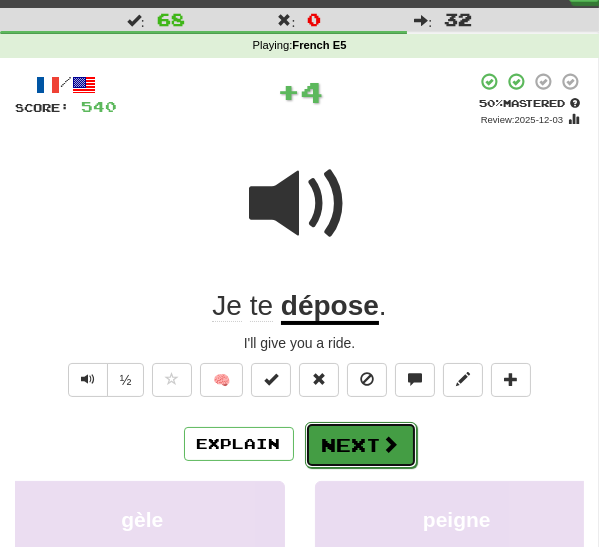 click on "Next" at bounding box center [361, 445] 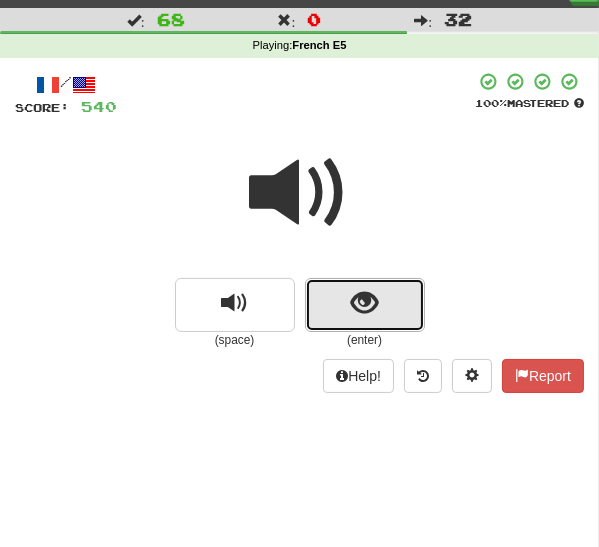 click at bounding box center [365, 305] 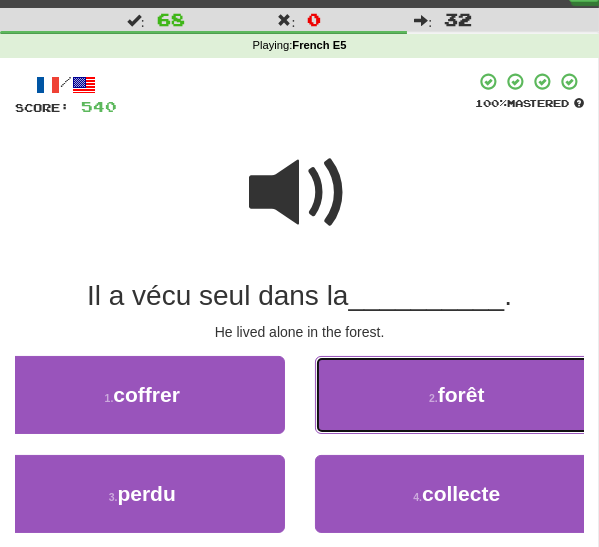 click on "2 .  forêt" at bounding box center (457, 395) 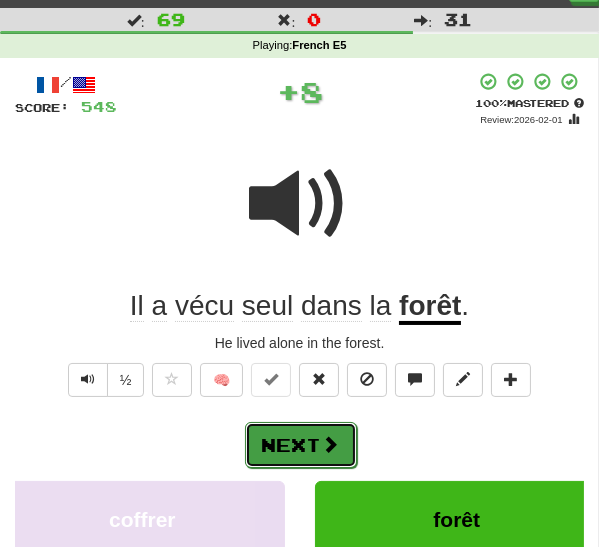 click at bounding box center (331, 444) 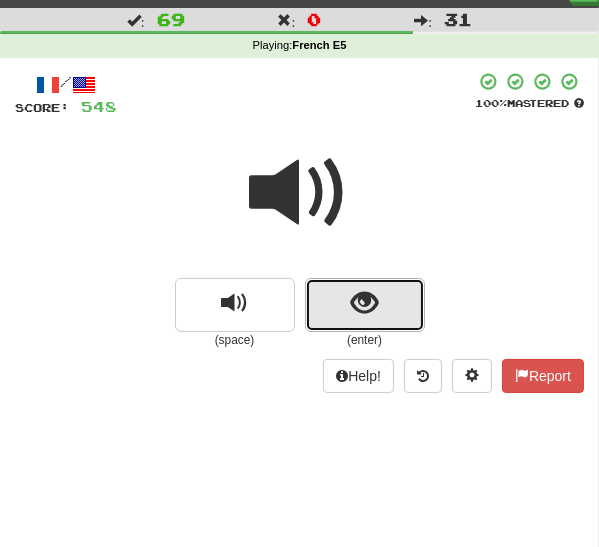 click at bounding box center [365, 305] 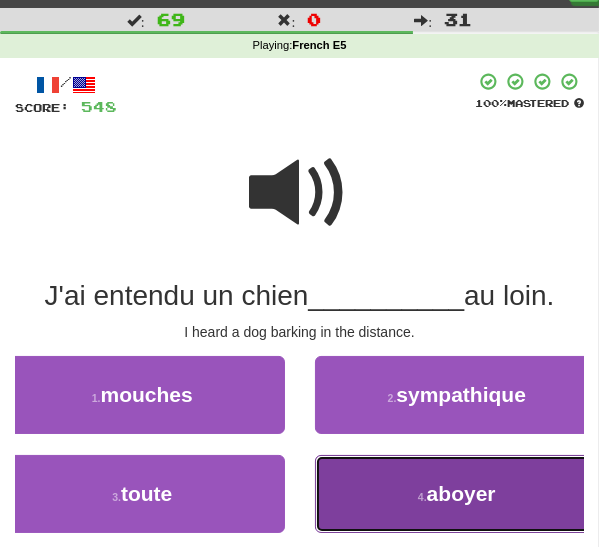 click on "4 .  aboyer" at bounding box center [457, 494] 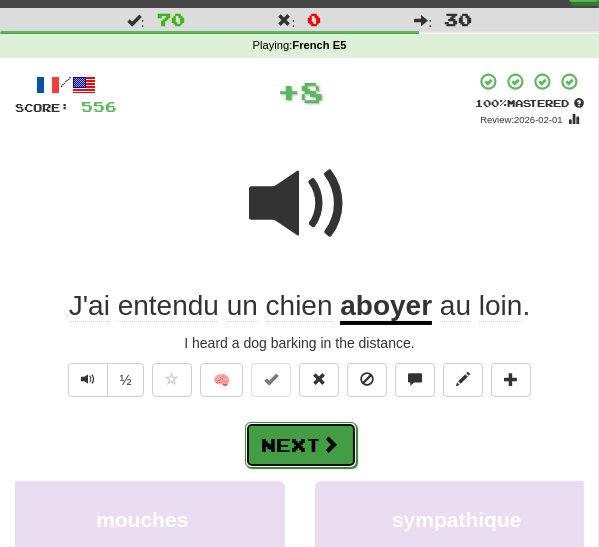 click at bounding box center (331, 444) 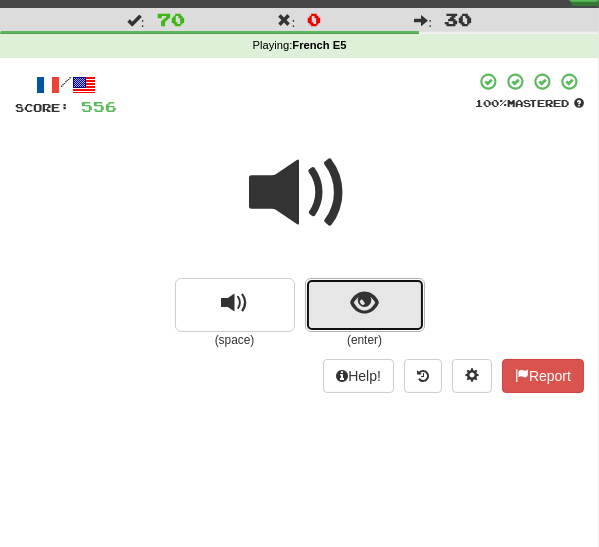 click at bounding box center [365, 305] 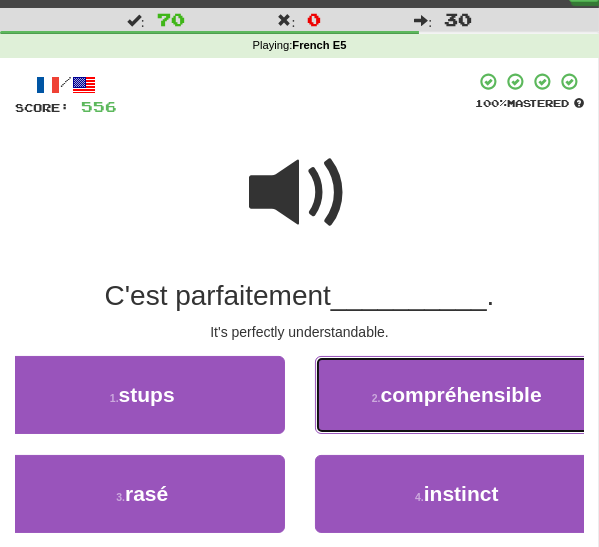 click on "2 .  compréhensible" at bounding box center (457, 395) 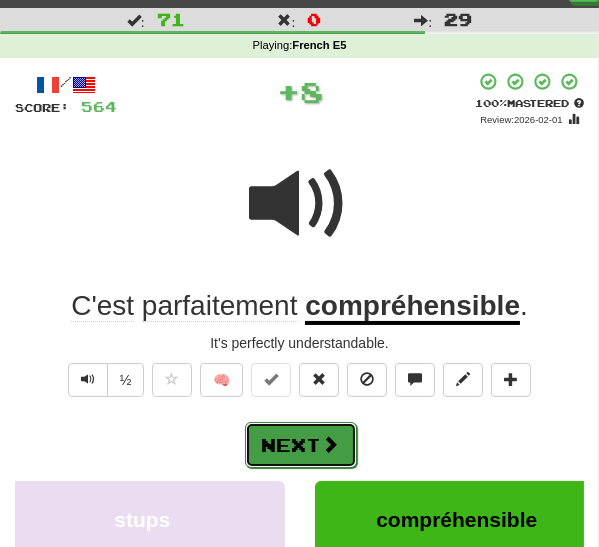 click at bounding box center (331, 444) 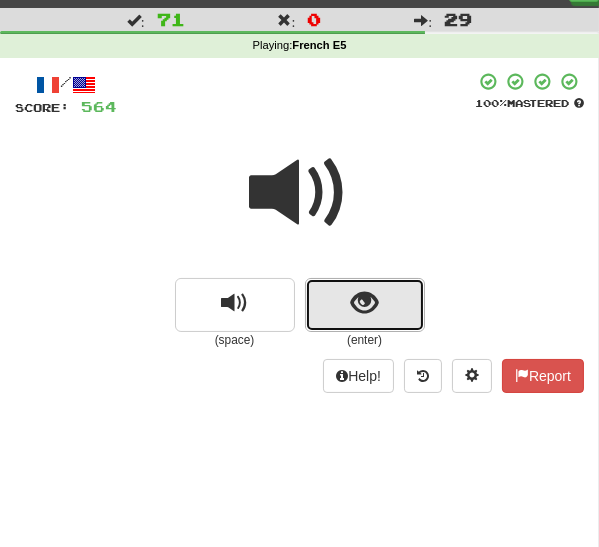click at bounding box center (364, 303) 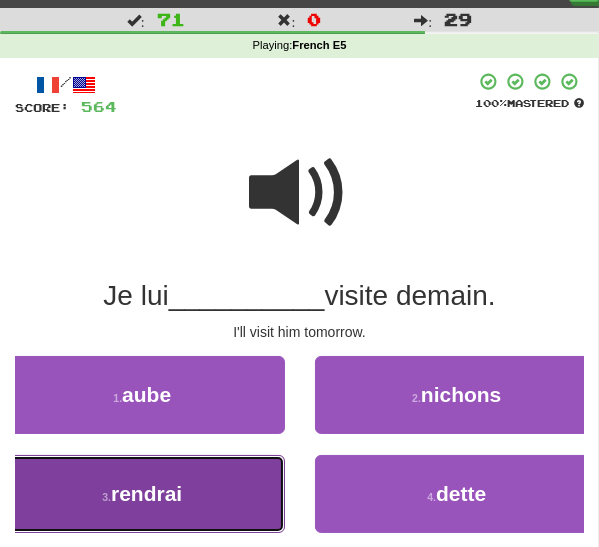 click on "3 .  rendrai" at bounding box center (142, 494) 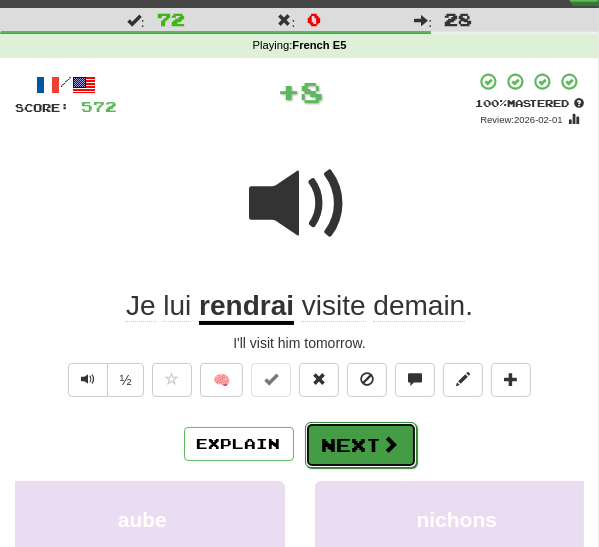 click on "Next" at bounding box center (361, 445) 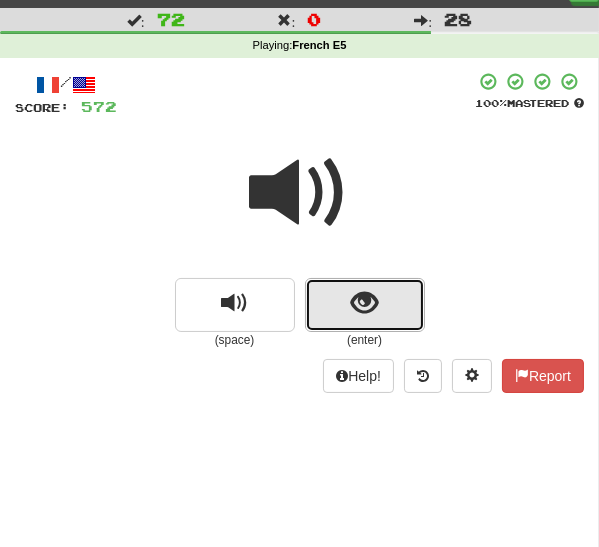 click at bounding box center (364, 303) 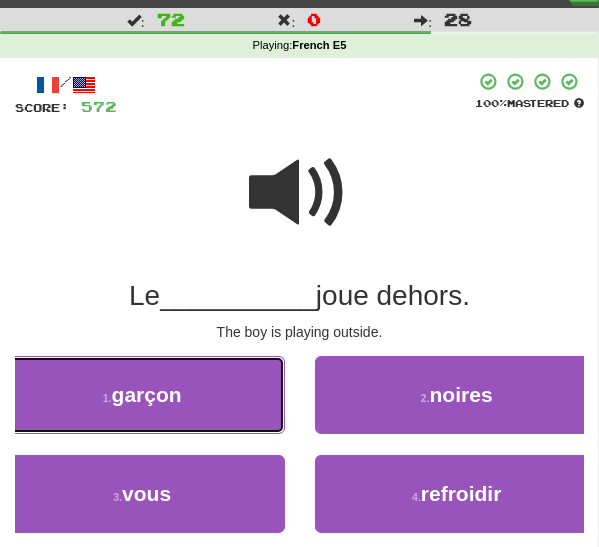 click on "1 .  garçon" at bounding box center [142, 395] 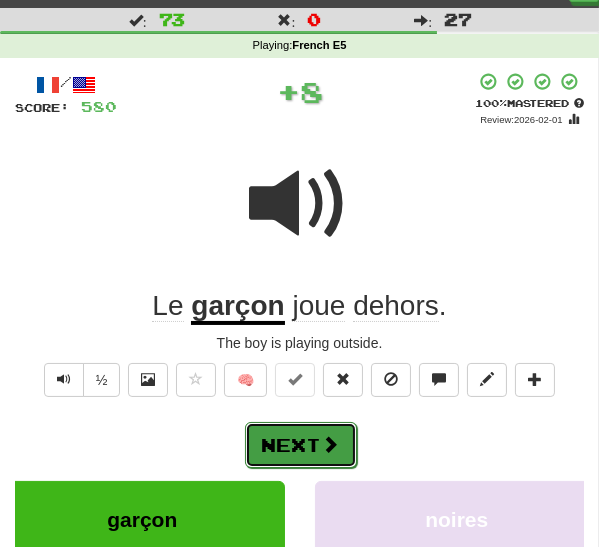 click on "Next" at bounding box center [301, 445] 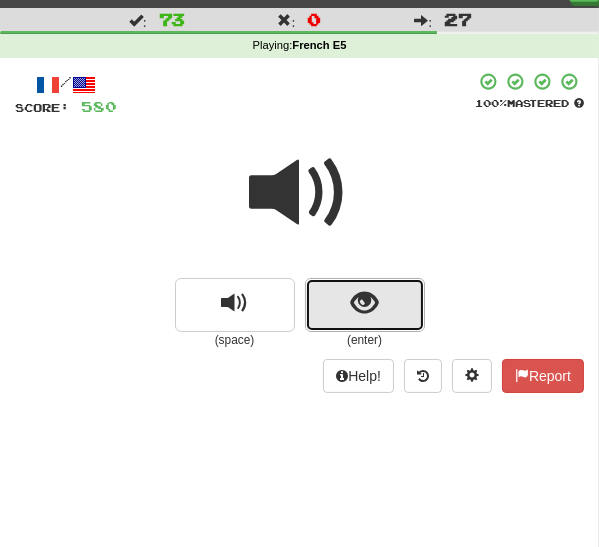 click at bounding box center (364, 303) 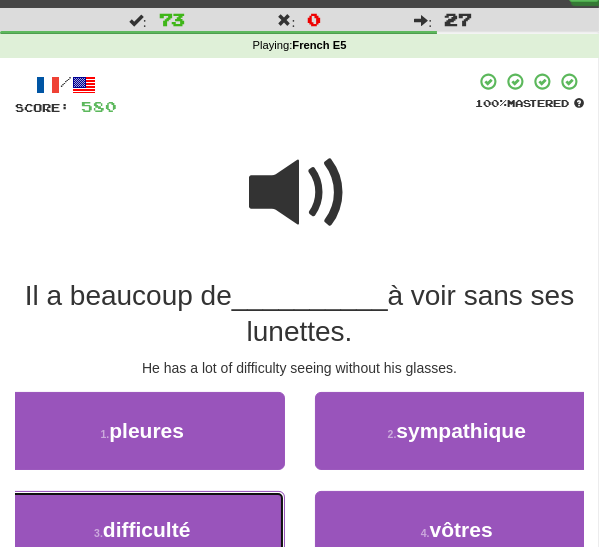 click on "3 .  difficulté" at bounding box center [142, 530] 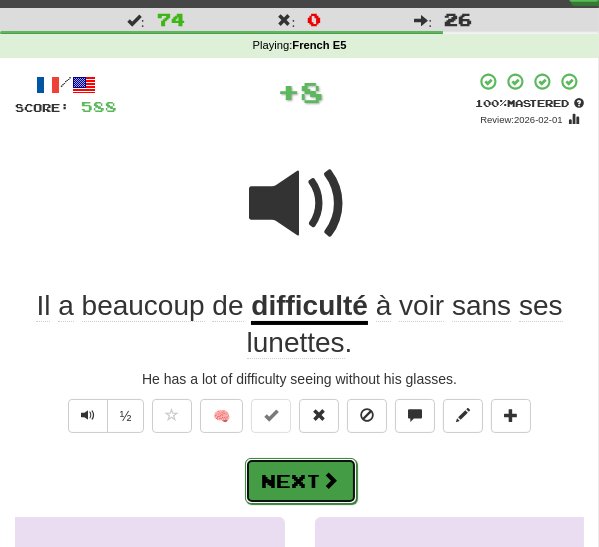 click on "Next" at bounding box center [301, 481] 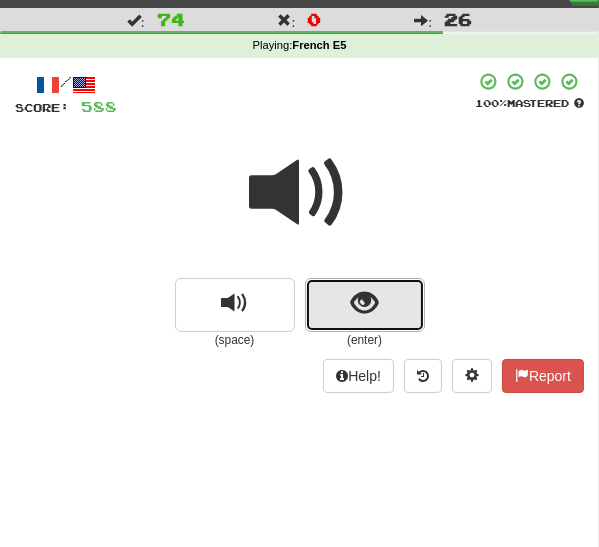 click at bounding box center [364, 303] 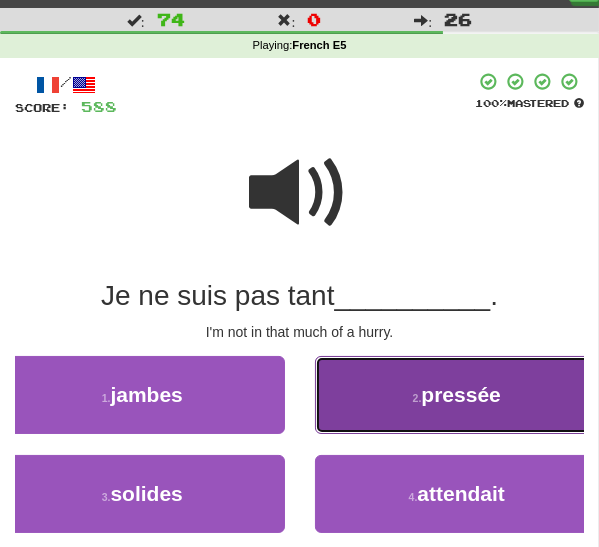 click on "2 .  pressée" at bounding box center (457, 395) 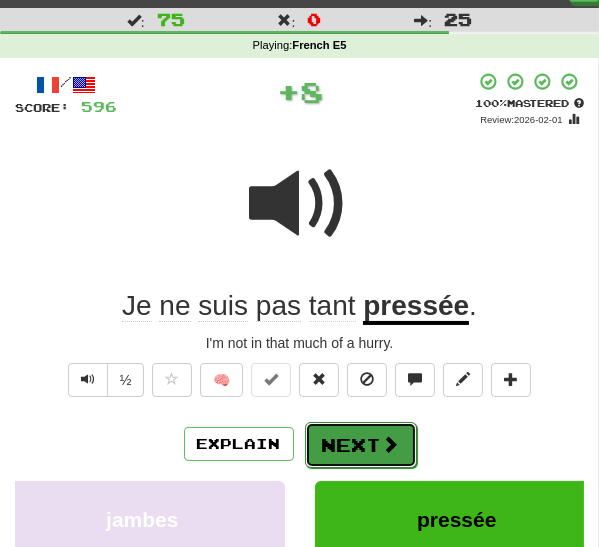 click on "Next" at bounding box center [361, 445] 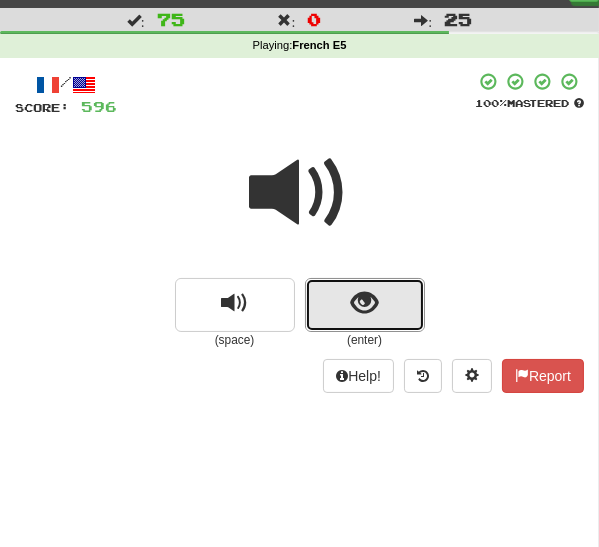 click at bounding box center [364, 303] 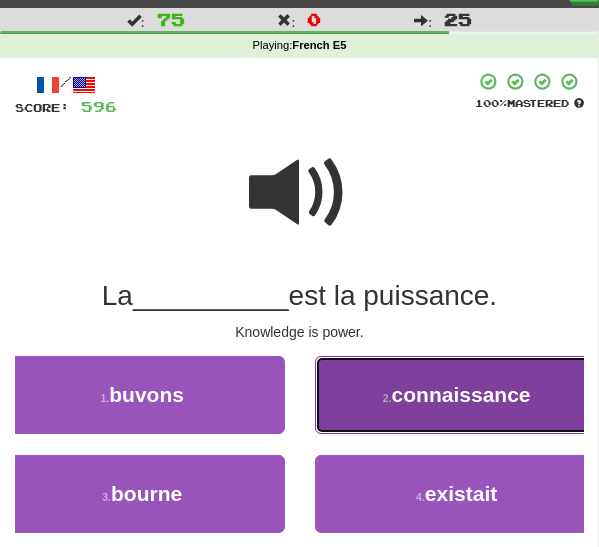 click on "2 .  connaissance" at bounding box center [457, 395] 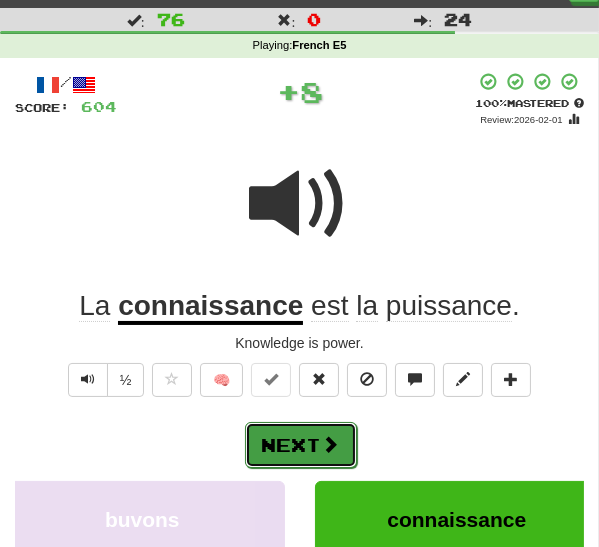 click on "Next" at bounding box center (301, 445) 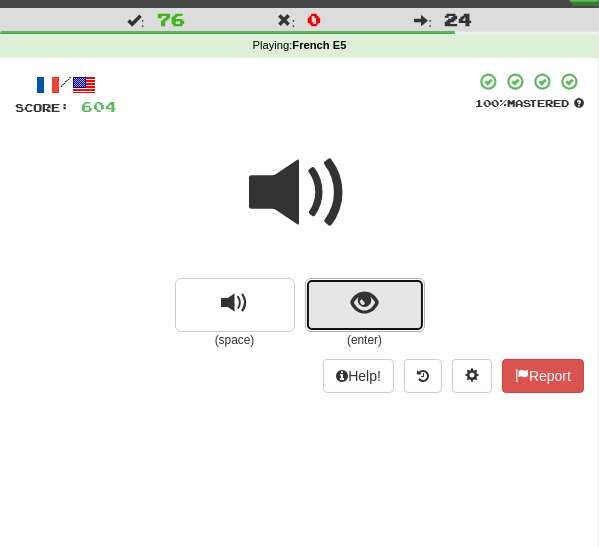 click at bounding box center (364, 303) 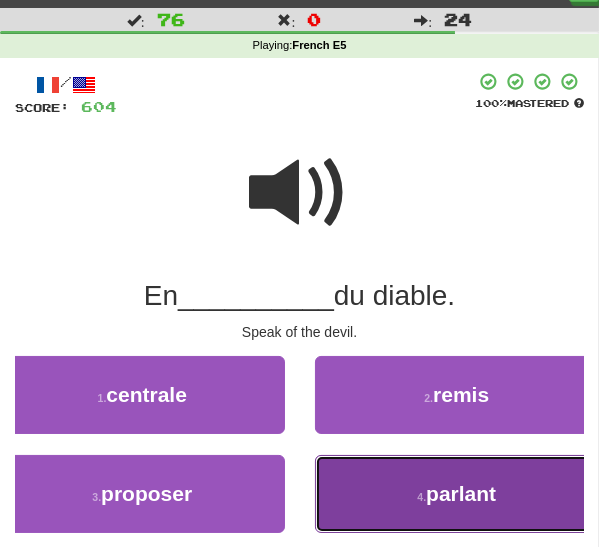 click on "4 .  parlant" at bounding box center (457, 494) 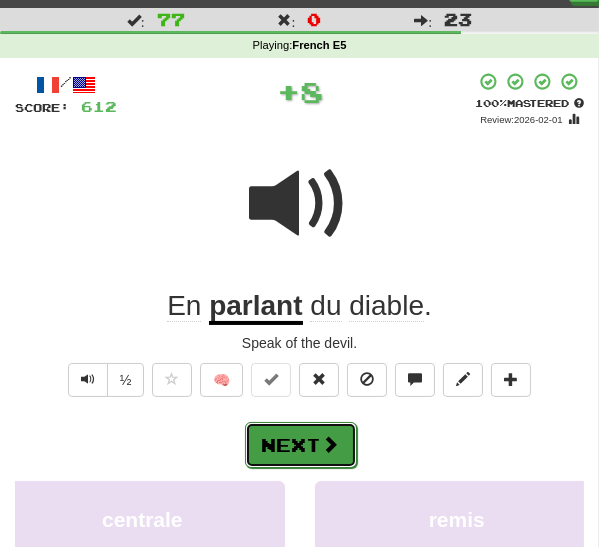 click on "Next" at bounding box center [301, 445] 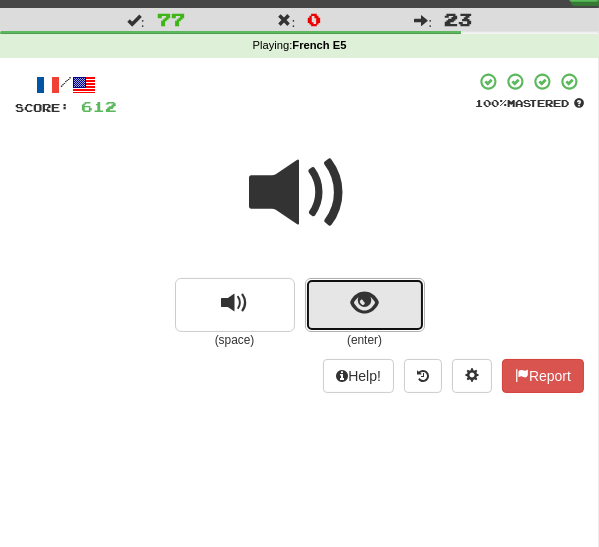 click at bounding box center [364, 303] 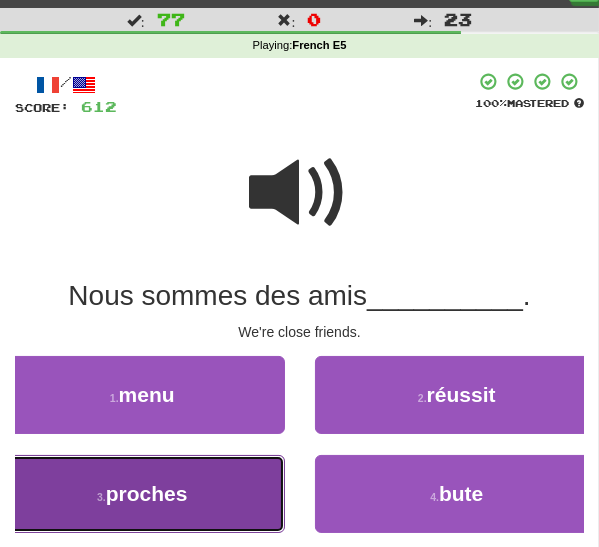 click on "proches" at bounding box center (147, 493) 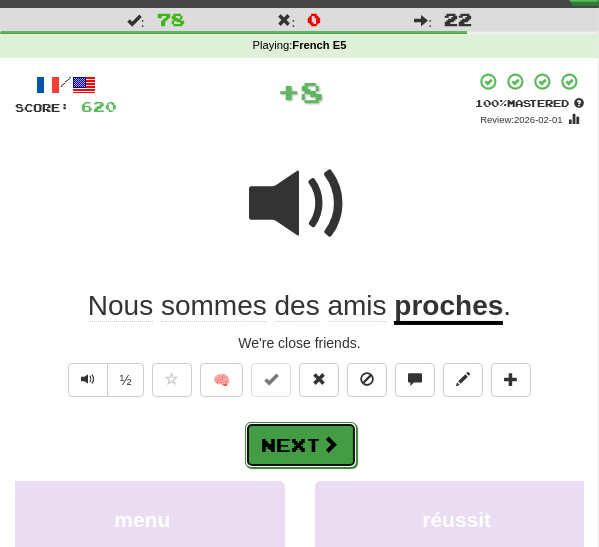 click on "Next" at bounding box center [301, 445] 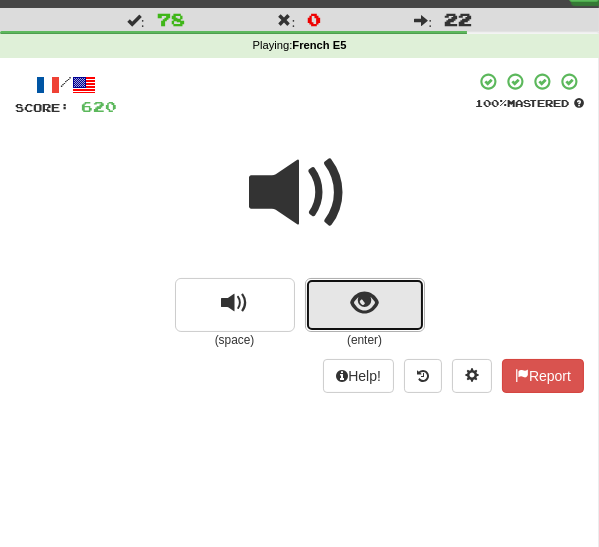click at bounding box center [364, 303] 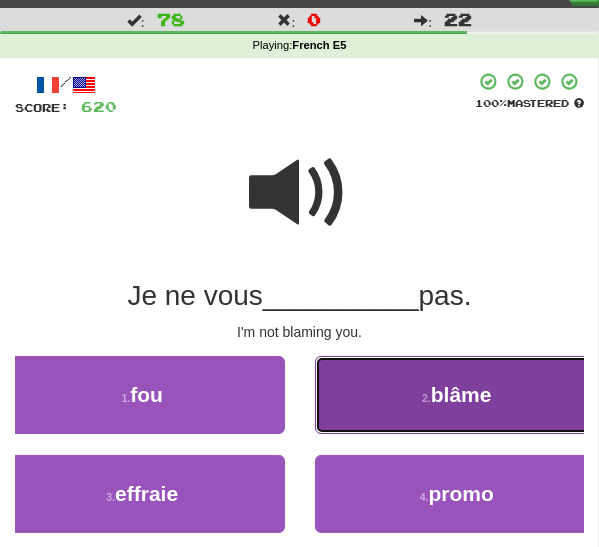 click on "2 .  blâme" at bounding box center [457, 395] 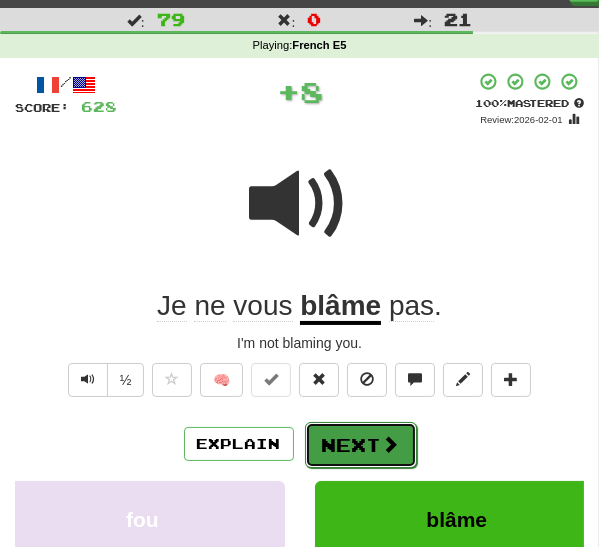 click on "Next" at bounding box center (361, 445) 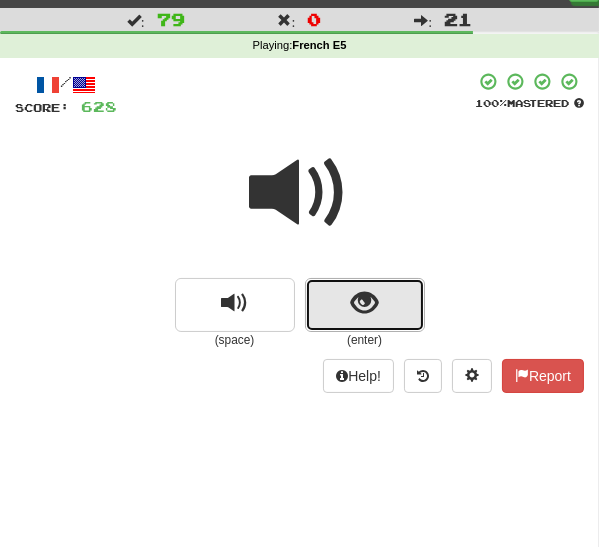 click at bounding box center [365, 305] 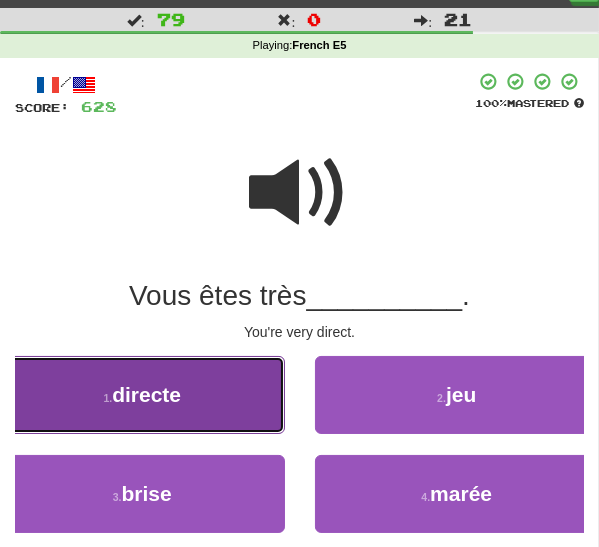 click on "1 .  directe" at bounding box center (142, 395) 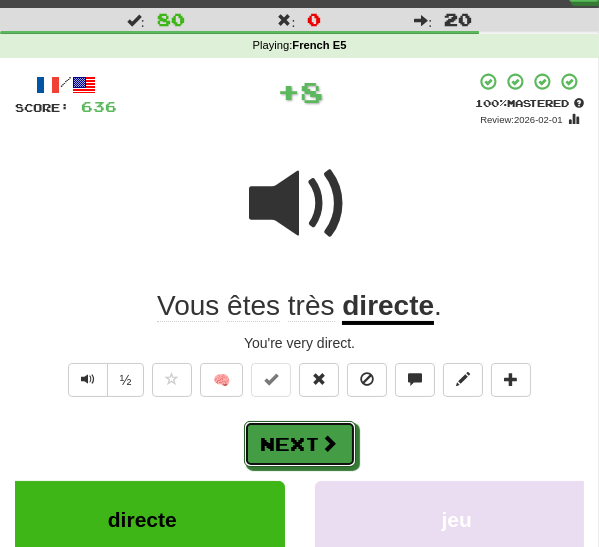 click on "Next" at bounding box center [300, 444] 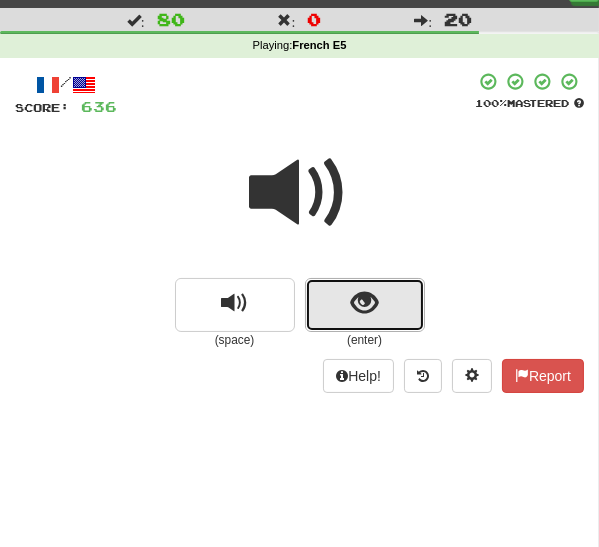 click at bounding box center (364, 303) 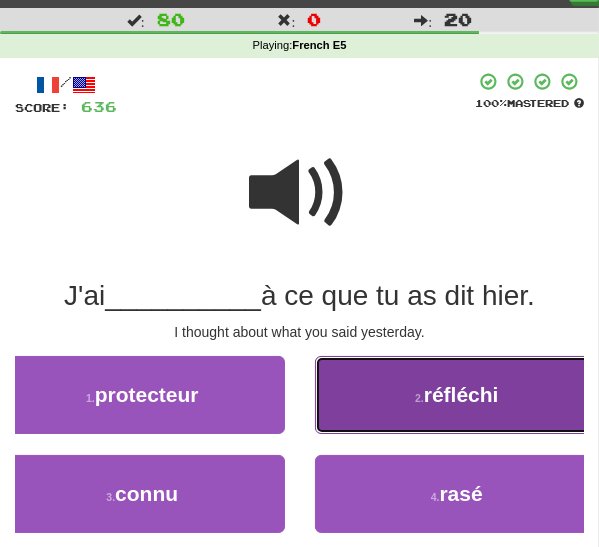 click on "2 .  réfléchi" at bounding box center [457, 395] 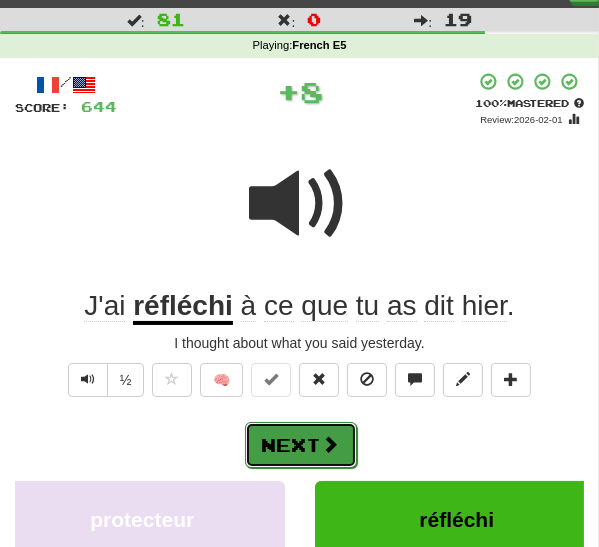click at bounding box center [331, 444] 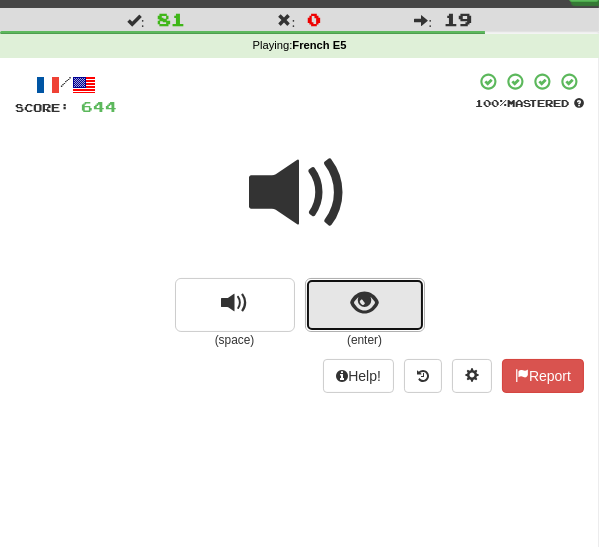 click at bounding box center [365, 305] 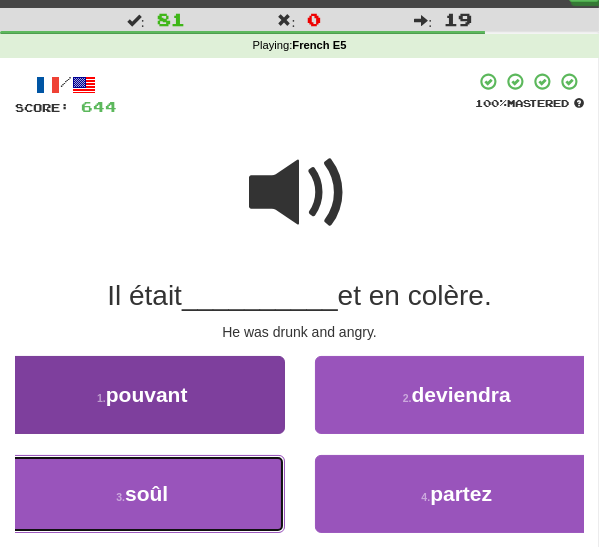 drag, startPoint x: 195, startPoint y: 497, endPoint x: 231, endPoint y: 493, distance: 36.221542 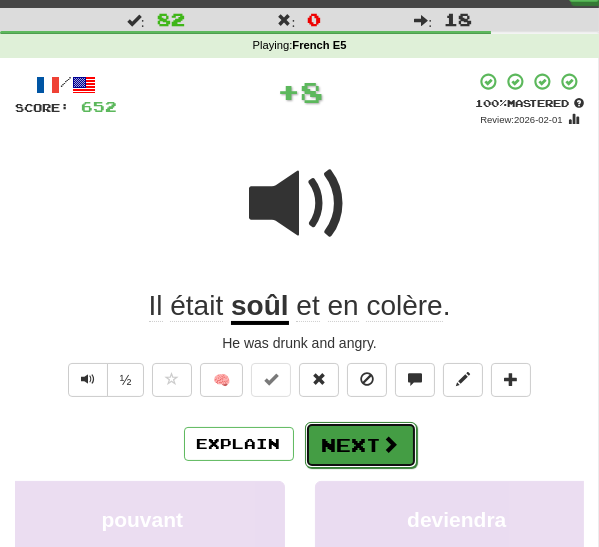 click on "Next" at bounding box center (361, 445) 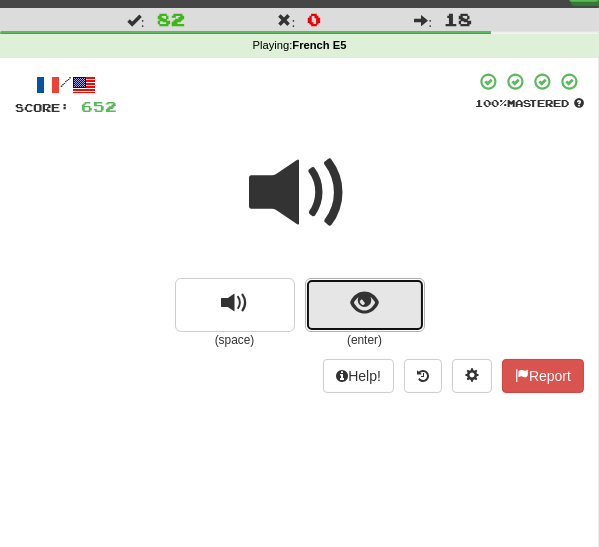 click at bounding box center [364, 303] 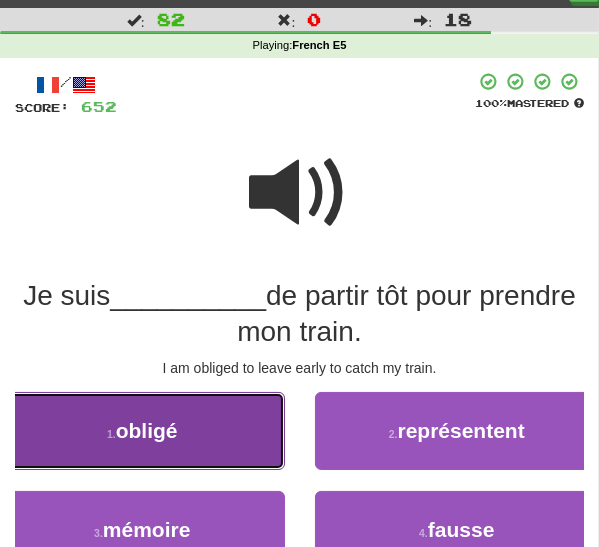 click on "1 .  obligé" at bounding box center [142, 431] 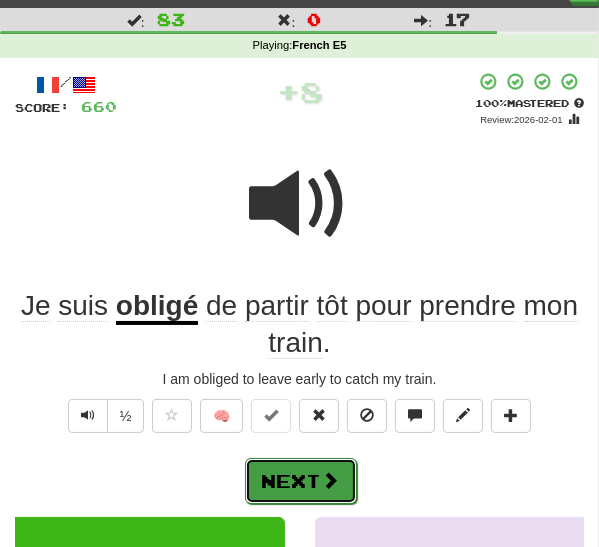 click on "Next" at bounding box center [301, 481] 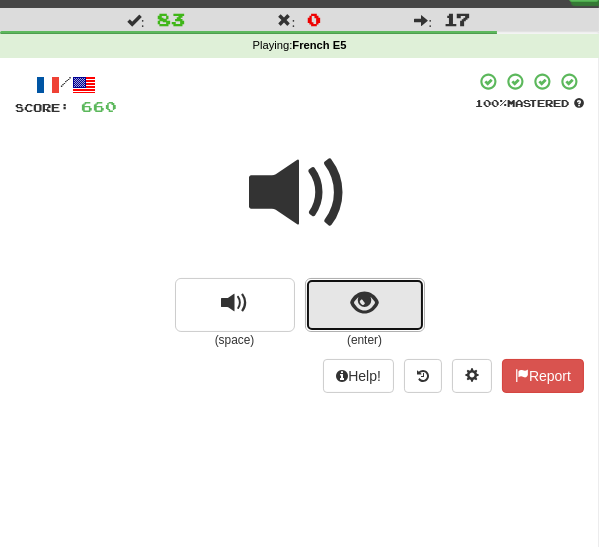 click at bounding box center [365, 305] 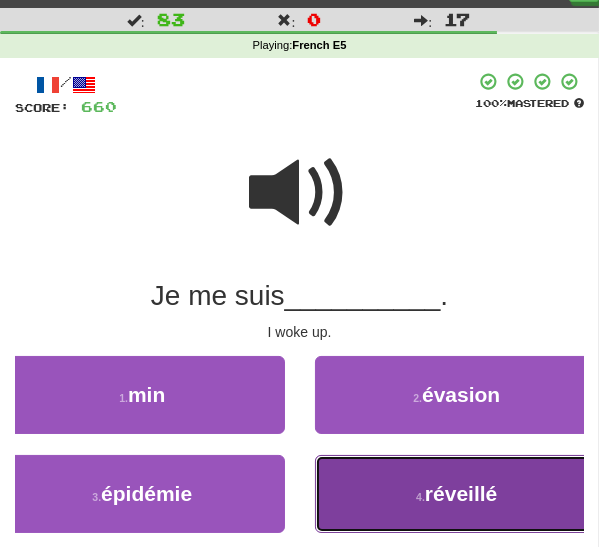 click on "4 .  réveillé" at bounding box center (457, 494) 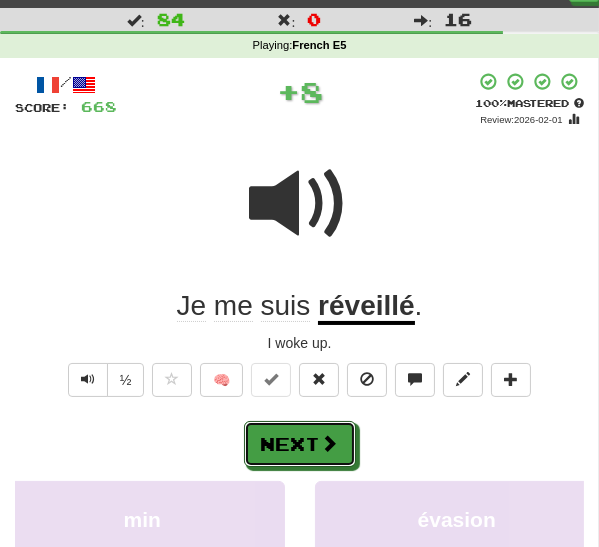 click at bounding box center [330, 443] 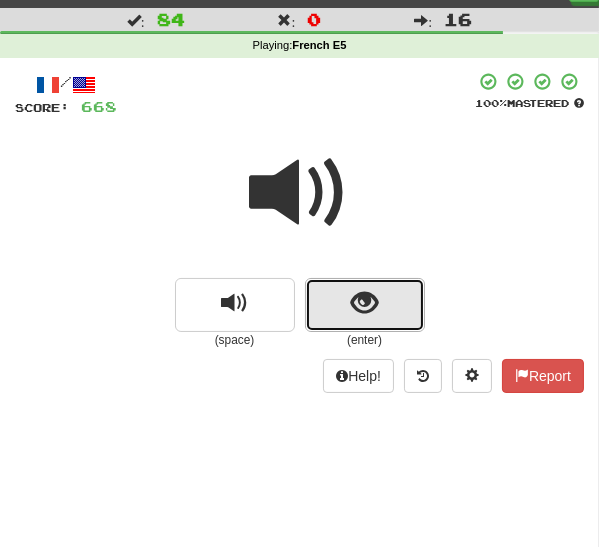 click at bounding box center (365, 305) 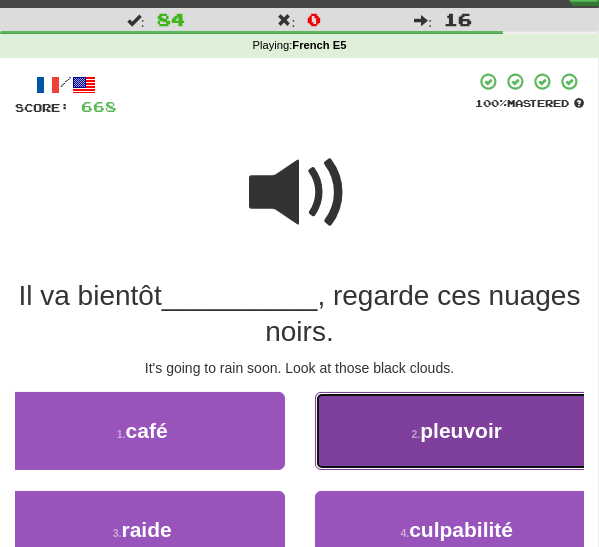 click on "2 ." at bounding box center (416, 434) 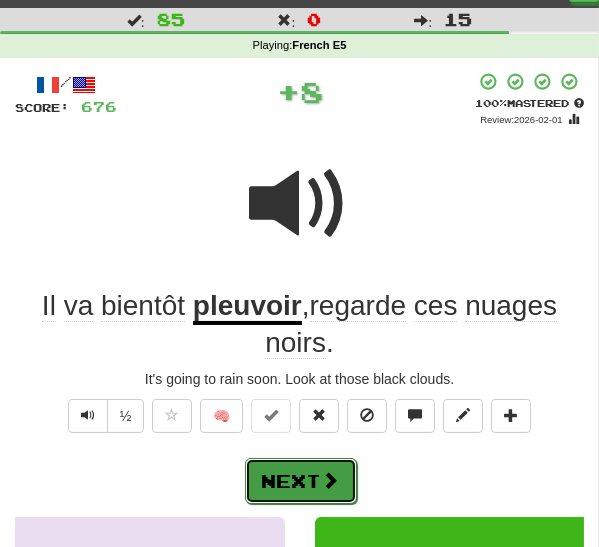 click on "Next" at bounding box center [301, 481] 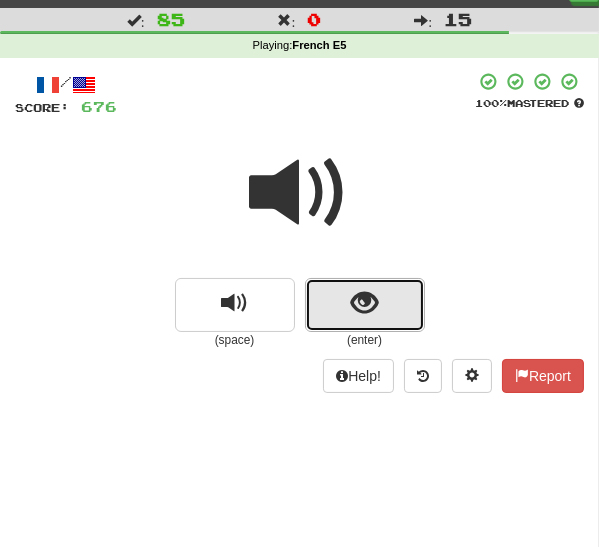 click at bounding box center [365, 305] 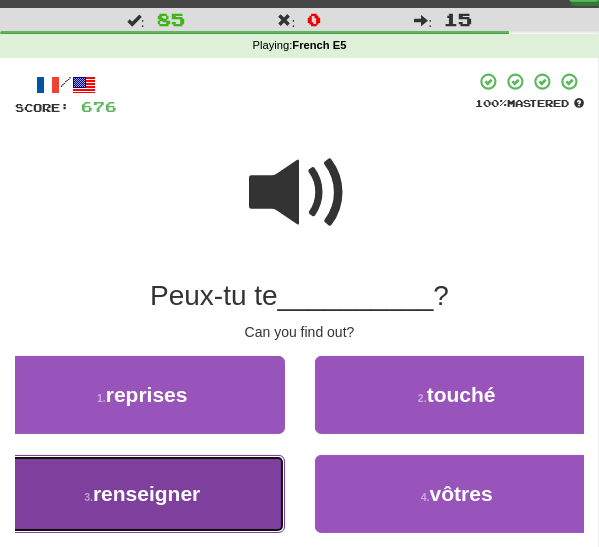 click on "3 .  renseigner" at bounding box center (142, 494) 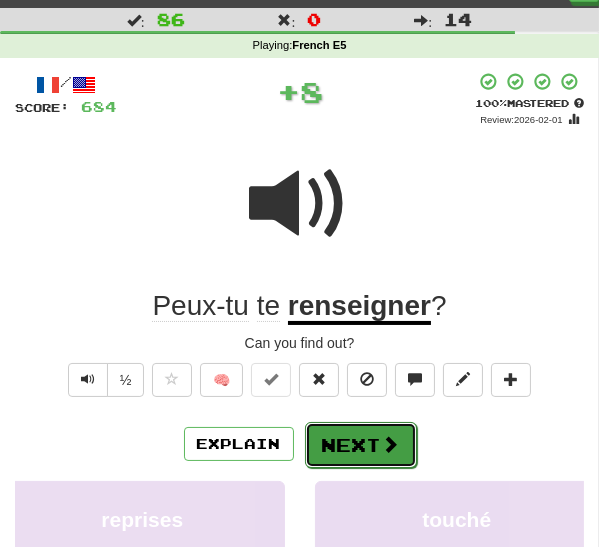 click on "Next" at bounding box center (361, 445) 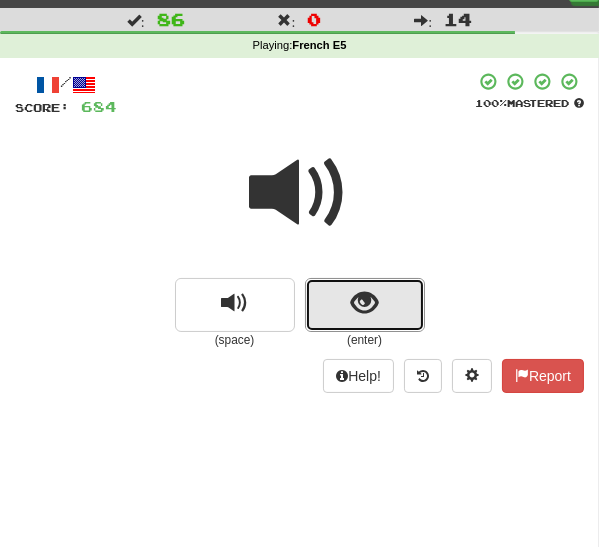 drag, startPoint x: 384, startPoint y: 303, endPoint x: 380, endPoint y: 316, distance: 13.601471 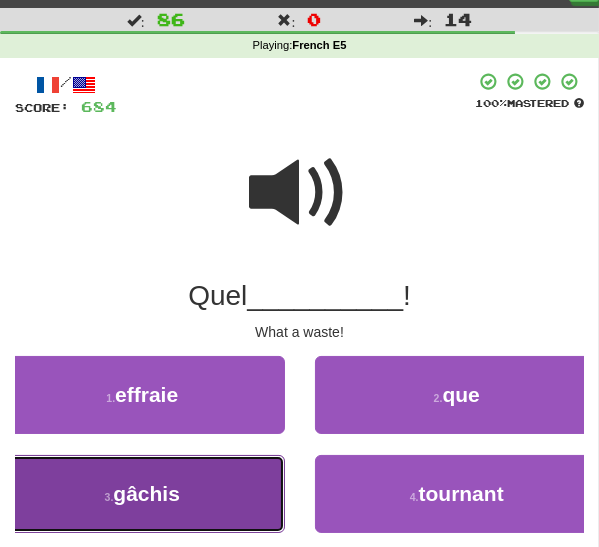click on "gâchis" at bounding box center [146, 493] 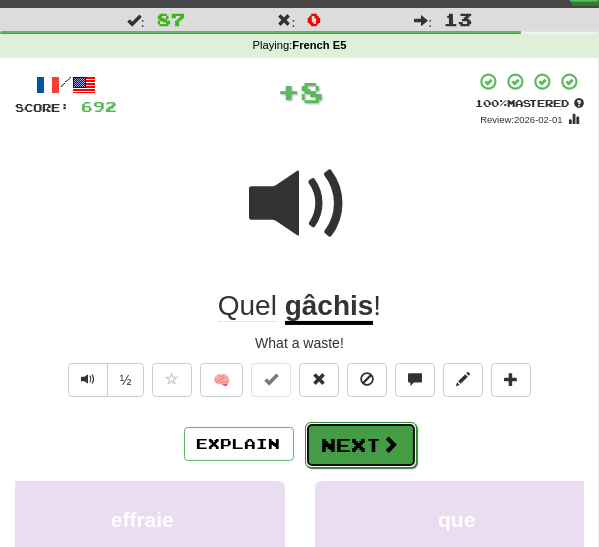 click on "Next" at bounding box center (361, 445) 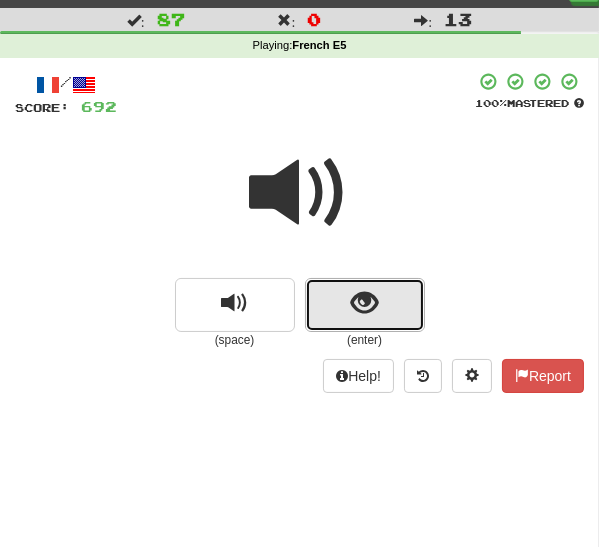 click at bounding box center [364, 303] 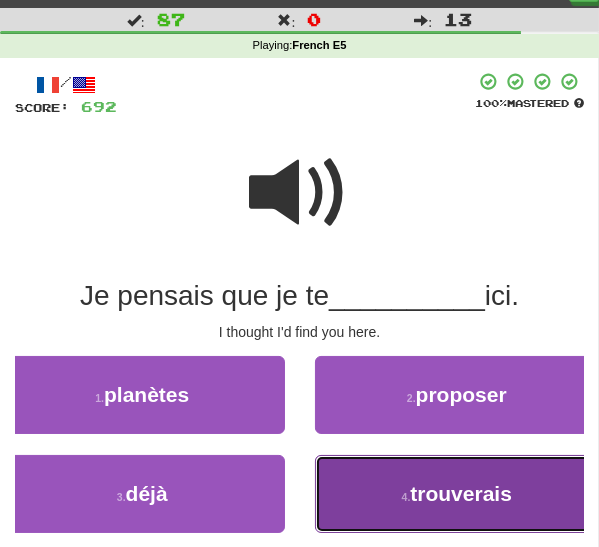 click on "4 .  trouverais" at bounding box center [457, 494] 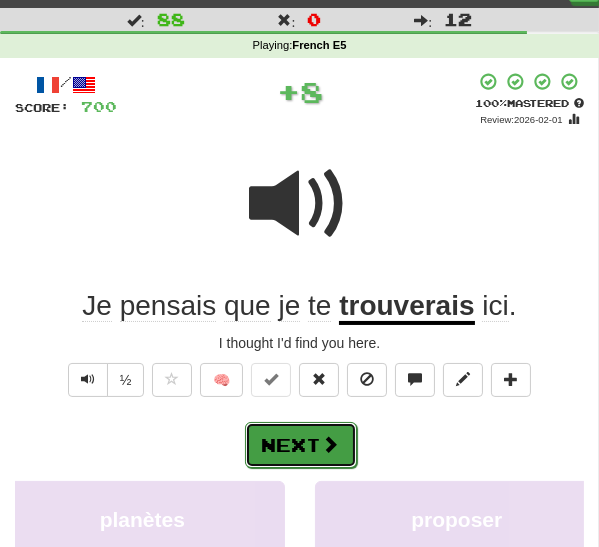 click on "Next" at bounding box center (301, 445) 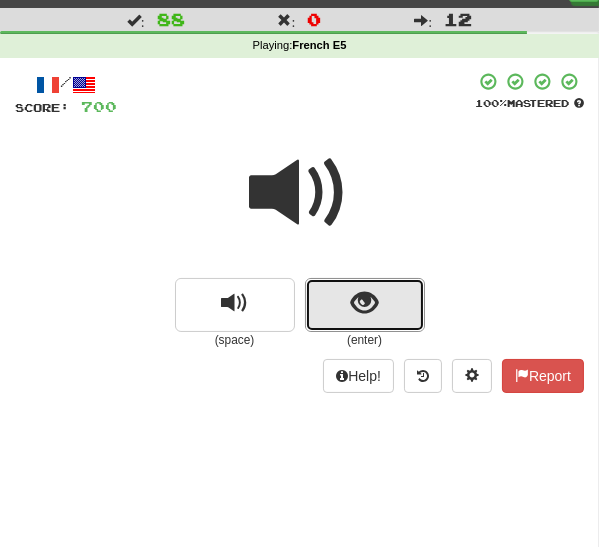 drag, startPoint x: 364, startPoint y: 305, endPoint x: 349, endPoint y: 315, distance: 18.027756 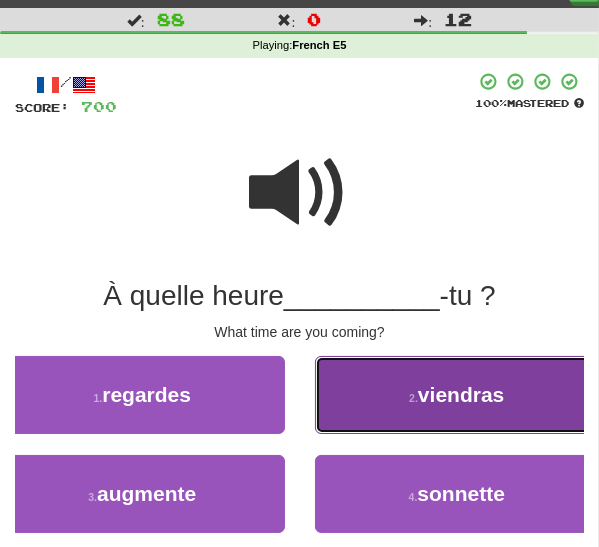 click on "2 .  viendras" at bounding box center (457, 395) 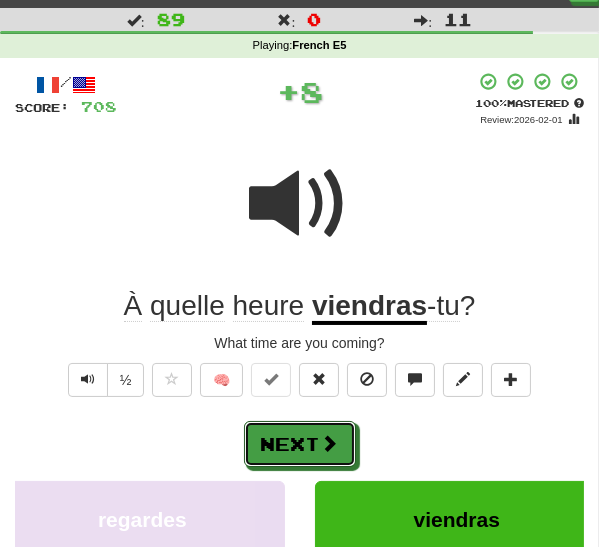 drag, startPoint x: 330, startPoint y: 437, endPoint x: 338, endPoint y: 429, distance: 11.313708 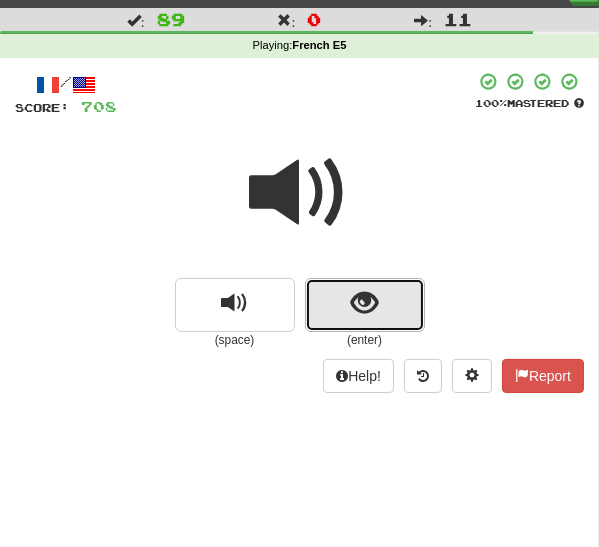 click at bounding box center (365, 305) 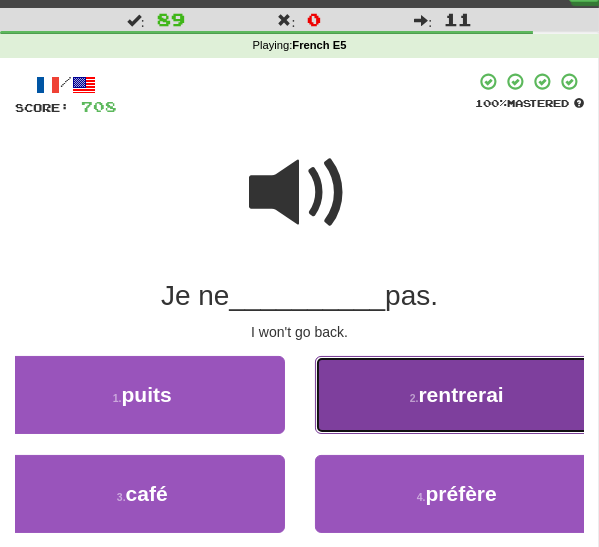 click on "2 ." at bounding box center [414, 398] 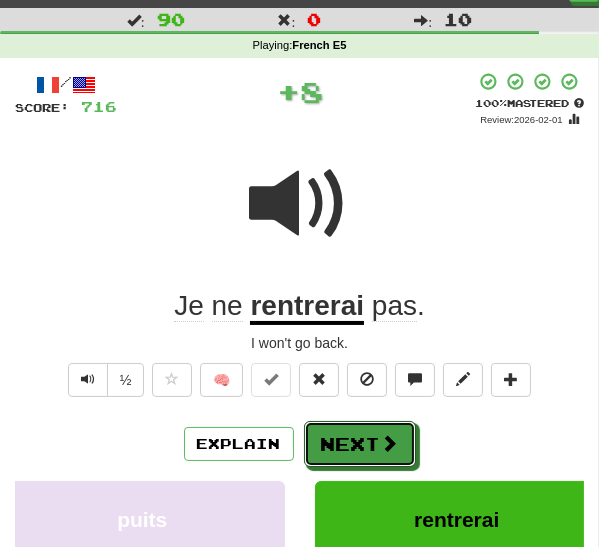 click on "Next" at bounding box center [360, 444] 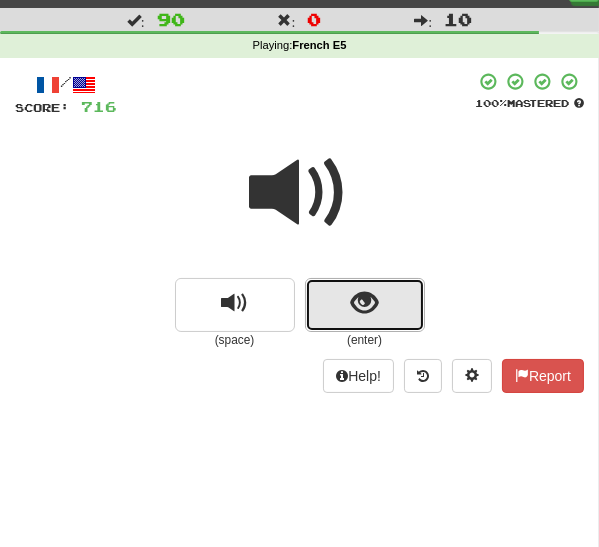 click at bounding box center [364, 303] 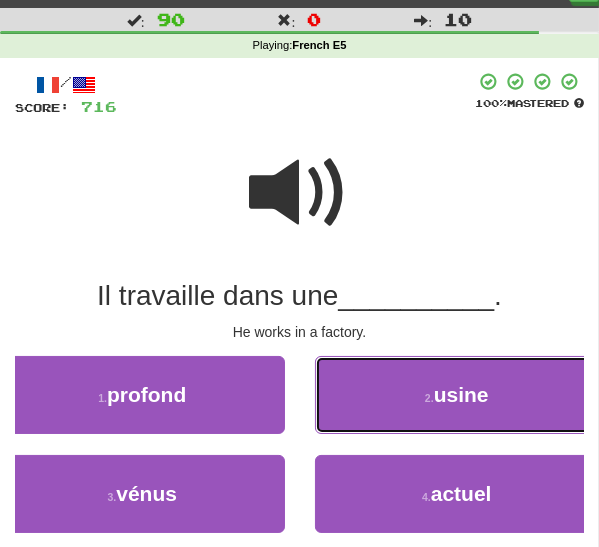drag, startPoint x: 414, startPoint y: 397, endPoint x: 396, endPoint y: 408, distance: 21.095022 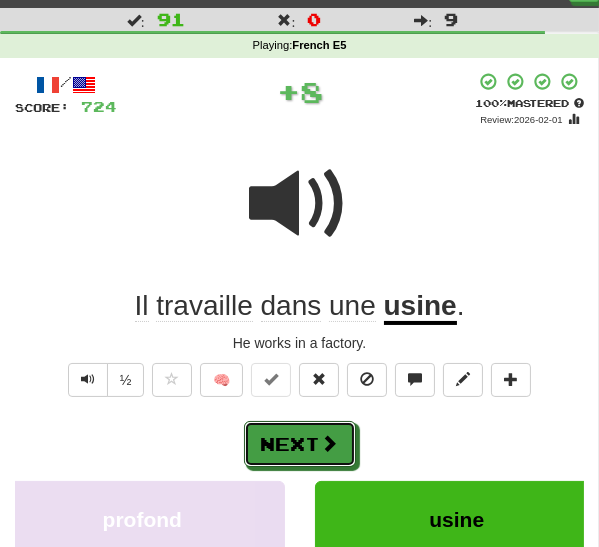 click on "Next" at bounding box center (300, 444) 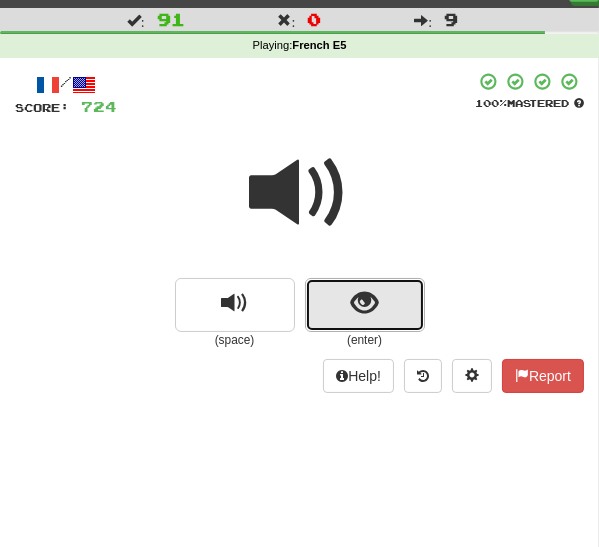 click at bounding box center (365, 305) 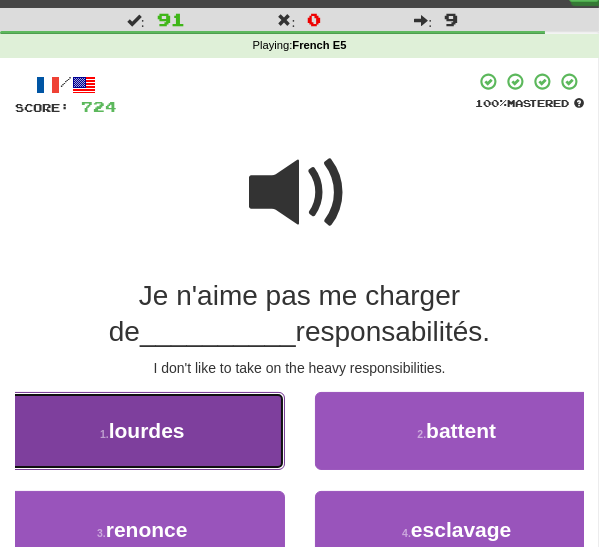 click on "lourdes" at bounding box center (147, 430) 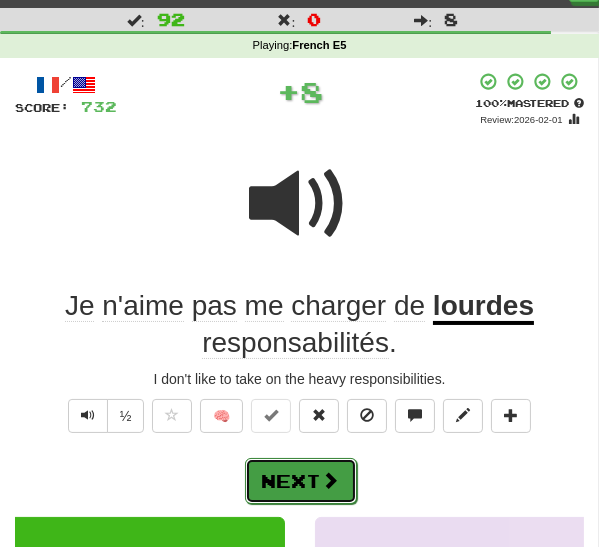 click on "Next" at bounding box center (301, 481) 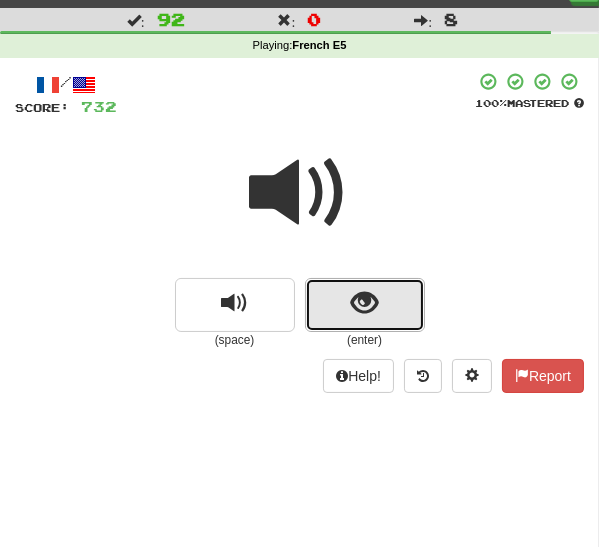 click at bounding box center [365, 305] 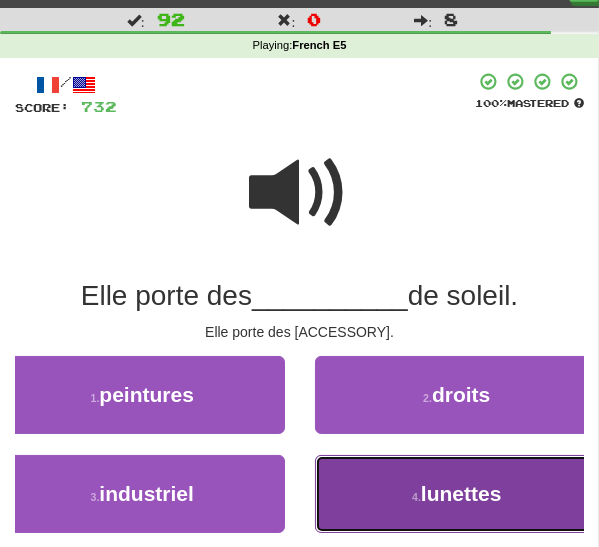 click on "lunettes" at bounding box center (461, 493) 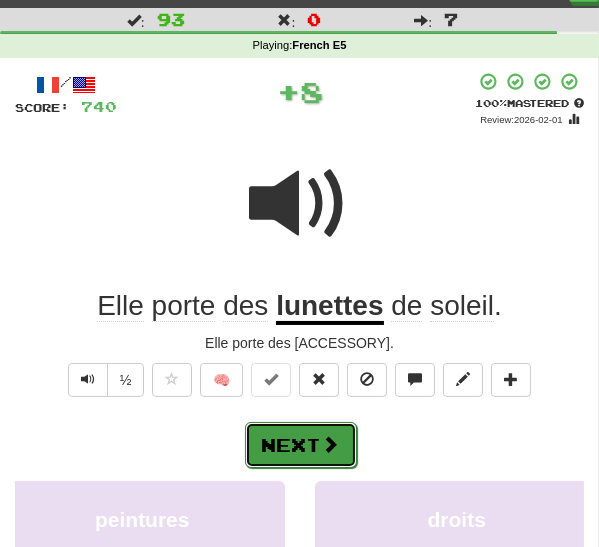 click on "Next" at bounding box center (301, 445) 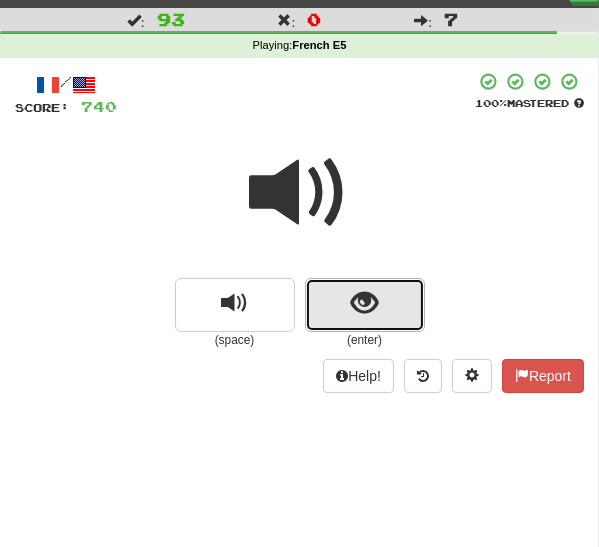 click at bounding box center (365, 305) 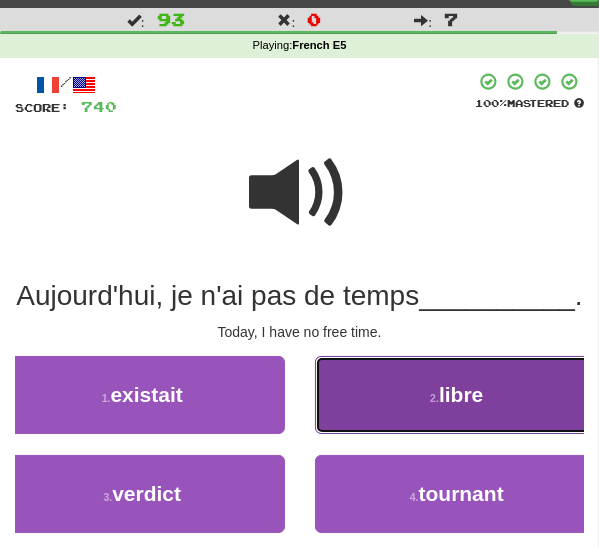 click on "2 .  libre" at bounding box center (457, 395) 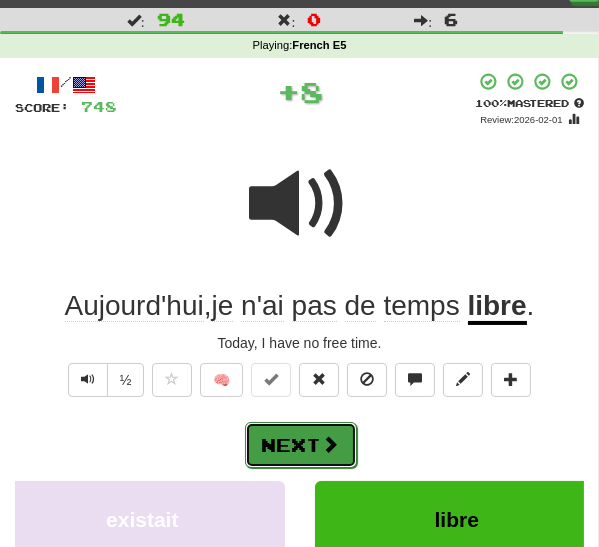 click on "Next" at bounding box center (301, 445) 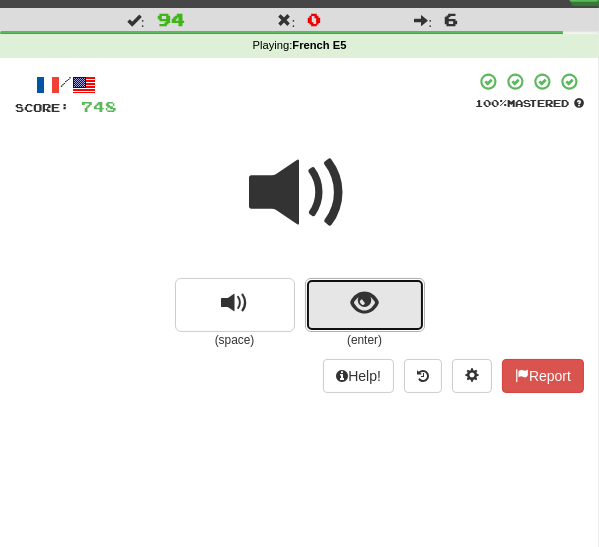 click at bounding box center (365, 305) 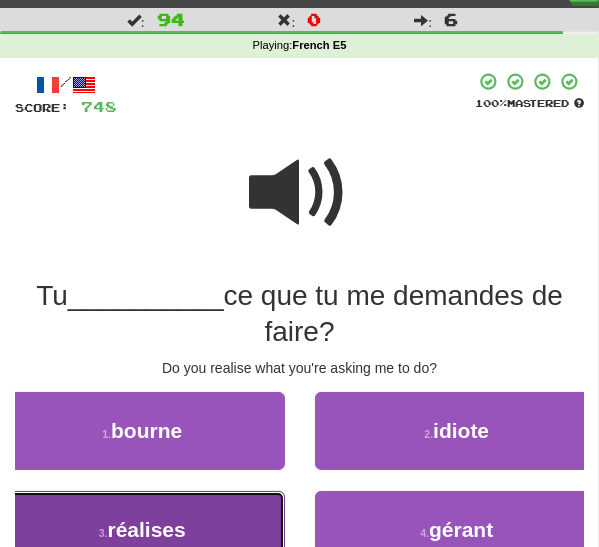 click on "réalises" at bounding box center [147, 529] 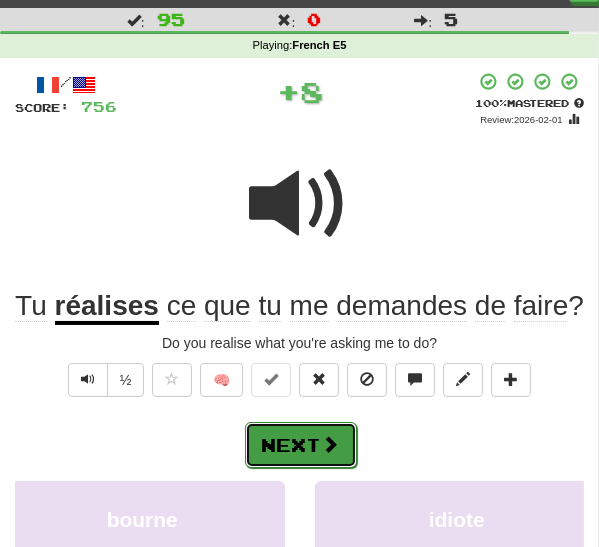click on "Next" at bounding box center [301, 445] 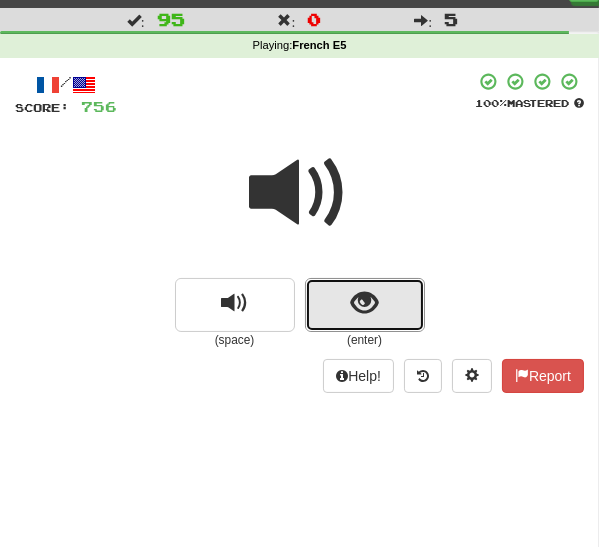 drag, startPoint x: 335, startPoint y: 300, endPoint x: 280, endPoint y: 350, distance: 74.330345 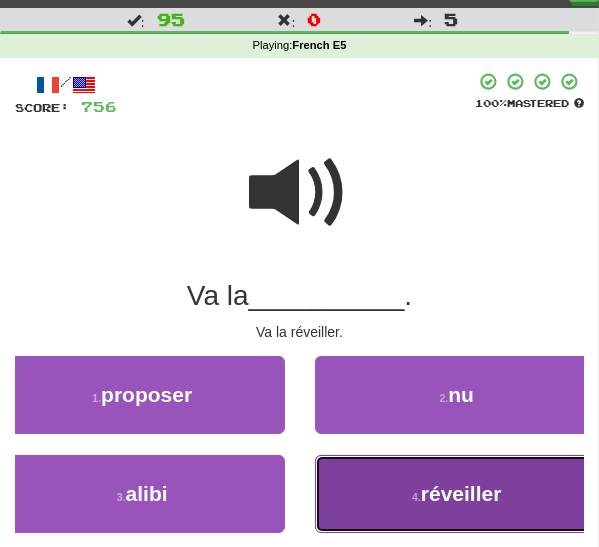 click on "4 .  réveiller" at bounding box center (457, 494) 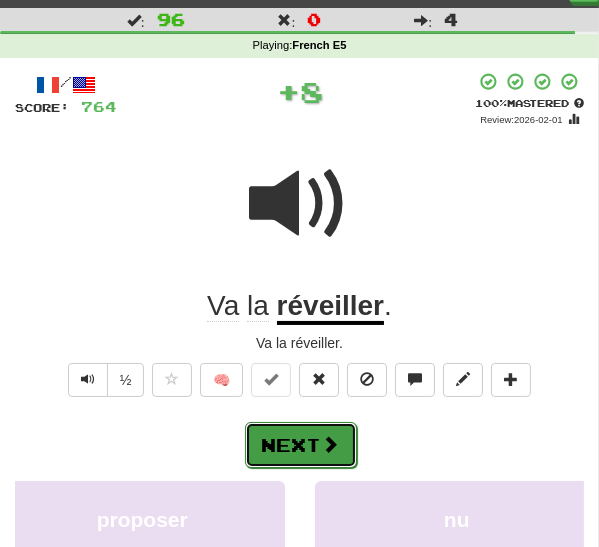 click on "Next" at bounding box center (301, 445) 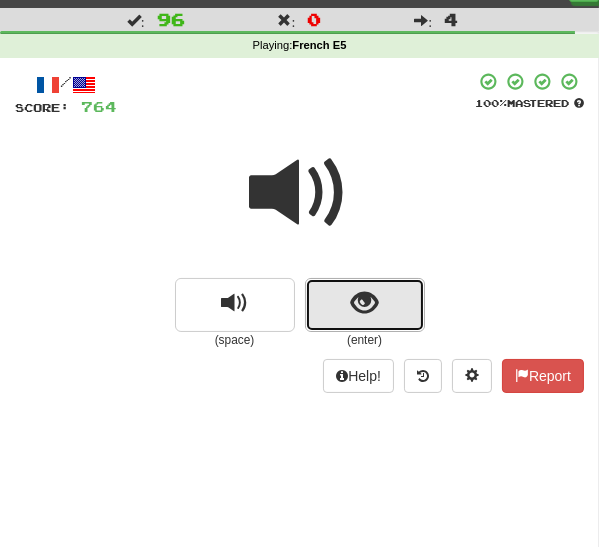 click at bounding box center [364, 303] 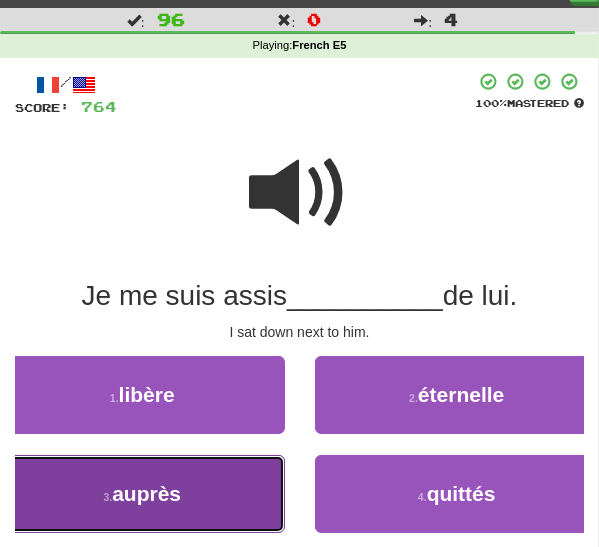 click on "auprès" at bounding box center (146, 493) 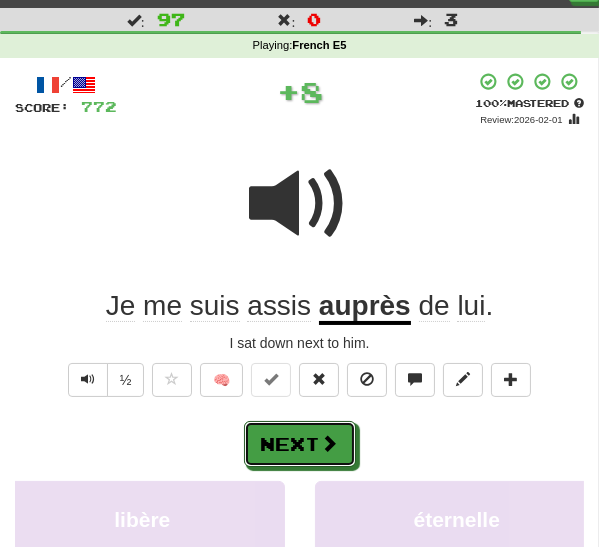 click on "Next" at bounding box center [300, 444] 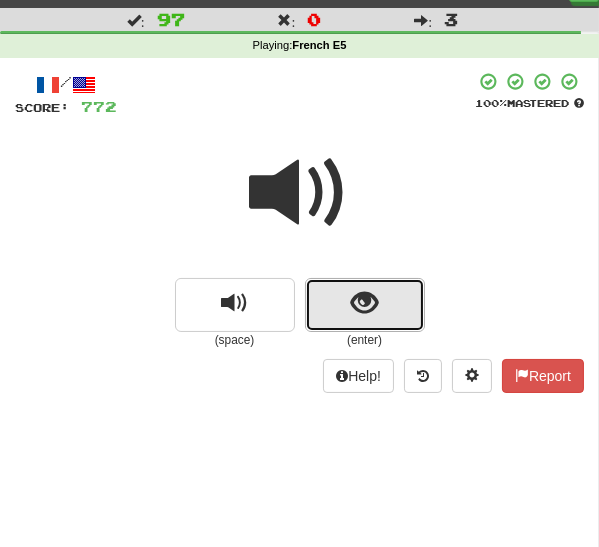 click at bounding box center (365, 305) 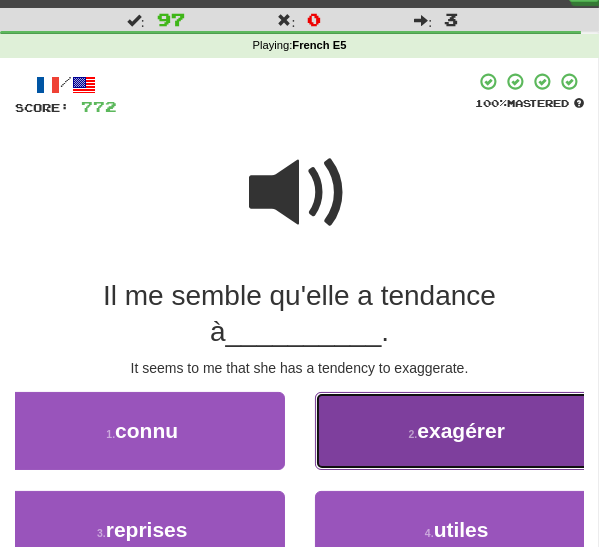 click on "exagérer" at bounding box center [461, 430] 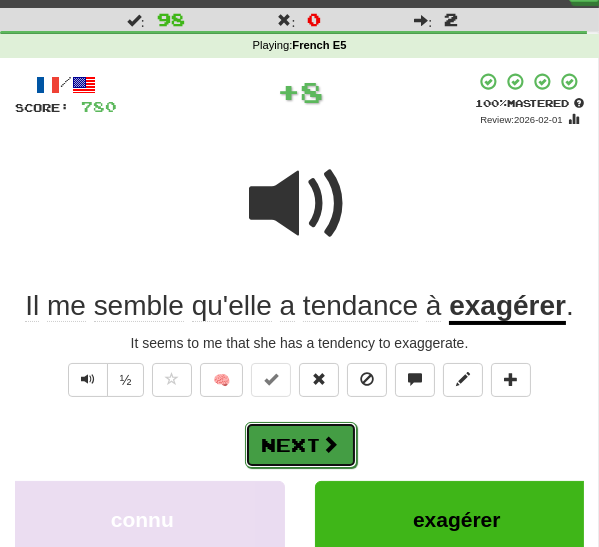click on "Next" at bounding box center (301, 445) 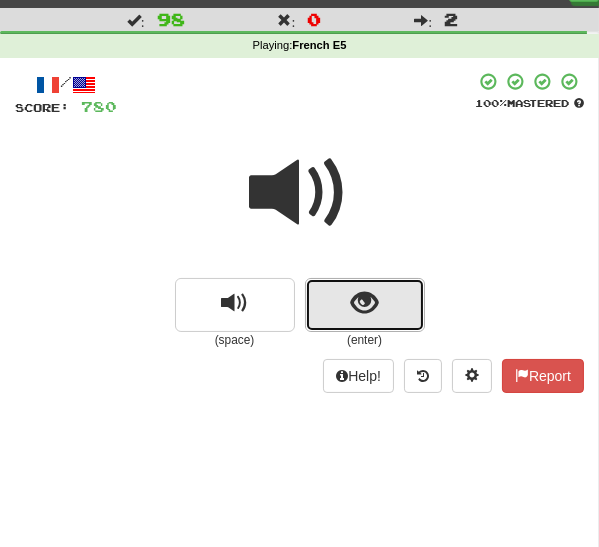 click at bounding box center (365, 305) 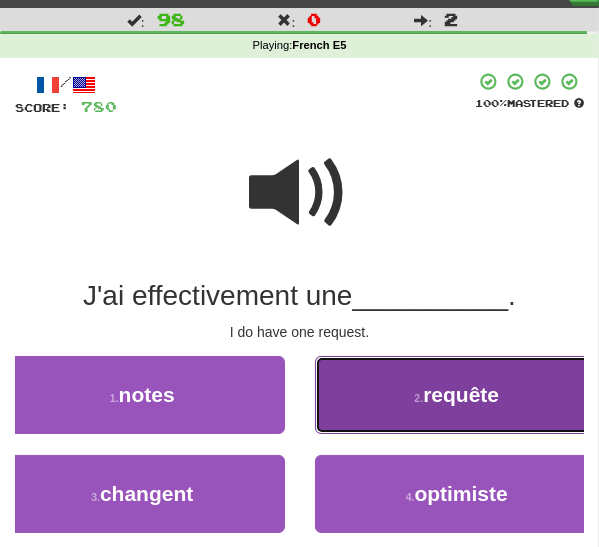 click on "2 .  requête" at bounding box center (457, 395) 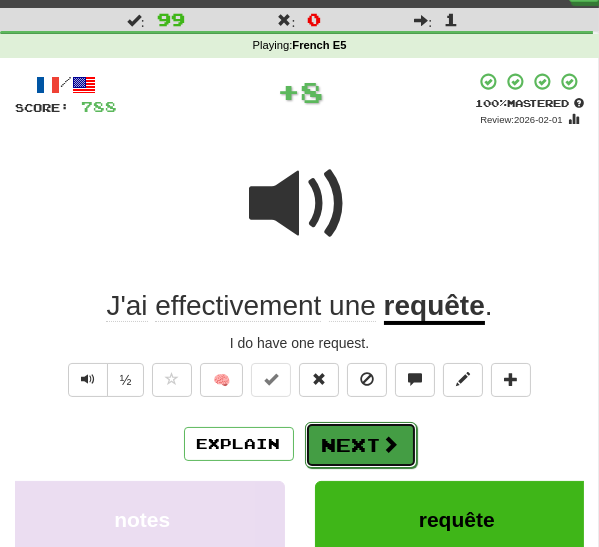 click on "Next" at bounding box center [361, 445] 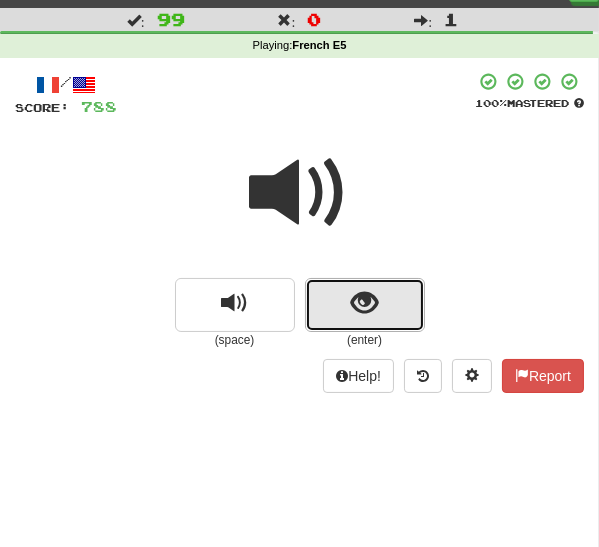 click at bounding box center [364, 303] 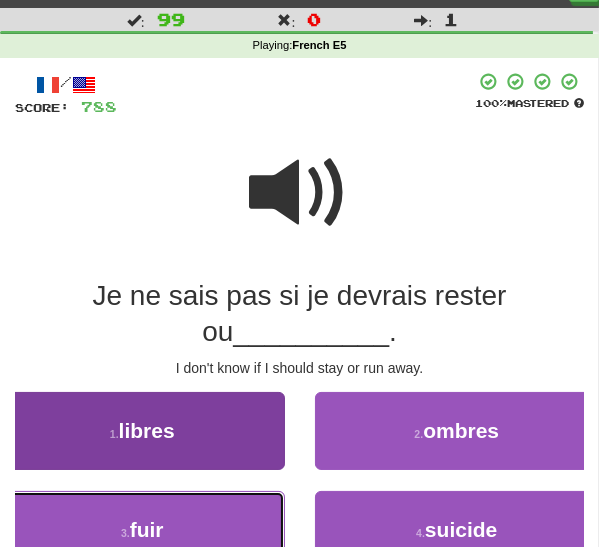 drag, startPoint x: 167, startPoint y: 522, endPoint x: 219, endPoint y: 501, distance: 56.0803 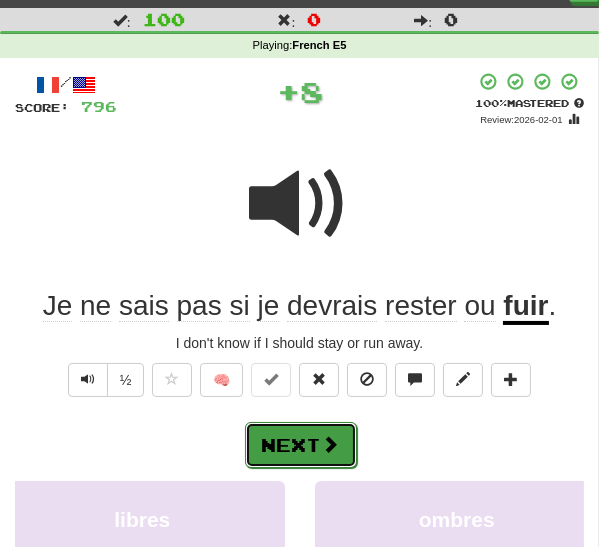click on "Next" at bounding box center [301, 445] 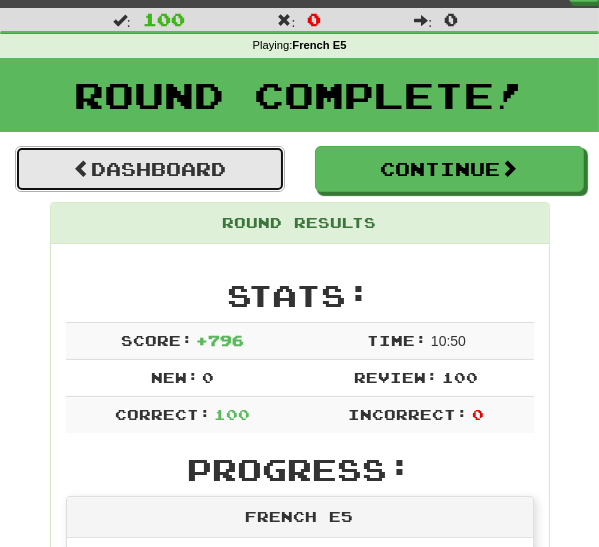 click on "Dashboard" at bounding box center [150, 169] 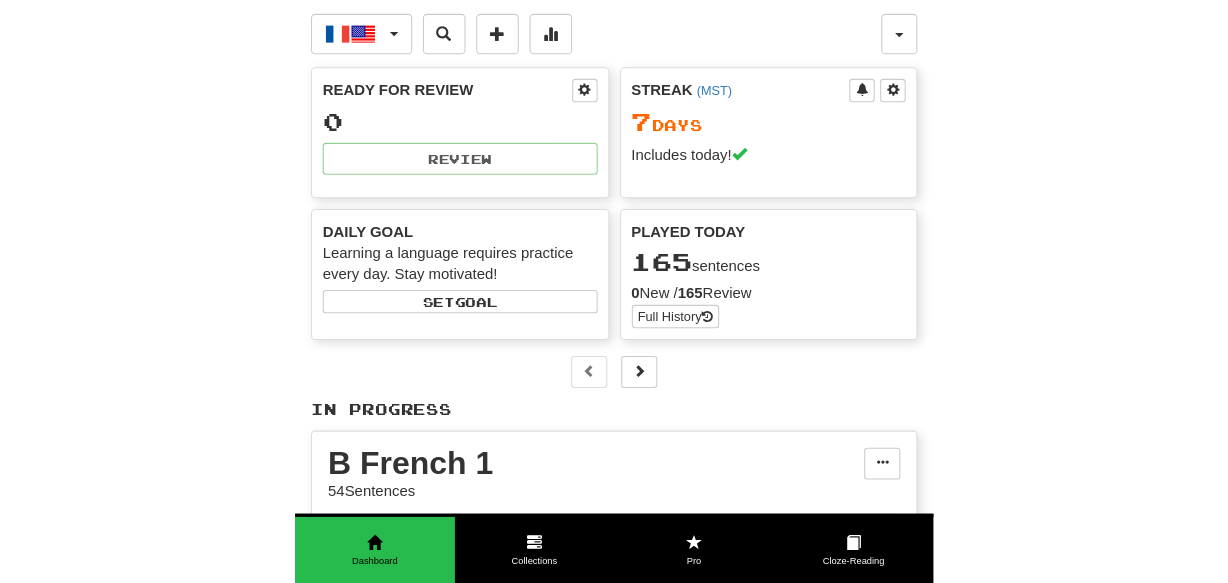 scroll, scrollTop: 0, scrollLeft: 0, axis: both 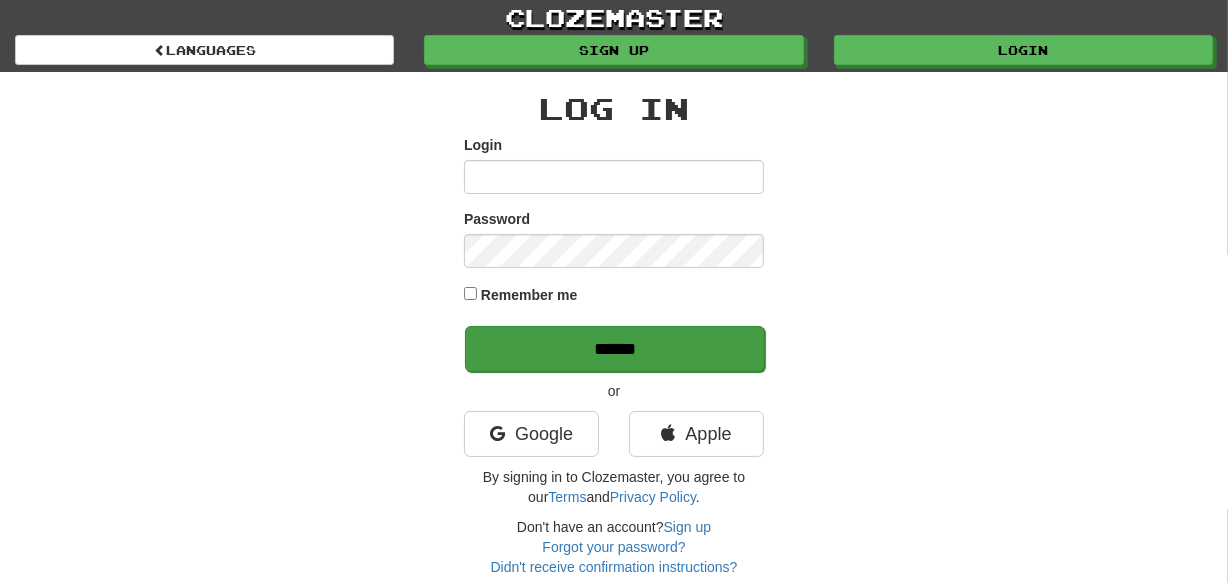 type on "********" 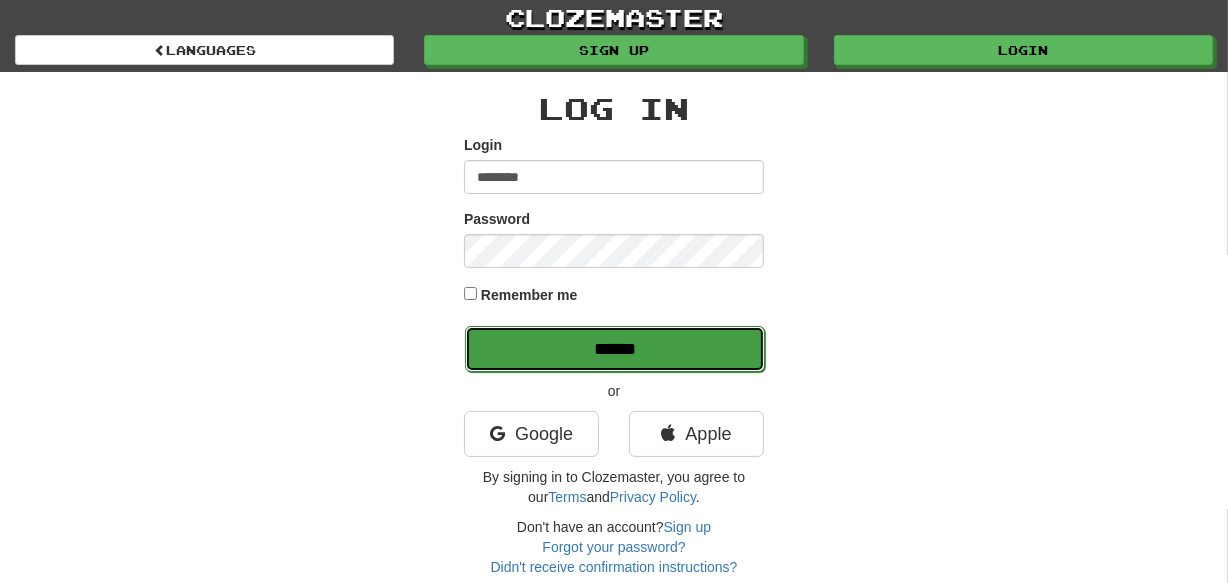 click on "******" at bounding box center [615, 349] 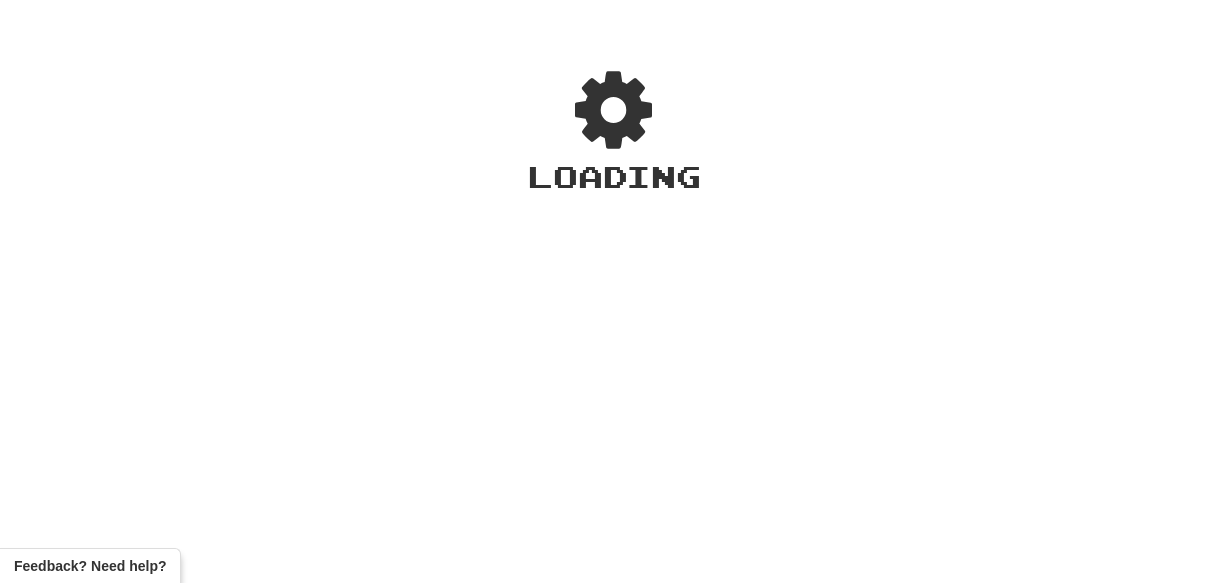 scroll, scrollTop: 0, scrollLeft: 0, axis: both 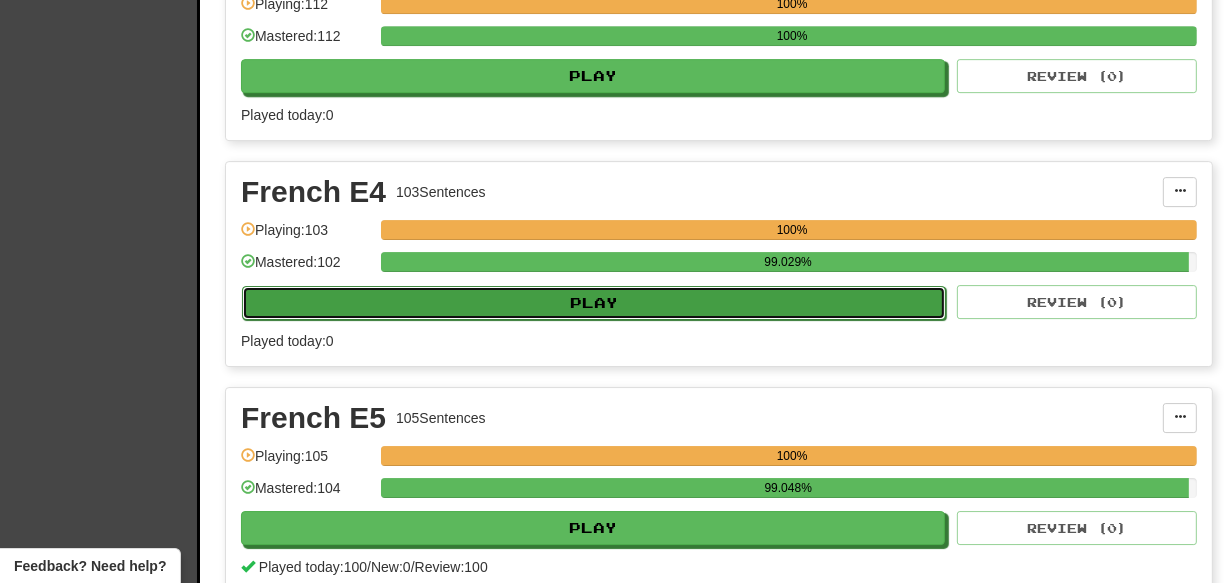 click on "Play" at bounding box center (594, 303) 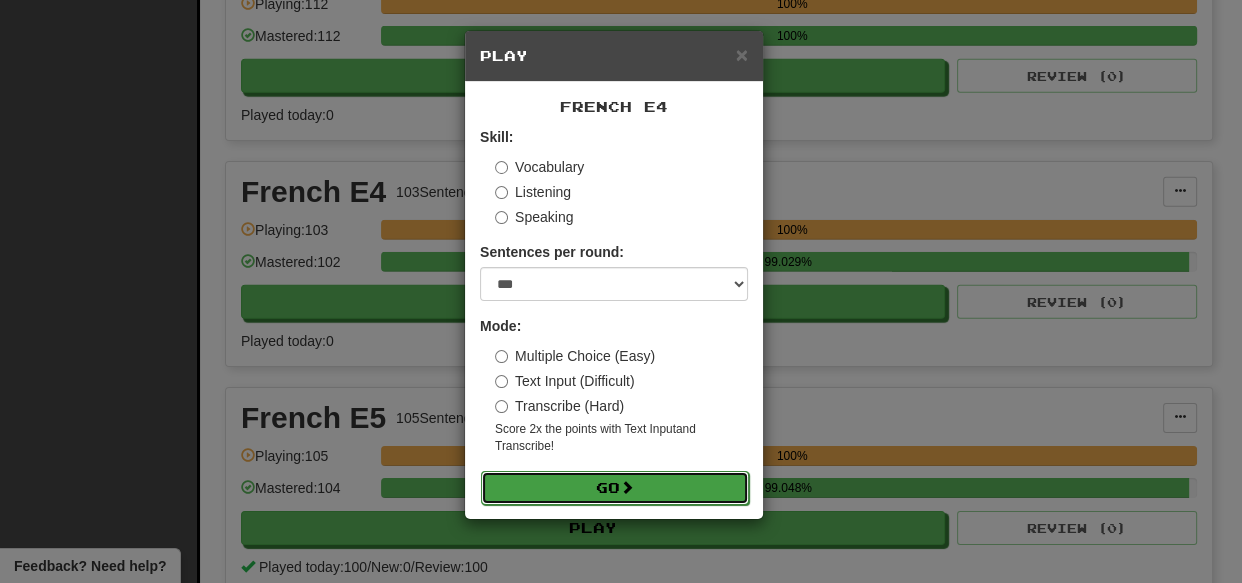 click on "Go" at bounding box center [615, 488] 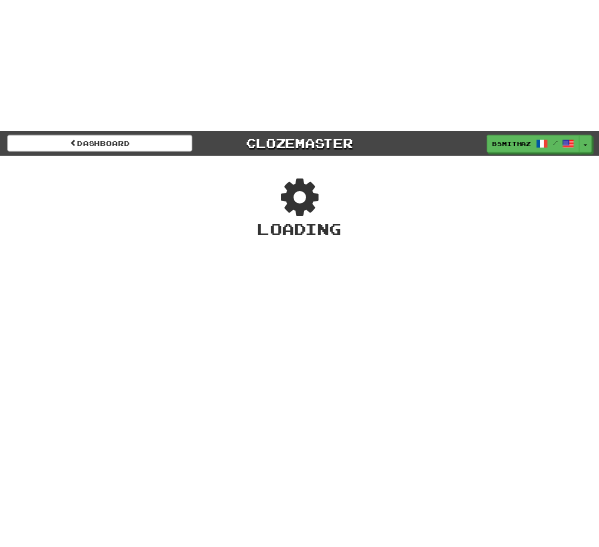 scroll, scrollTop: 0, scrollLeft: 0, axis: both 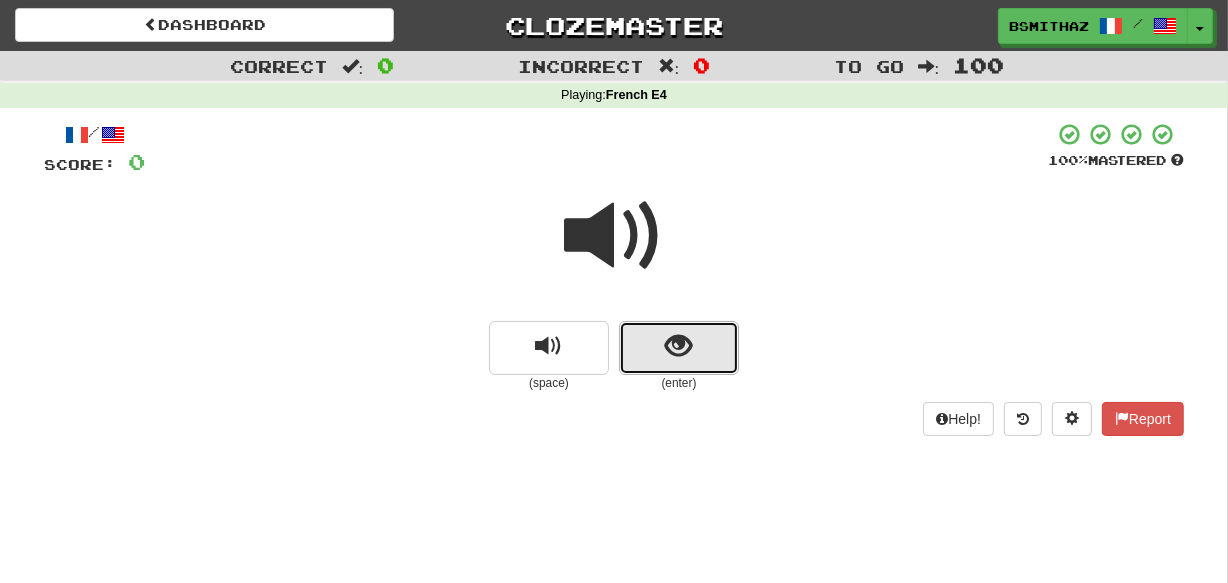 click at bounding box center (679, 348) 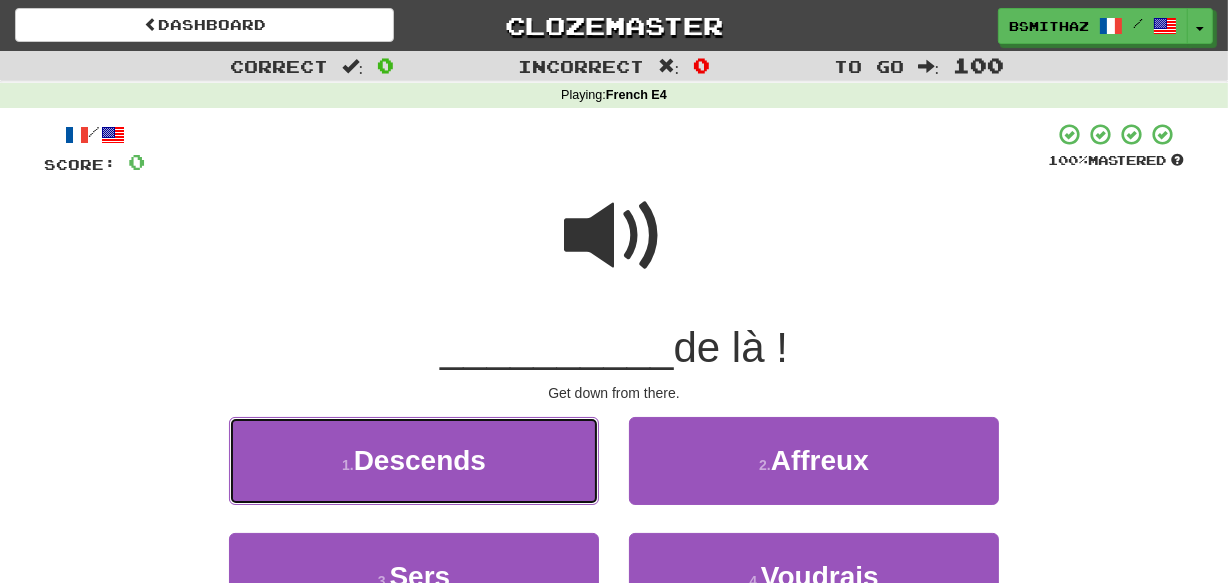 drag, startPoint x: 445, startPoint y: 457, endPoint x: 444, endPoint y: 471, distance: 14.035668 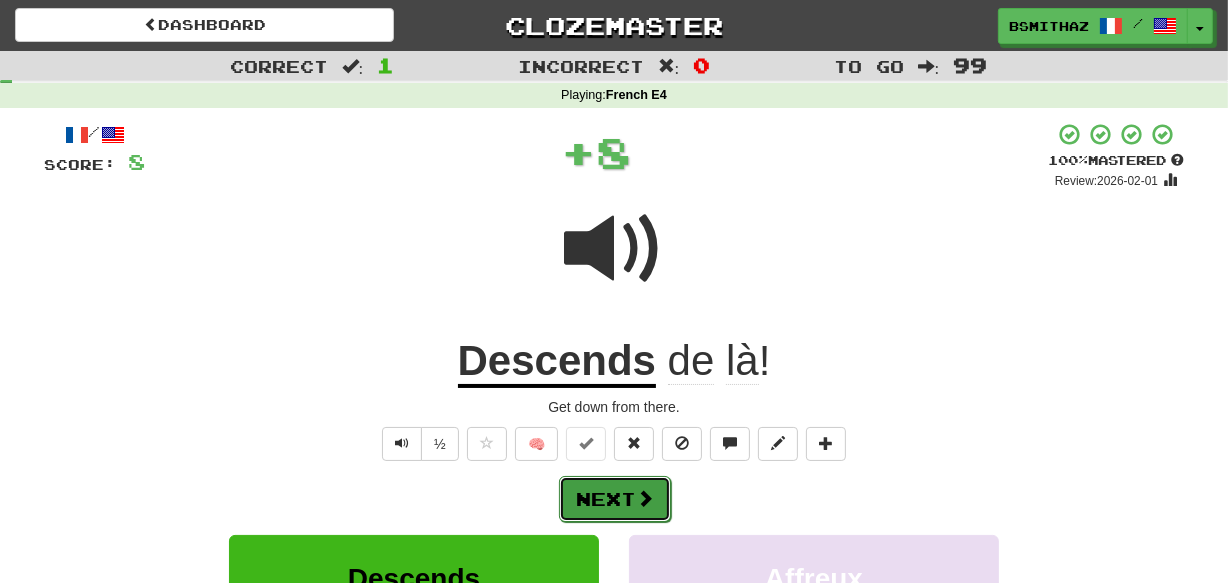 click on "Next" at bounding box center [615, 499] 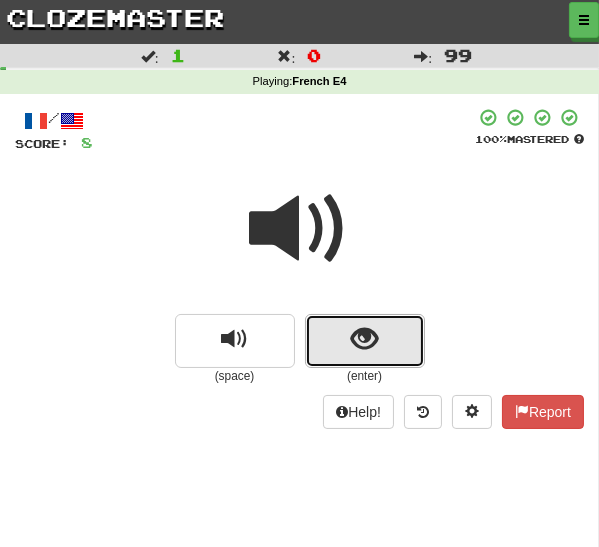 click at bounding box center [364, 339] 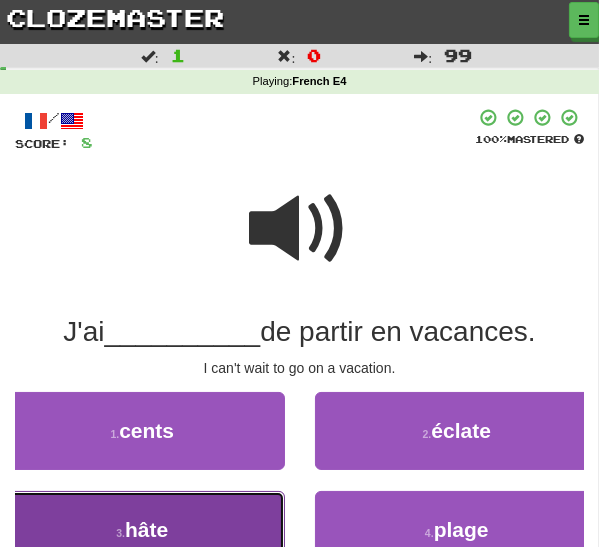 click on "3 .  hâte" at bounding box center (142, 530) 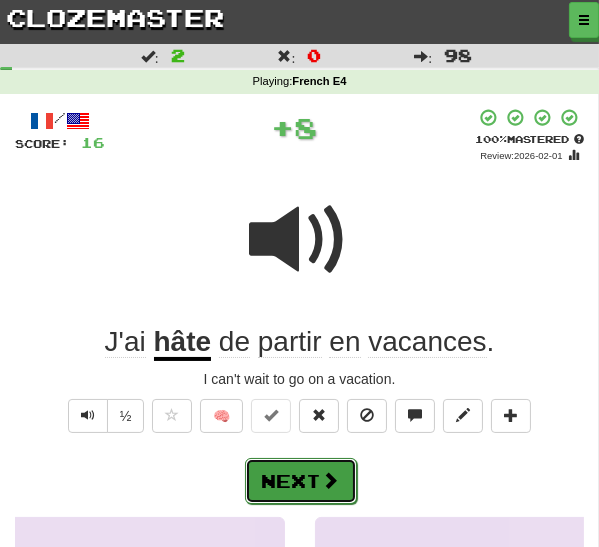 click at bounding box center [331, 480] 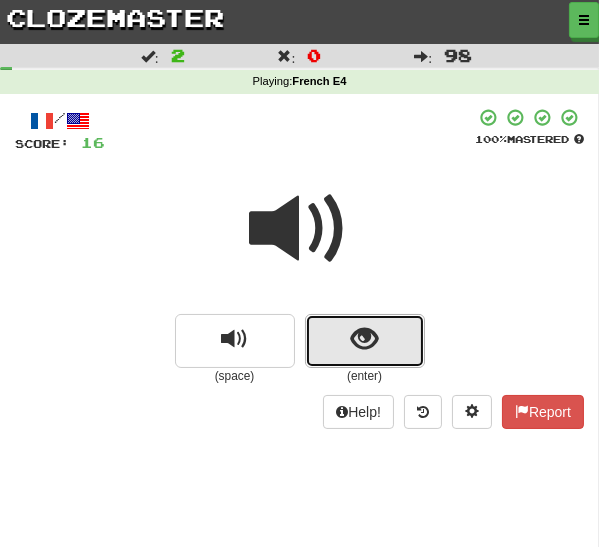 click at bounding box center (365, 341) 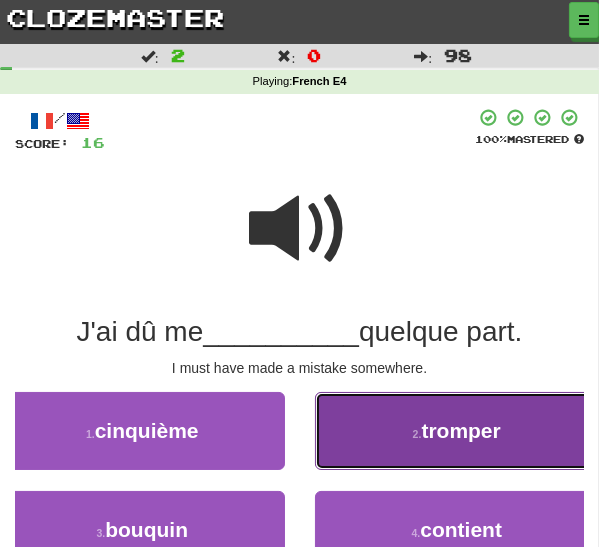 click on "2 .  tromper" at bounding box center (457, 431) 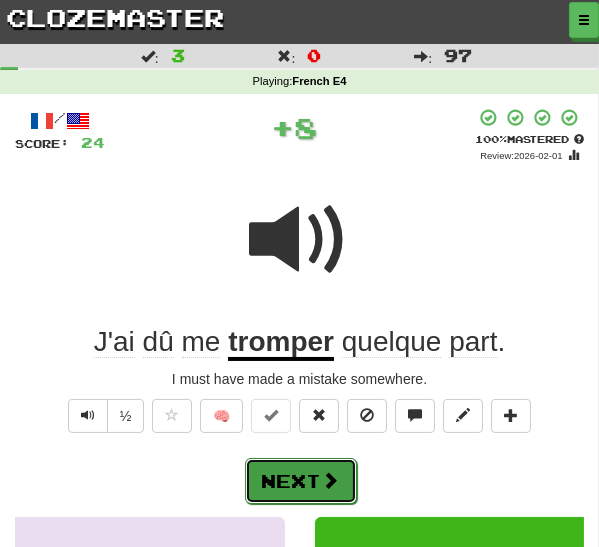 click on "Next" at bounding box center [301, 481] 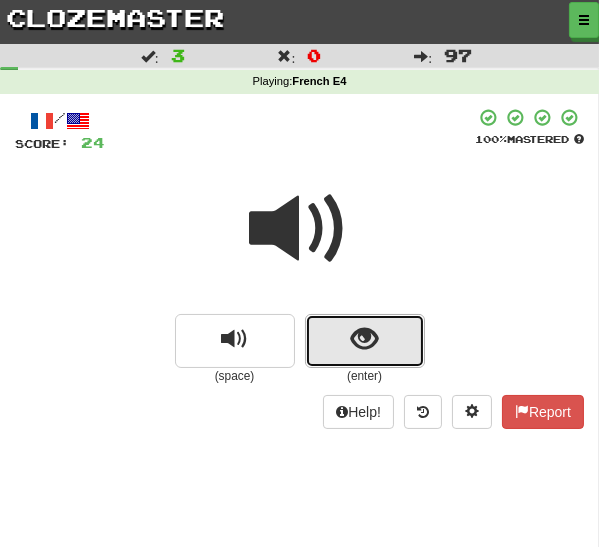 click at bounding box center (365, 341) 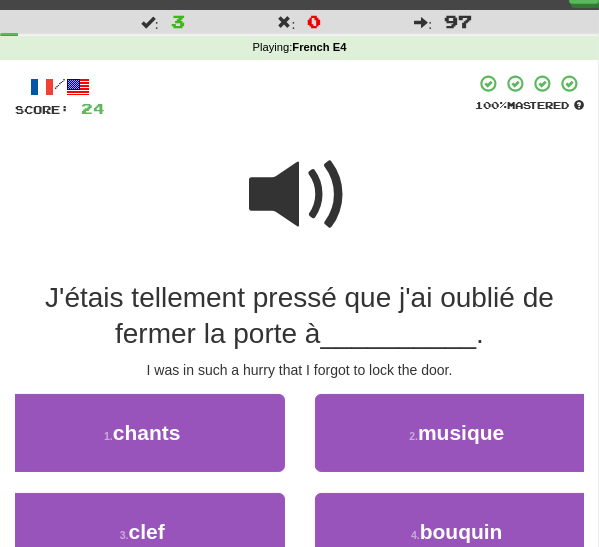 scroll, scrollTop: 38, scrollLeft: 0, axis: vertical 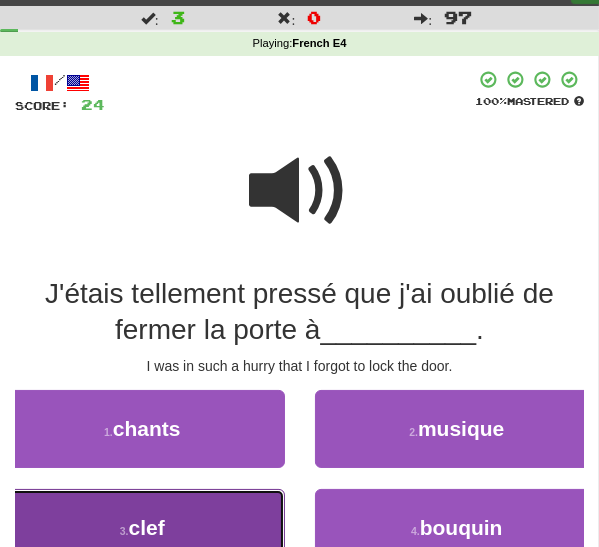 click on "3 .  clef" at bounding box center (142, 528) 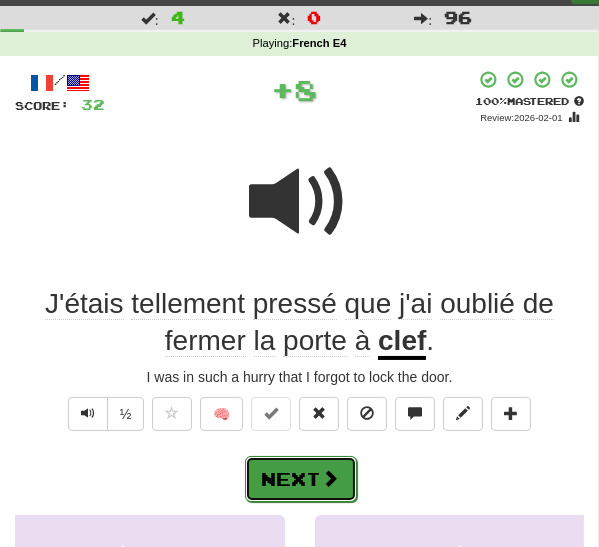click on "Next" at bounding box center [301, 479] 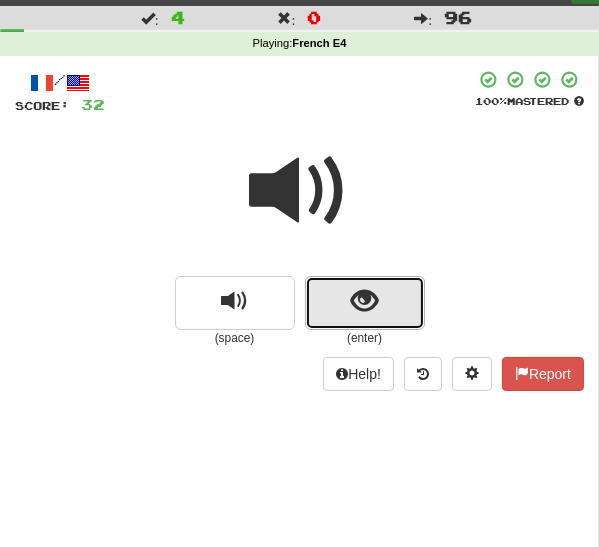 click at bounding box center (364, 301) 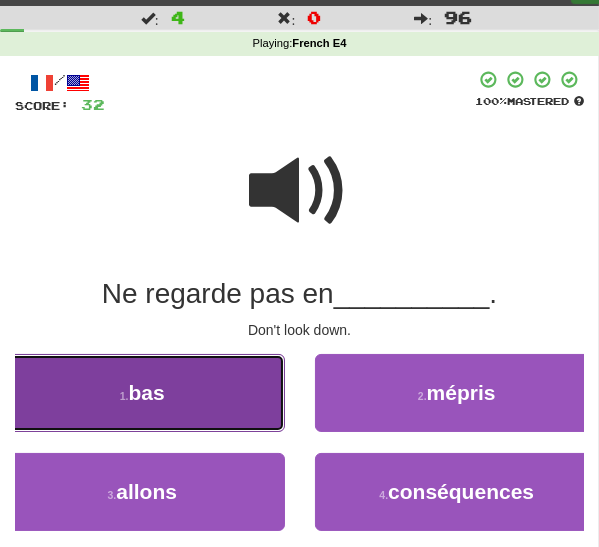 click on "1 .  bas" at bounding box center (142, 393) 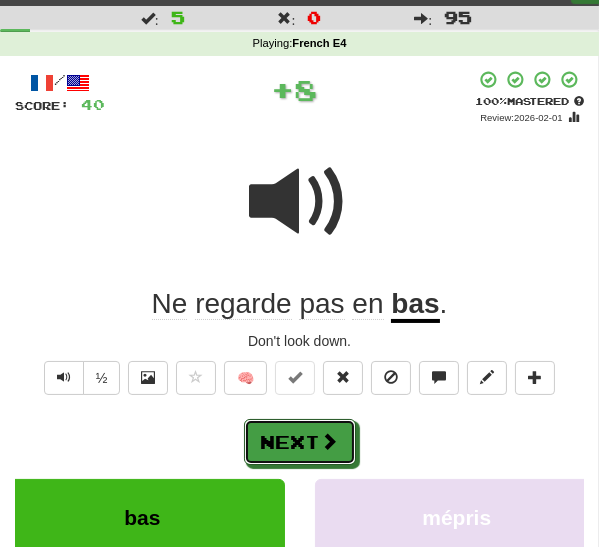 click on "Next" at bounding box center [300, 442] 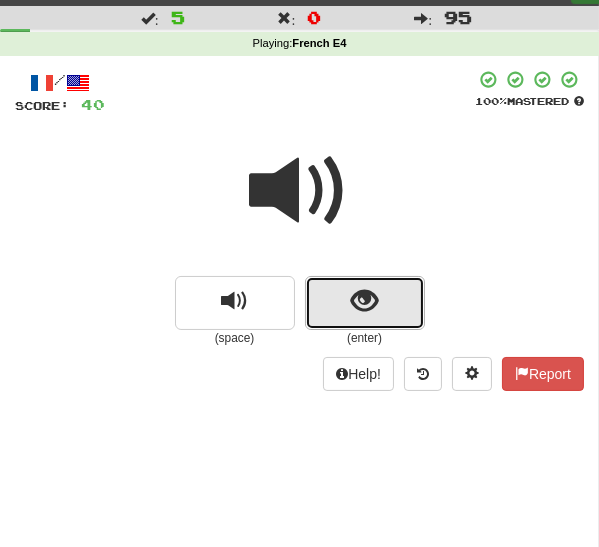 click at bounding box center (364, 301) 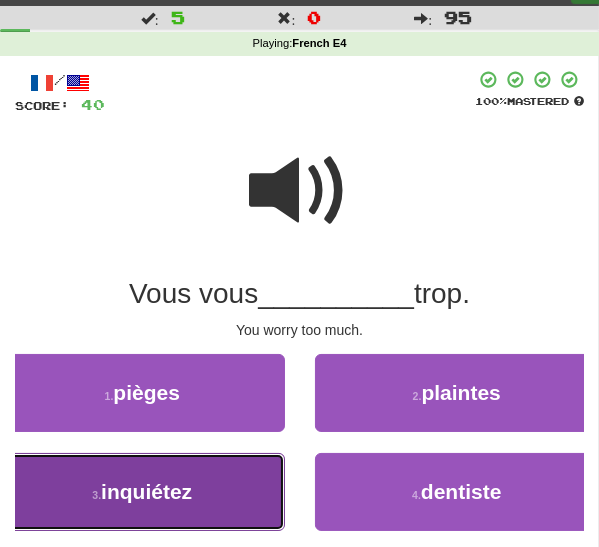 click on "inquiétez" at bounding box center [146, 491] 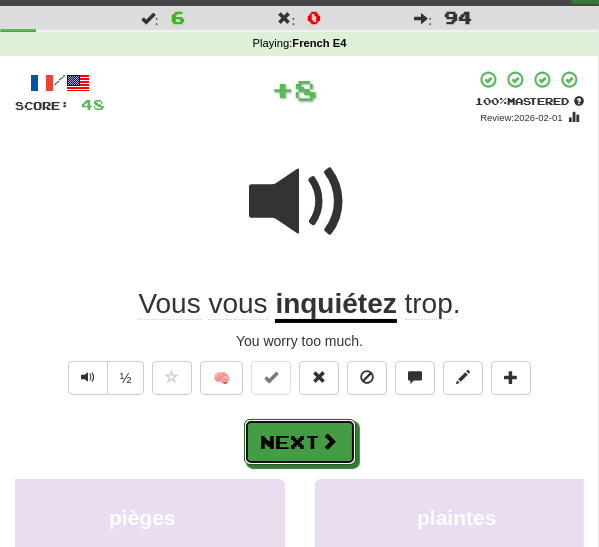 click on "Next" at bounding box center [300, 442] 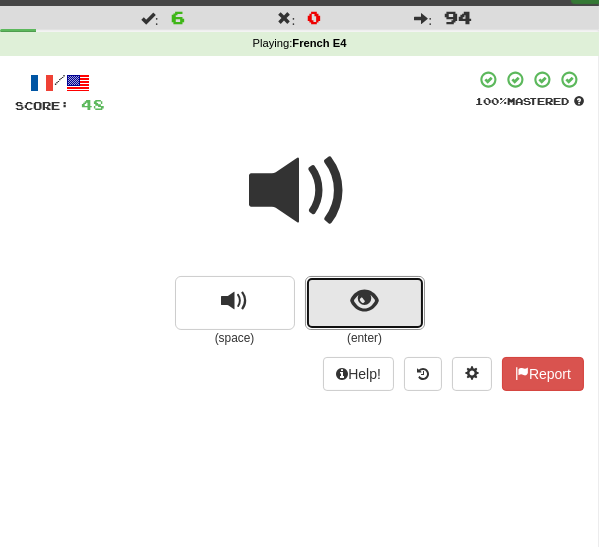 click at bounding box center (365, 303) 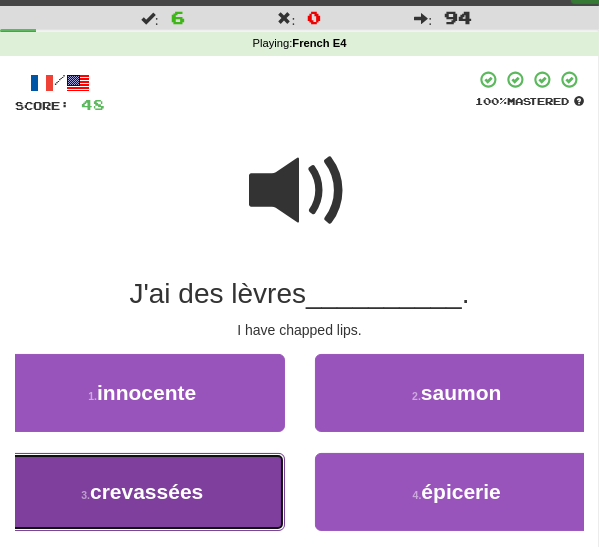 click on "crevassées" at bounding box center [146, 491] 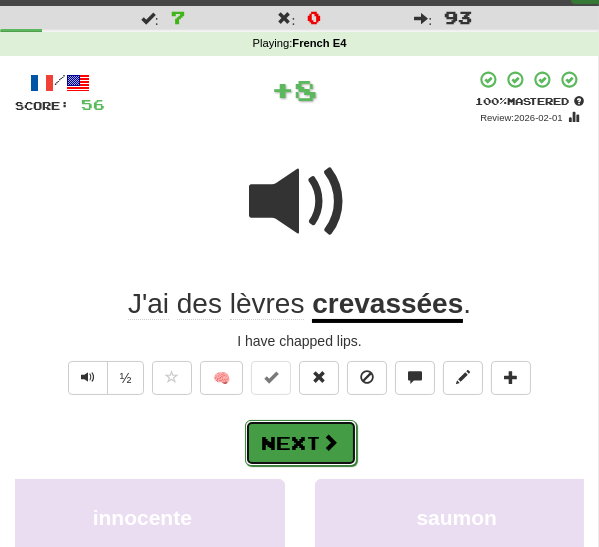 click on "Next" at bounding box center (301, 443) 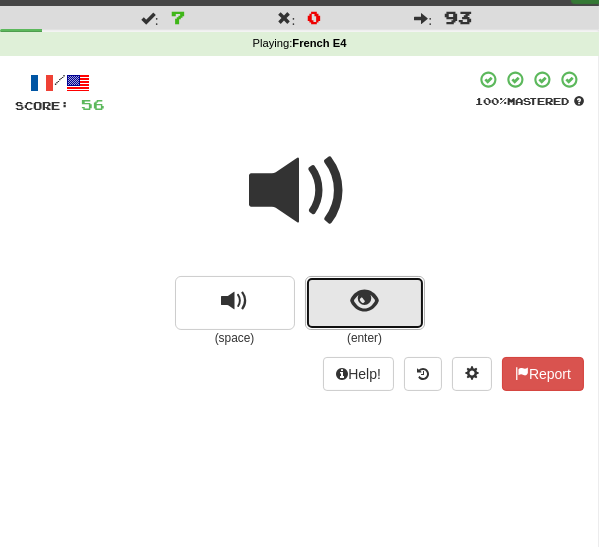 click at bounding box center (364, 301) 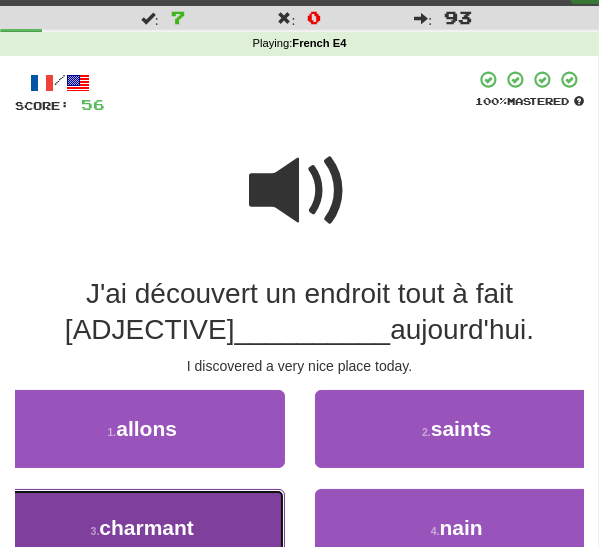 click on "charmant" at bounding box center [146, 527] 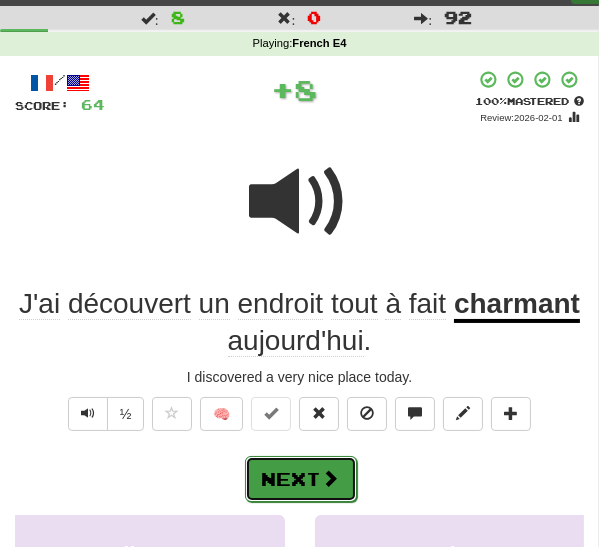 click on "Next" at bounding box center [301, 479] 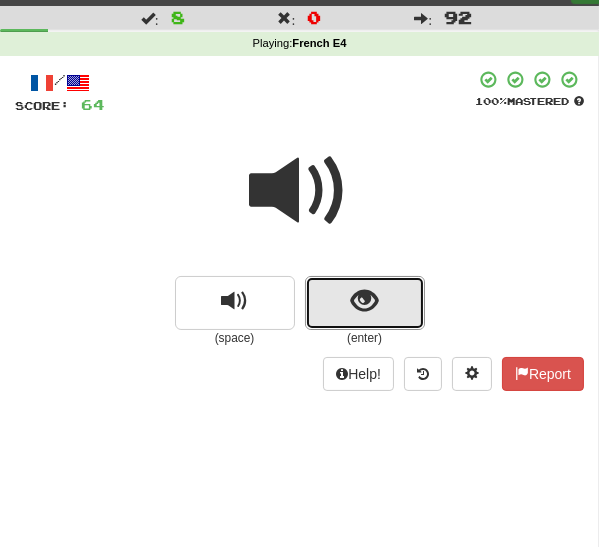 click at bounding box center (365, 303) 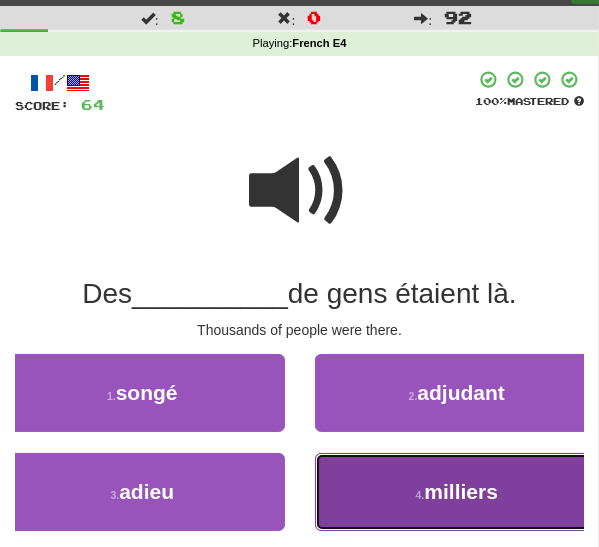 click on "4 .  milliers" at bounding box center (457, 492) 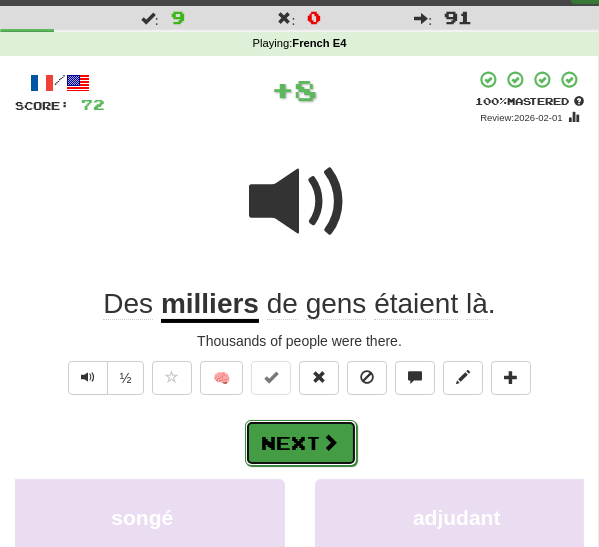 click on "Next" at bounding box center [301, 443] 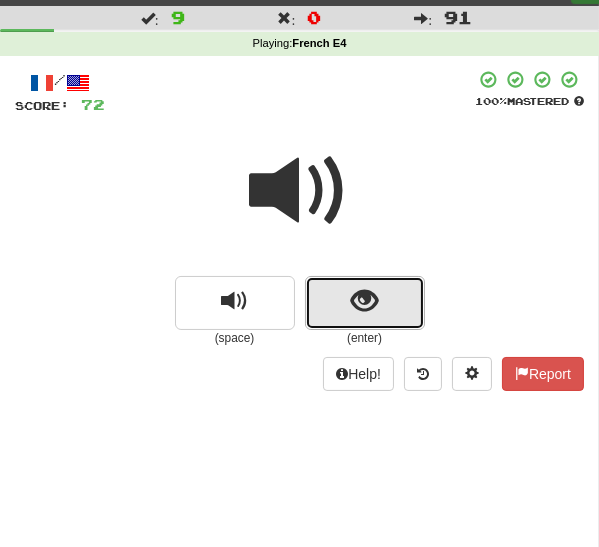 click at bounding box center (365, 303) 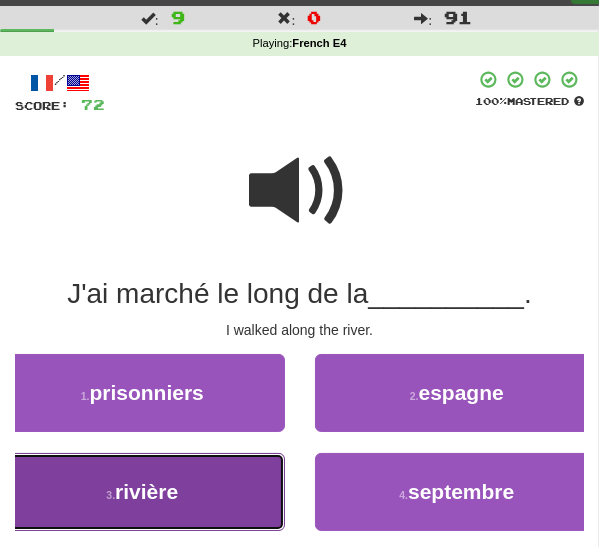click on "3 .  rivière" at bounding box center [142, 492] 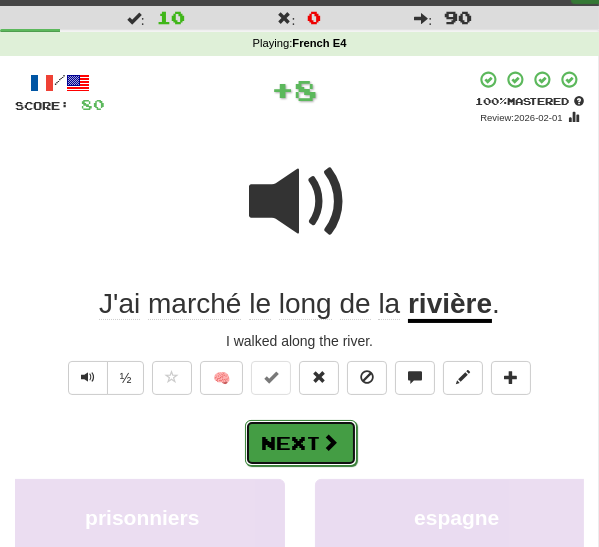 click on "Next" at bounding box center [301, 443] 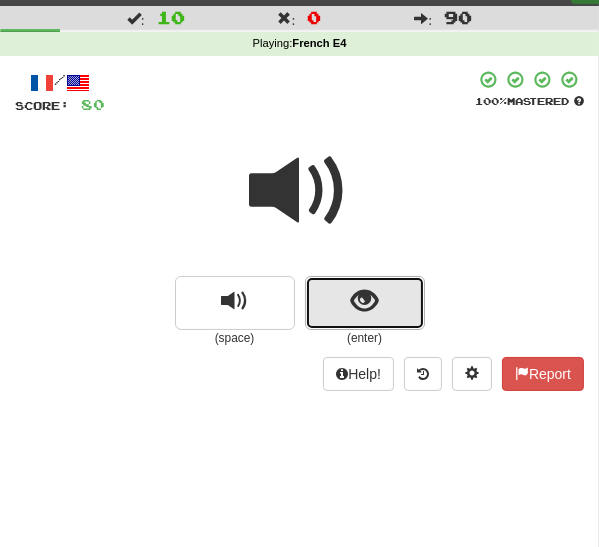 click at bounding box center (365, 303) 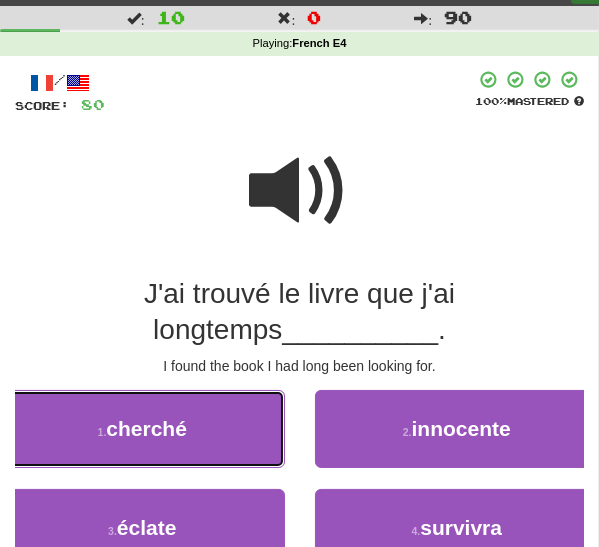 click on "1 .  cherché" at bounding box center [142, 429] 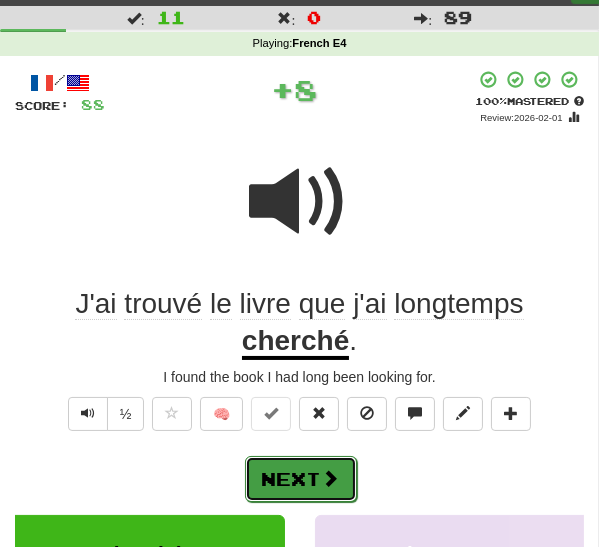 click on "Next" at bounding box center [301, 479] 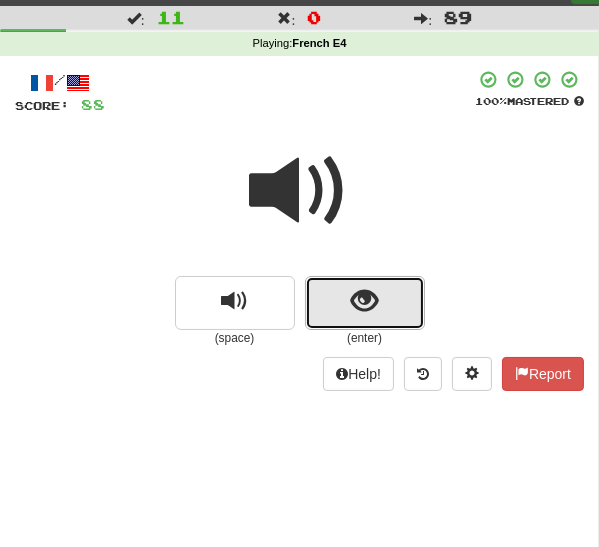 click at bounding box center (364, 301) 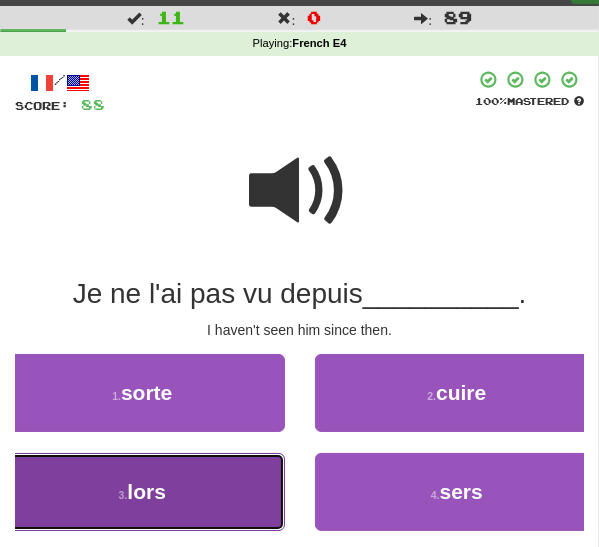 click on "lors" at bounding box center [146, 491] 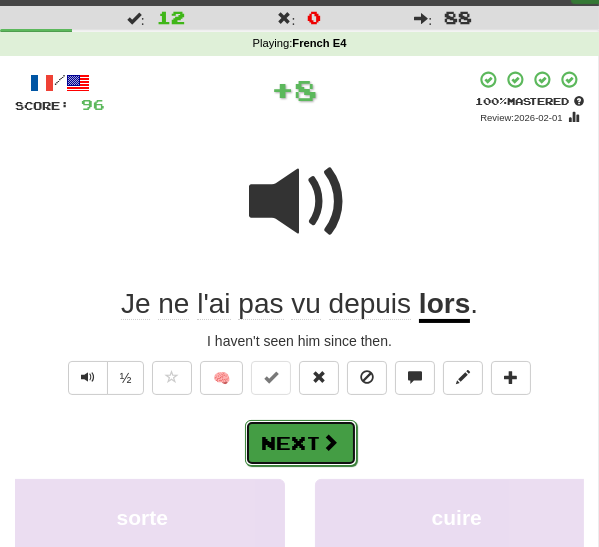 click on "Next" at bounding box center (301, 443) 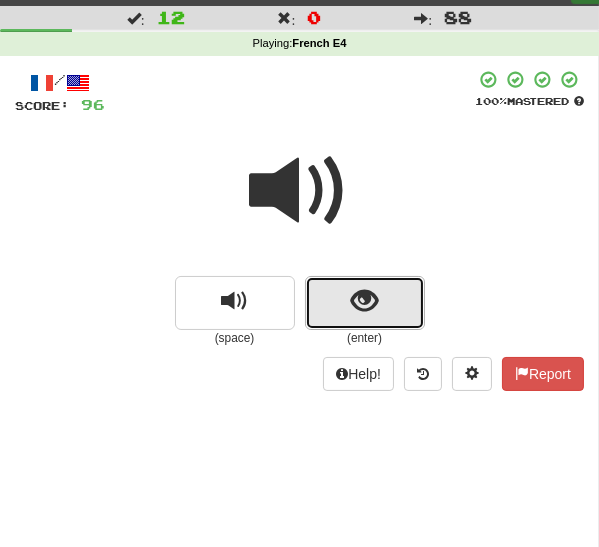 click at bounding box center [364, 301] 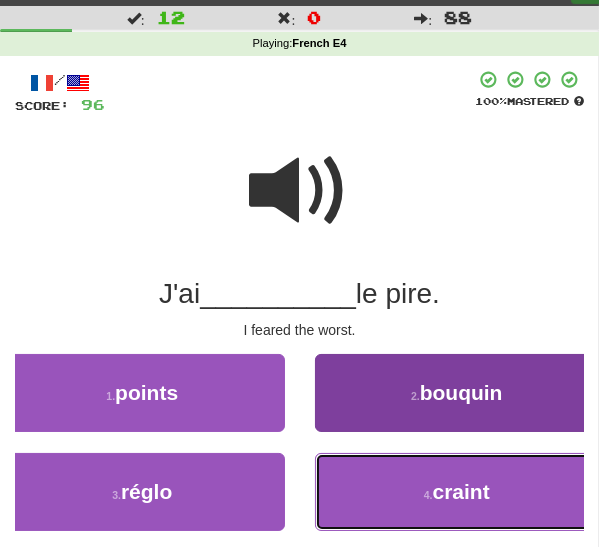 click on "4 .  craint" at bounding box center (457, 492) 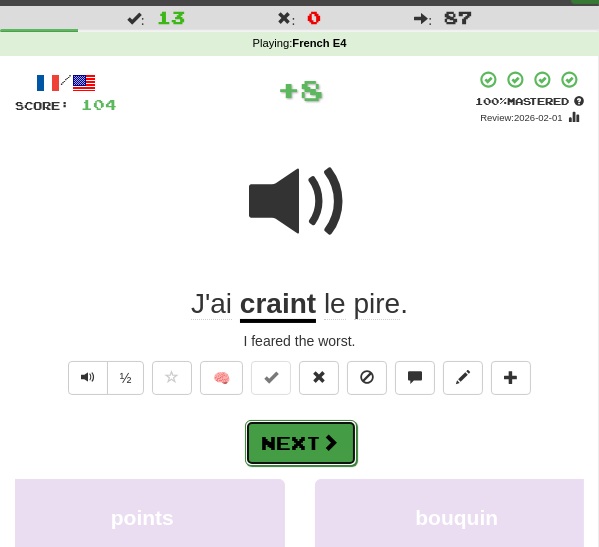 click on "Next" at bounding box center (301, 443) 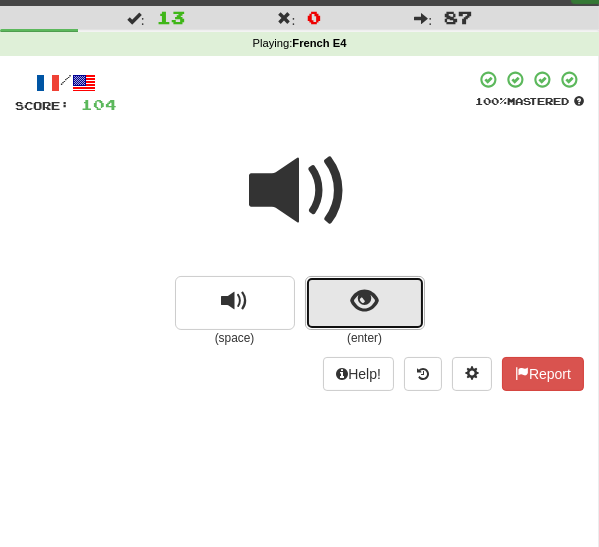 click at bounding box center (365, 303) 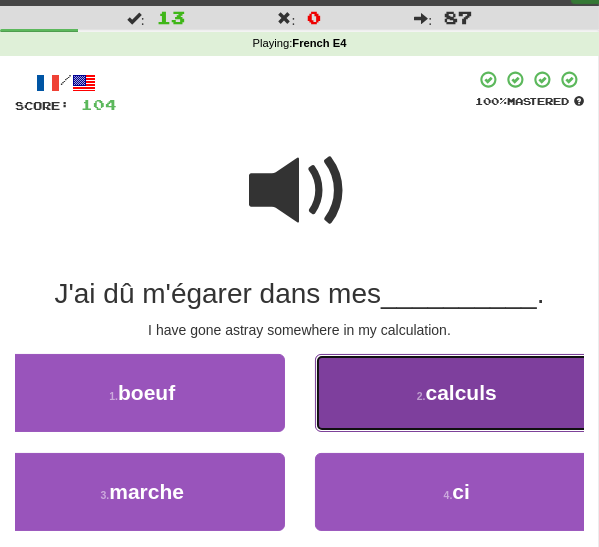 click on "2 .  calculs" at bounding box center (457, 393) 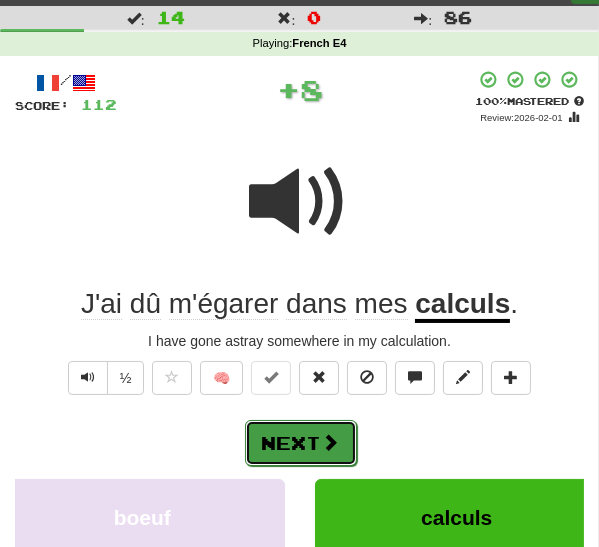 click on "Next" at bounding box center [301, 443] 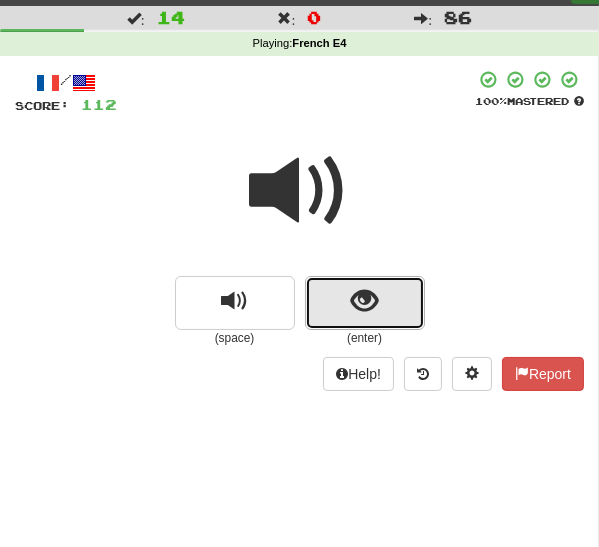 click at bounding box center (365, 303) 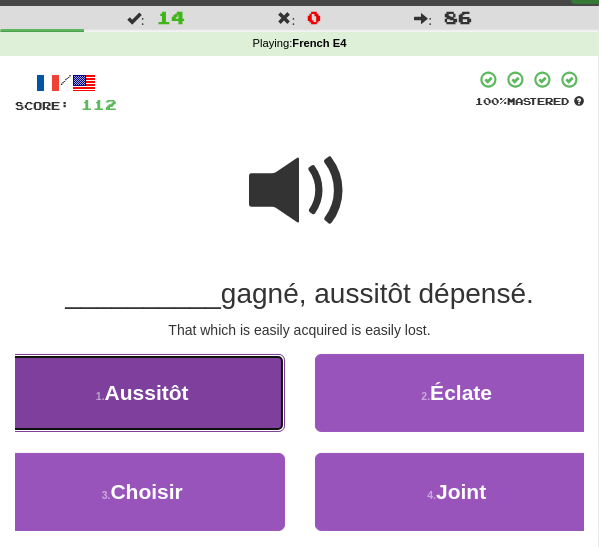 click on "1 .  Aussitôt" at bounding box center (142, 393) 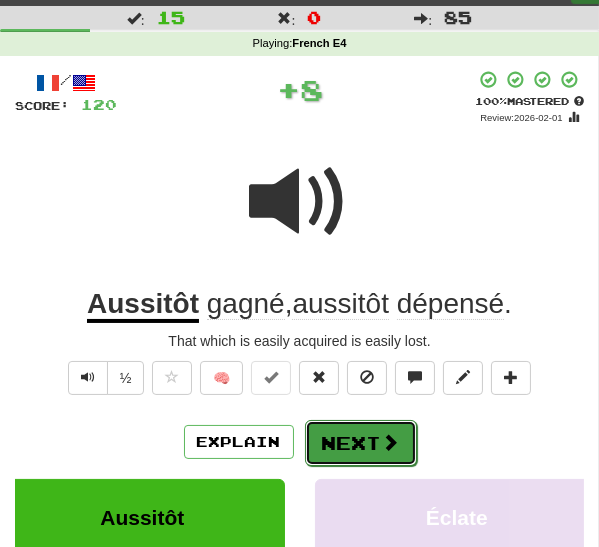 click on "Next" at bounding box center [361, 443] 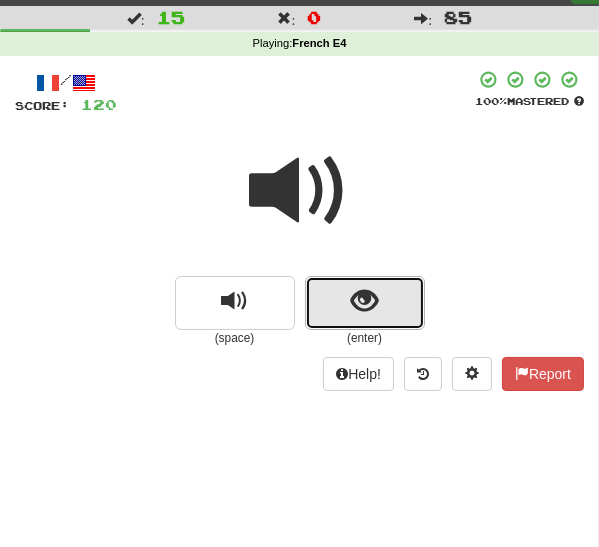 click at bounding box center (365, 303) 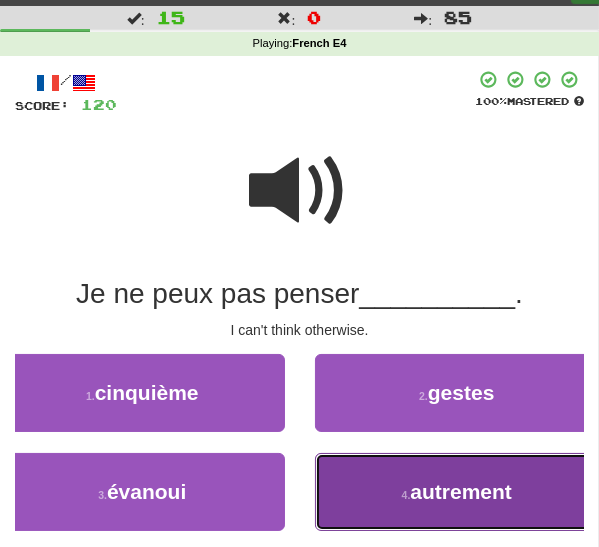 click on "4 .  autrement" at bounding box center [457, 492] 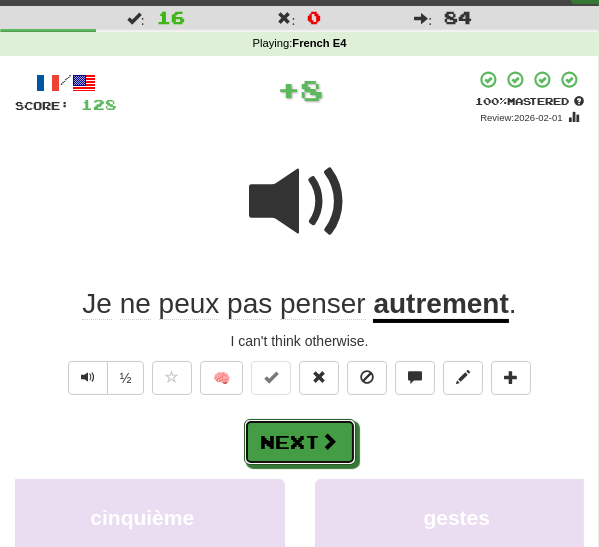 click at bounding box center [330, 441] 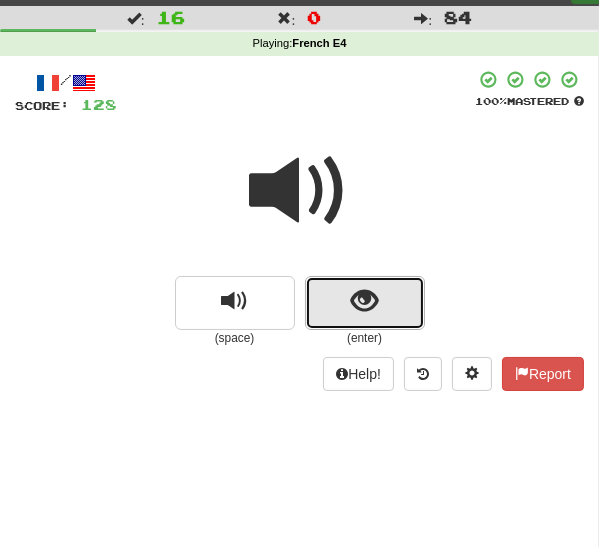 click at bounding box center (365, 303) 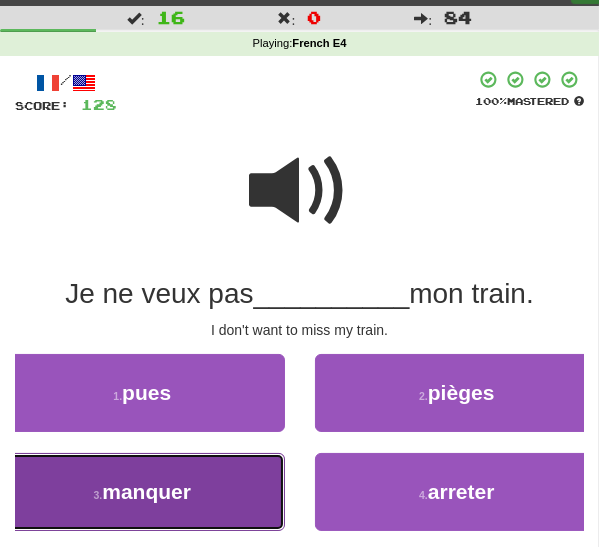 click on "manquer" at bounding box center [146, 491] 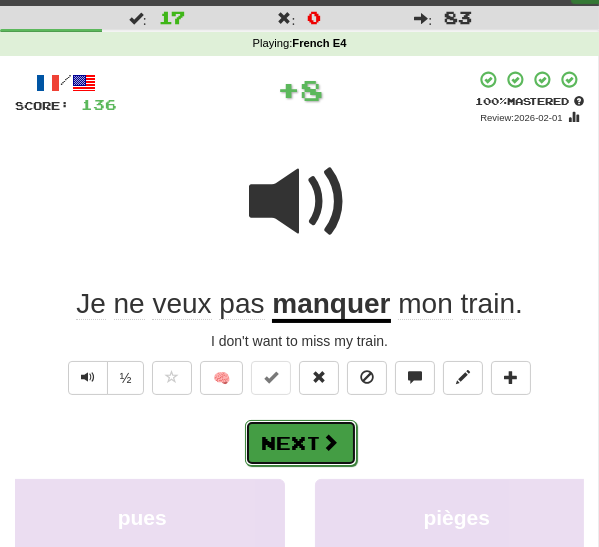 click on "Next" at bounding box center (301, 443) 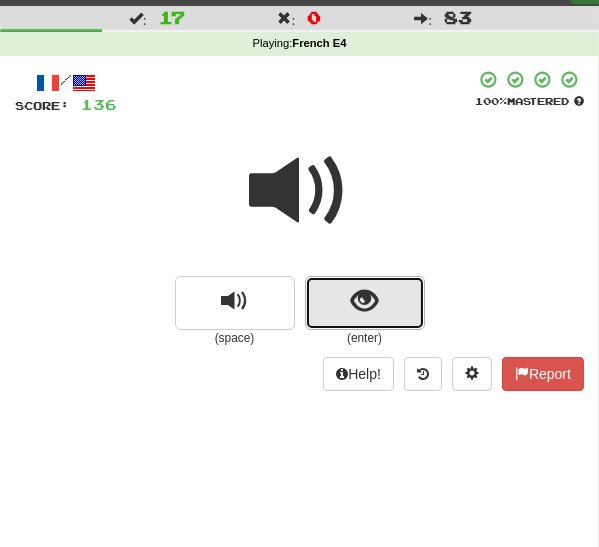 click at bounding box center [365, 303] 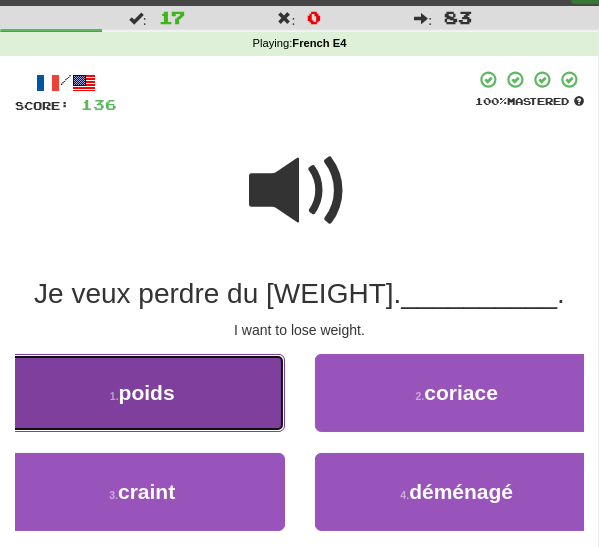 click on "1 .  poids" at bounding box center [142, 393] 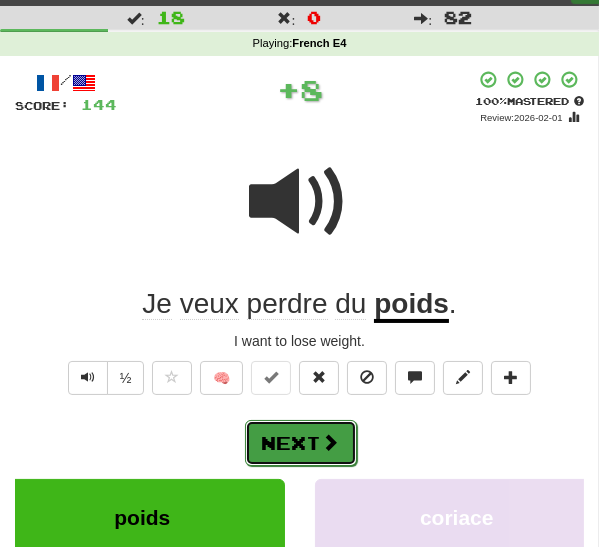 click on "Next" at bounding box center [301, 443] 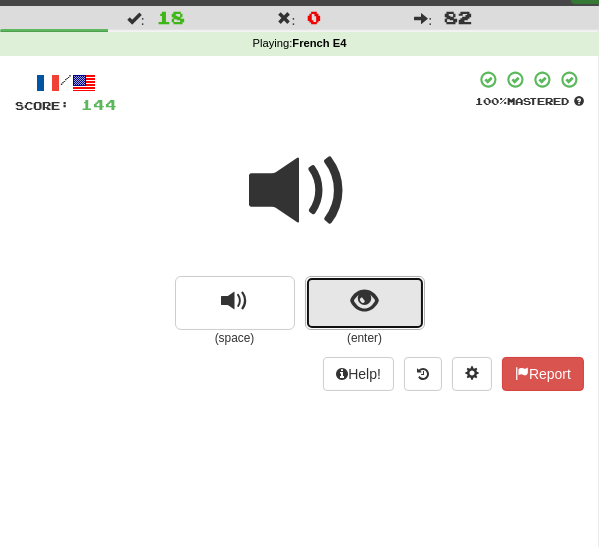click at bounding box center [364, 301] 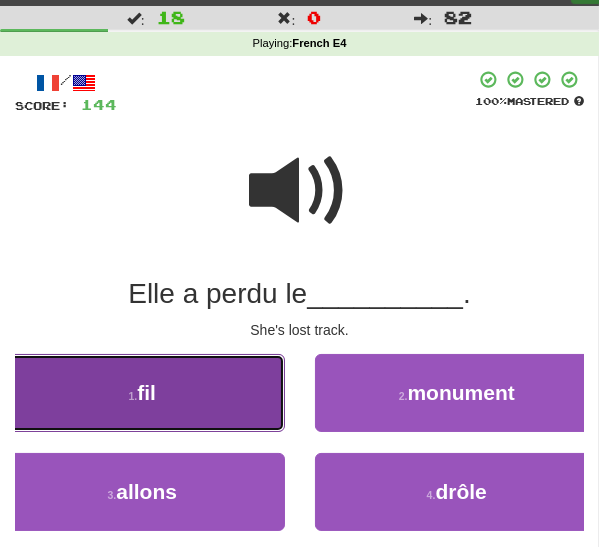 click on "1 .  fil" at bounding box center (142, 393) 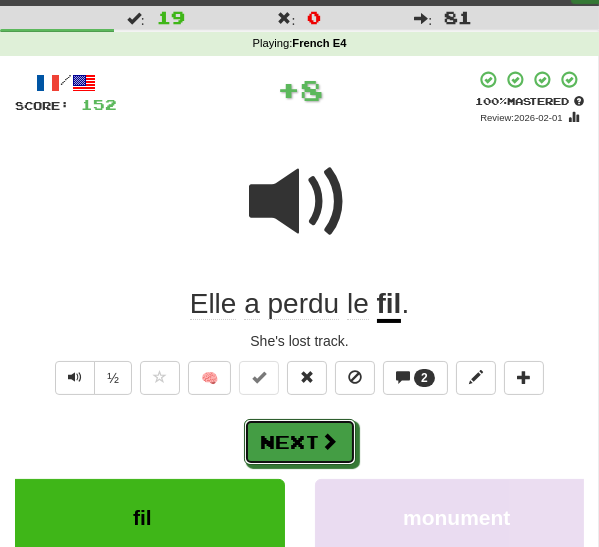 drag, startPoint x: 313, startPoint y: 431, endPoint x: 329, endPoint y: 419, distance: 20 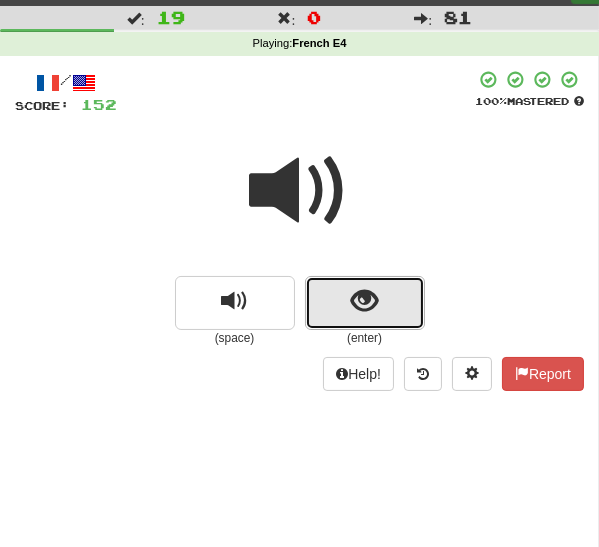 click at bounding box center [365, 303] 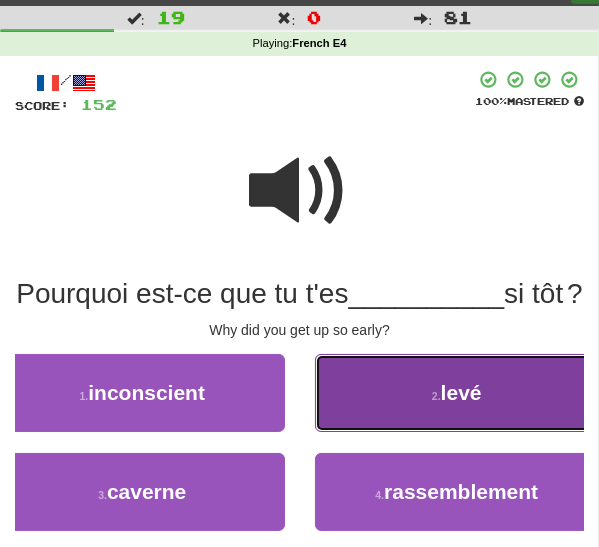 click on "2 .  levé" at bounding box center (457, 393) 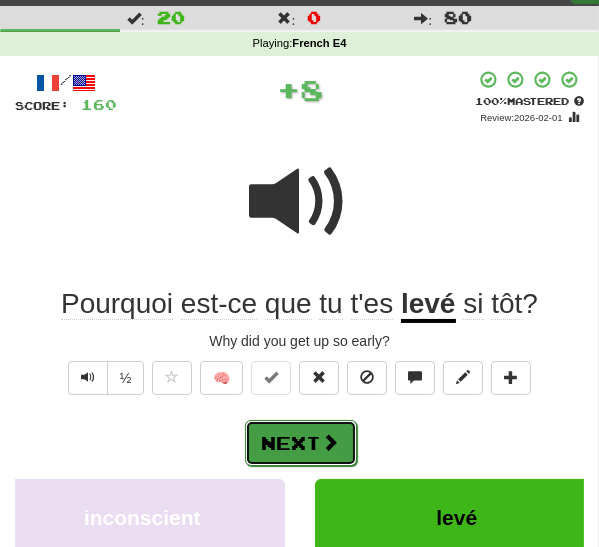 click on "Next" at bounding box center (301, 443) 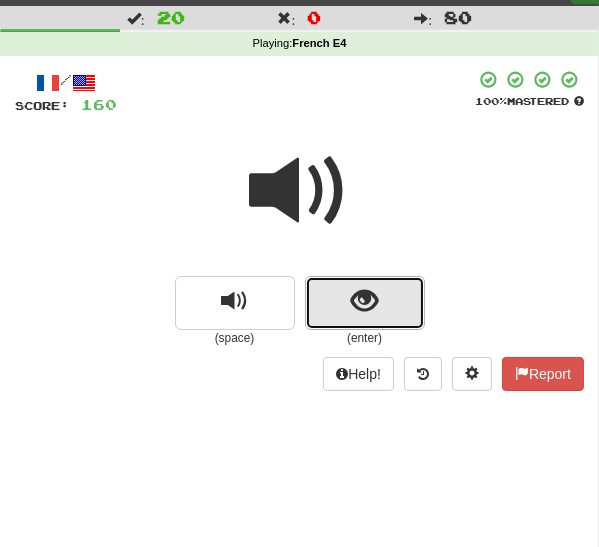 click at bounding box center (365, 303) 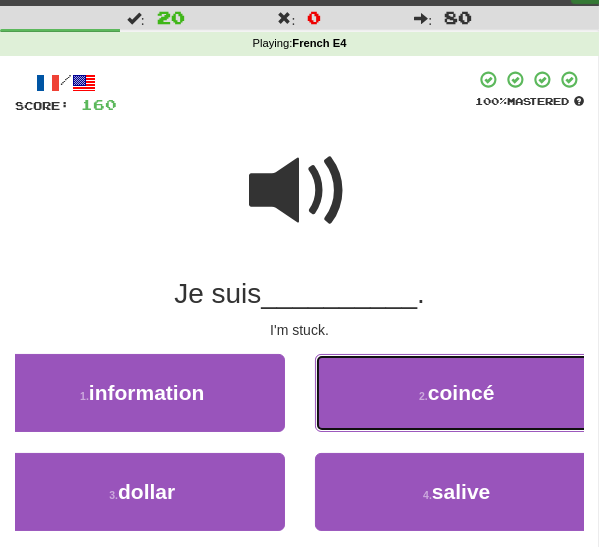 click on "2 .  coincé" at bounding box center (457, 393) 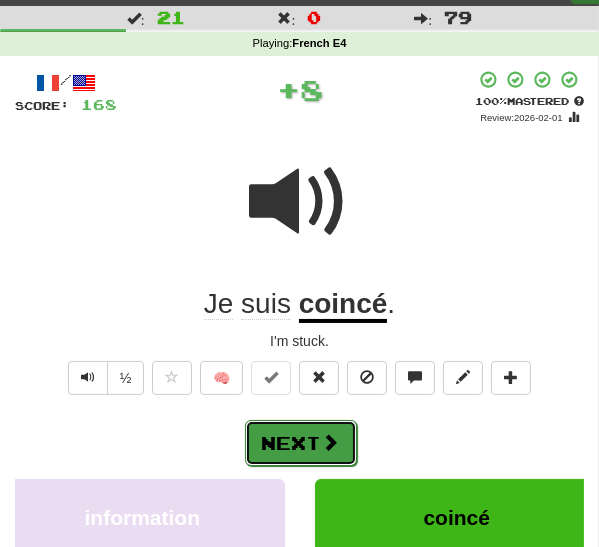 click at bounding box center [331, 442] 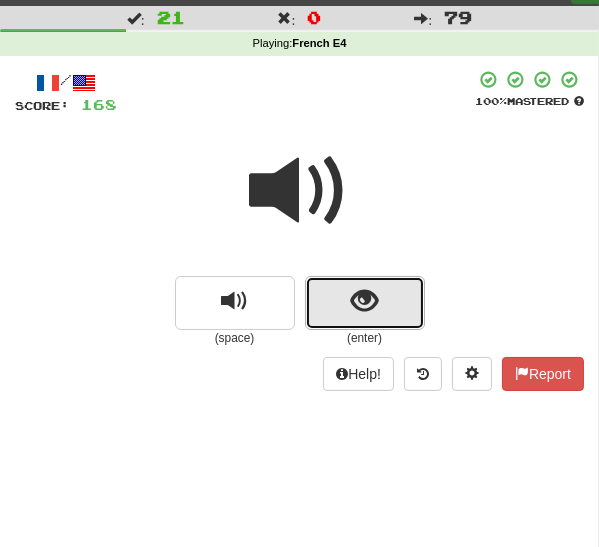 click at bounding box center [364, 301] 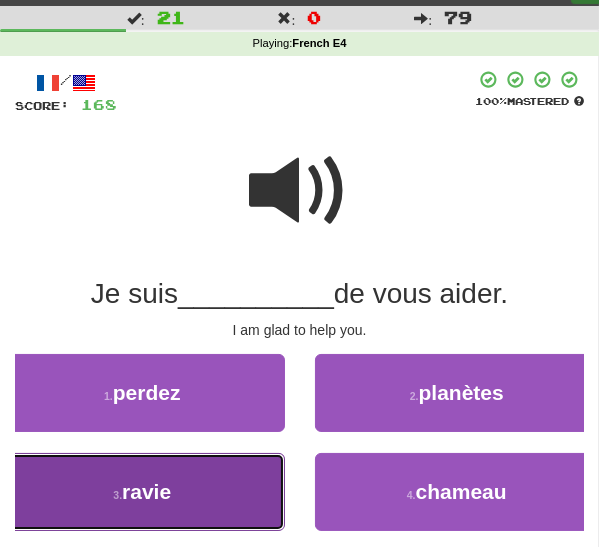 click on "3 .  ravie" at bounding box center (142, 492) 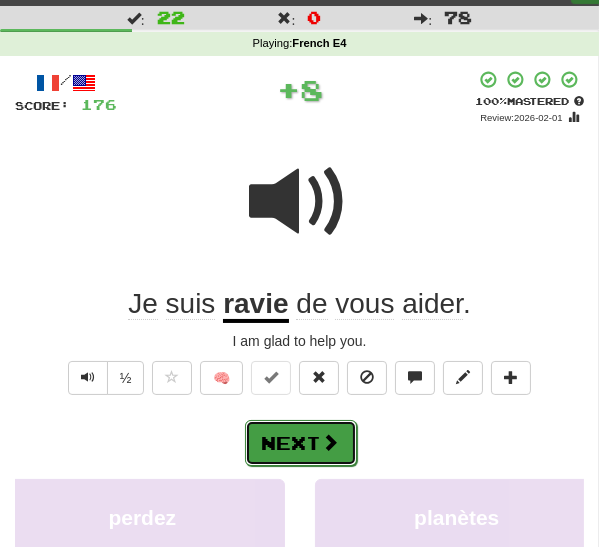 click on "Next" at bounding box center (301, 443) 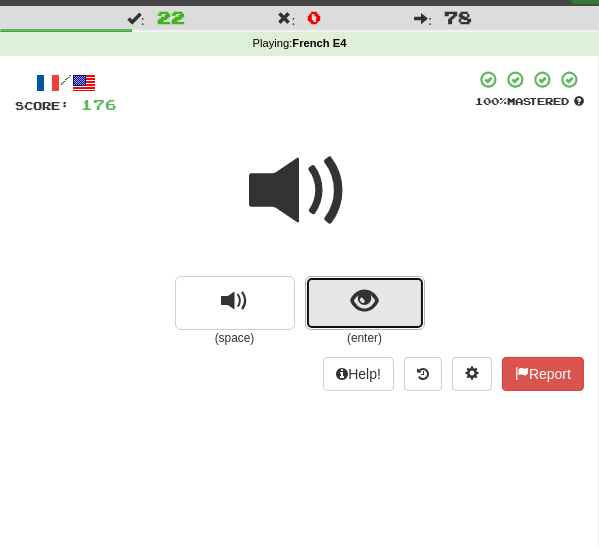 click at bounding box center [365, 303] 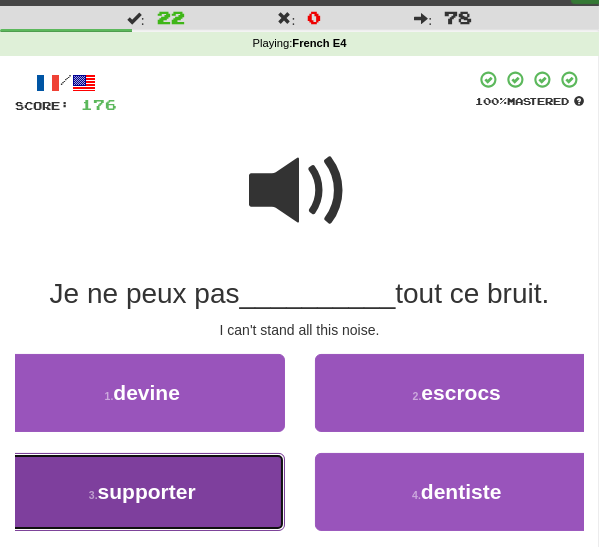 click on "3 .  supporter" at bounding box center [142, 492] 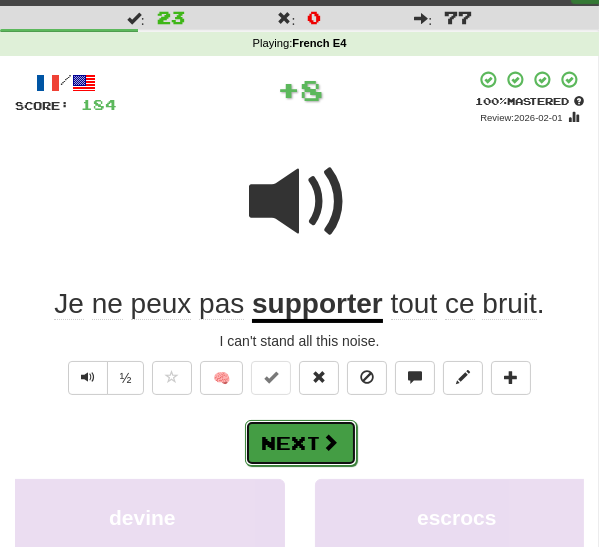 click on "Next" at bounding box center [301, 443] 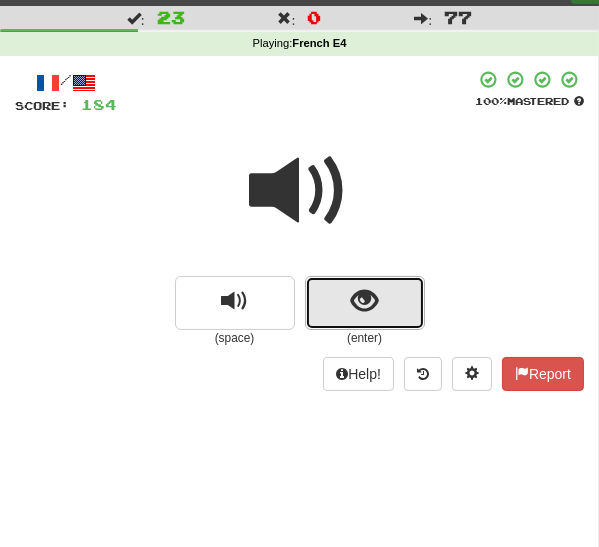 click at bounding box center [365, 303] 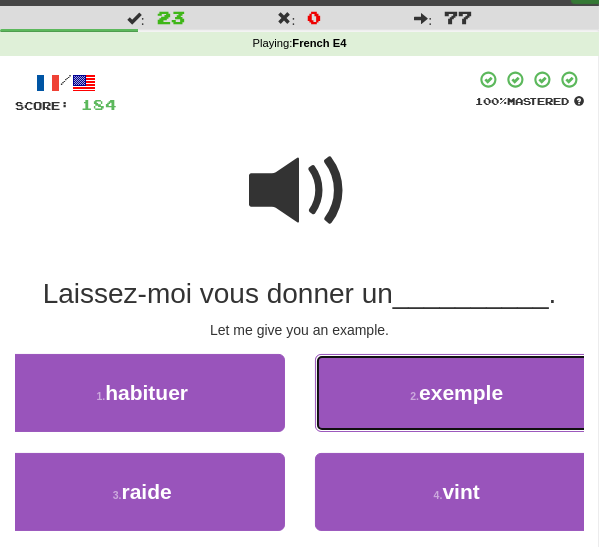 drag, startPoint x: 360, startPoint y: 393, endPoint x: 340, endPoint y: 410, distance: 26.24881 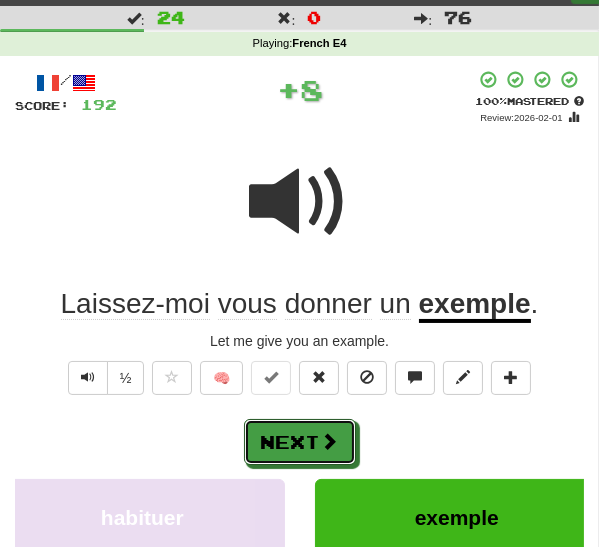 drag, startPoint x: 280, startPoint y: 457, endPoint x: 294, endPoint y: 431, distance: 29.529646 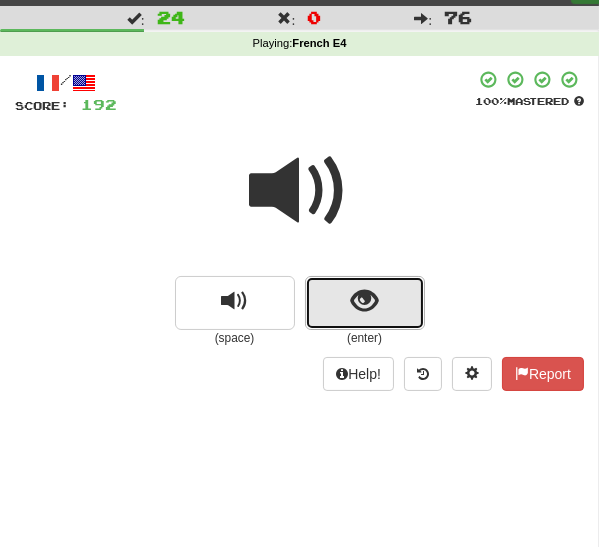 click at bounding box center (365, 303) 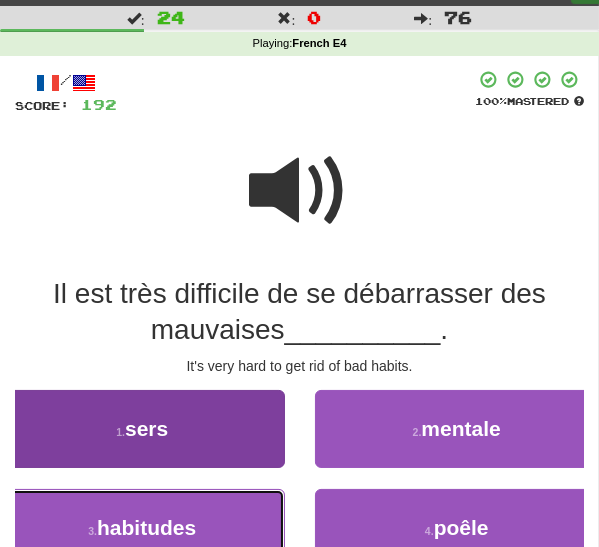 click on "3 .  habitudes" at bounding box center [142, 528] 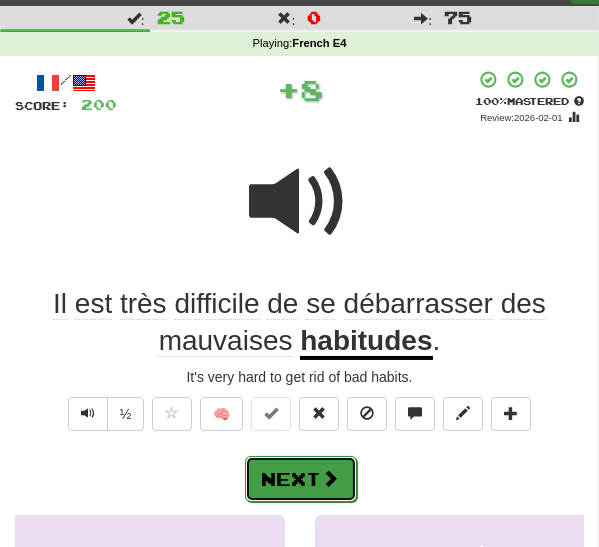 click on "Next" at bounding box center [301, 479] 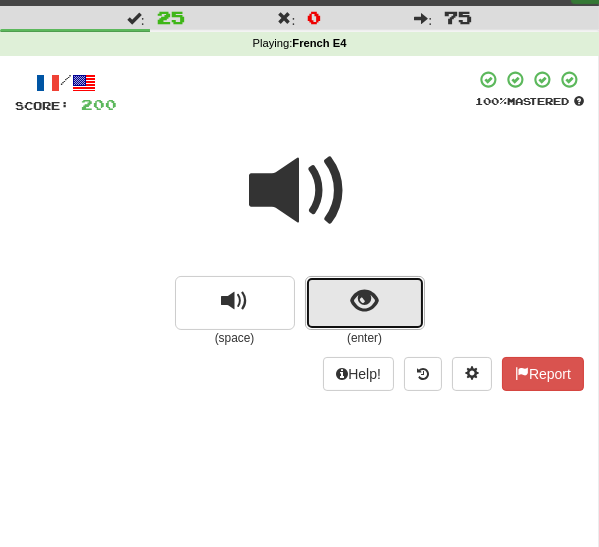 click at bounding box center (365, 303) 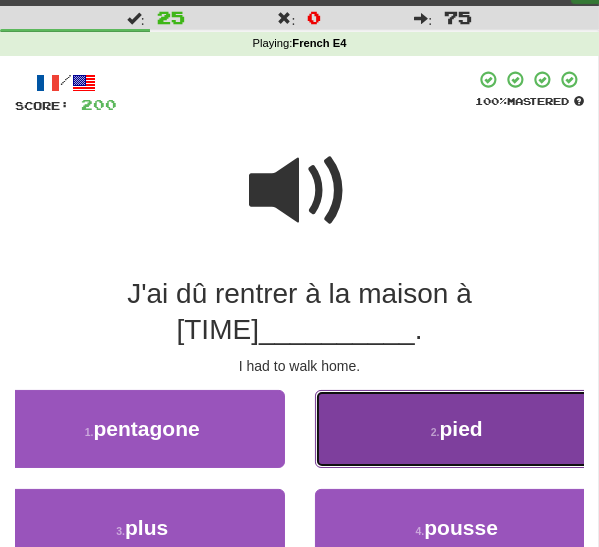 click on "2 .  pied" at bounding box center (457, 429) 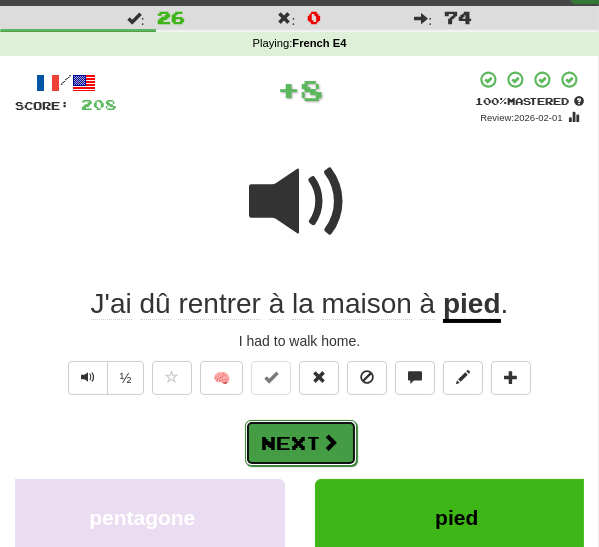 click on "Next" at bounding box center (301, 443) 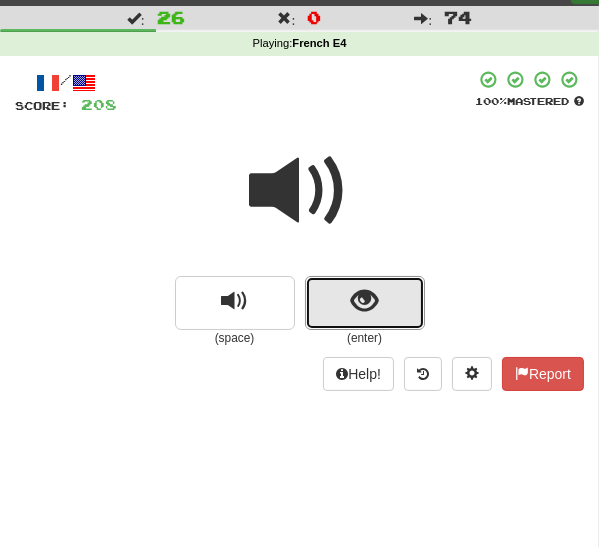 drag, startPoint x: 346, startPoint y: 303, endPoint x: 333, endPoint y: 312, distance: 15.811388 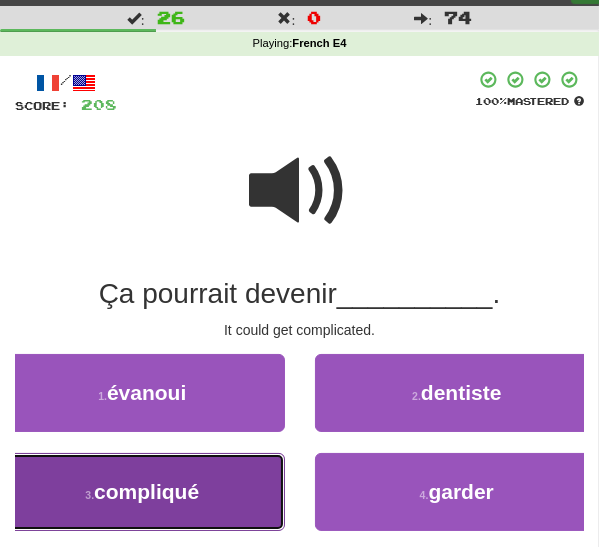 click on "3 .  compliqué" at bounding box center (142, 492) 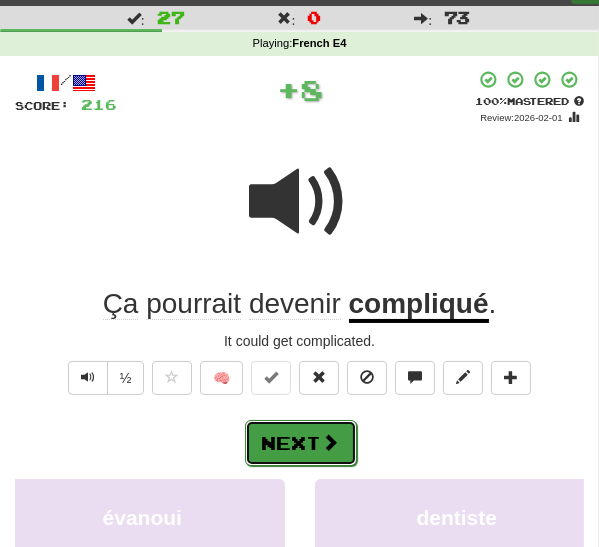 click at bounding box center (331, 442) 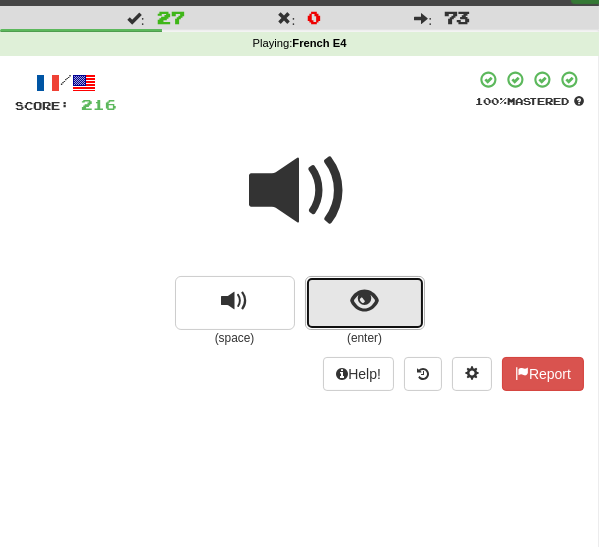 click at bounding box center (365, 303) 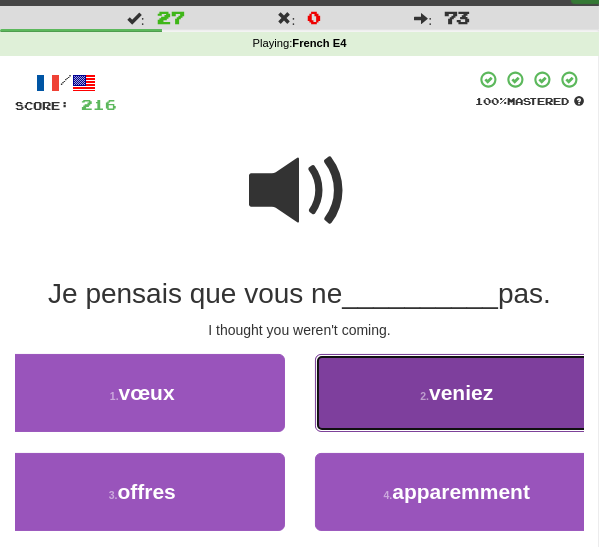 click on "2 .  veniez" at bounding box center [457, 393] 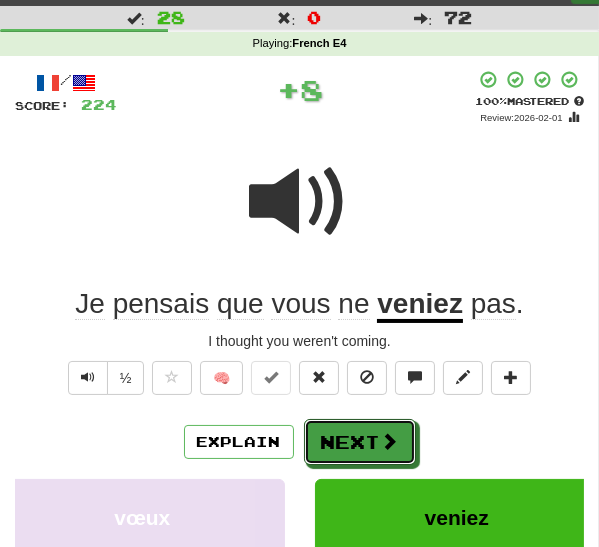 click on "Next" at bounding box center (360, 442) 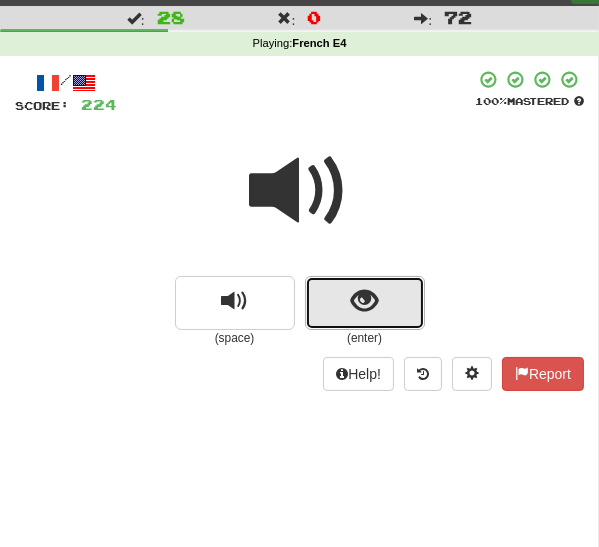 click at bounding box center (364, 301) 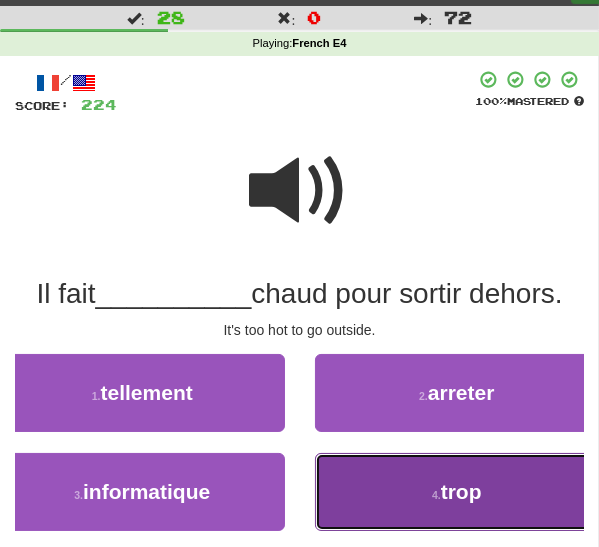 click on "4 .  trop" at bounding box center (457, 492) 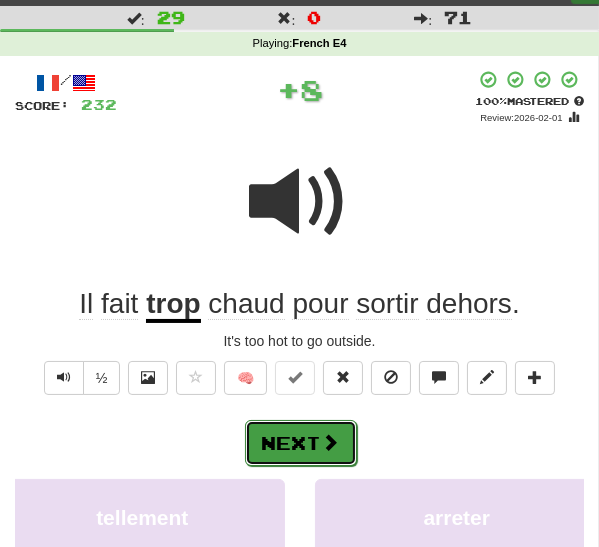 click on "Next" at bounding box center [301, 443] 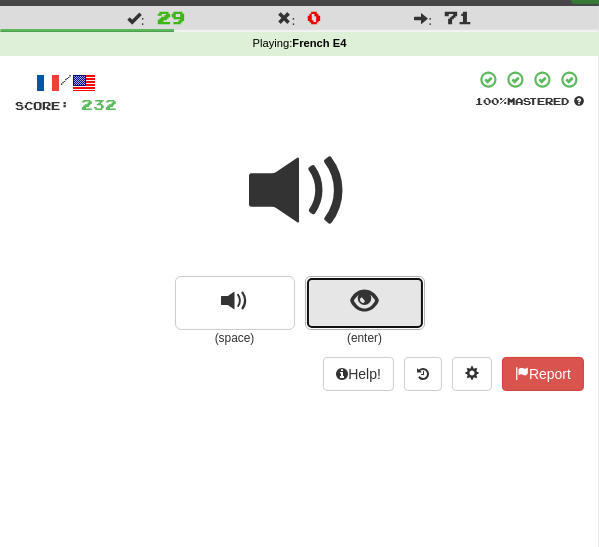 click at bounding box center (364, 301) 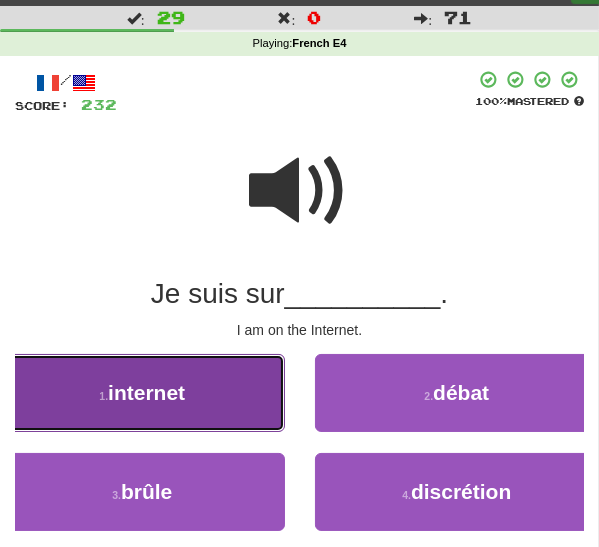 click on "1 .  internet" at bounding box center [142, 393] 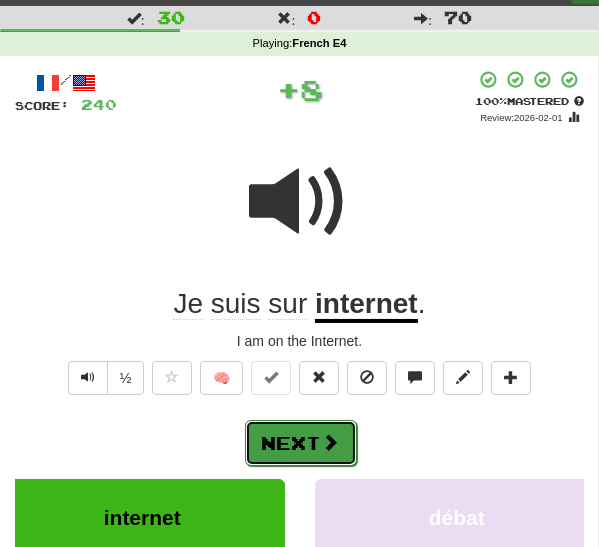 click on "Next" at bounding box center [301, 443] 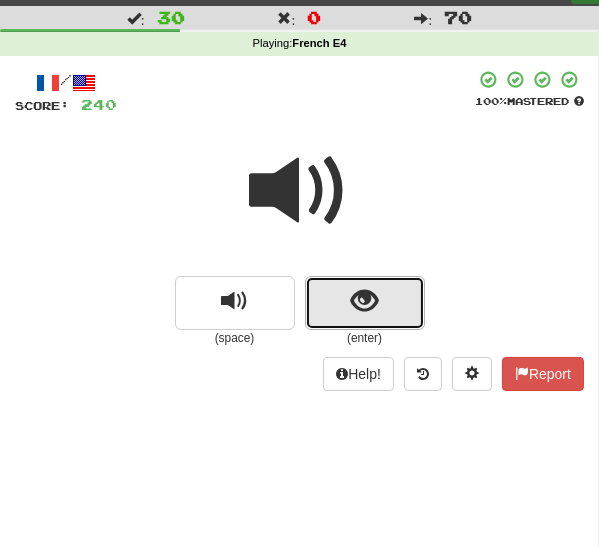 click at bounding box center (365, 303) 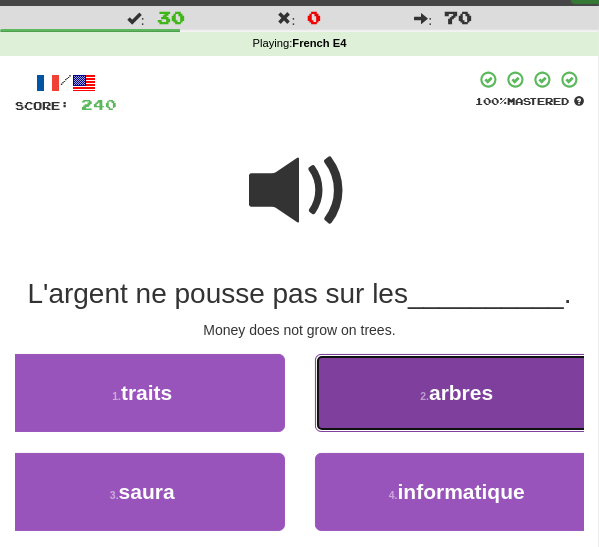 click on "2 .  arbres" at bounding box center (457, 393) 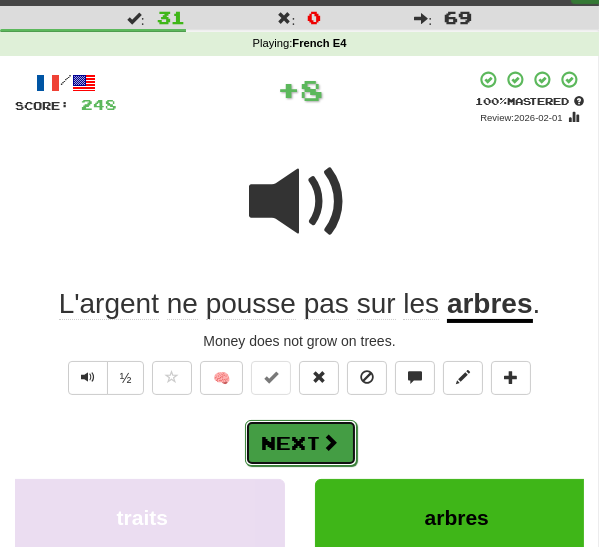 click on "Next" at bounding box center (301, 443) 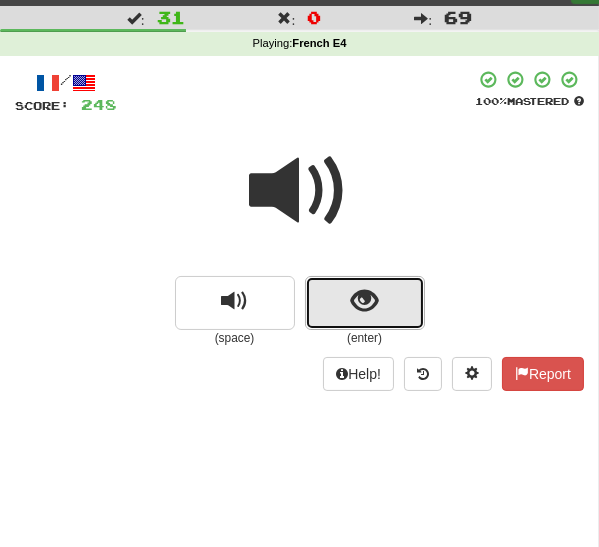 click at bounding box center [364, 301] 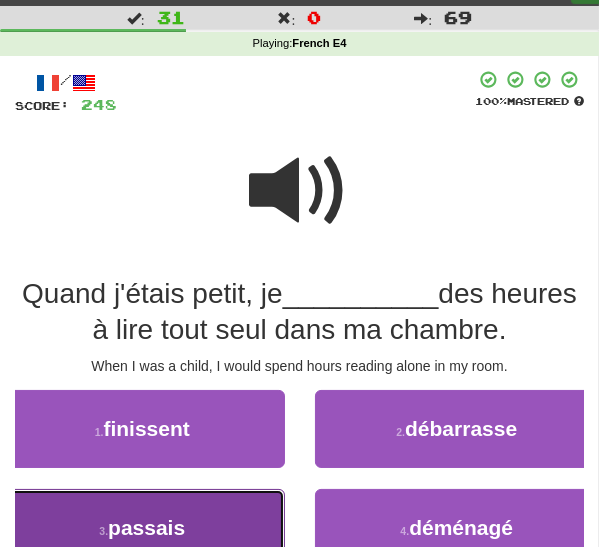 click on "3 .  passais" at bounding box center (142, 528) 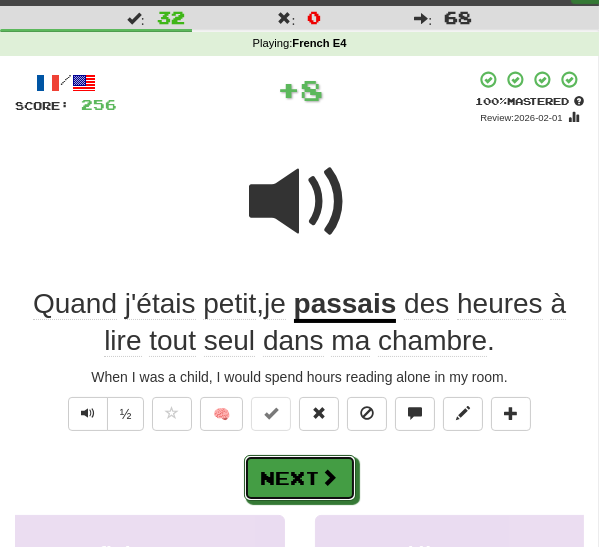 click on "Next" at bounding box center (300, 478) 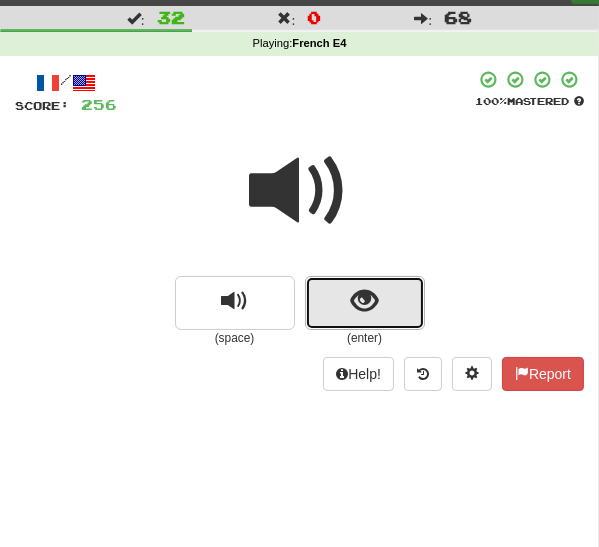 click at bounding box center (364, 301) 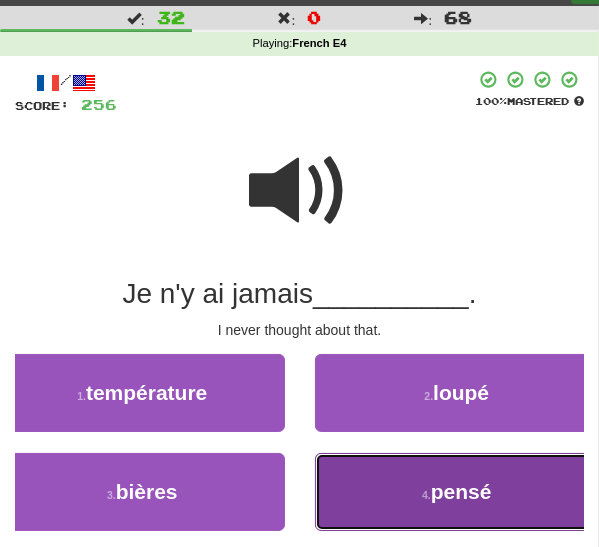 click on "4 .  pensé" at bounding box center [457, 492] 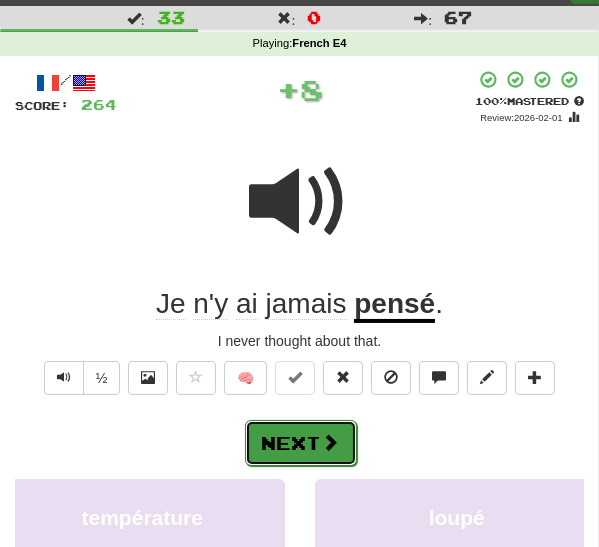 click on "Next" at bounding box center [301, 443] 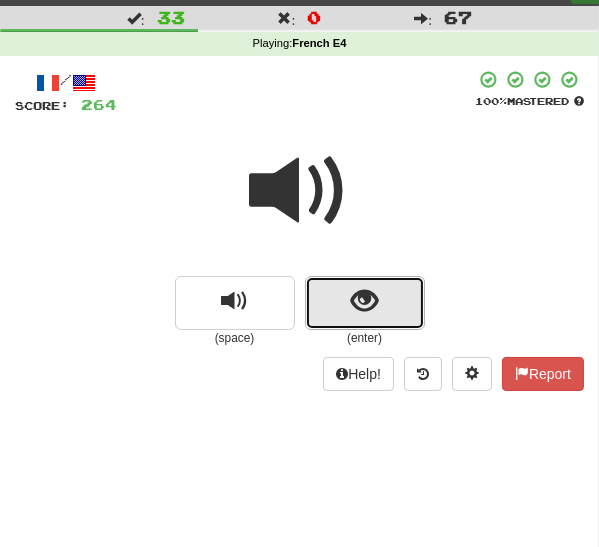 click at bounding box center [364, 301] 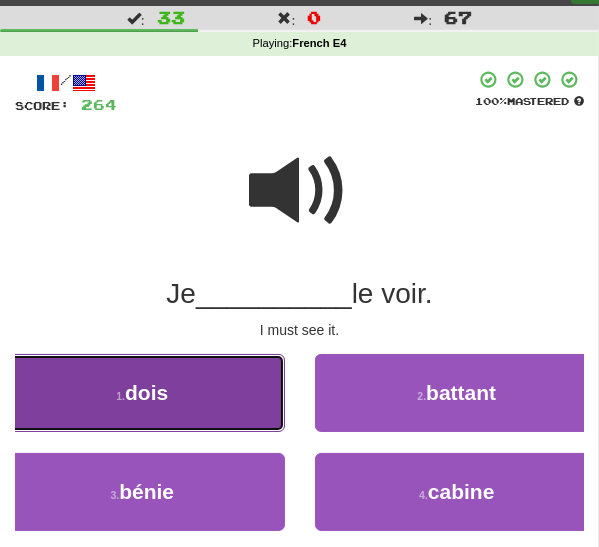 click on "1 .  dois" at bounding box center [142, 393] 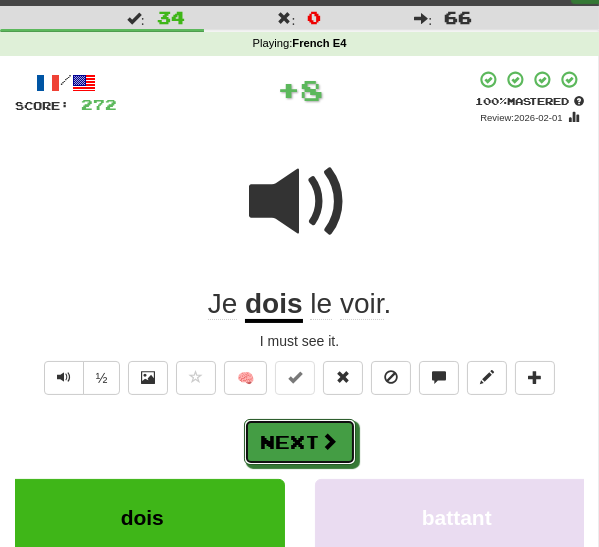 drag, startPoint x: 309, startPoint y: 432, endPoint x: 373, endPoint y: 406, distance: 69.079666 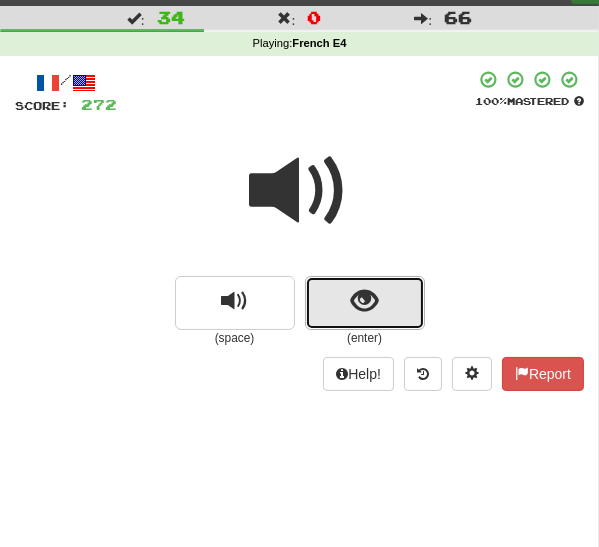 click at bounding box center [364, 301] 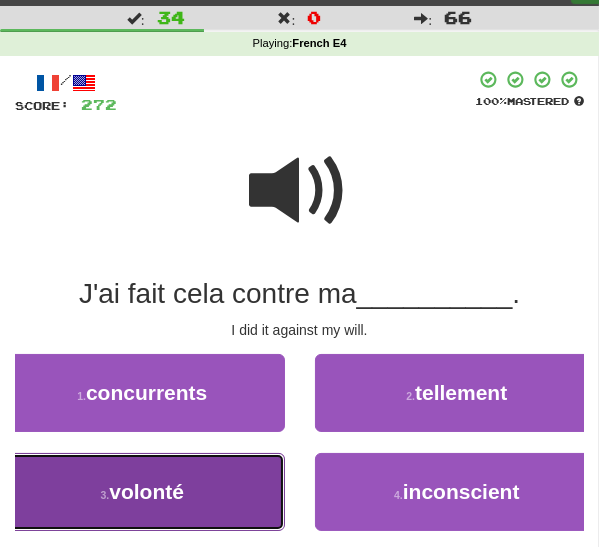 click on "3 .  volonté" at bounding box center (142, 492) 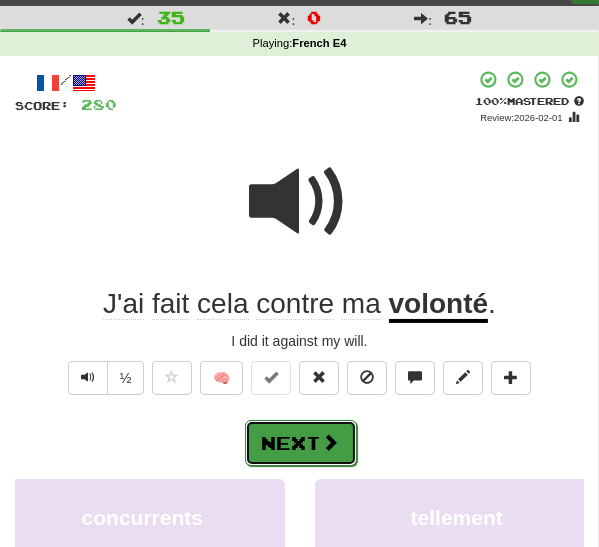 click on "Next" at bounding box center (301, 443) 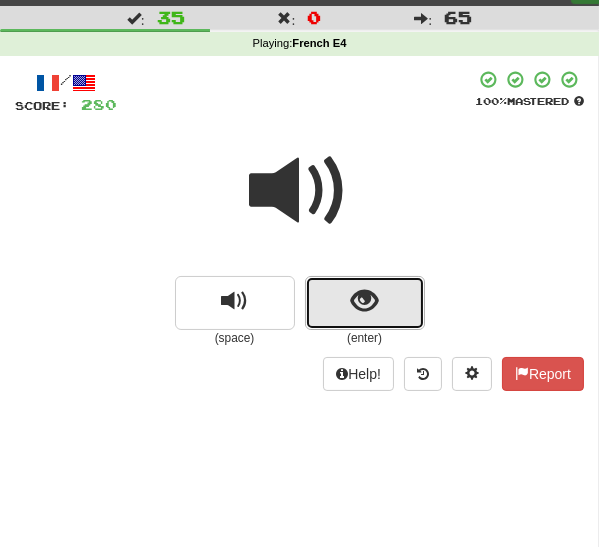 click at bounding box center (365, 303) 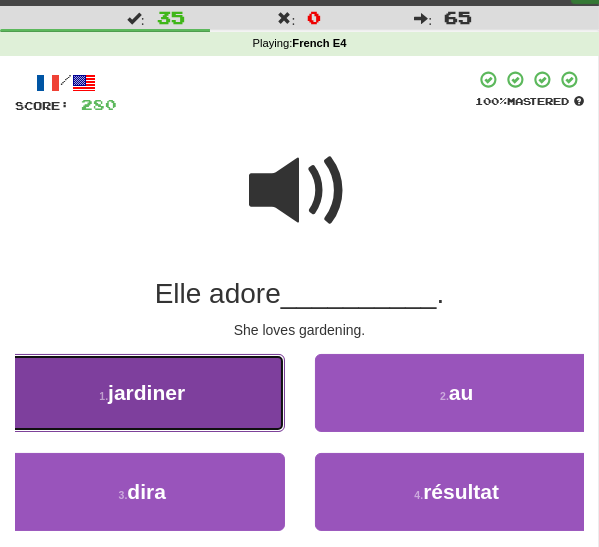 click on "1 .  jardiner" at bounding box center [142, 393] 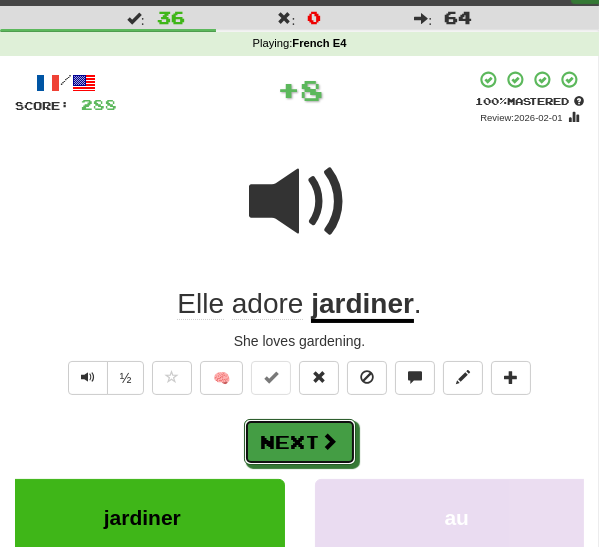 click on "Next" at bounding box center (300, 442) 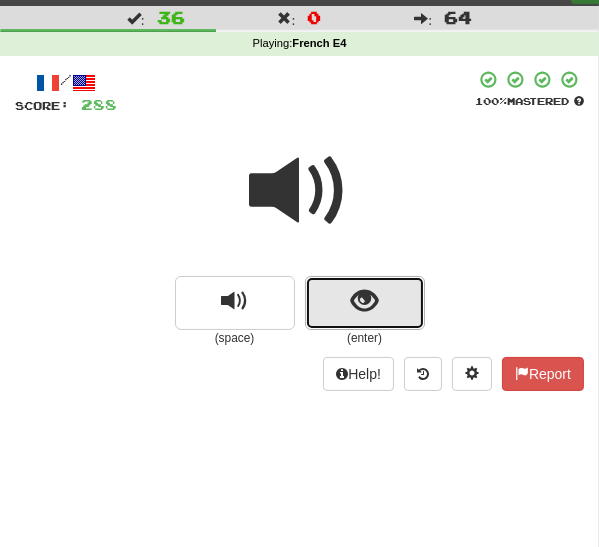 click at bounding box center (365, 303) 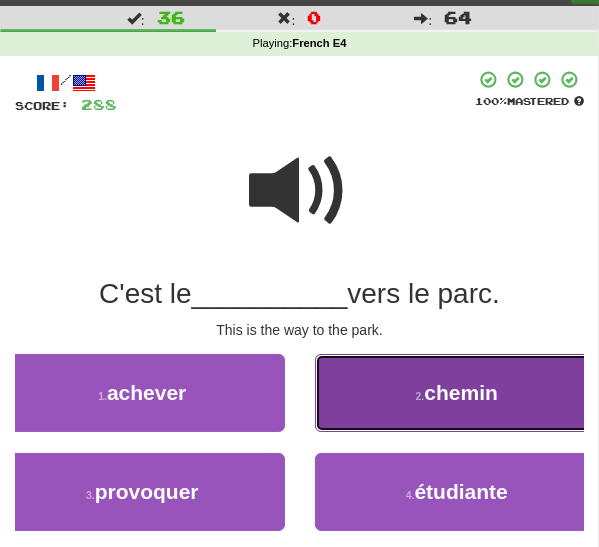 click on "2 .  chemin" at bounding box center (457, 393) 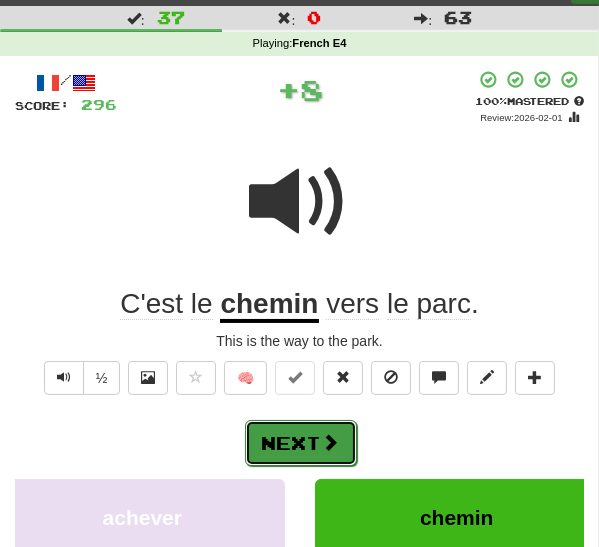 click on "Next" at bounding box center (301, 443) 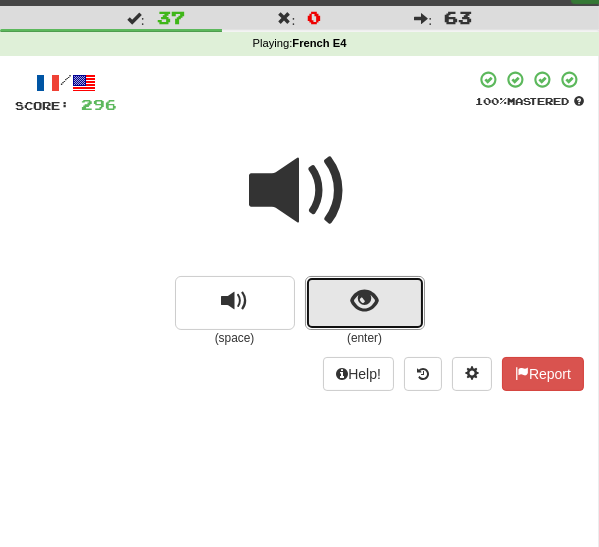 click at bounding box center (364, 301) 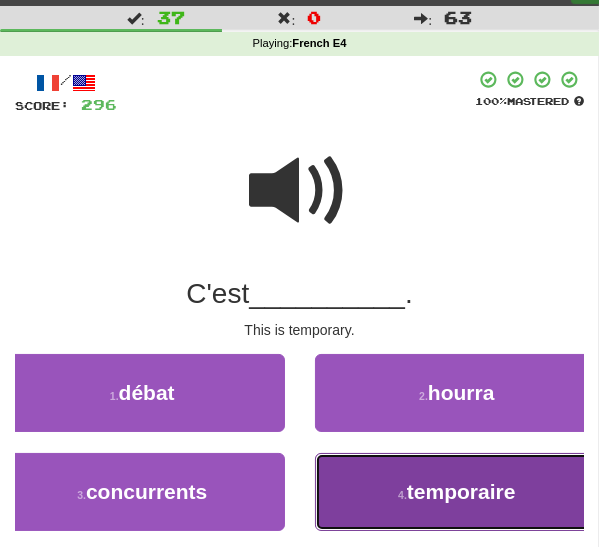 click on "4 .  temporaire" at bounding box center (457, 492) 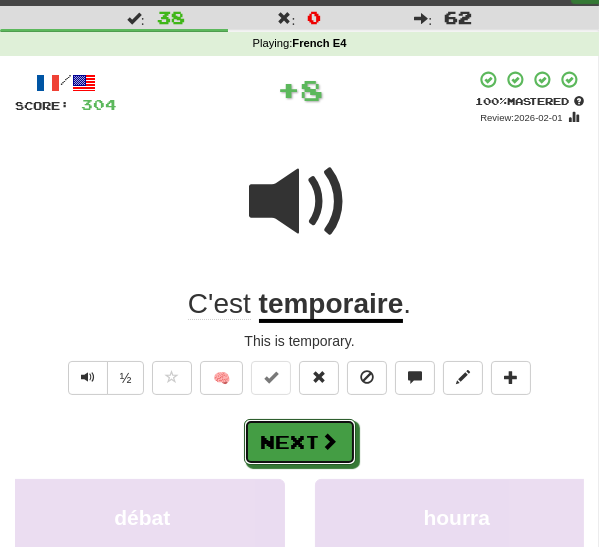 click at bounding box center [330, 441] 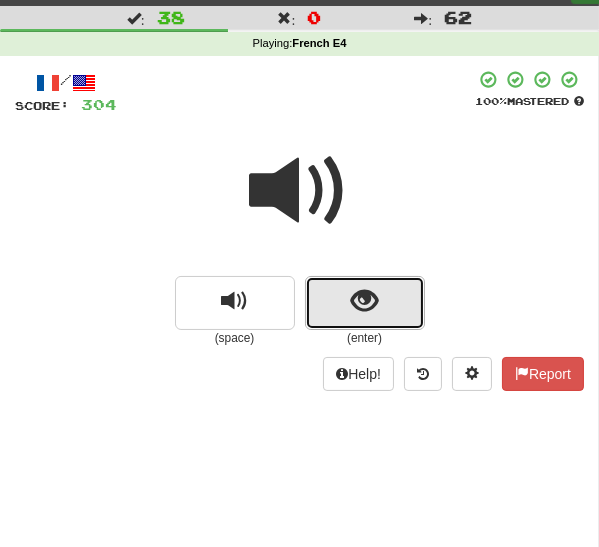 click at bounding box center (364, 301) 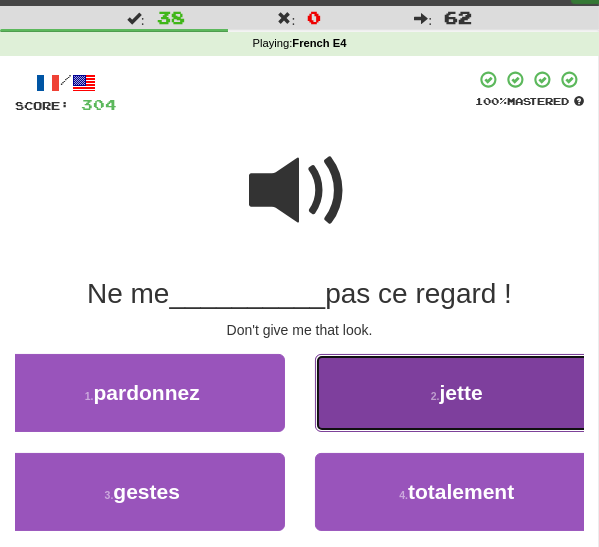 click on "2 .  jette" at bounding box center [457, 393] 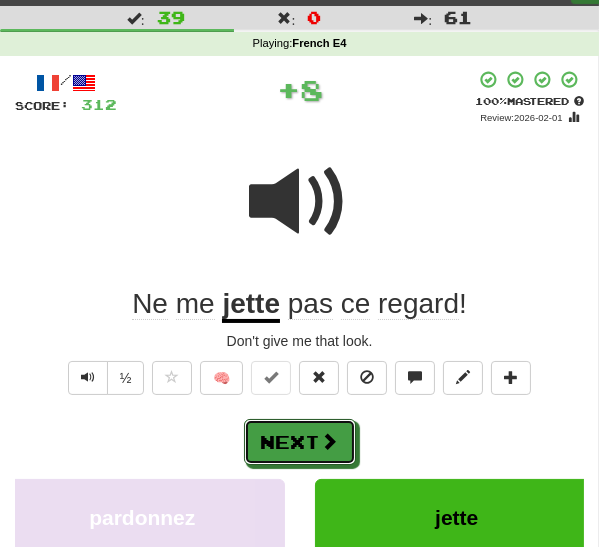 click on "Next" at bounding box center (300, 442) 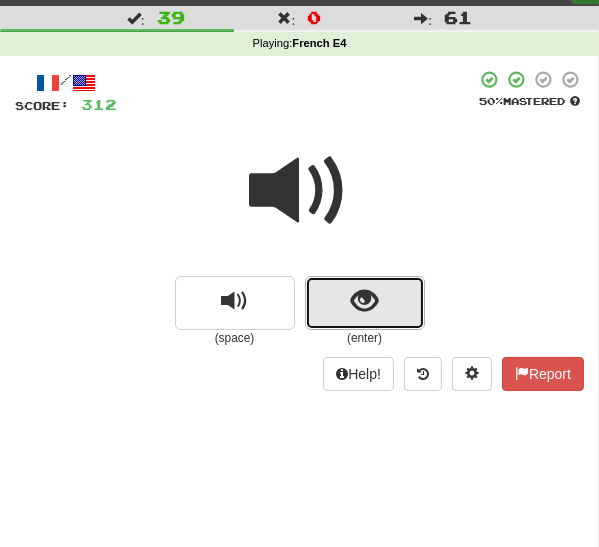 click at bounding box center (365, 303) 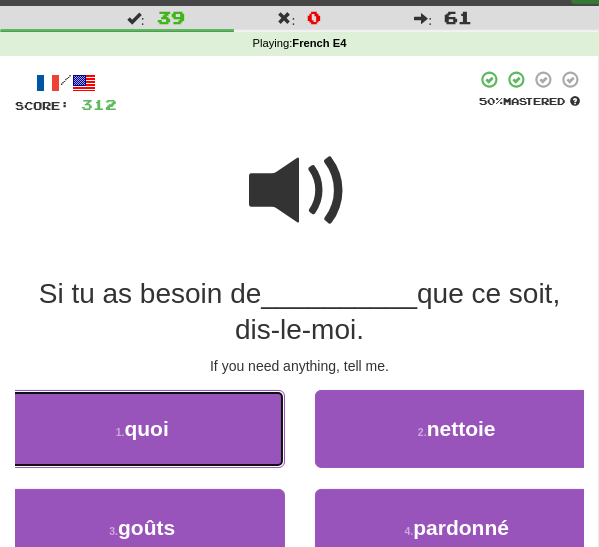 click on "quoi" at bounding box center (146, 428) 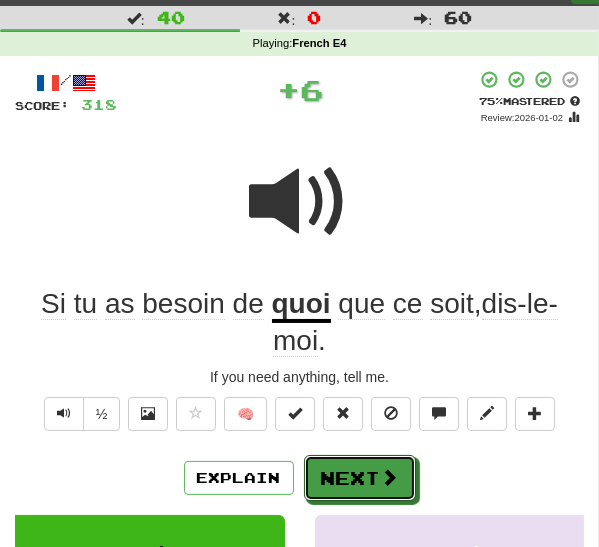 click on "Next" at bounding box center (360, 478) 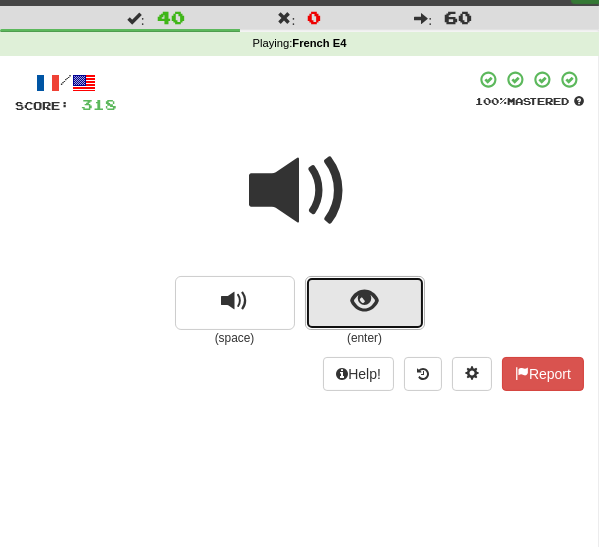 click at bounding box center [364, 301] 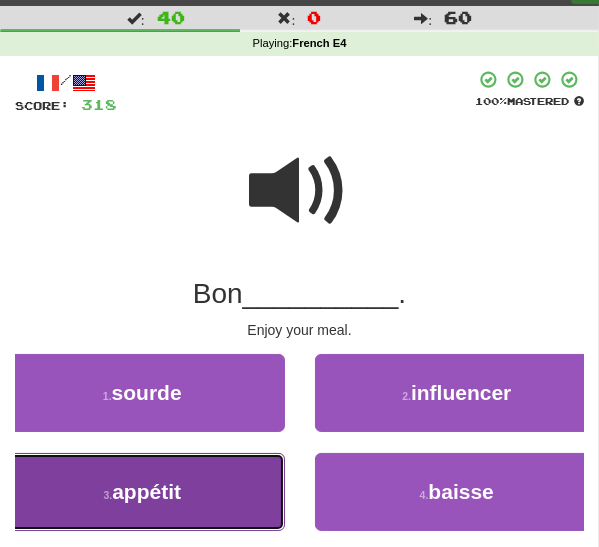 click on "3 .  appétit" at bounding box center [142, 492] 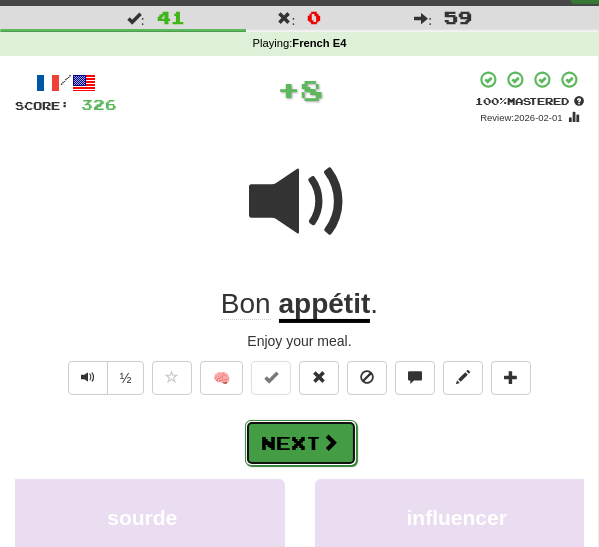 click on "Next" at bounding box center (301, 443) 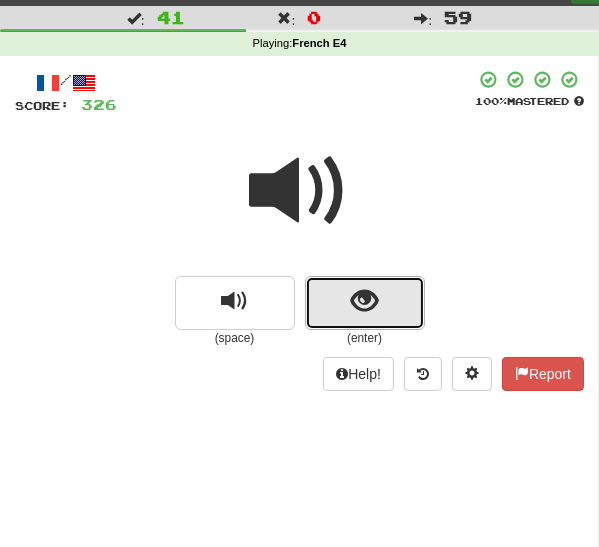 click at bounding box center [365, 303] 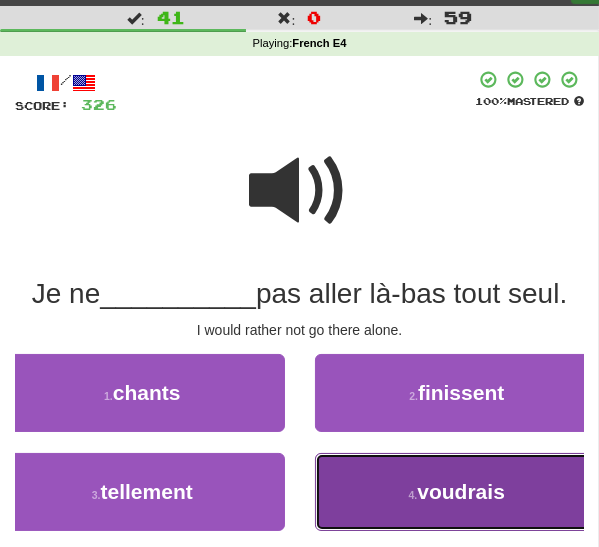 click on "4 .  voudrais" at bounding box center [457, 492] 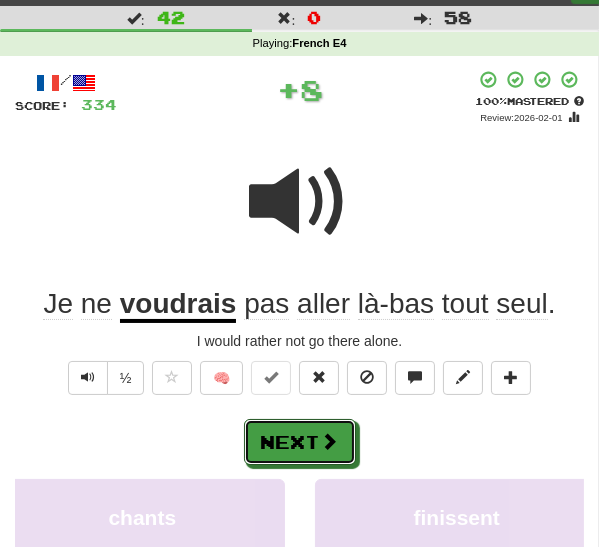click on "Next" at bounding box center (300, 442) 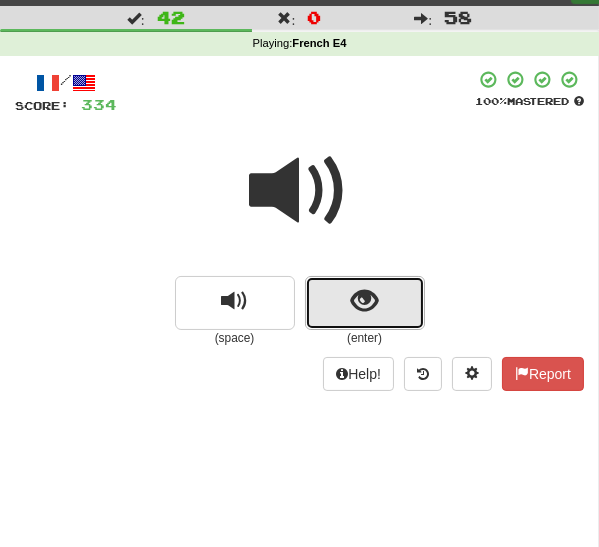 click at bounding box center [365, 303] 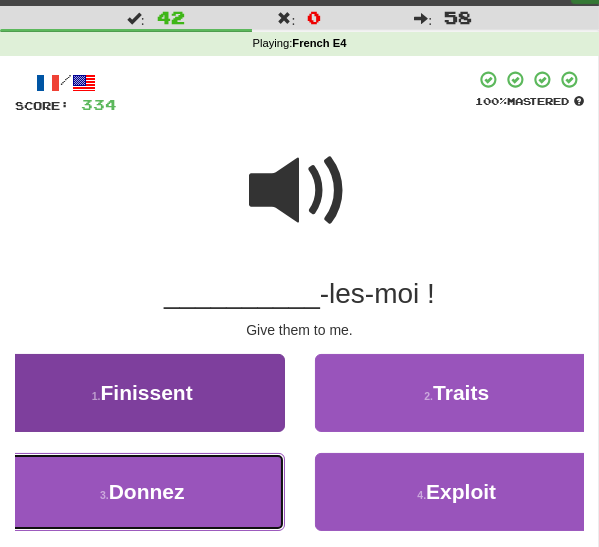 click on "3 .  Donnez" at bounding box center (142, 492) 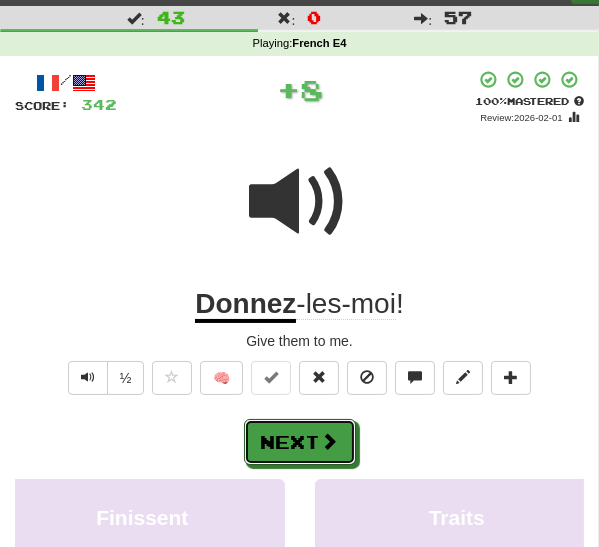 click on "Next" at bounding box center [300, 442] 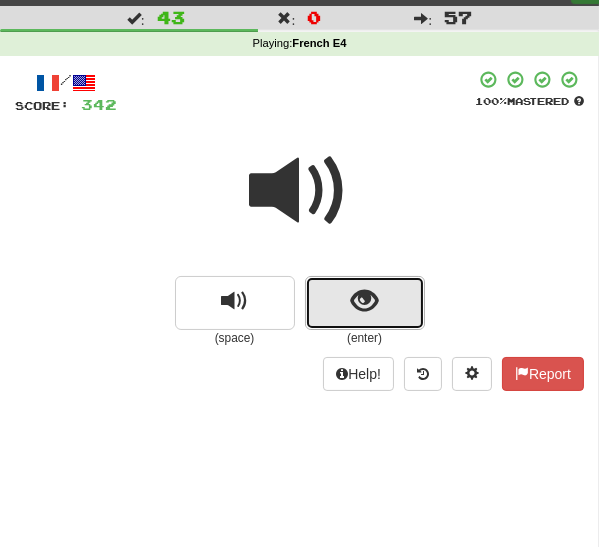 click at bounding box center [365, 303] 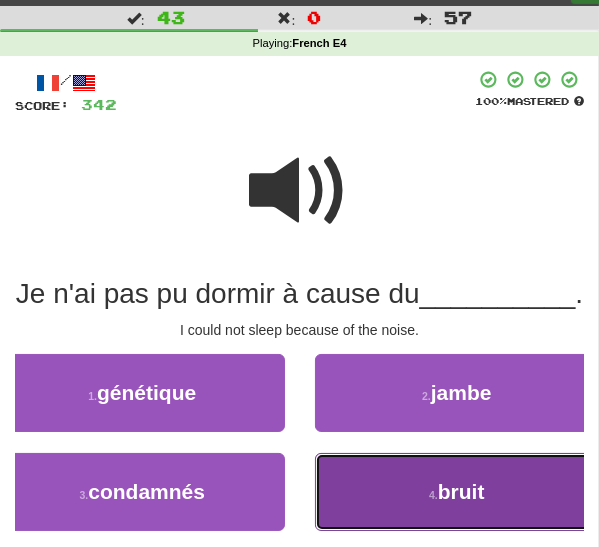 click on "4 .  bruit" at bounding box center (457, 492) 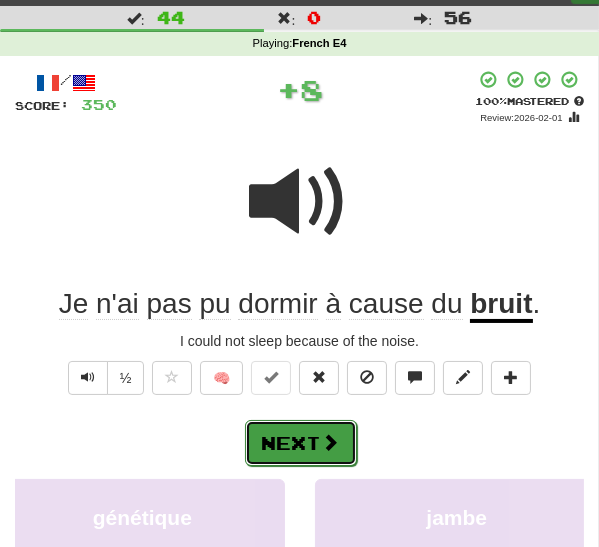 click on "Next" at bounding box center [301, 443] 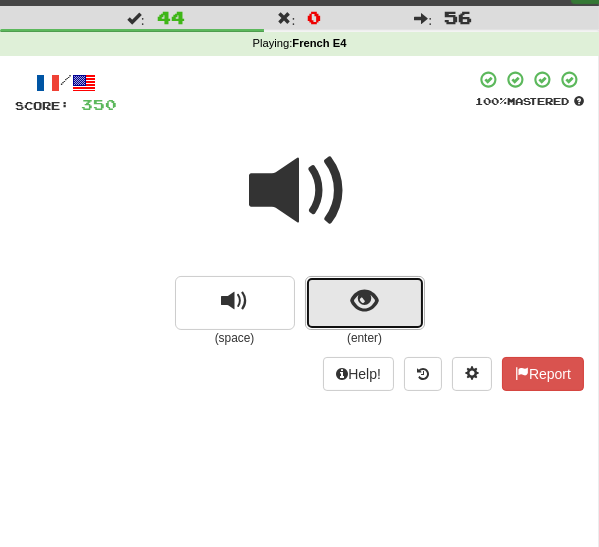 click at bounding box center (365, 303) 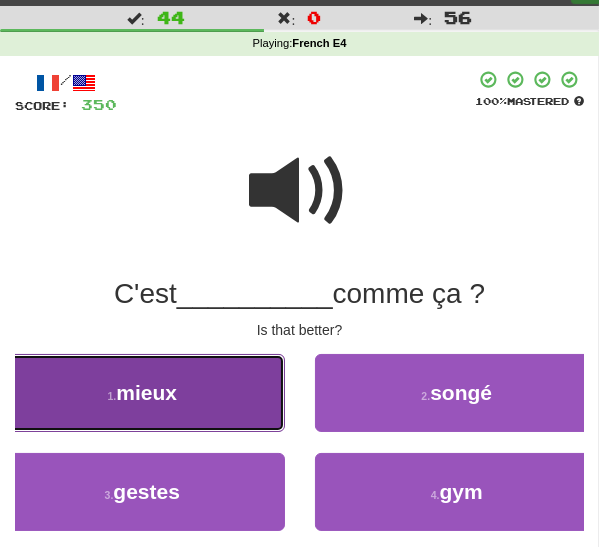 click on "1 .  mieux" at bounding box center [142, 393] 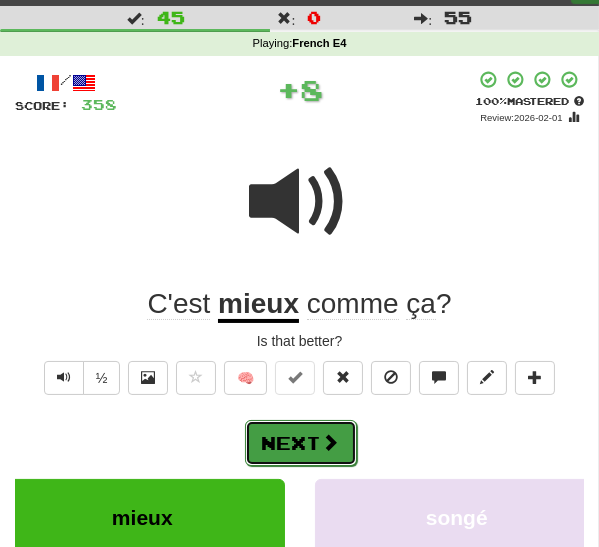 click on "Next" at bounding box center [301, 443] 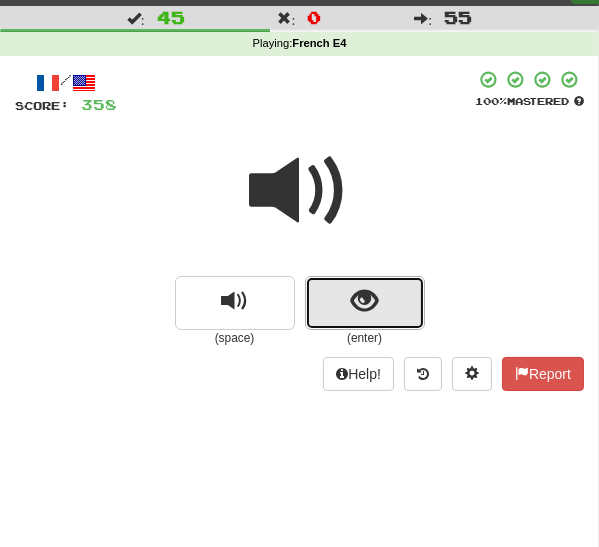 click at bounding box center (365, 303) 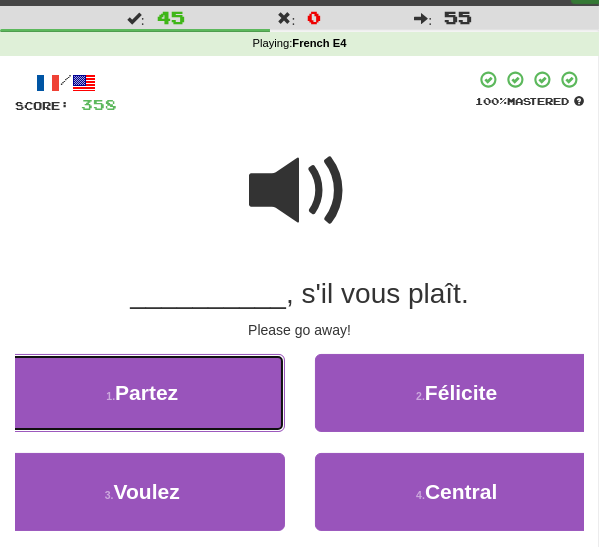 click on "1 .  Partez" at bounding box center (142, 393) 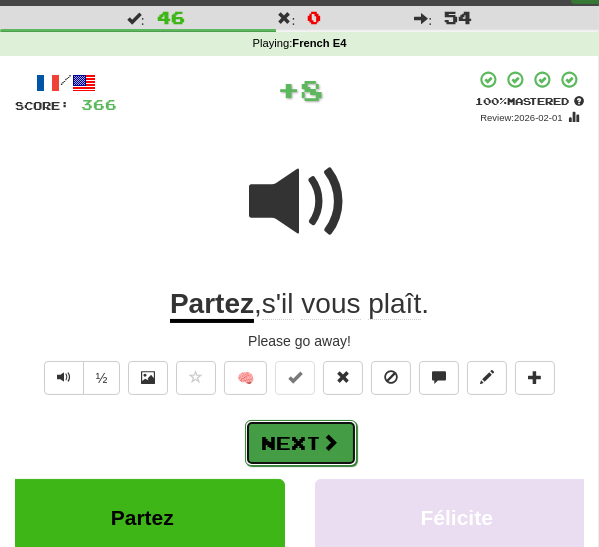 click on "Next" at bounding box center (301, 443) 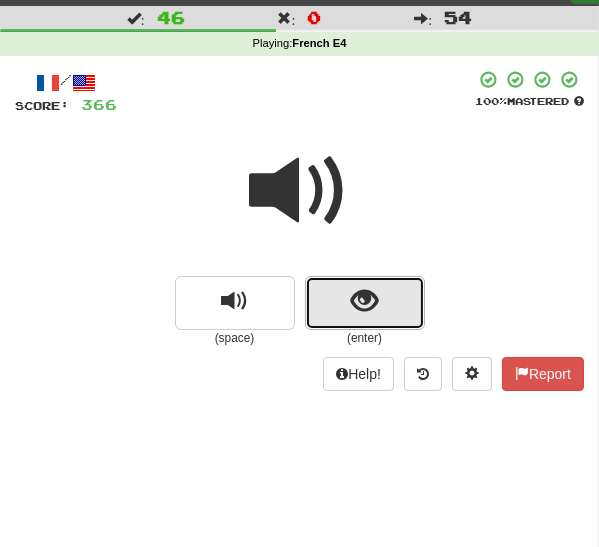 click at bounding box center (365, 303) 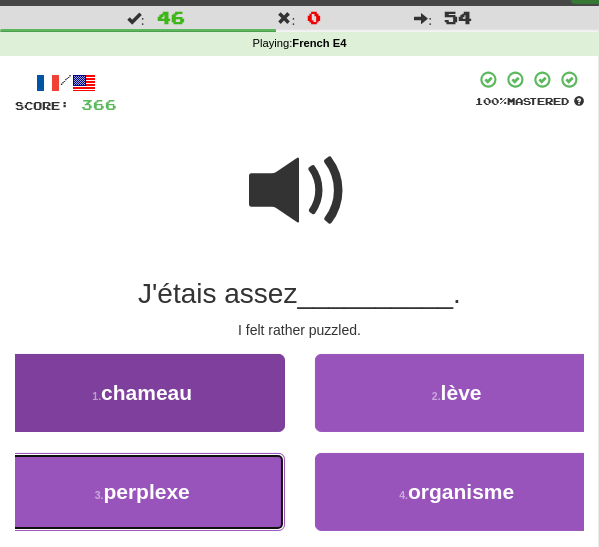 click on "perplexe" at bounding box center [146, 491] 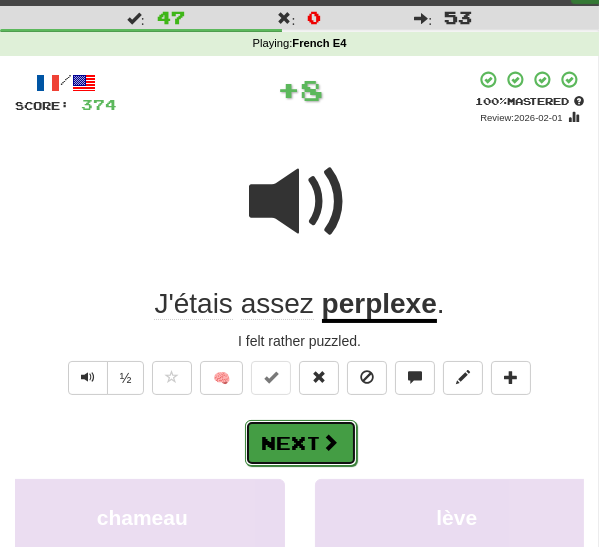 click on "Next" at bounding box center [301, 443] 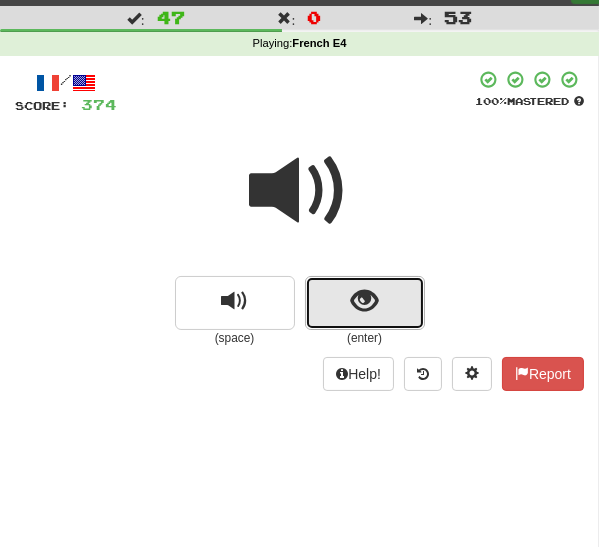 click at bounding box center (365, 303) 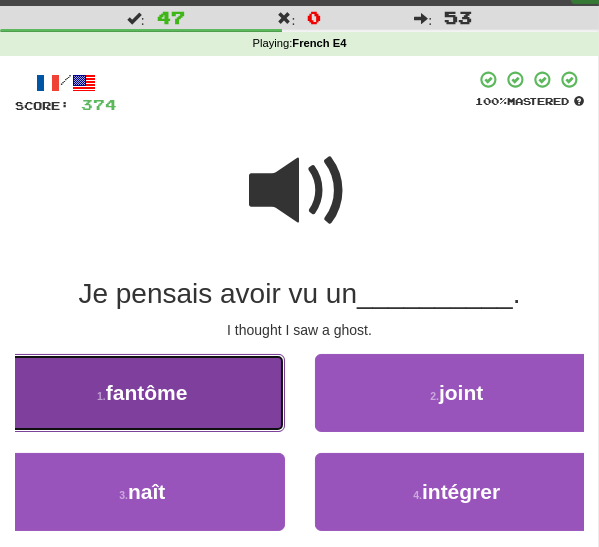 click on "1 .  fantôme" at bounding box center (142, 393) 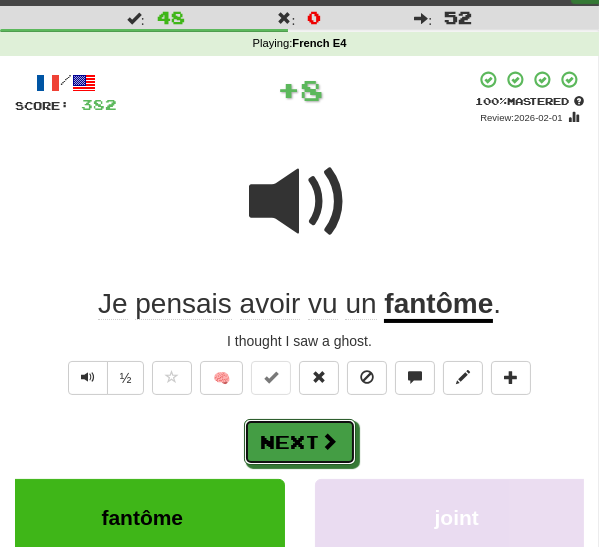 click on "Next" at bounding box center [300, 442] 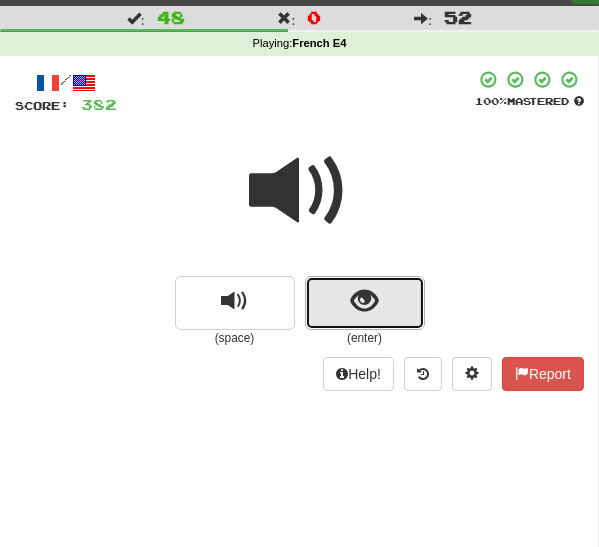 click at bounding box center (365, 303) 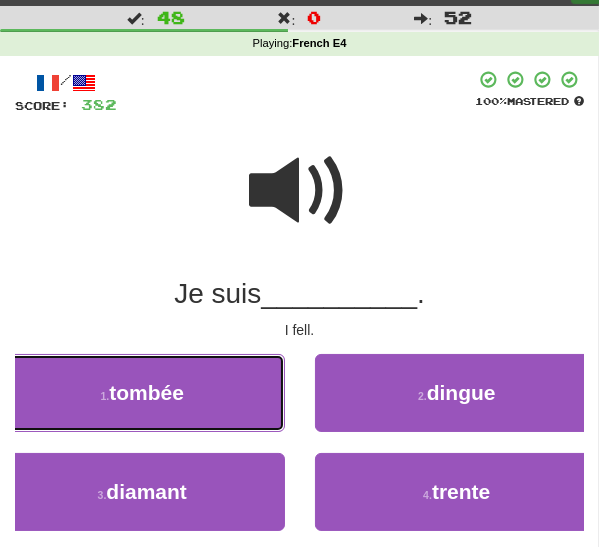 click on "1 .  tombée" at bounding box center (142, 393) 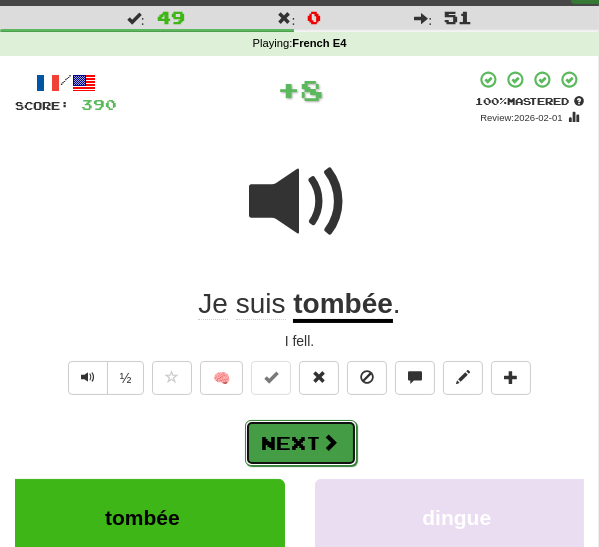 click on "Next" at bounding box center (301, 443) 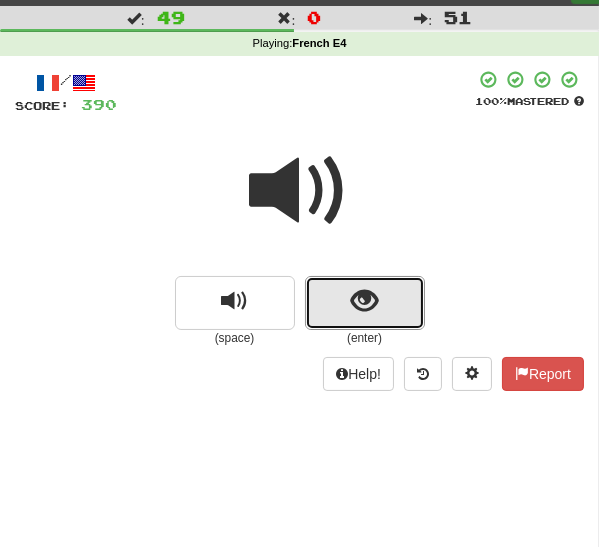 click at bounding box center (365, 303) 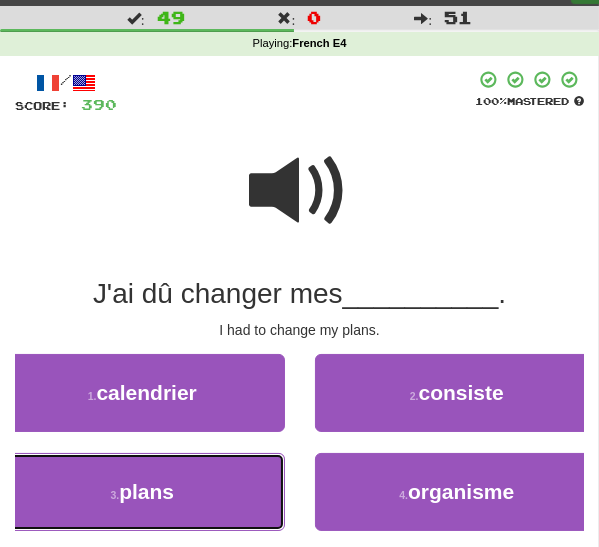 click on "3 .  plans" at bounding box center [142, 492] 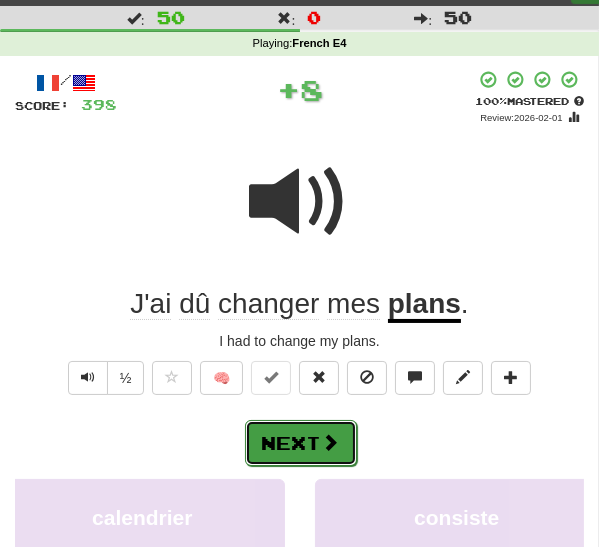 click on "Next" at bounding box center (301, 443) 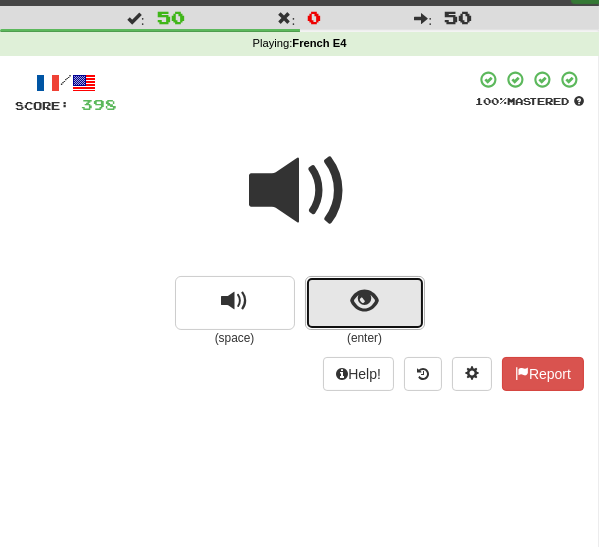 click at bounding box center (365, 303) 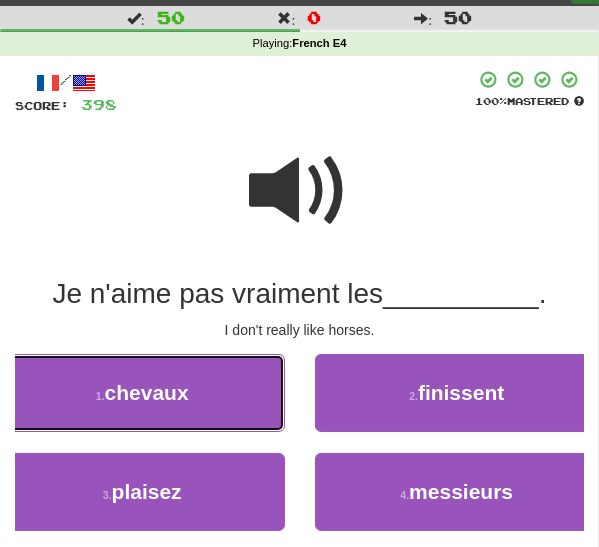 click on "1 .  chevaux" at bounding box center [142, 393] 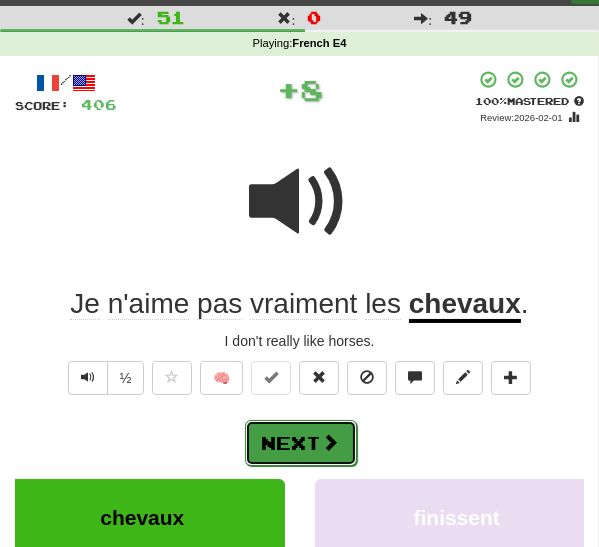 click on "Next" at bounding box center [301, 443] 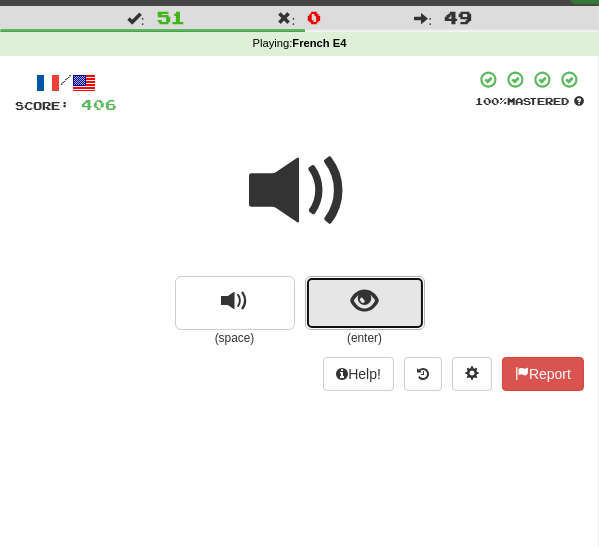 click at bounding box center (365, 303) 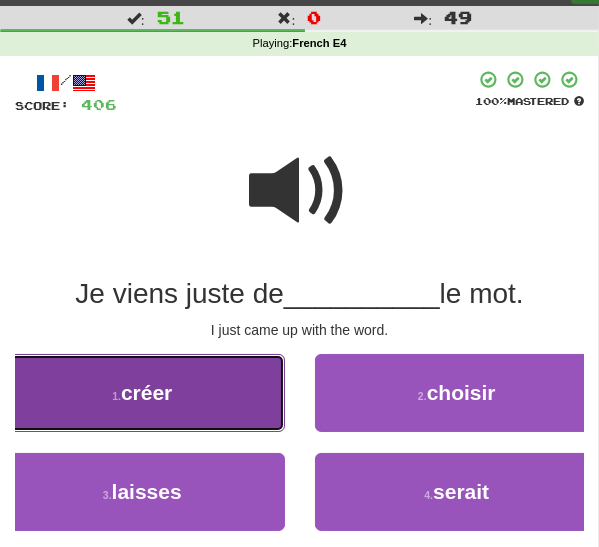 click on "1 .  créer" at bounding box center (142, 393) 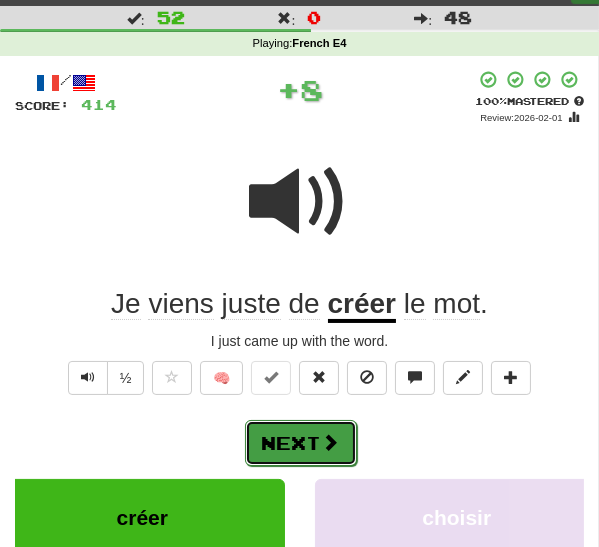 click on "Next" at bounding box center (301, 443) 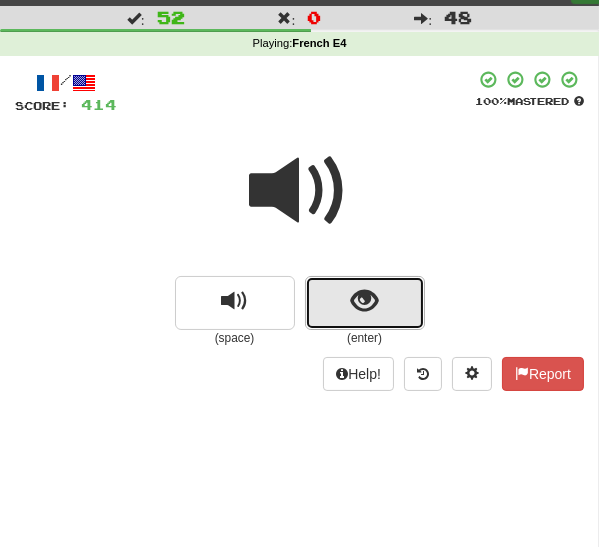 click at bounding box center (364, 301) 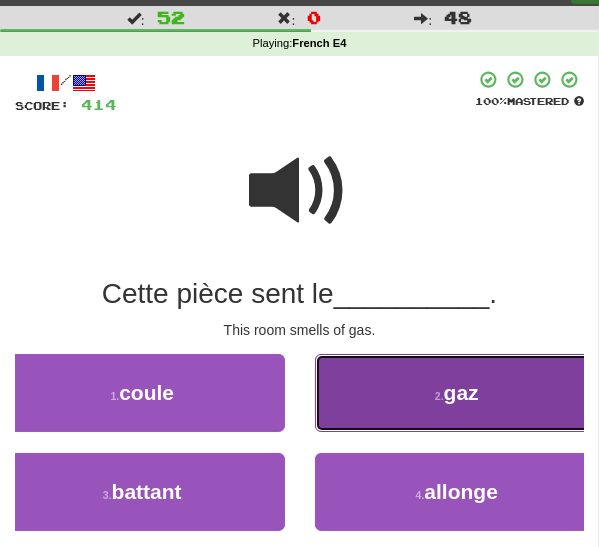 click on "2 .  gaz" at bounding box center (457, 393) 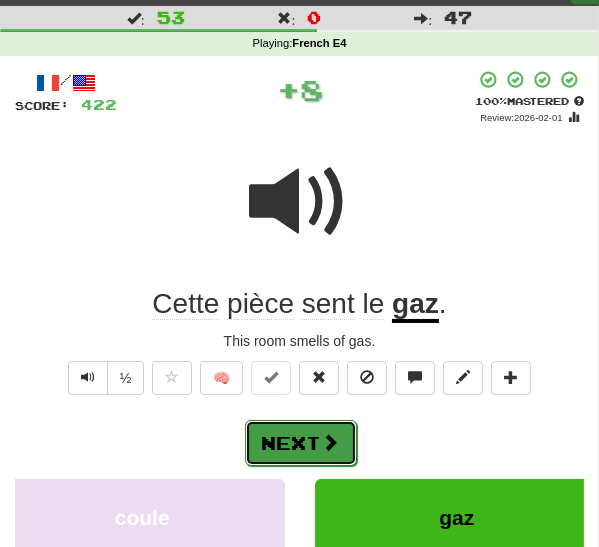 click on "Next" at bounding box center (301, 443) 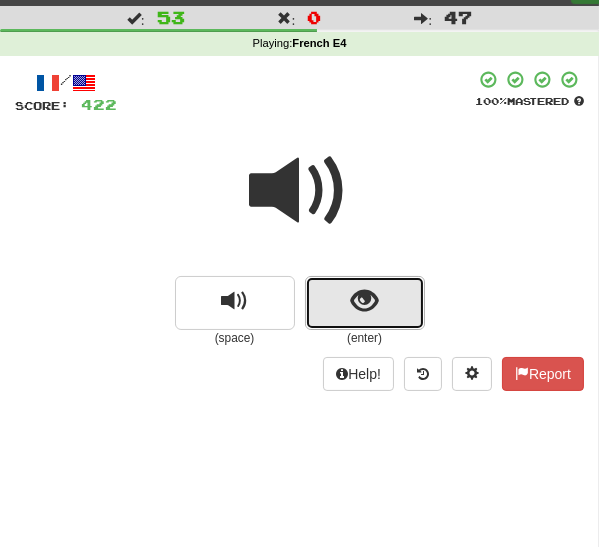 click at bounding box center [364, 301] 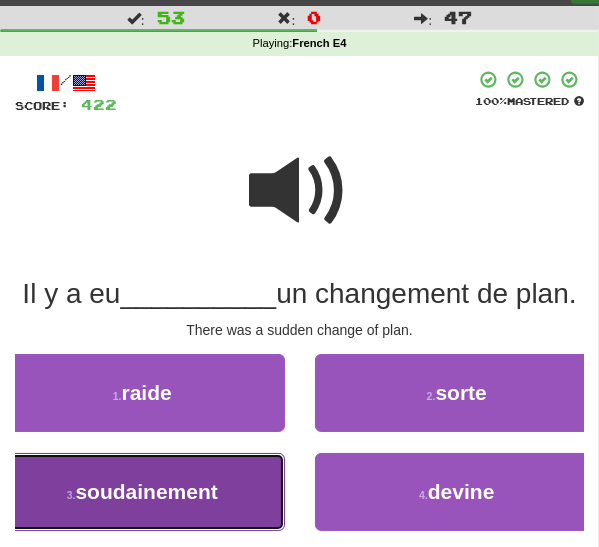 click on "3 .  soudainement" at bounding box center (142, 492) 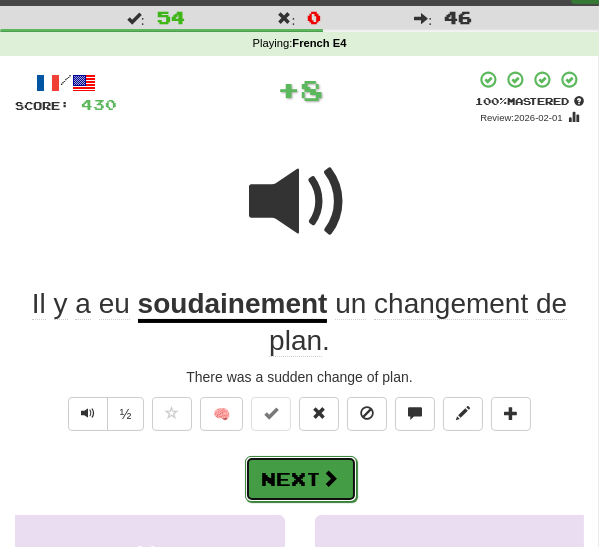 click on "Next" at bounding box center (301, 479) 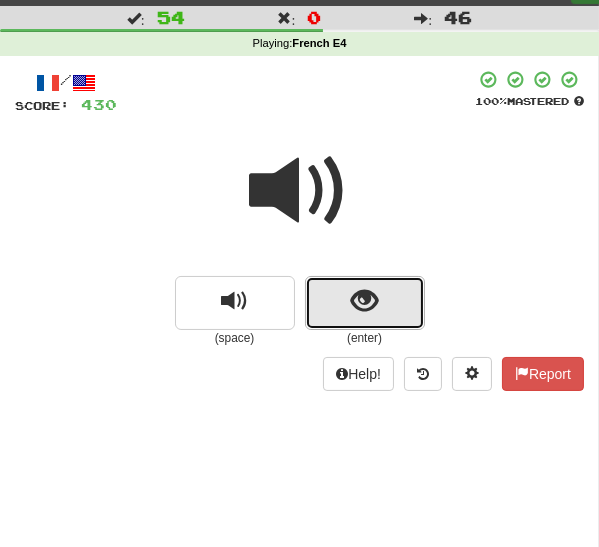 click at bounding box center [364, 301] 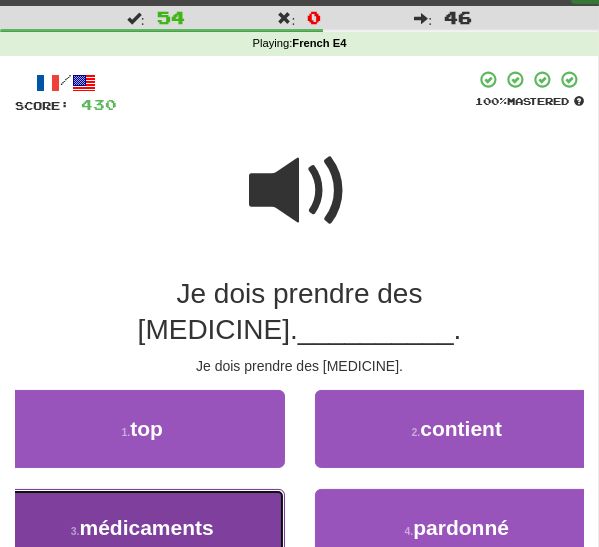 click on "3 .  médicaments" at bounding box center [142, 528] 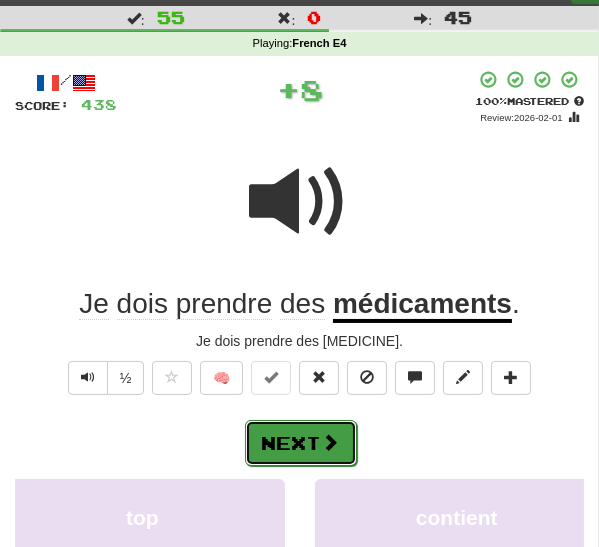 click on "Next" at bounding box center (301, 443) 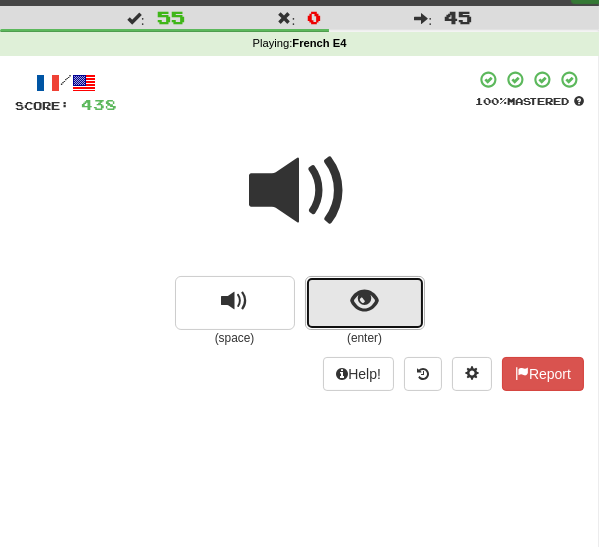 click at bounding box center [364, 301] 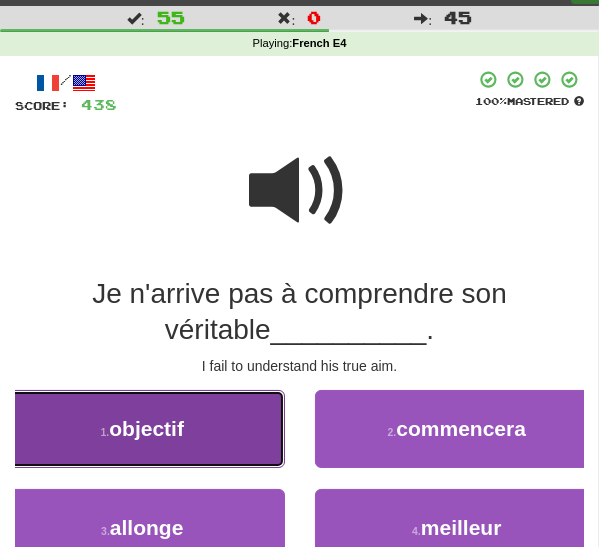 click on "1 .  objectif" at bounding box center [142, 429] 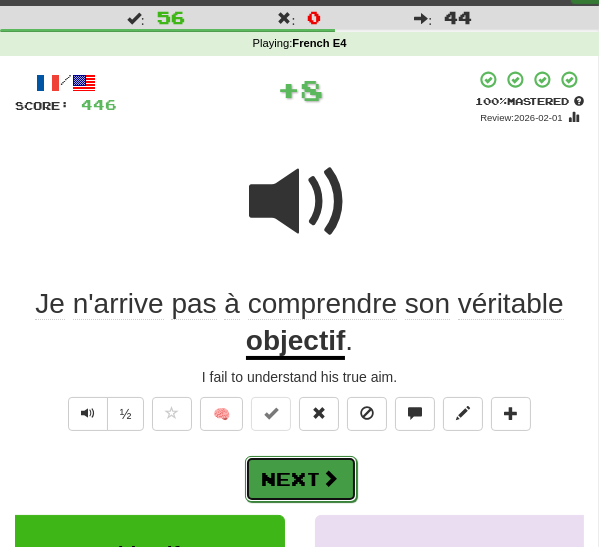 click on "Next" at bounding box center (301, 479) 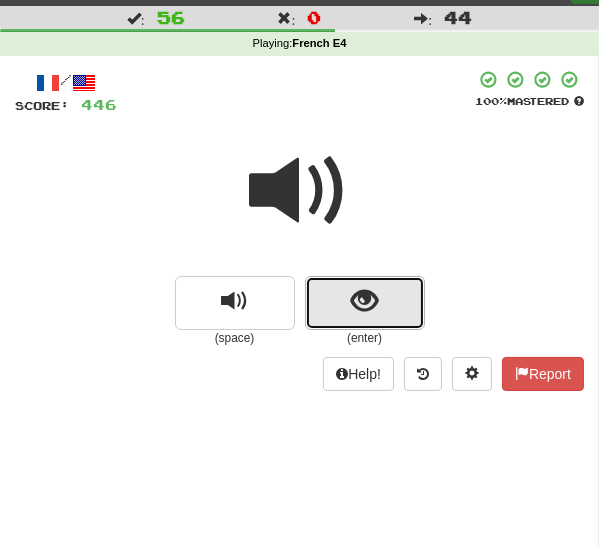 click at bounding box center [364, 301] 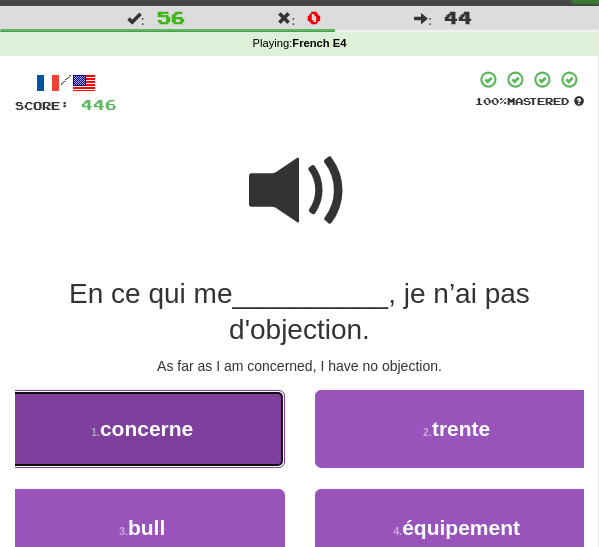 click on "1 .  concerne" at bounding box center [142, 429] 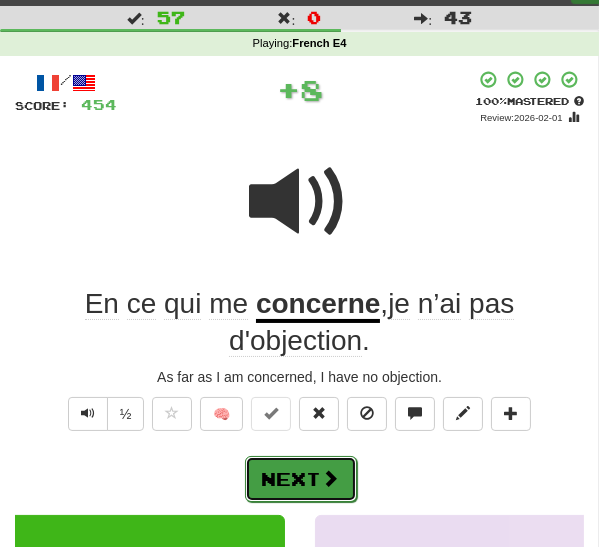 click on "Next" at bounding box center [301, 479] 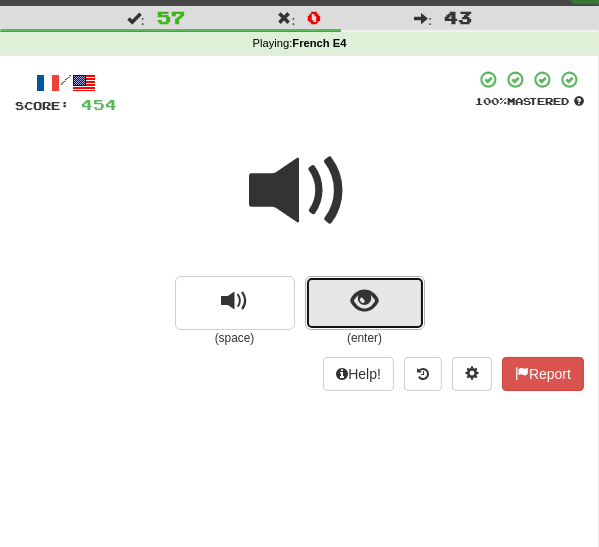 click at bounding box center [365, 303] 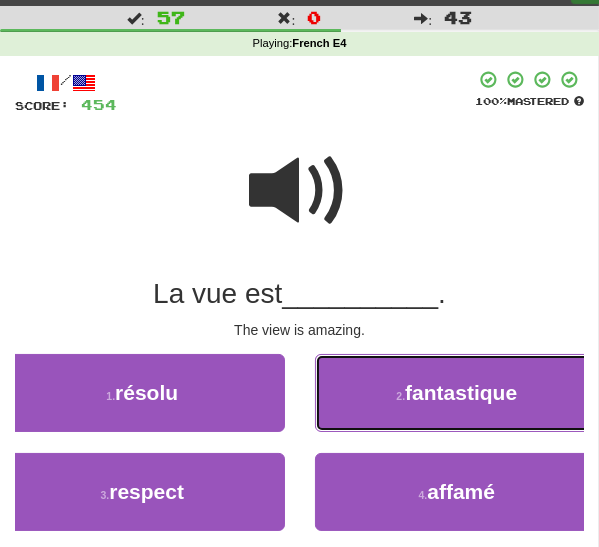 drag, startPoint x: 347, startPoint y: 399, endPoint x: 340, endPoint y: 411, distance: 13.892444 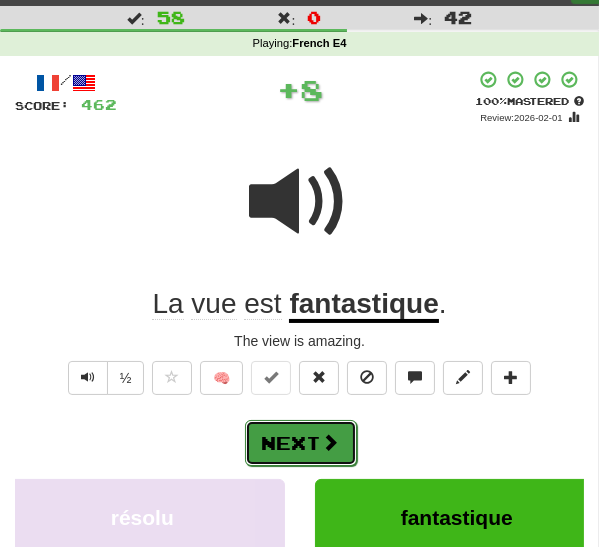 click at bounding box center [331, 442] 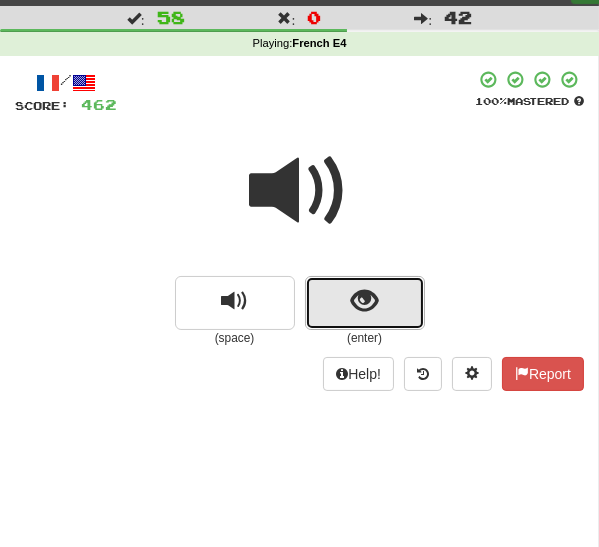 click at bounding box center (364, 301) 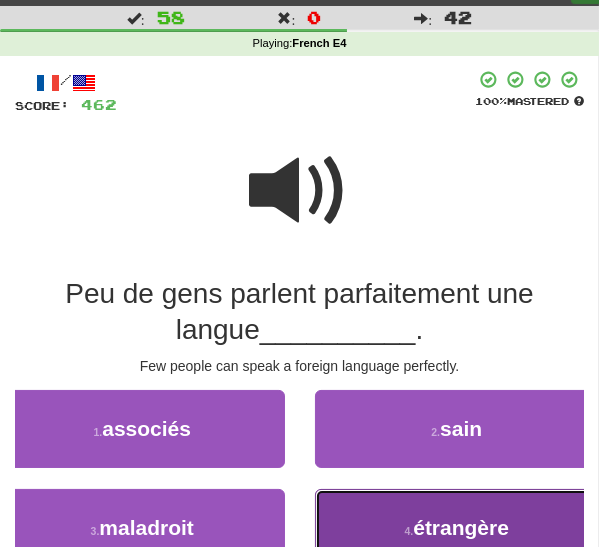 click on "4 .  étrangère" at bounding box center [457, 528] 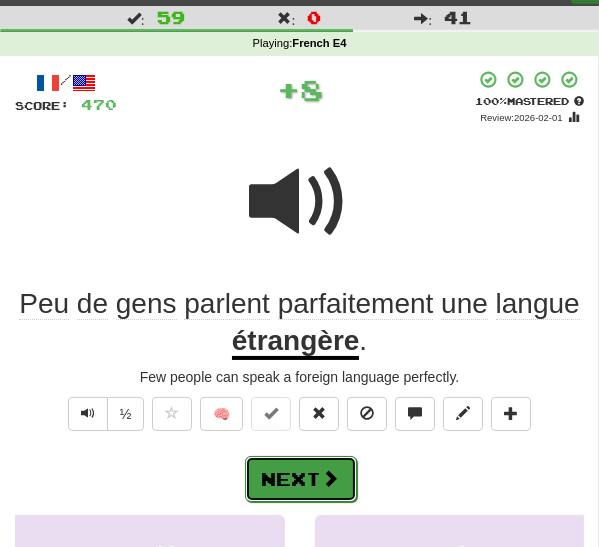 click at bounding box center (331, 478) 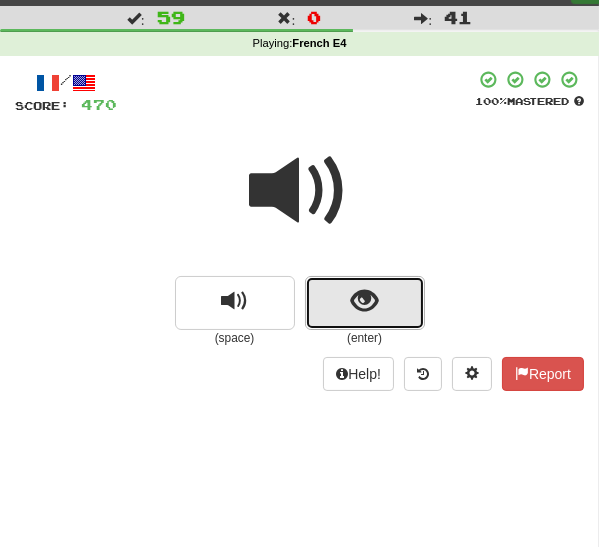 click at bounding box center [365, 303] 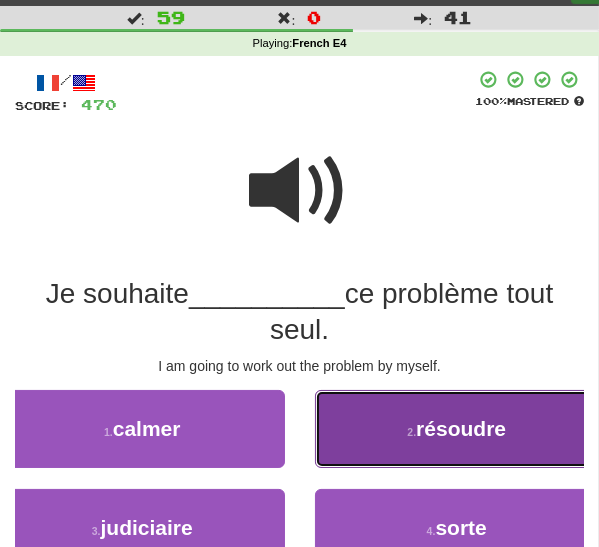 click on "2 .  résoudre" at bounding box center [457, 429] 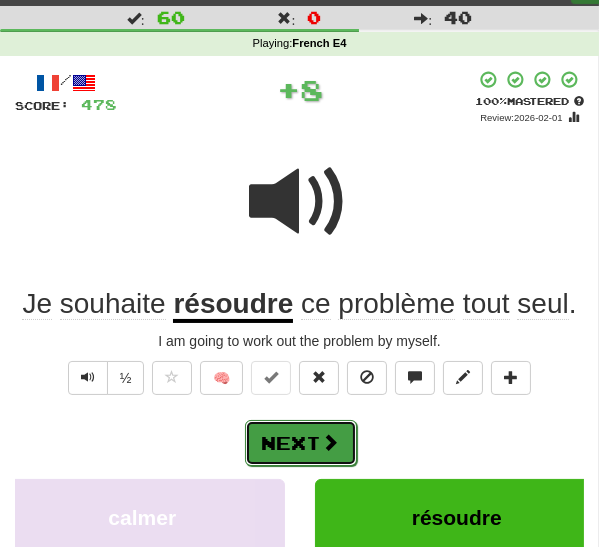 click at bounding box center (331, 442) 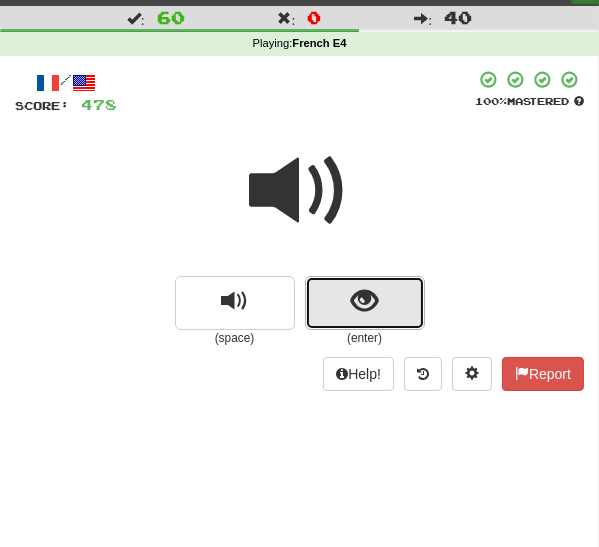 click at bounding box center (365, 303) 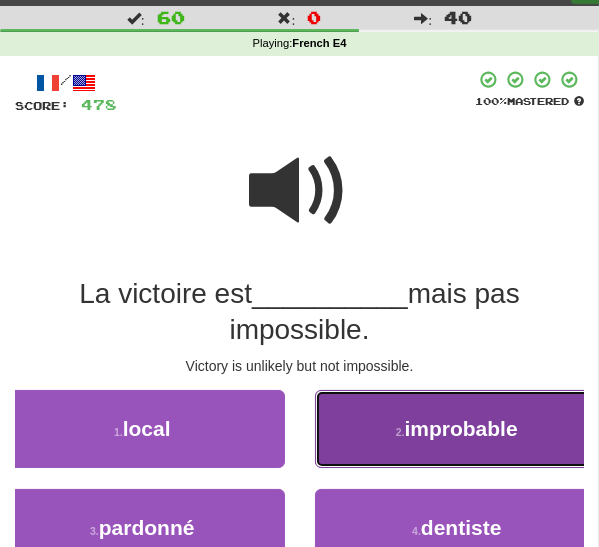 click on "2 .  improbable" at bounding box center [457, 429] 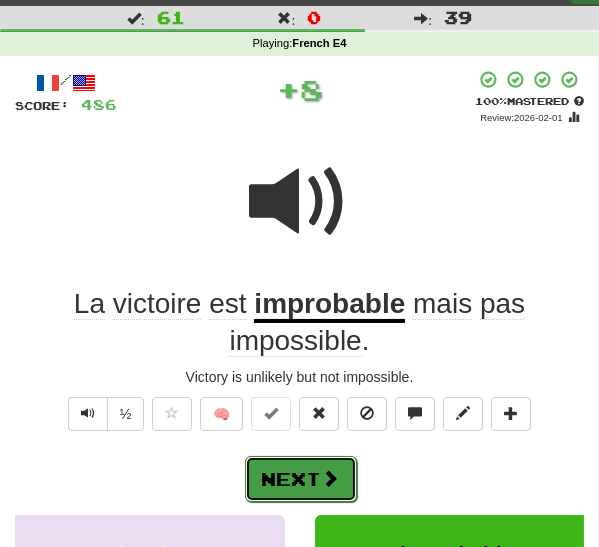 click on "Next" at bounding box center [301, 479] 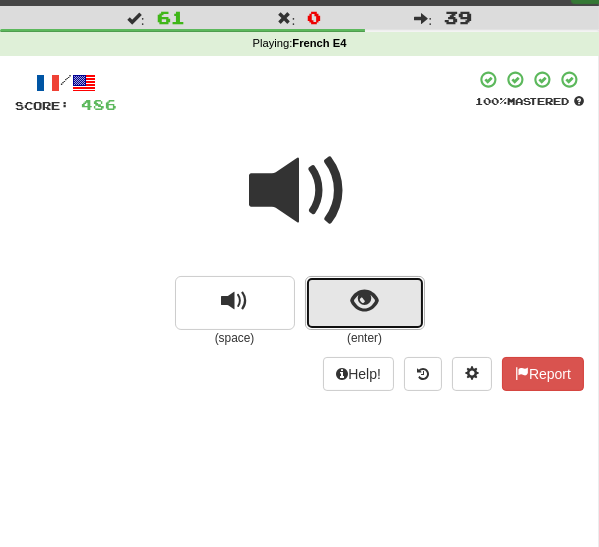 click at bounding box center (365, 303) 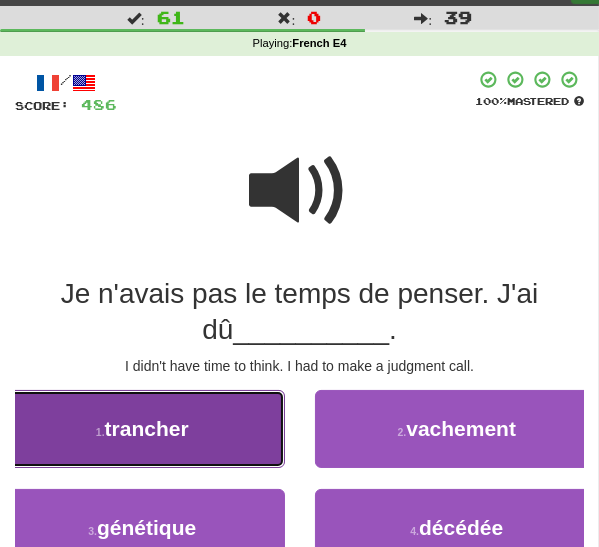 click on "1 .  trancher" at bounding box center [142, 429] 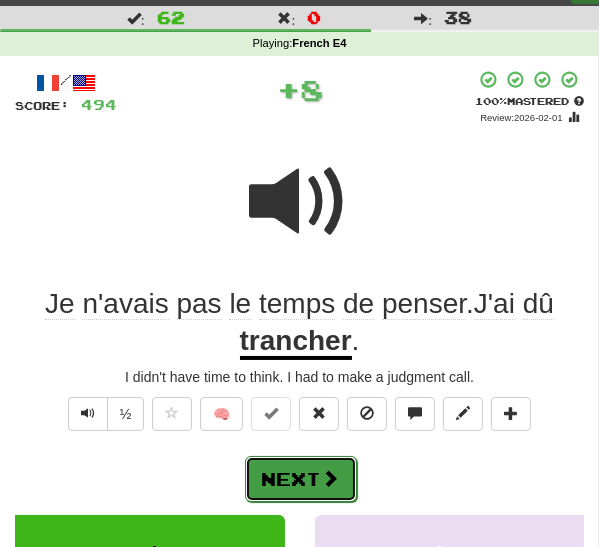 click on "Next" at bounding box center (301, 479) 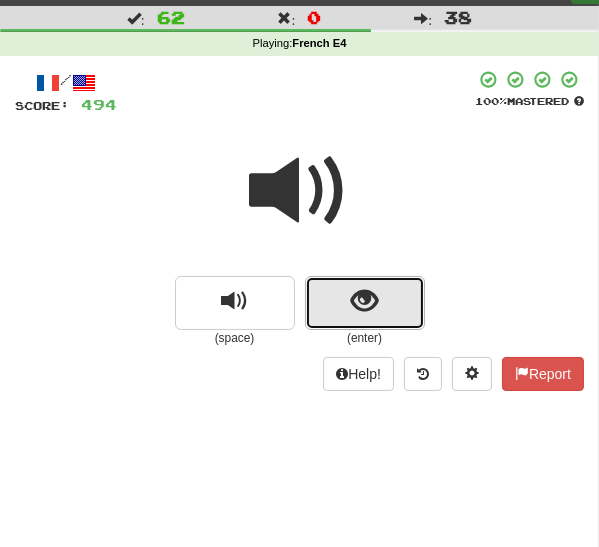 click at bounding box center (364, 301) 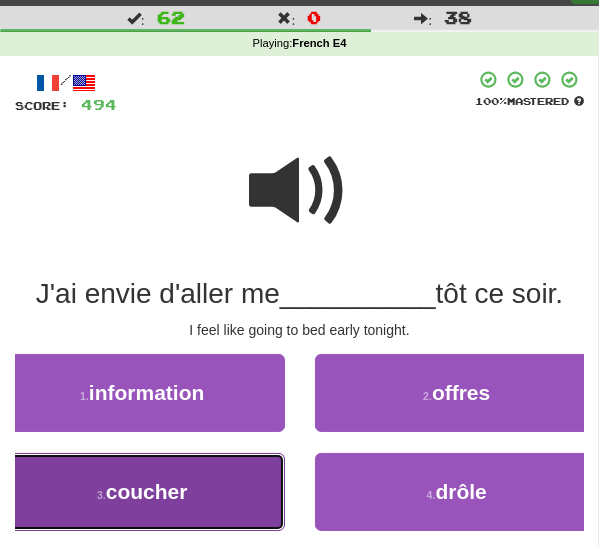 click on "3 .  coucher" at bounding box center [142, 492] 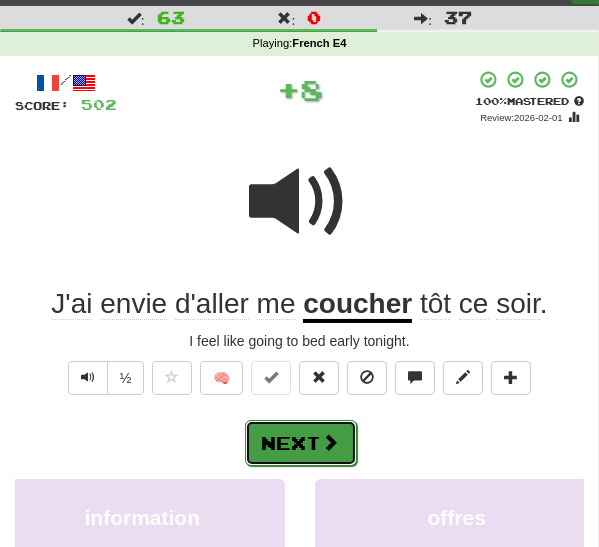 click on "Next" at bounding box center [301, 443] 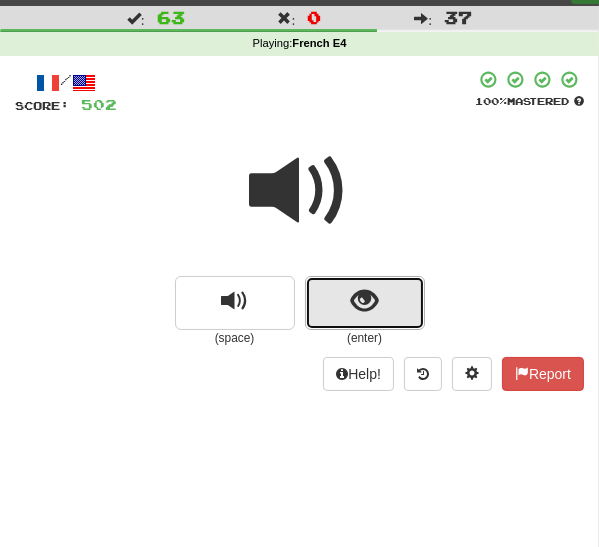 click at bounding box center [364, 301] 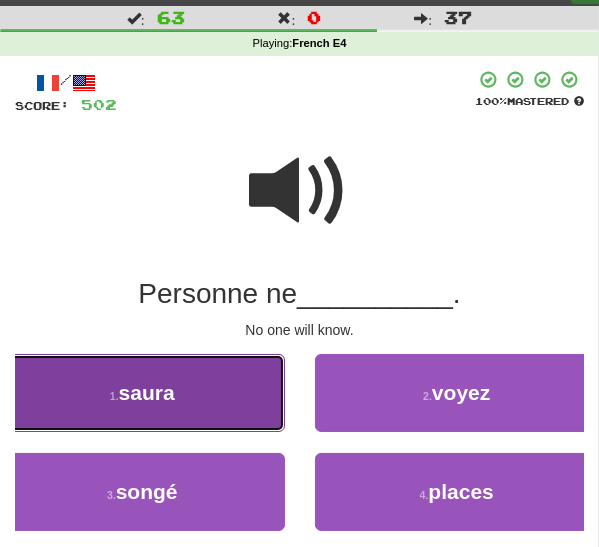 click on "1 .  saura" at bounding box center (142, 393) 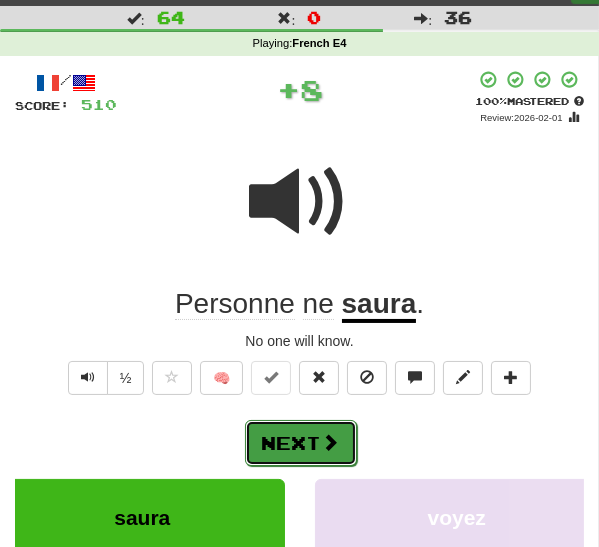 click on "Next" at bounding box center (301, 443) 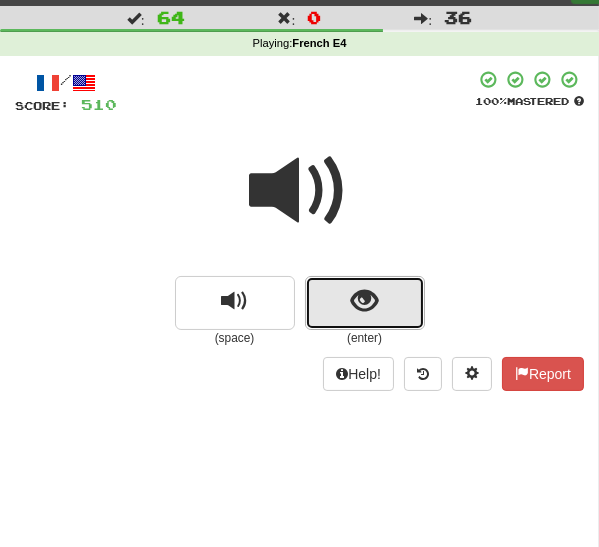click at bounding box center [365, 303] 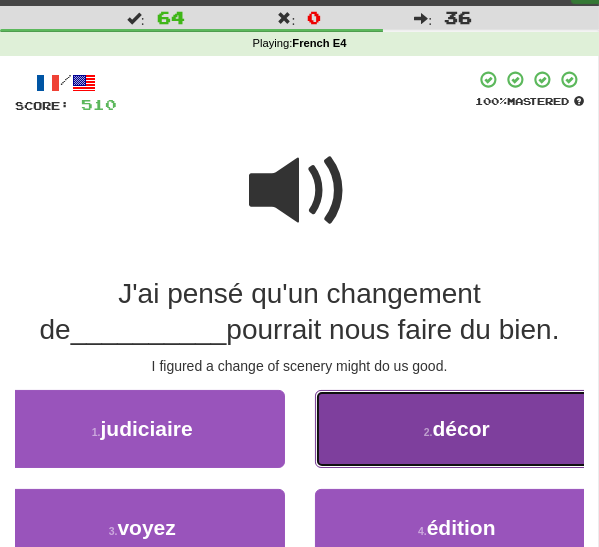 click on "2 .  décor" at bounding box center [457, 429] 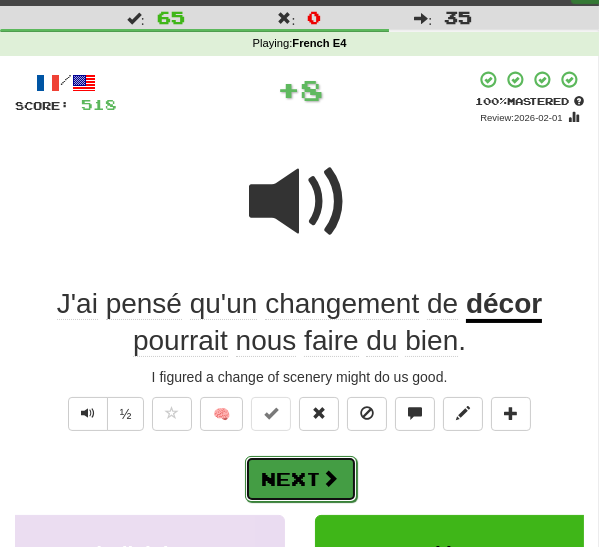 click on "Next" at bounding box center (301, 479) 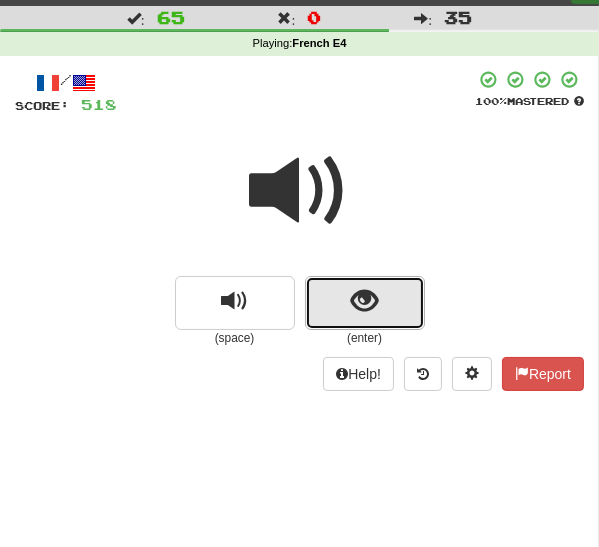 click at bounding box center (365, 303) 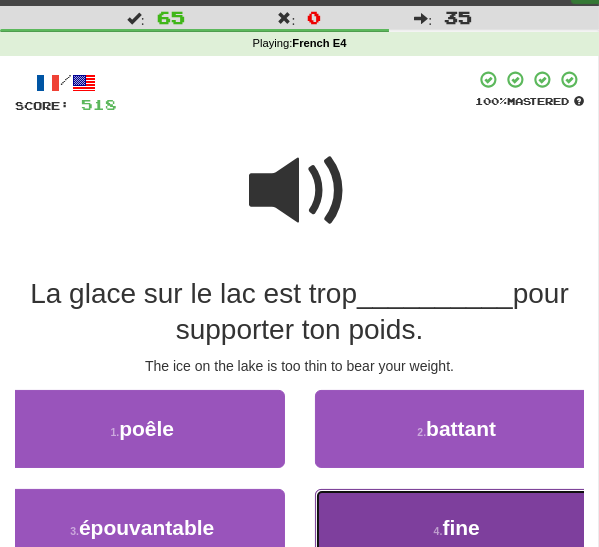 click on "4 .  fine" at bounding box center [457, 528] 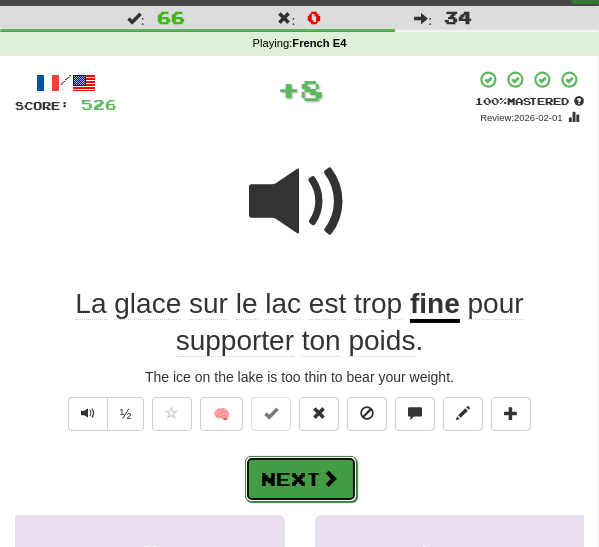 click on "Next" at bounding box center [301, 479] 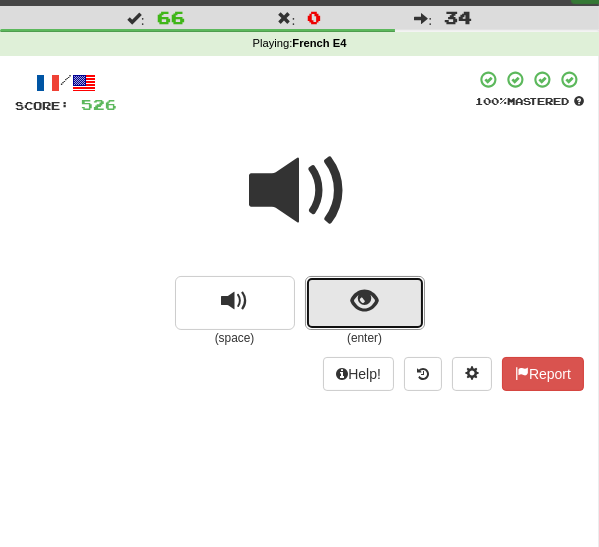 click at bounding box center (365, 303) 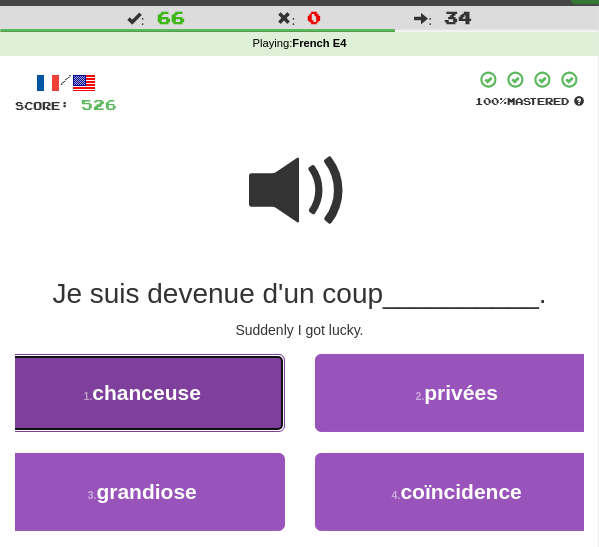 click on "1 .  chanceuse" at bounding box center (142, 393) 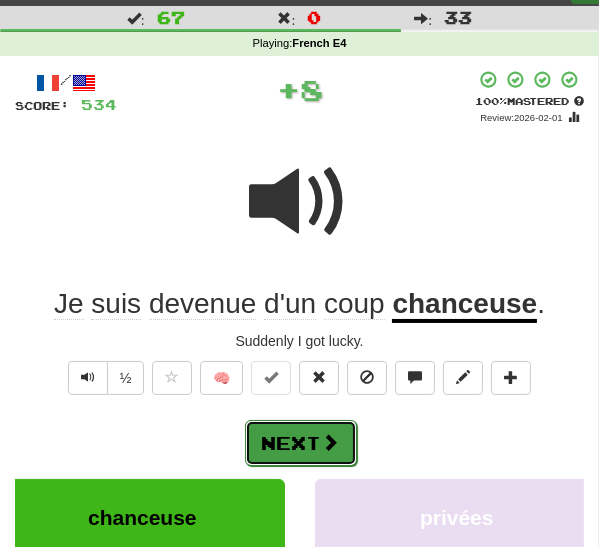 click on "Next" at bounding box center (301, 443) 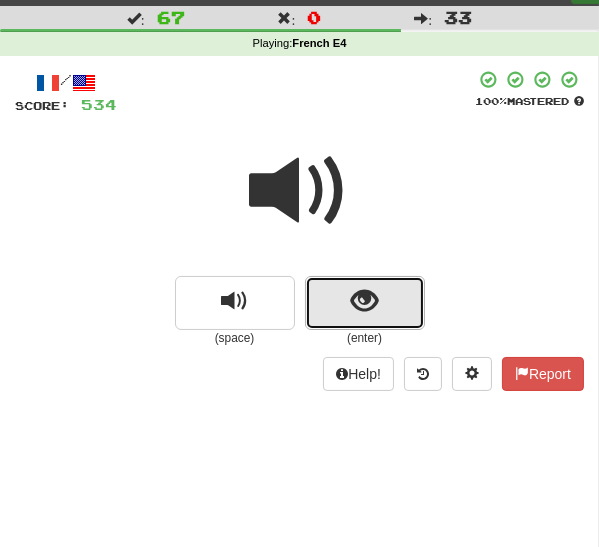 click at bounding box center [365, 303] 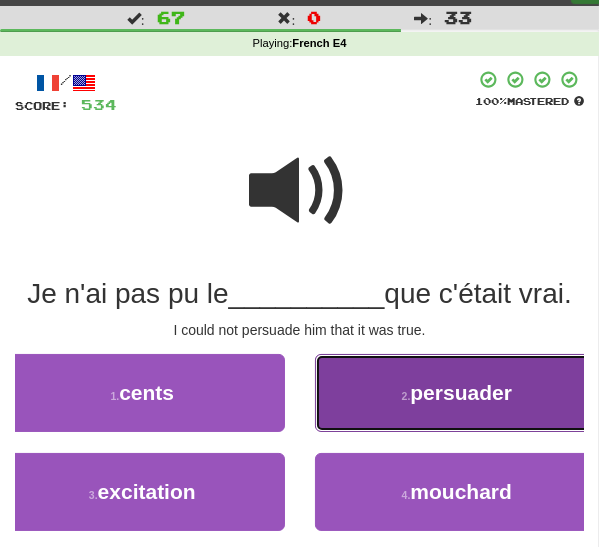 click on "2 .  persuader" at bounding box center (457, 393) 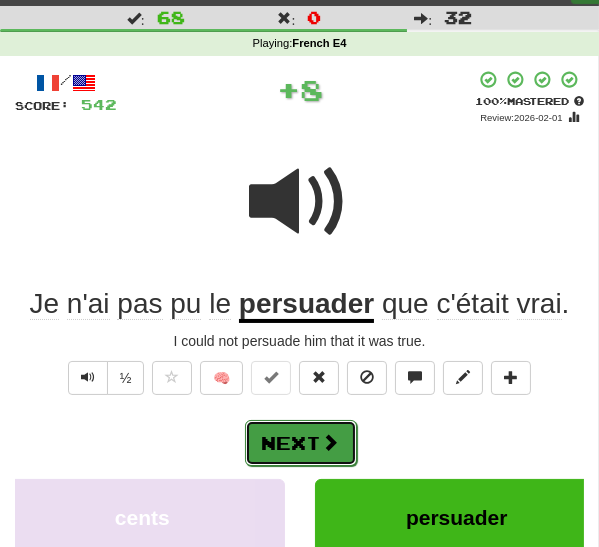 click at bounding box center [331, 442] 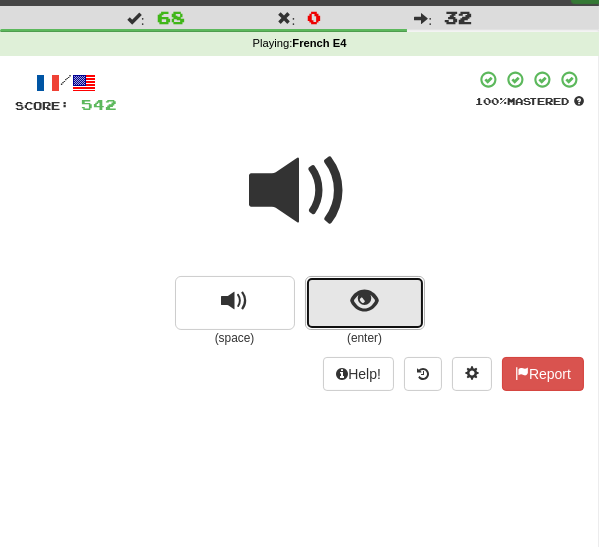 click at bounding box center [364, 301] 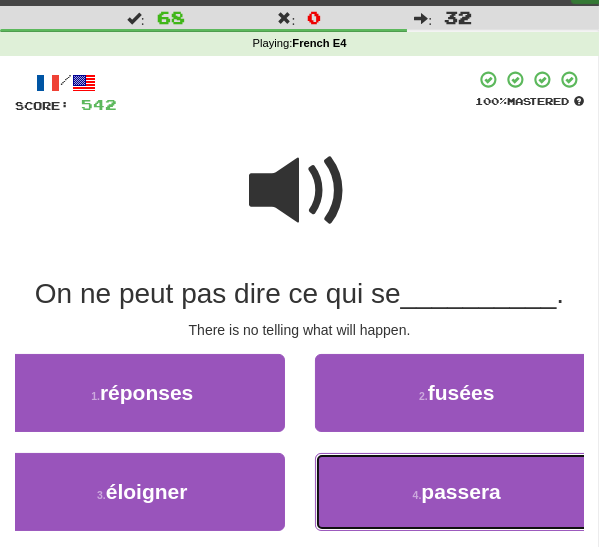click on "4 .  passera" at bounding box center (457, 492) 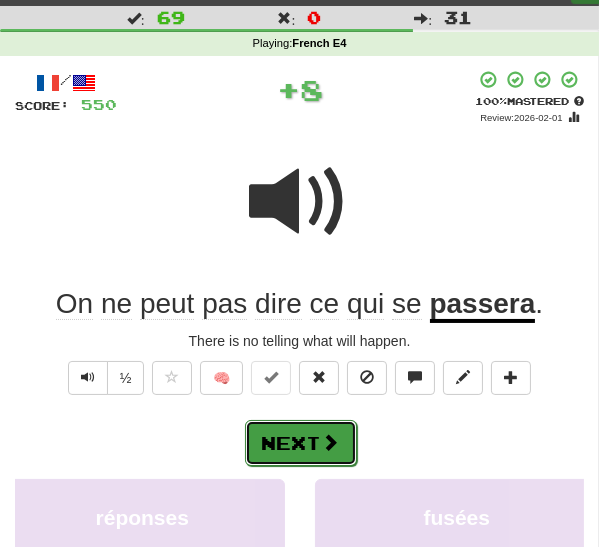click at bounding box center [331, 442] 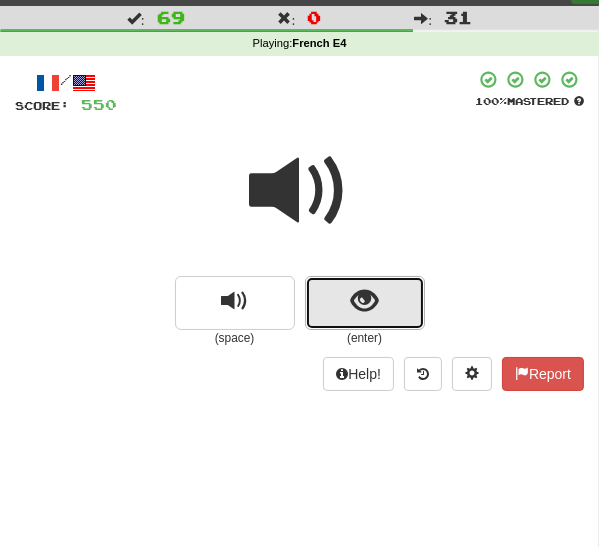 click at bounding box center (365, 303) 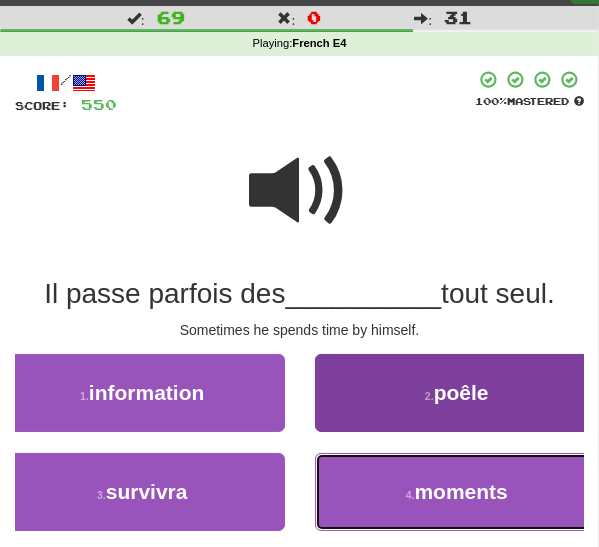 click on "4 .  moments" at bounding box center [457, 492] 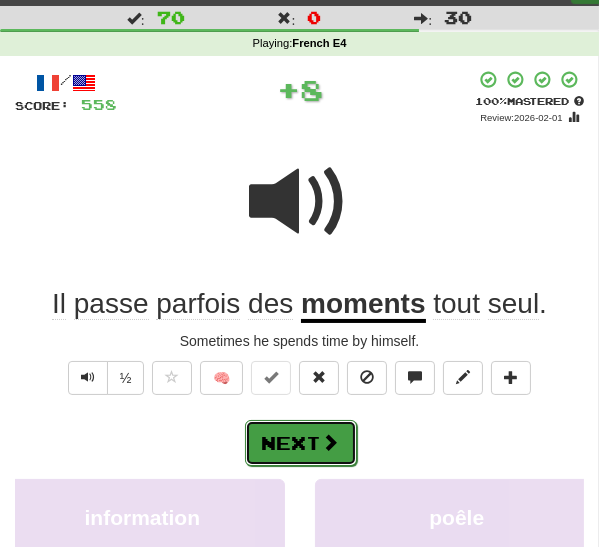 click at bounding box center [331, 442] 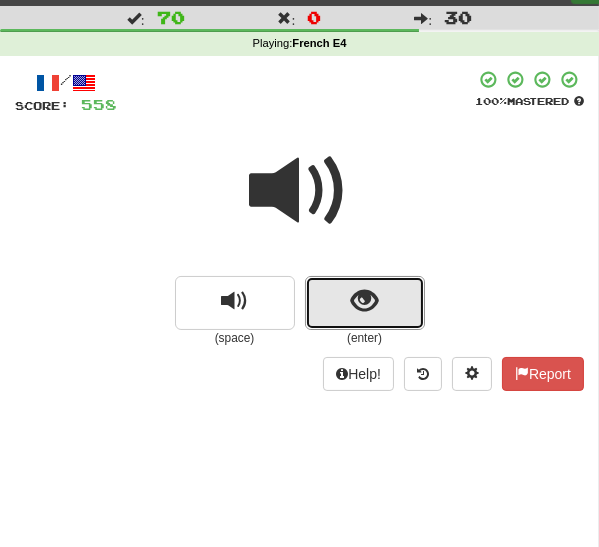 click at bounding box center (365, 303) 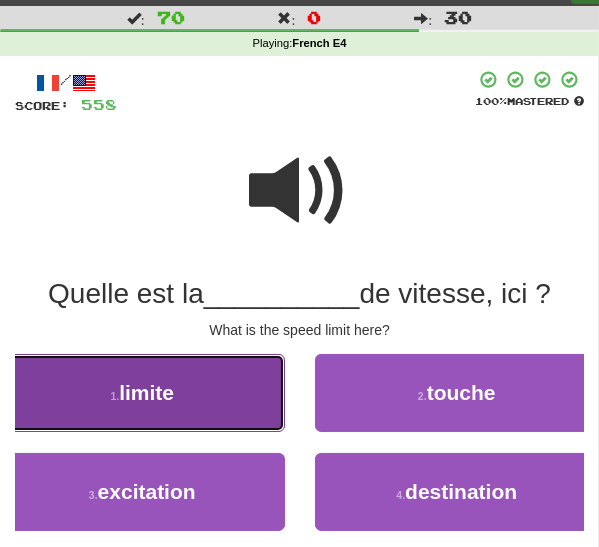 click on "1 .  limite" at bounding box center (142, 393) 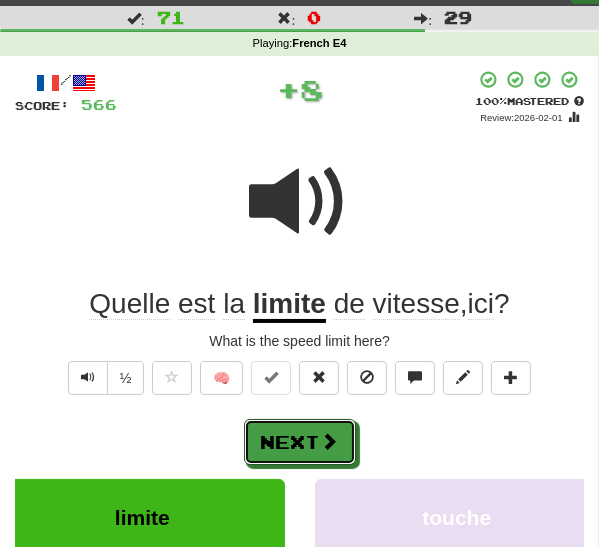 click on "Next" at bounding box center (300, 442) 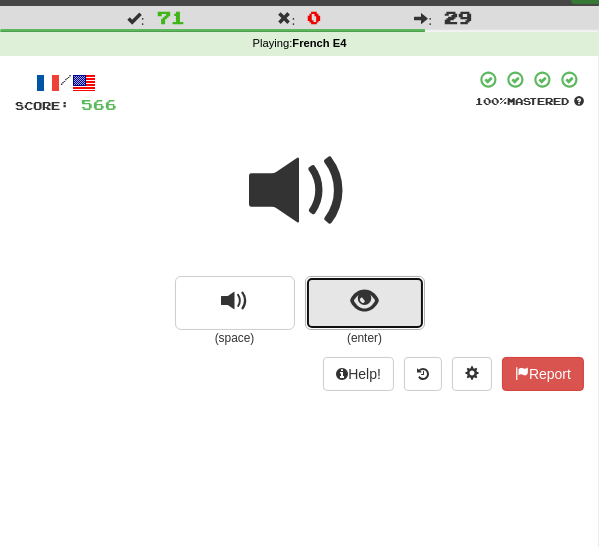 click at bounding box center (364, 301) 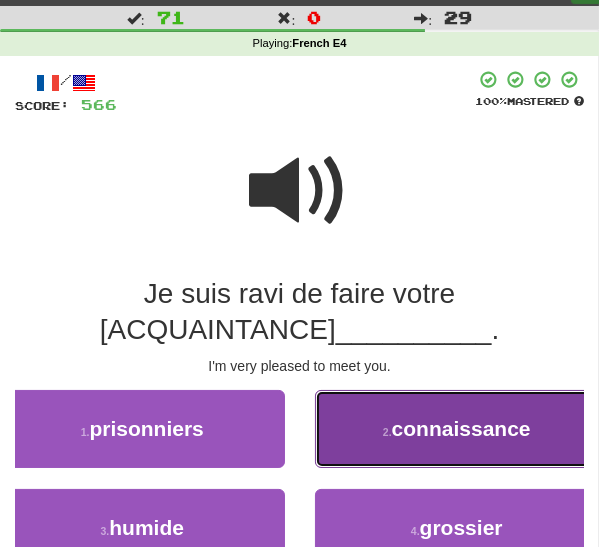 click on "2 .  connaissance" at bounding box center (457, 429) 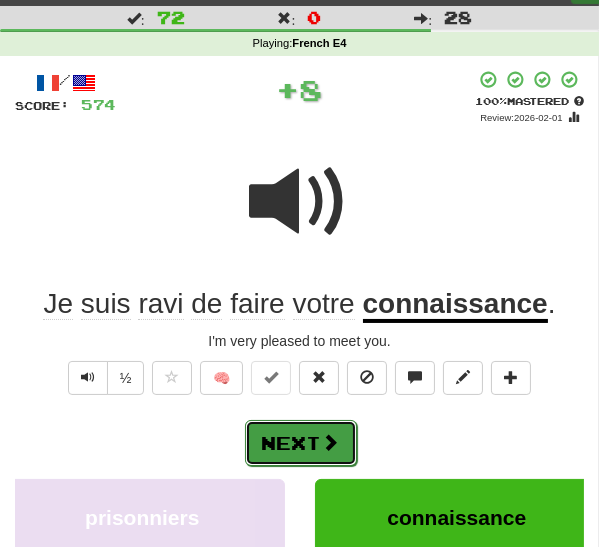 click on "Next" at bounding box center [301, 443] 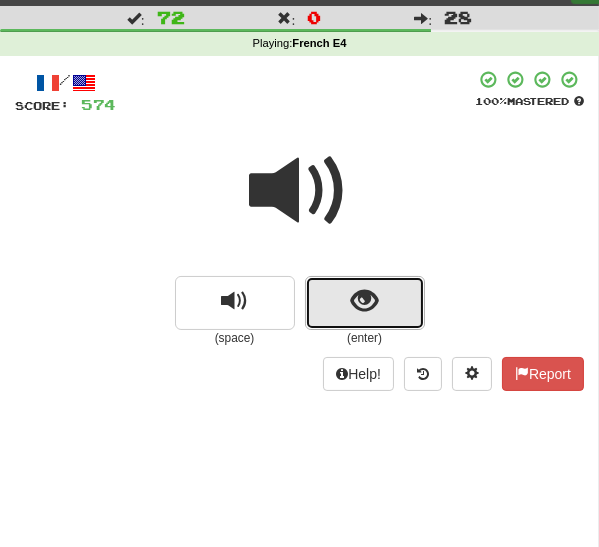 click at bounding box center [365, 303] 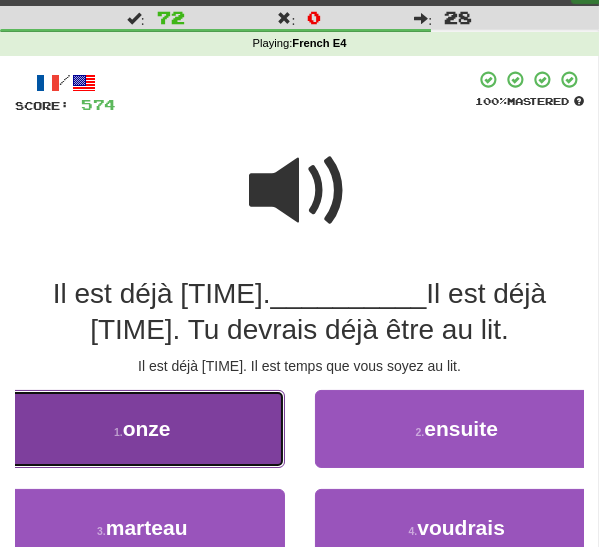 click on "1 .  onze" at bounding box center [142, 429] 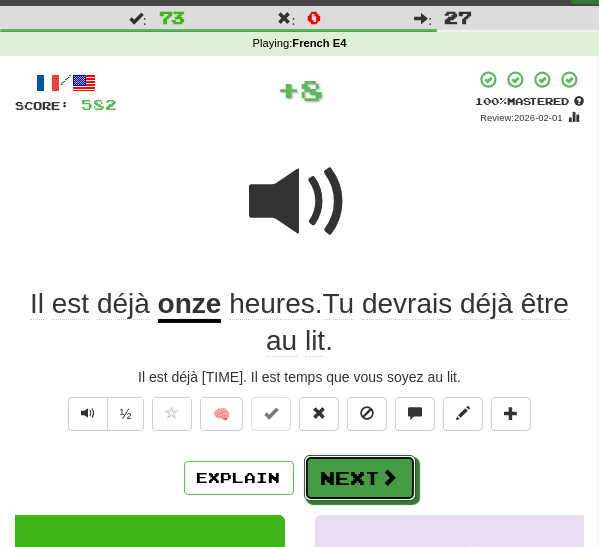 click on "Next" at bounding box center (360, 478) 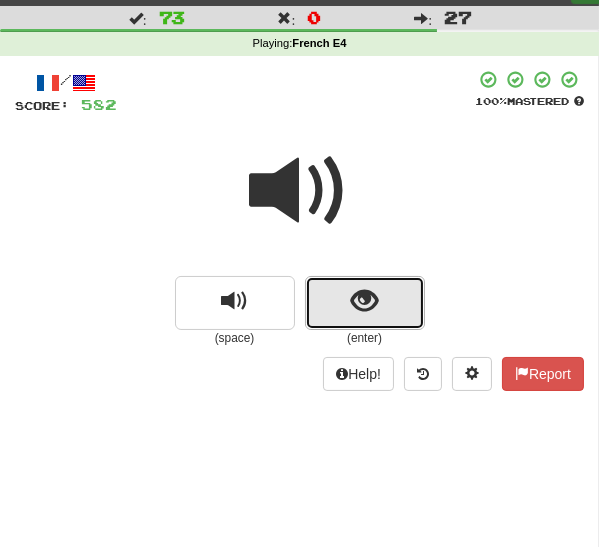click at bounding box center (365, 303) 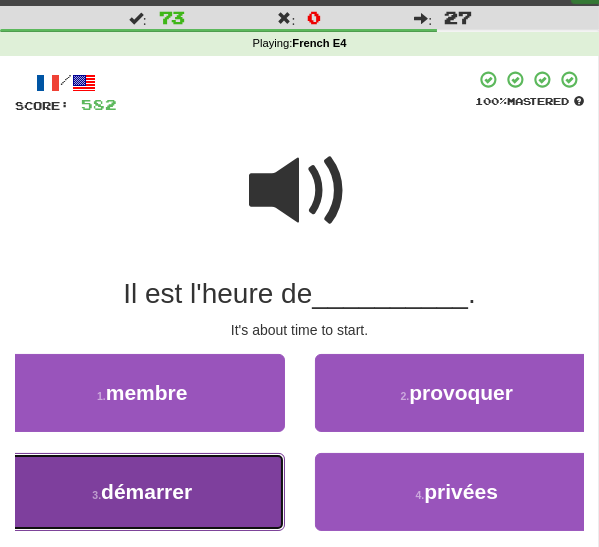click on "démarrer" at bounding box center [146, 491] 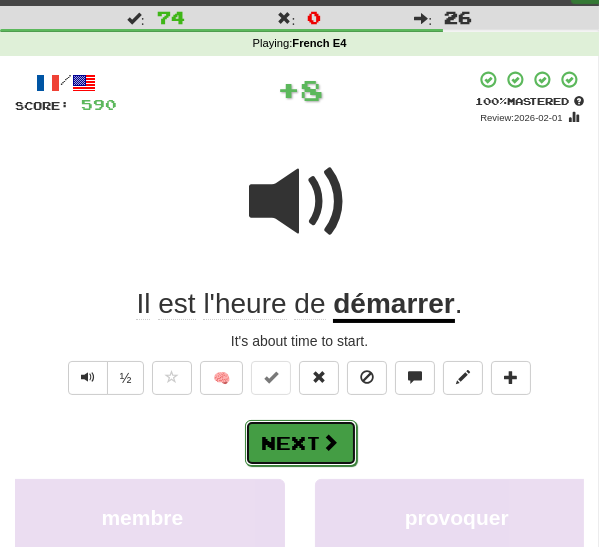 click on "Next" at bounding box center [301, 443] 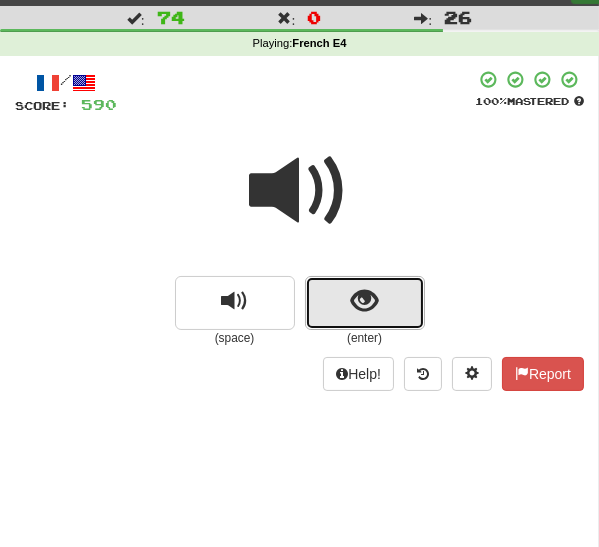 click at bounding box center [365, 303] 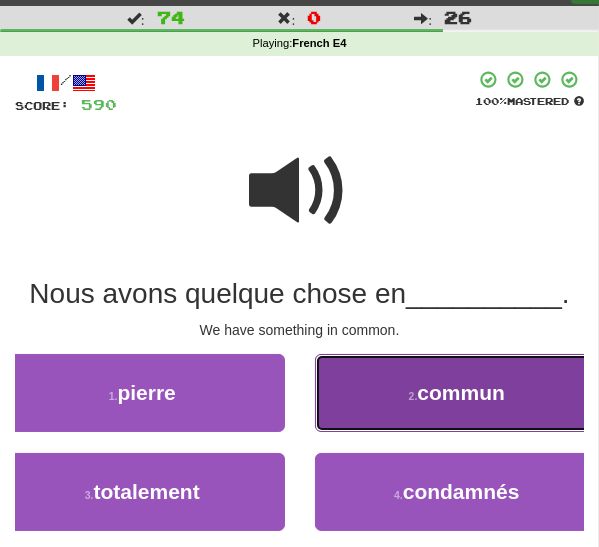 click on "2 .  commun" at bounding box center [457, 393] 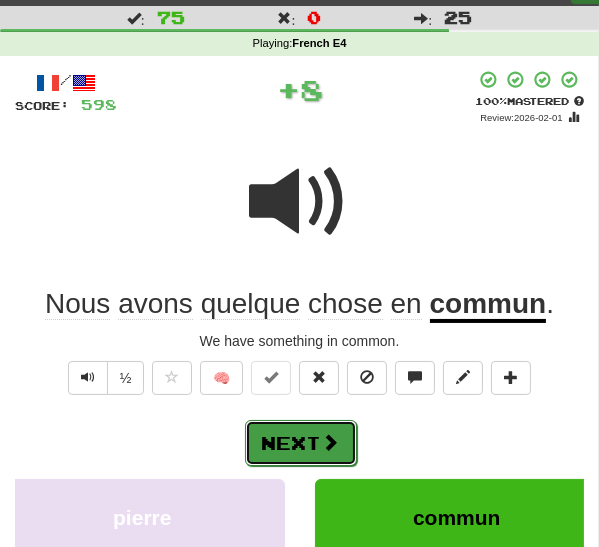 click on "Next" at bounding box center [301, 443] 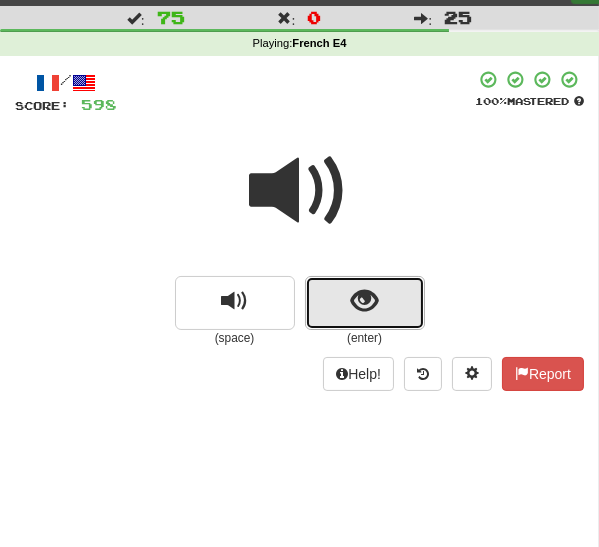 click at bounding box center (365, 303) 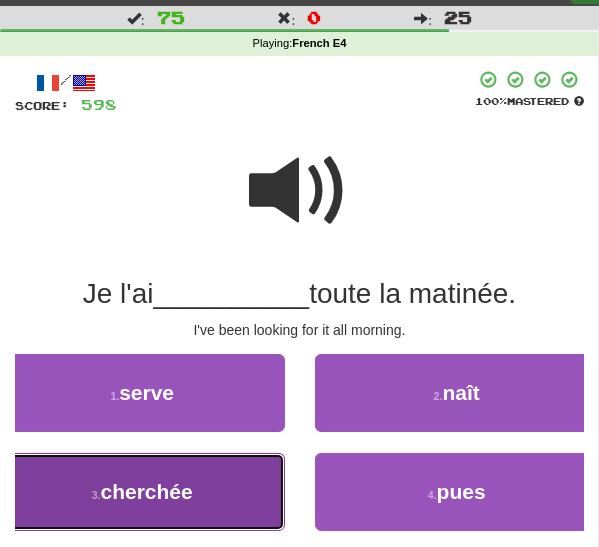 click on "3 .  cherchée" at bounding box center [142, 492] 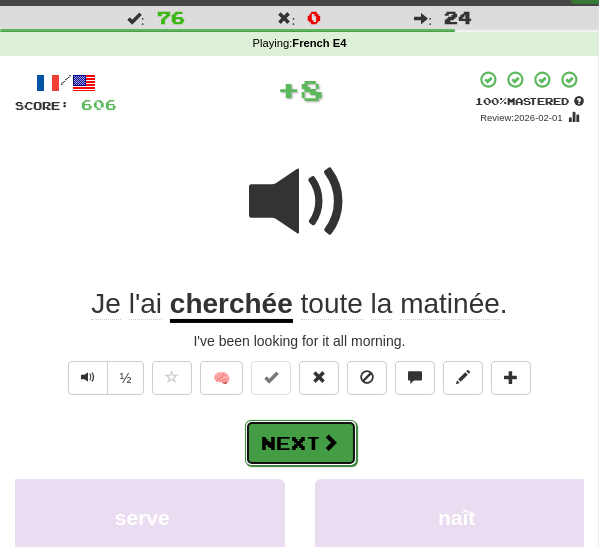 click on "Next" at bounding box center (301, 443) 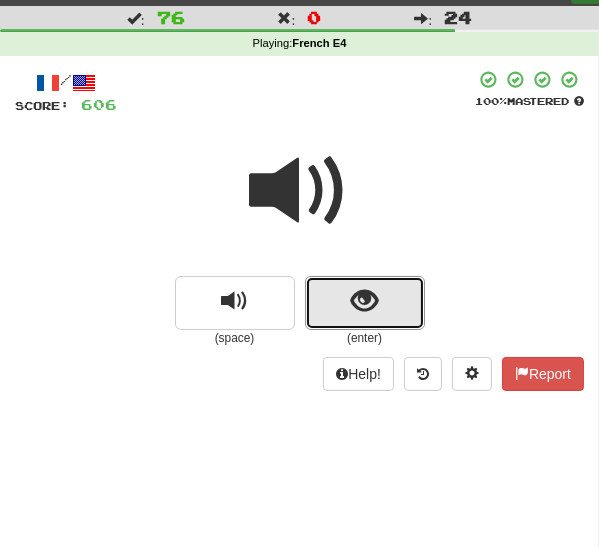 drag, startPoint x: 335, startPoint y: 302, endPoint x: 331, endPoint y: 312, distance: 10.770329 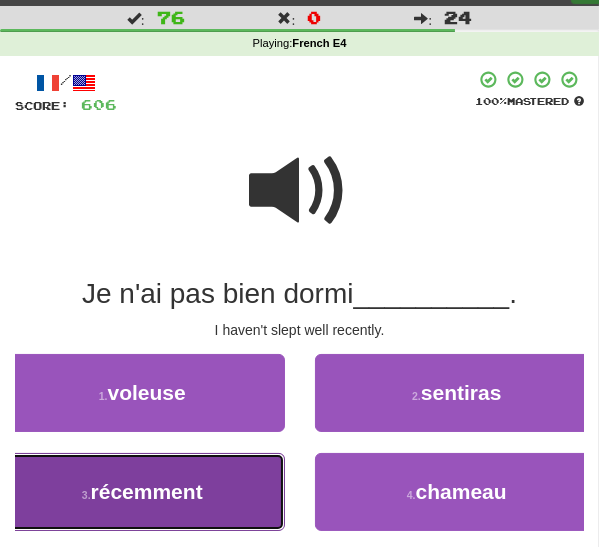 click on "récemment" at bounding box center (147, 491) 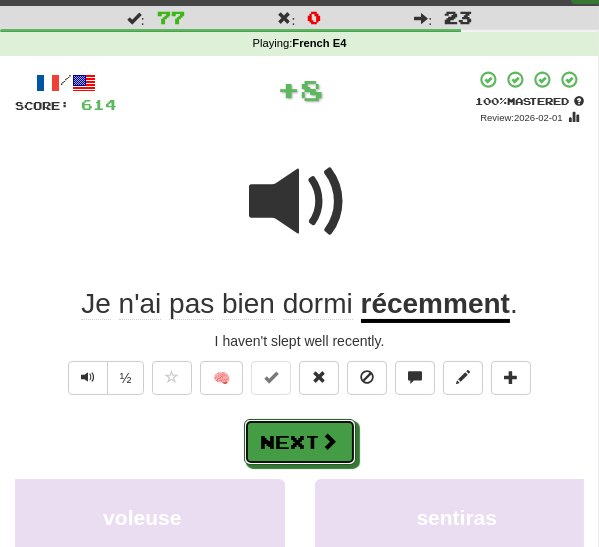 click on "Next" at bounding box center (300, 442) 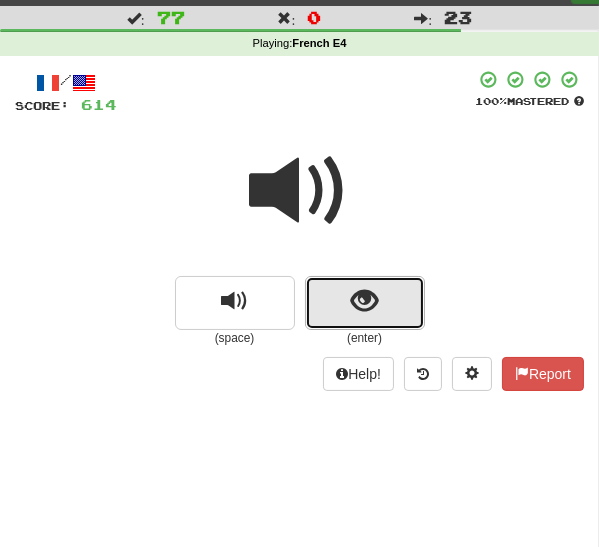 click at bounding box center [365, 303] 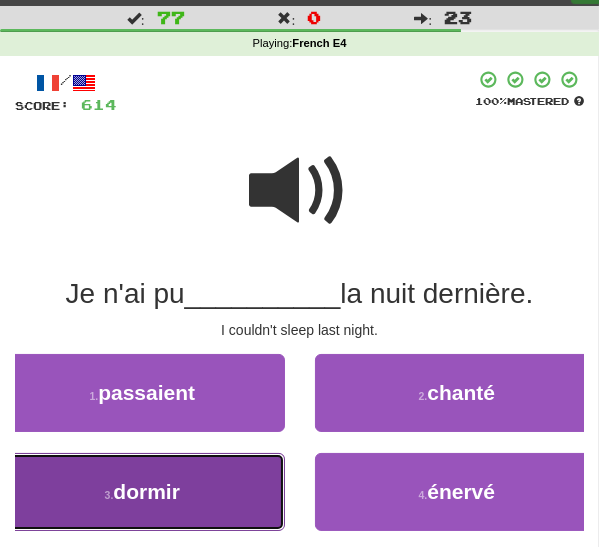click on "3 .  dormir" at bounding box center (142, 492) 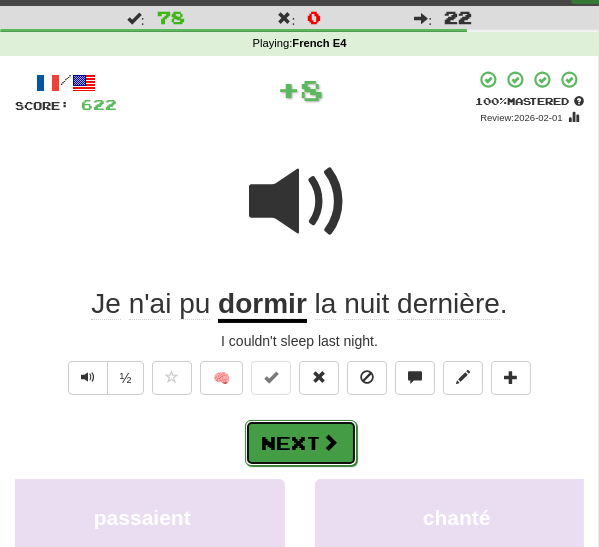 click on "Next" at bounding box center (301, 443) 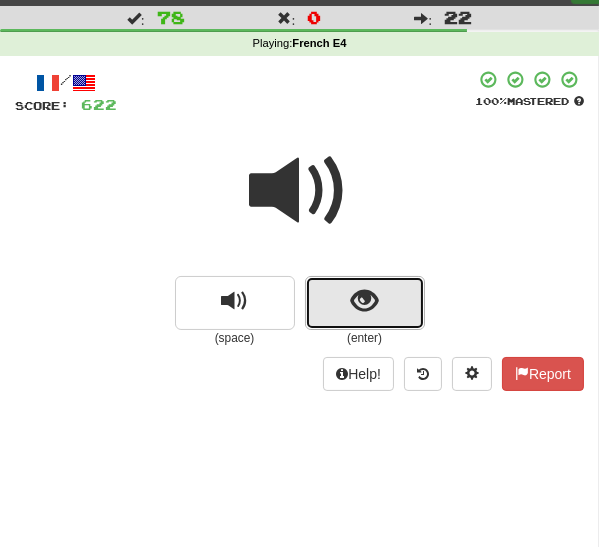 click at bounding box center (365, 303) 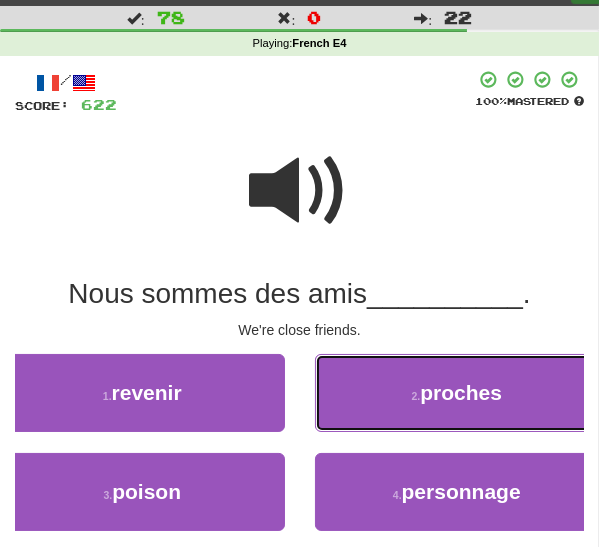 click on "2 .  proches" at bounding box center [457, 393] 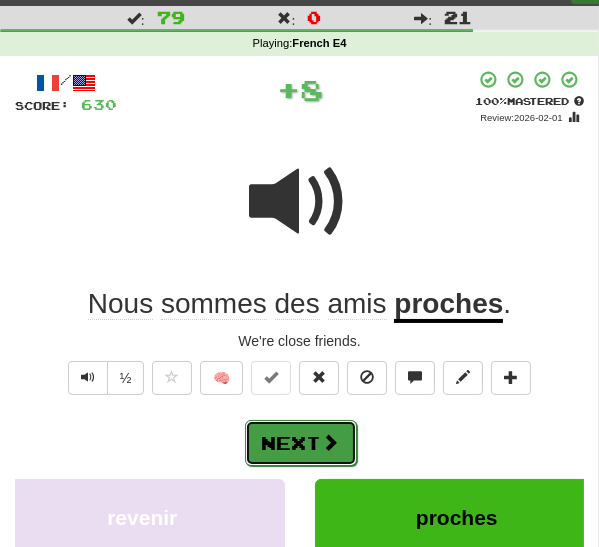 click at bounding box center (331, 442) 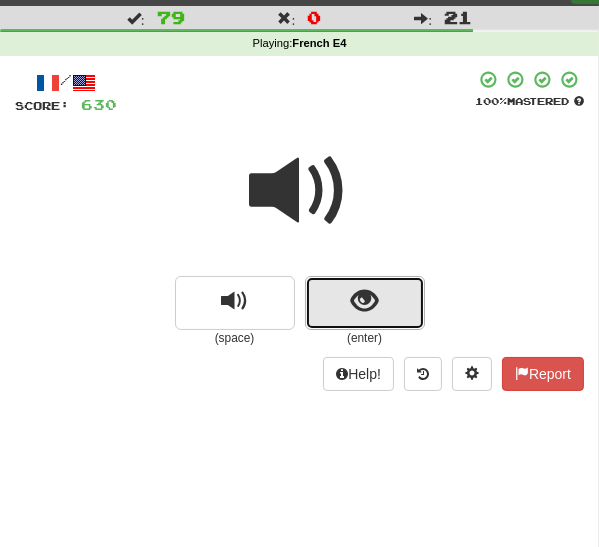 click at bounding box center [365, 303] 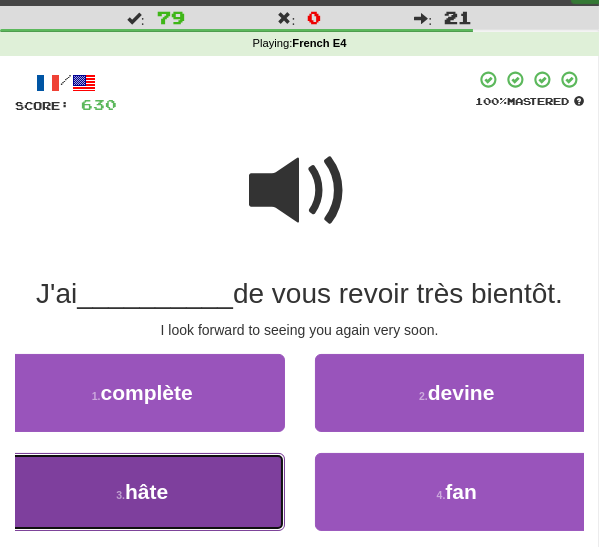 click on "3 .  hâte" at bounding box center [142, 492] 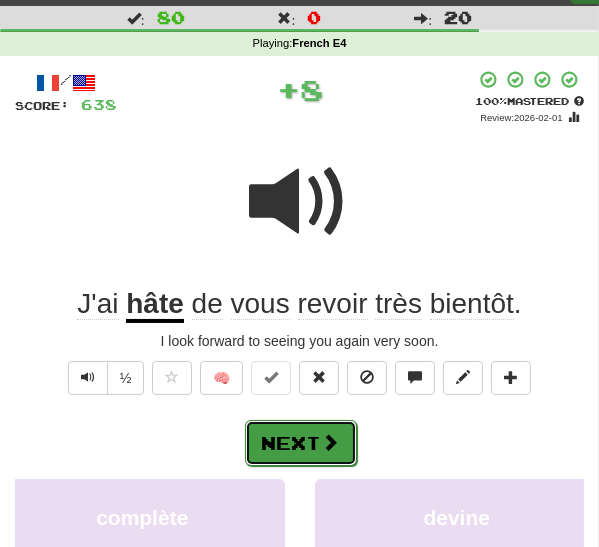 click on "Next" at bounding box center [301, 443] 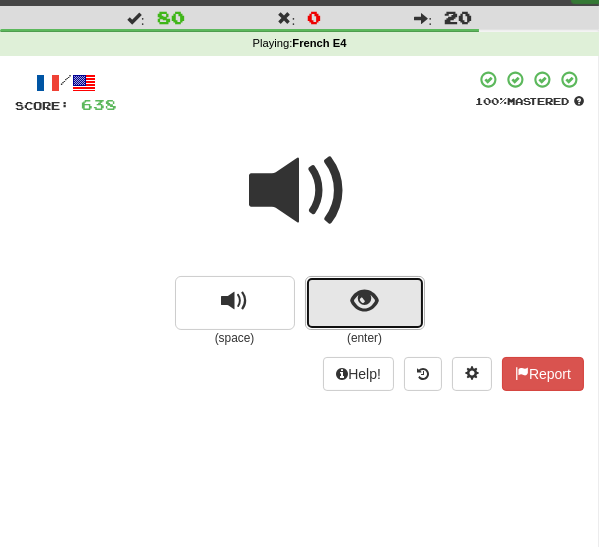 click at bounding box center (364, 301) 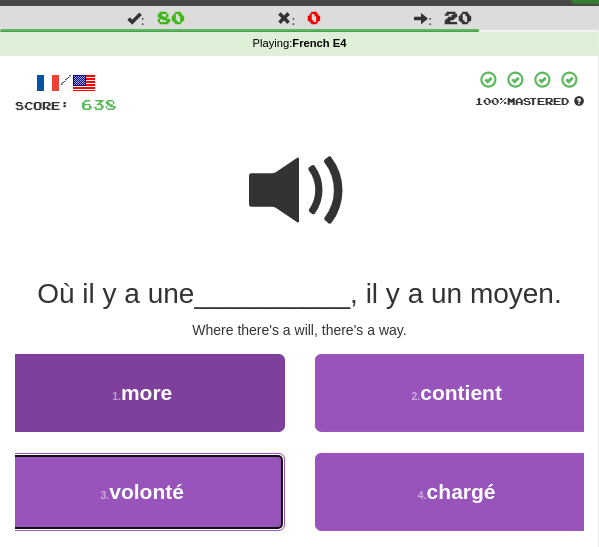 click on "3 .  volonté" at bounding box center [142, 492] 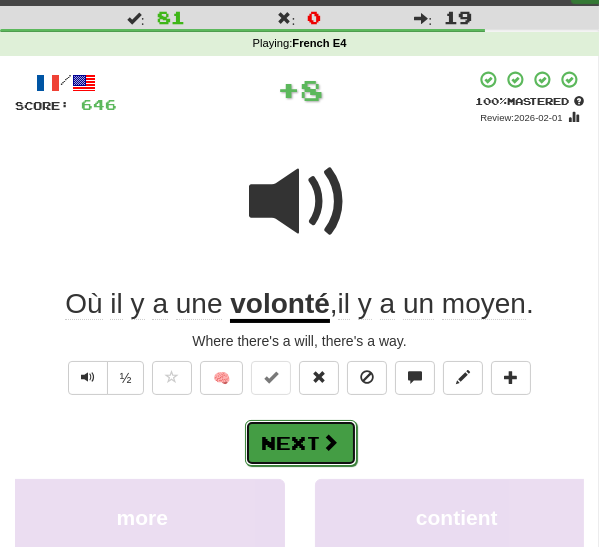 click on "Next" at bounding box center [301, 443] 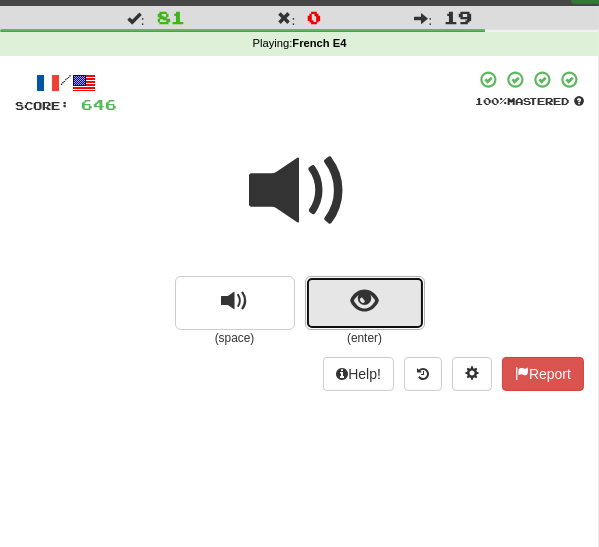 click at bounding box center [365, 303] 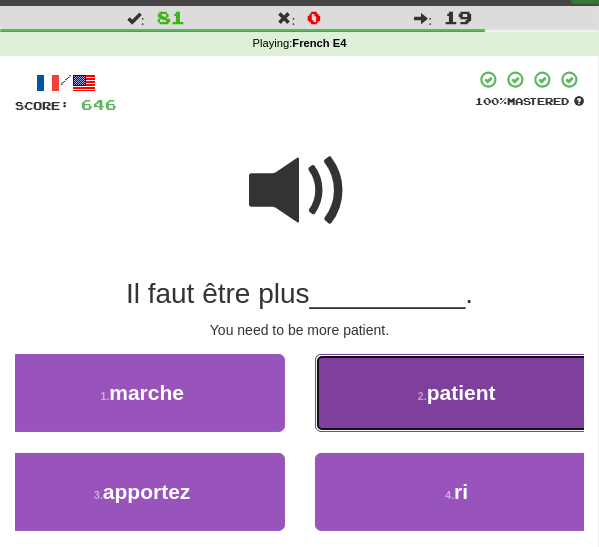 click on "2 .  patient" at bounding box center (457, 393) 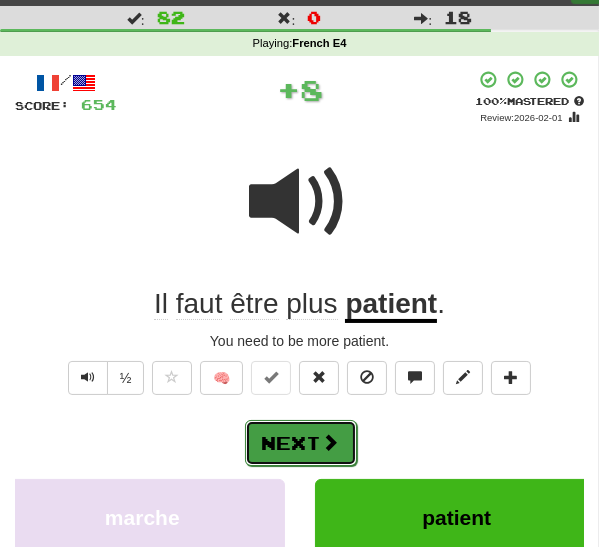 click on "Next" at bounding box center [301, 443] 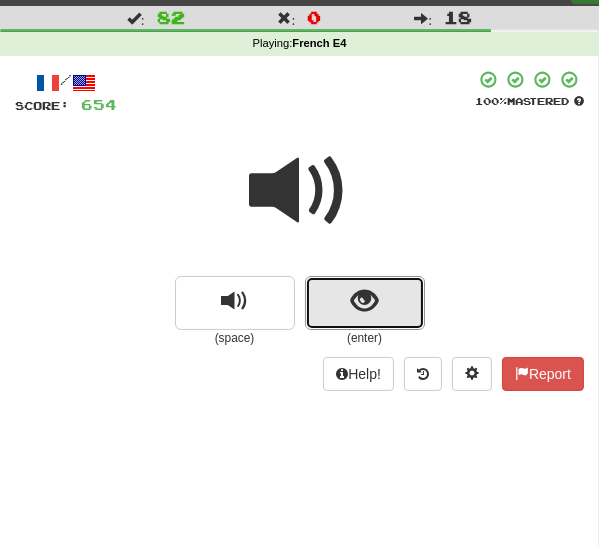 drag, startPoint x: 358, startPoint y: 304, endPoint x: 310, endPoint y: 351, distance: 67.17886 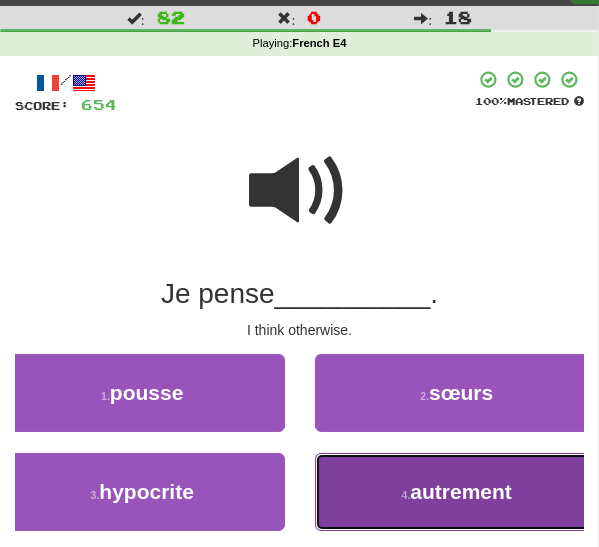 click on "4 .  autrement" at bounding box center (457, 492) 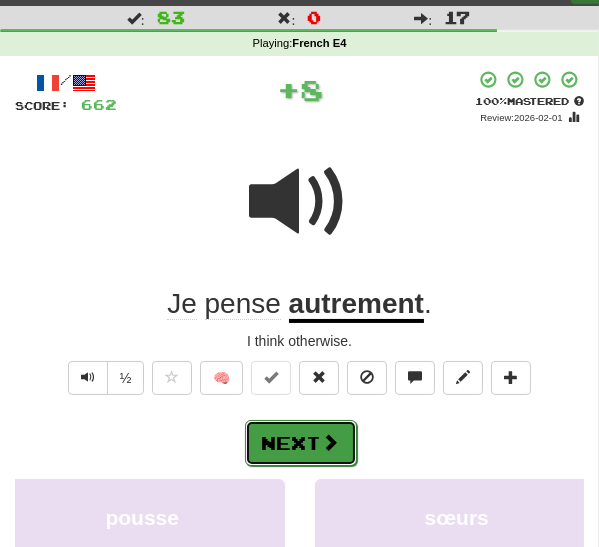 click on "Next" at bounding box center (301, 443) 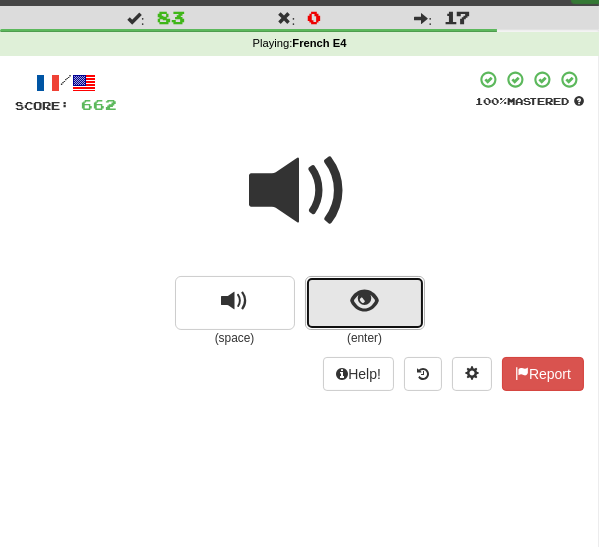 click at bounding box center (364, 301) 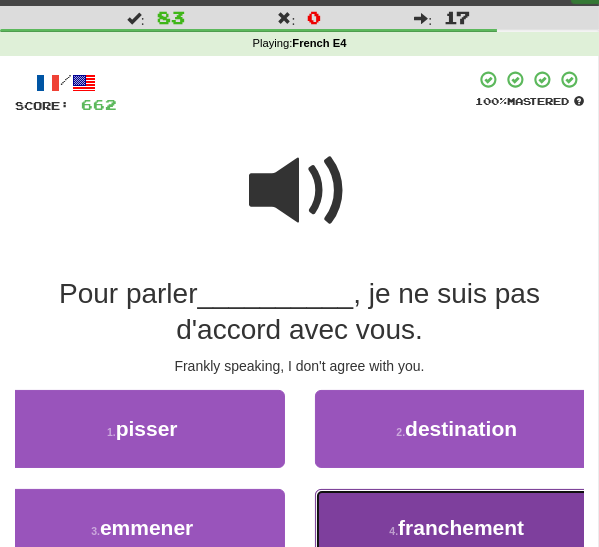 click on "4 .  franchement" at bounding box center [457, 528] 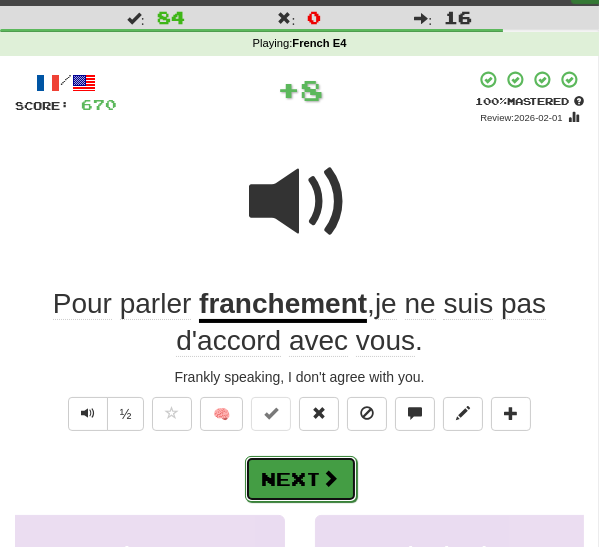 click on "Next" at bounding box center (301, 479) 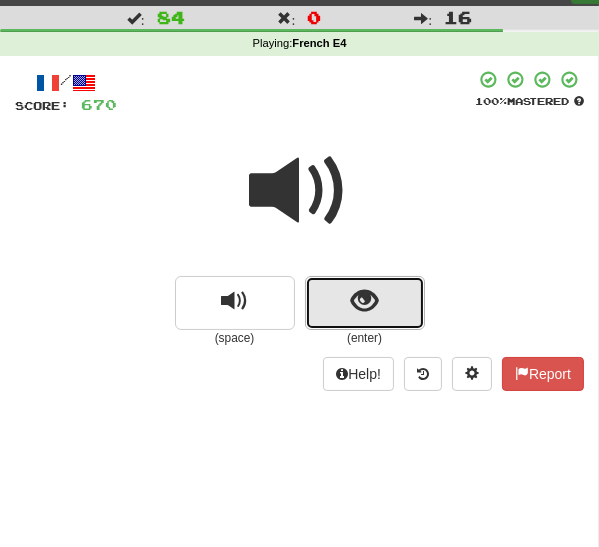 click at bounding box center [365, 303] 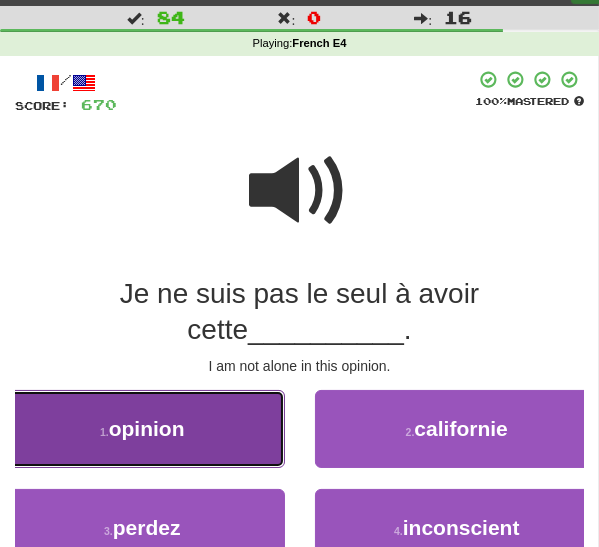 click on "1 .  opinion" at bounding box center (142, 429) 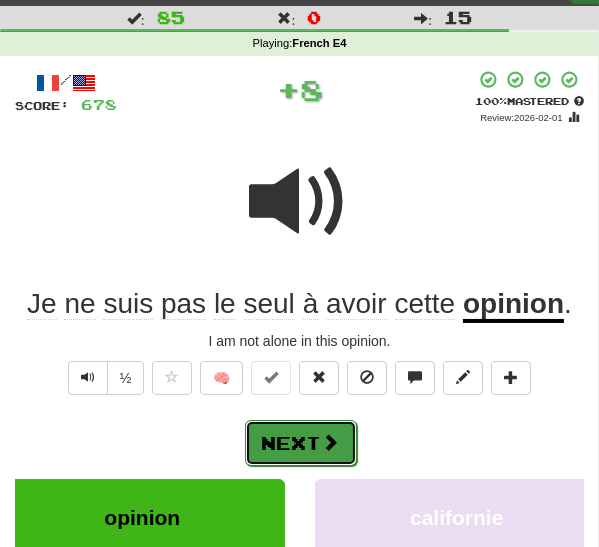 click on "Next" at bounding box center (301, 443) 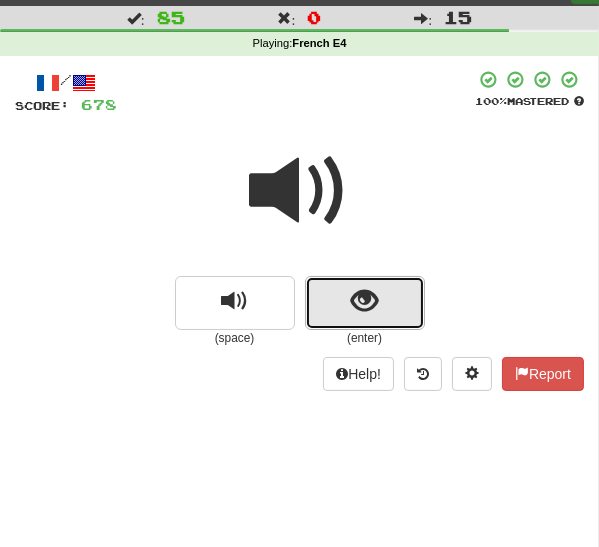 click at bounding box center (365, 303) 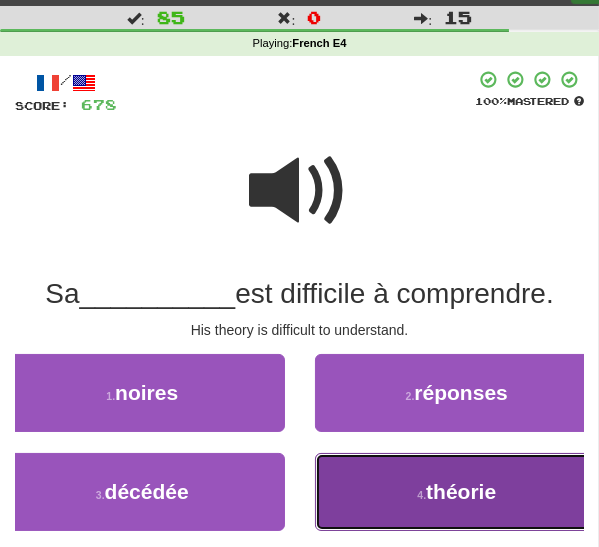 click on "4 .  théorie" at bounding box center (457, 492) 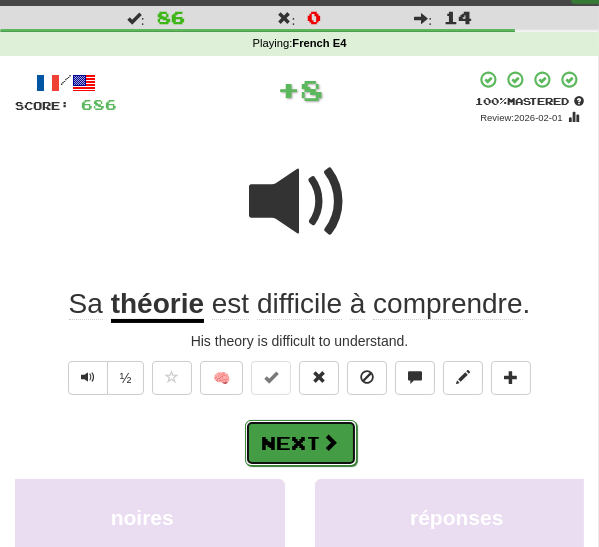 click on "Next" at bounding box center [301, 443] 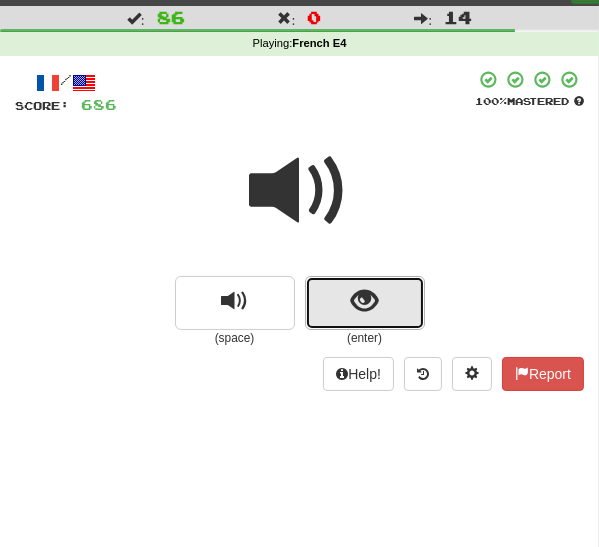 click at bounding box center (365, 303) 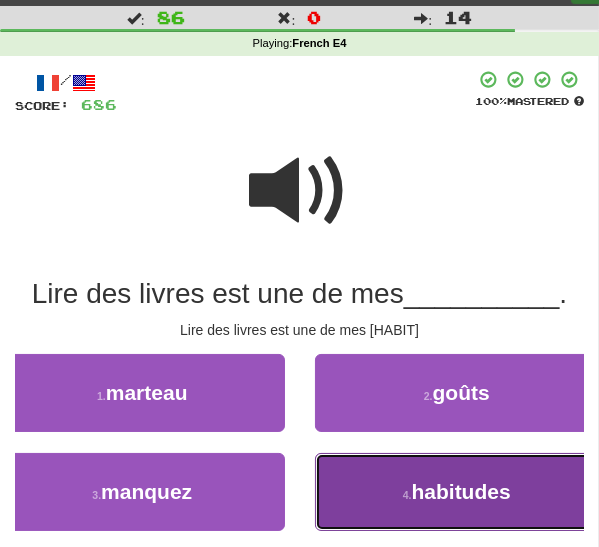 click on "4 .  habitudes" at bounding box center (457, 492) 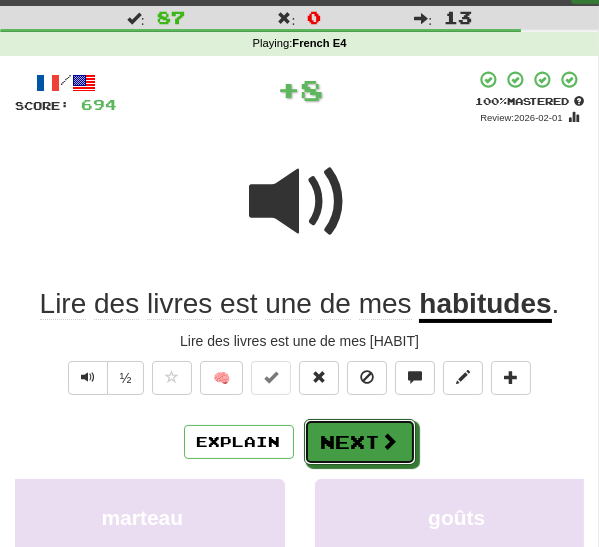 click on "Next" at bounding box center [360, 442] 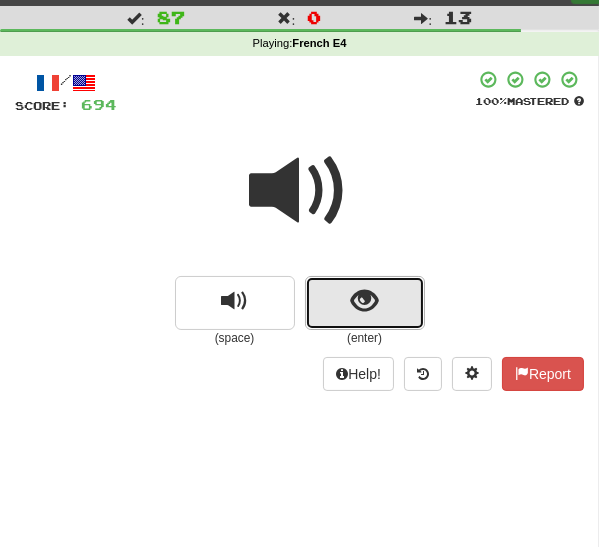 click at bounding box center (365, 303) 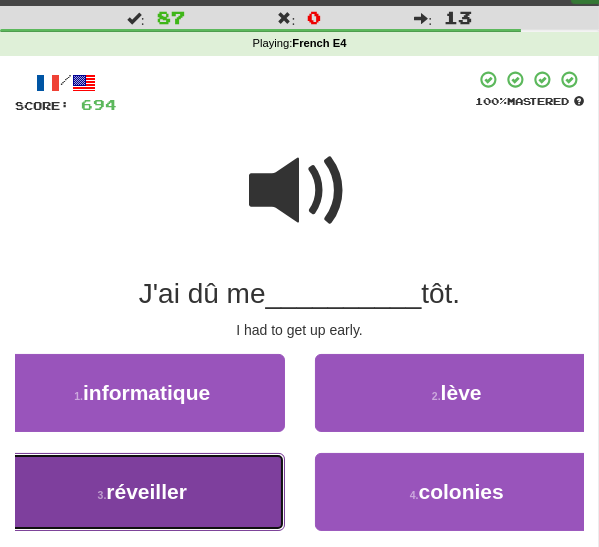 click on "3 .  réveiller" at bounding box center [142, 492] 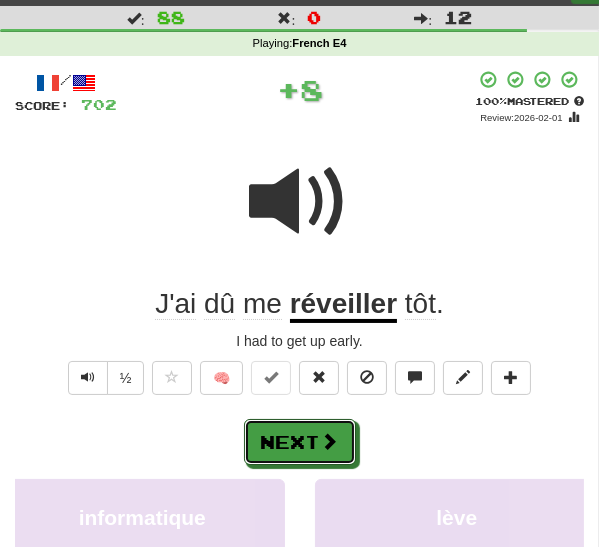 click on "Next" at bounding box center [300, 442] 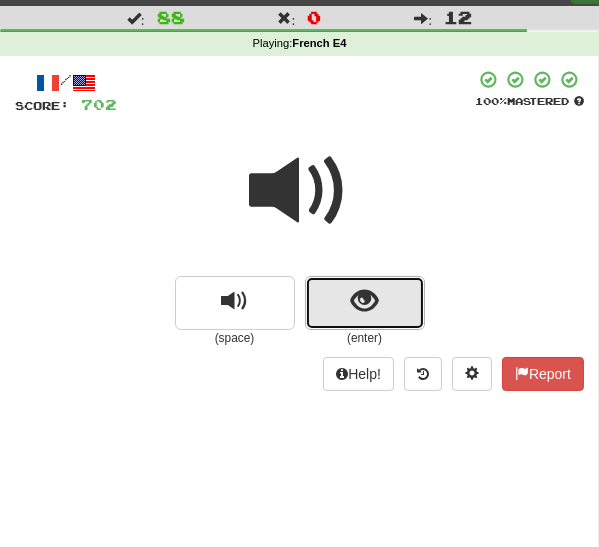 click at bounding box center [364, 301] 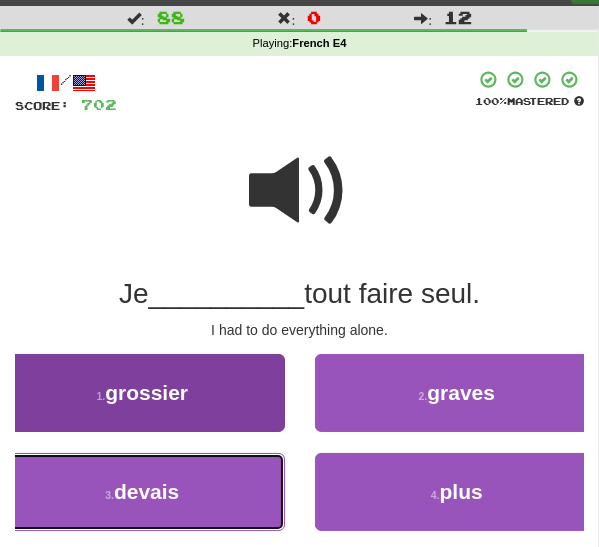 click on "3 .  devais" at bounding box center (142, 492) 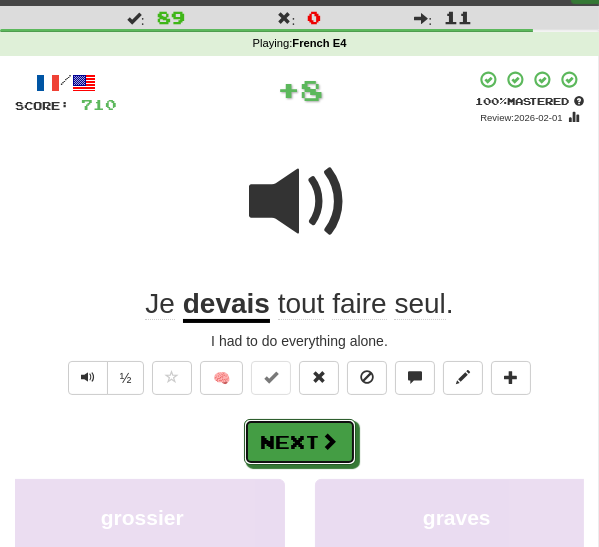 click on "Next" at bounding box center (300, 442) 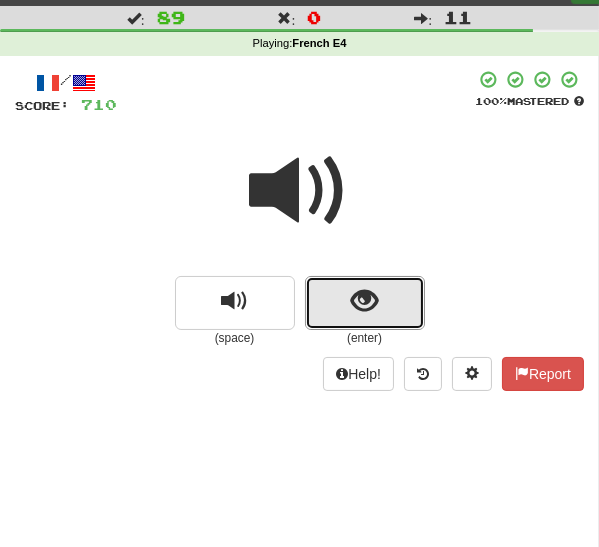 drag, startPoint x: 341, startPoint y: 309, endPoint x: 335, endPoint y: 318, distance: 10.816654 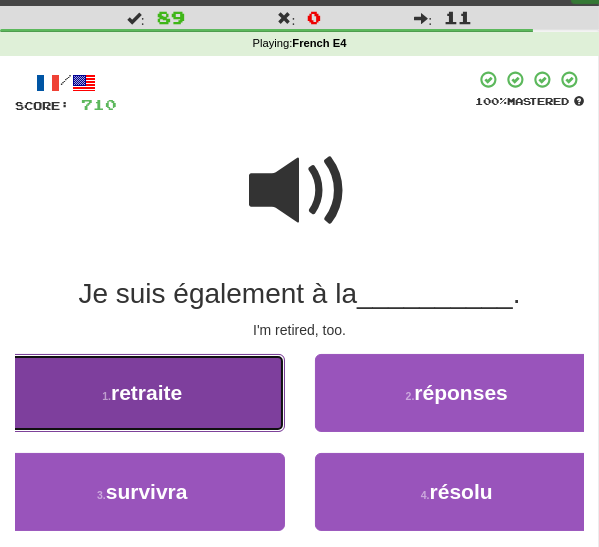click on "1 .  retraite" at bounding box center [142, 393] 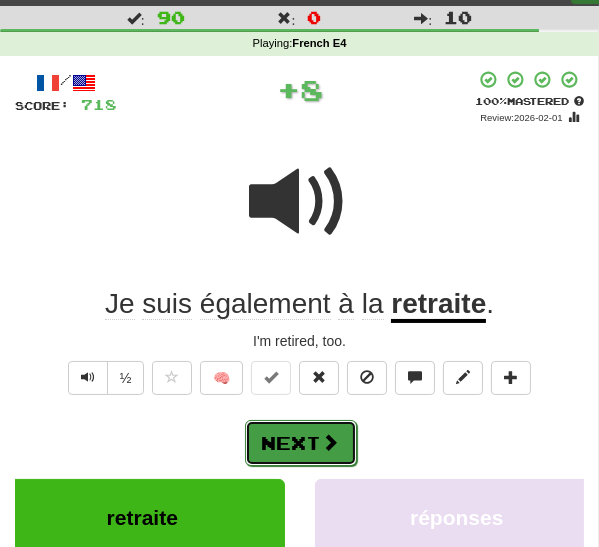 click on "Next" at bounding box center [301, 443] 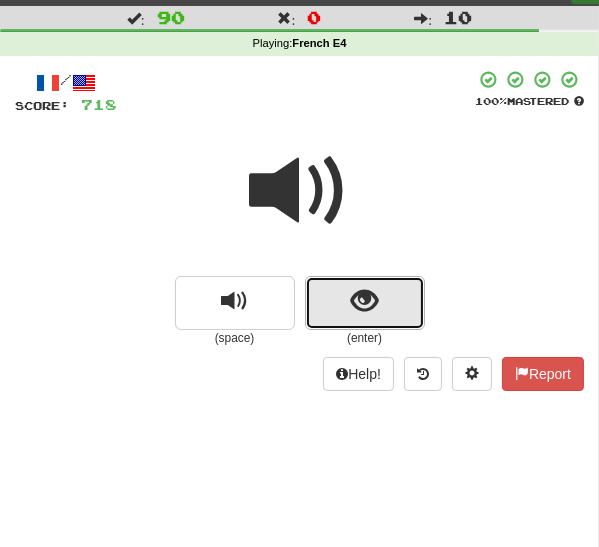 click at bounding box center (365, 303) 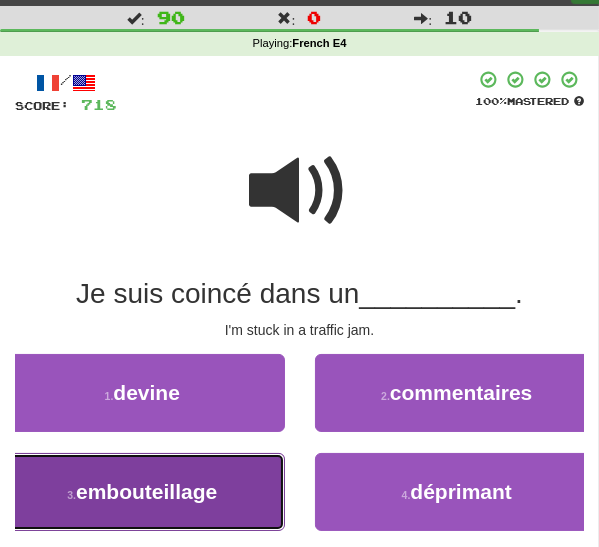 click on "3 .  embouteillage" at bounding box center (142, 492) 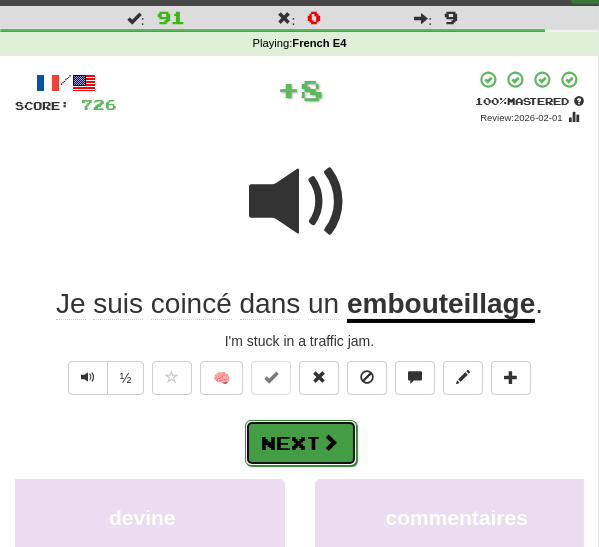 click on "Next" at bounding box center (301, 443) 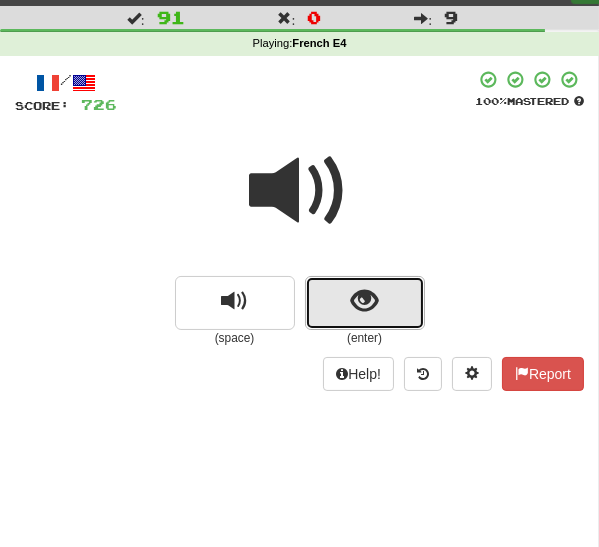 click at bounding box center (364, 301) 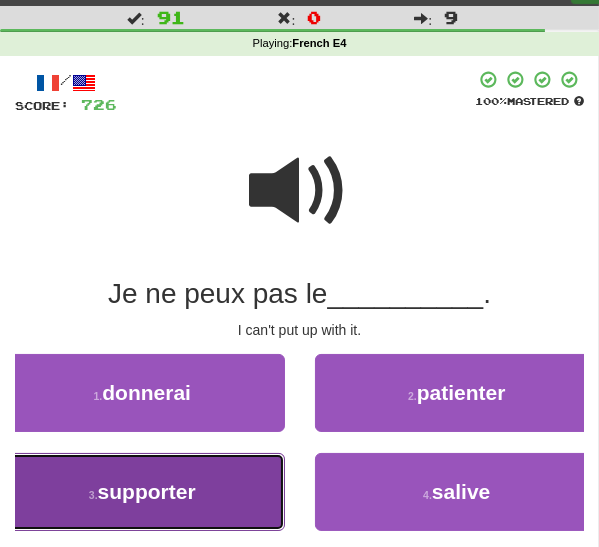 click on "3 .  supporter" at bounding box center (142, 492) 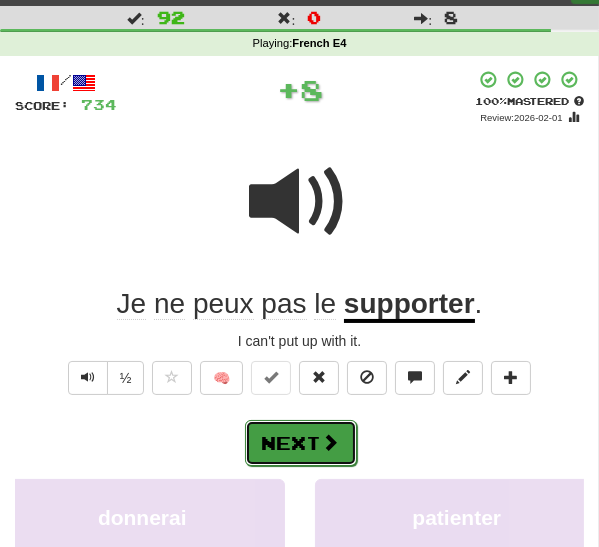 click on "Next" at bounding box center (301, 443) 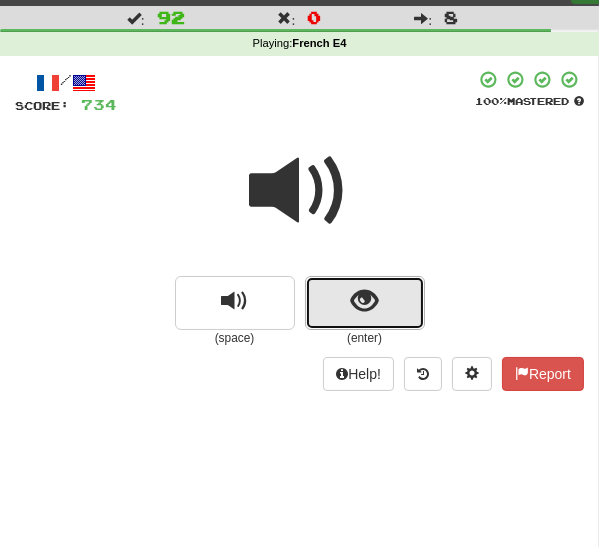 click at bounding box center [365, 303] 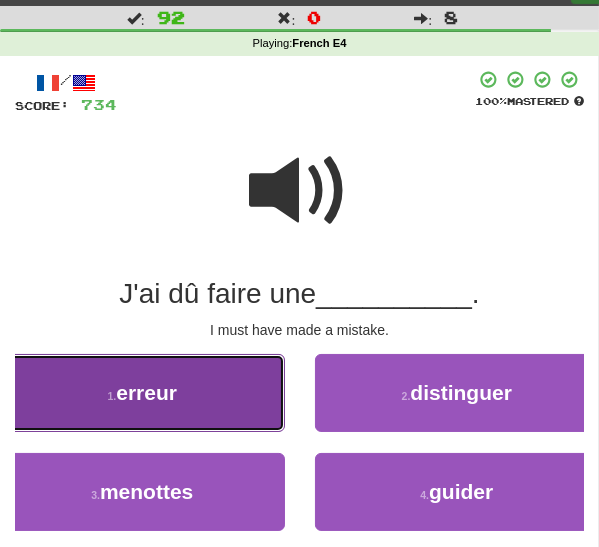 click on "1 .  erreur" at bounding box center [142, 393] 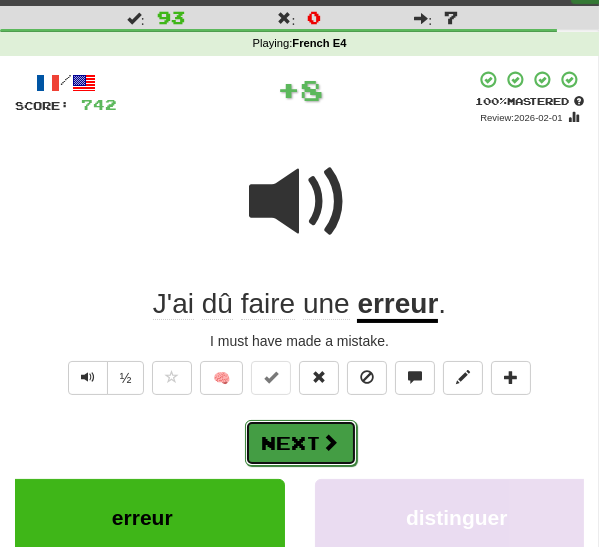 click on "Next" at bounding box center (301, 443) 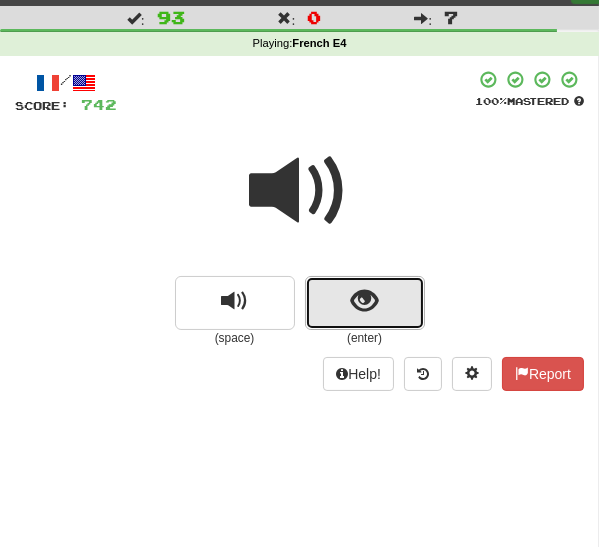 click at bounding box center [364, 301] 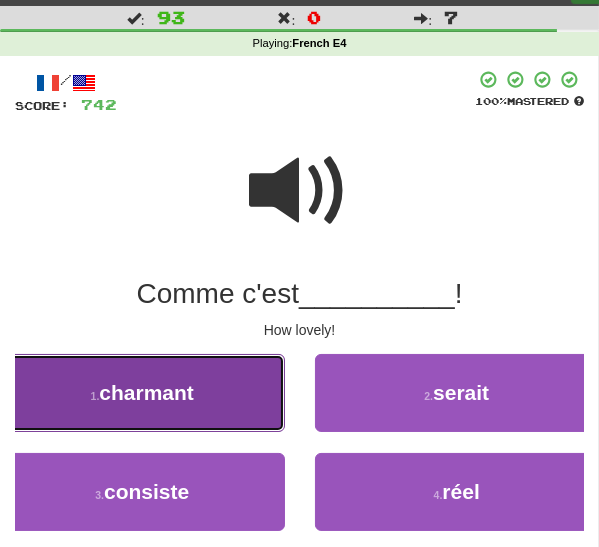 click on "1 .  charmant" at bounding box center [142, 393] 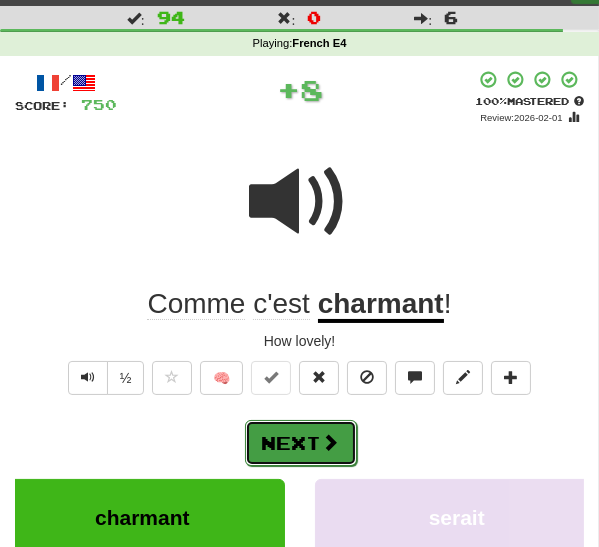 click on "Next" at bounding box center (301, 443) 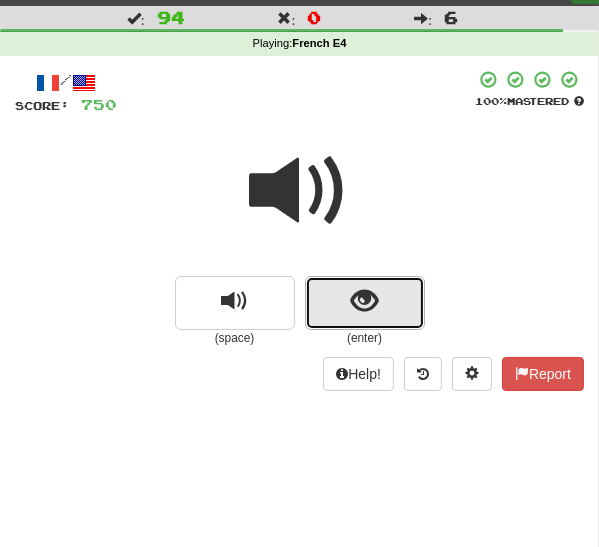 drag, startPoint x: 371, startPoint y: 310, endPoint x: 368, endPoint y: 298, distance: 12.369317 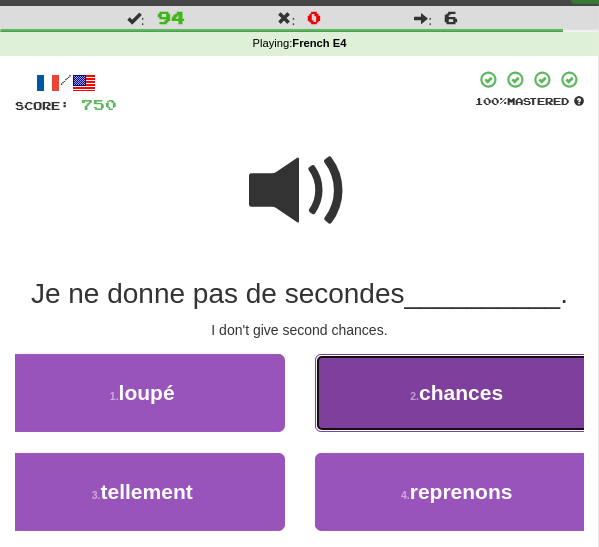 click on "2 .  chances" at bounding box center (457, 393) 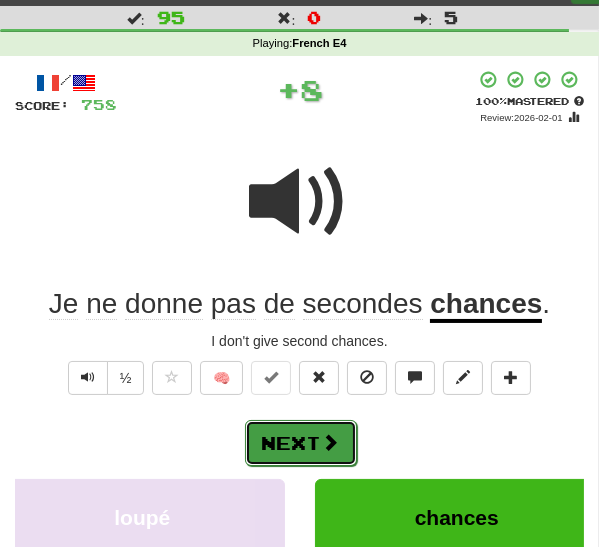 click on "Next" at bounding box center (301, 443) 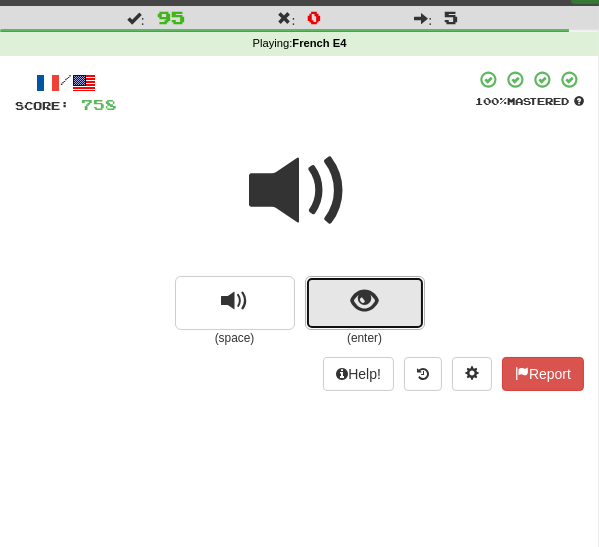 click at bounding box center (364, 301) 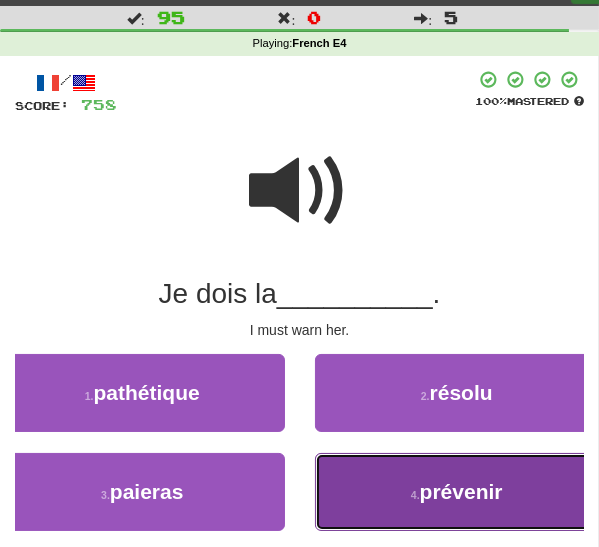 click on "4 .  prévenir" at bounding box center (457, 492) 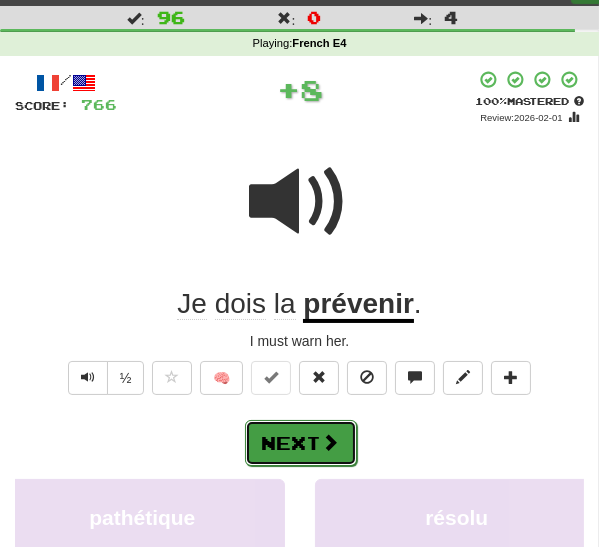 click at bounding box center (331, 442) 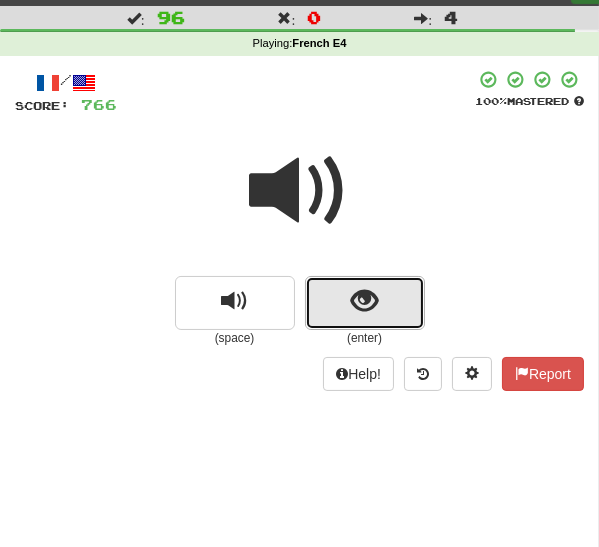 click at bounding box center (365, 303) 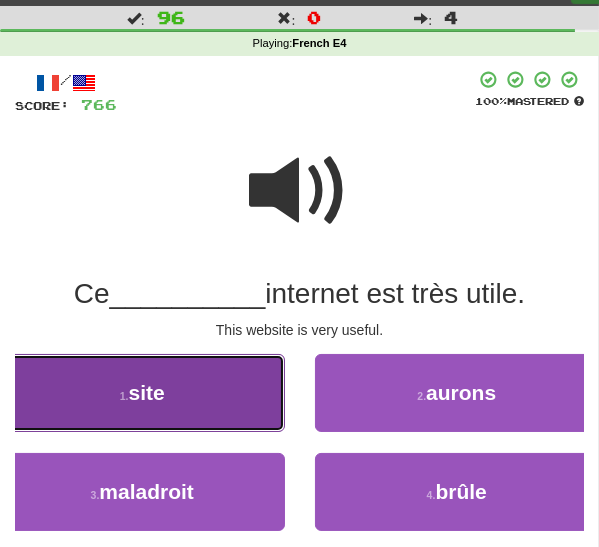 click on "1 .  site" at bounding box center (142, 393) 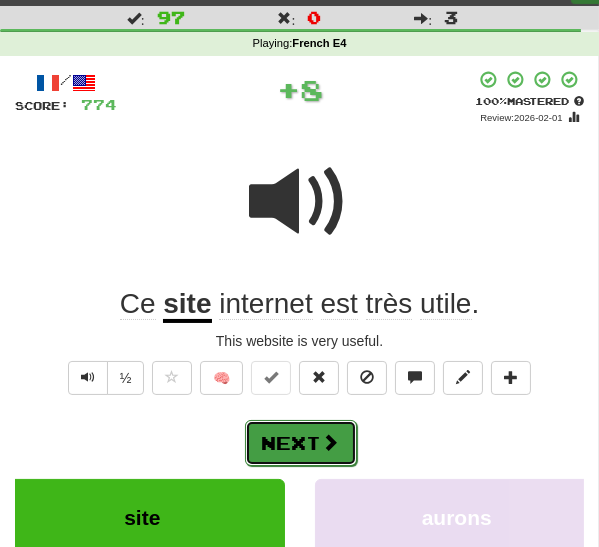 click on "Next" at bounding box center [301, 443] 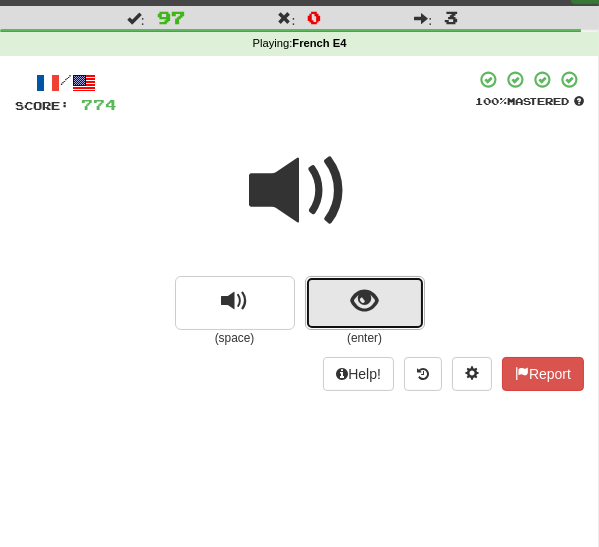 click at bounding box center (365, 303) 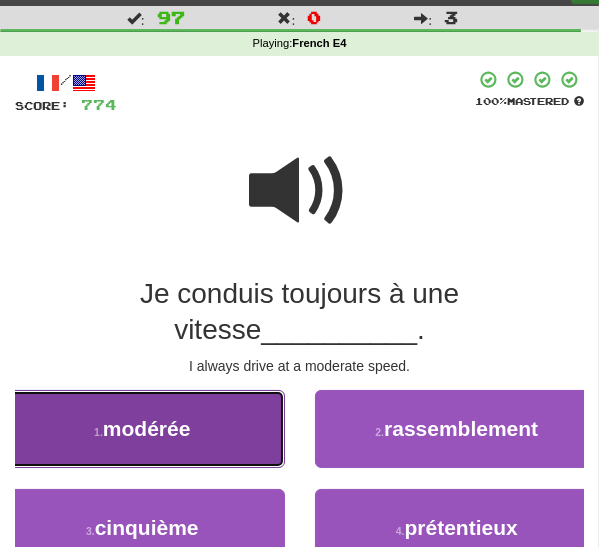 click on "1 .  modérée" at bounding box center (142, 429) 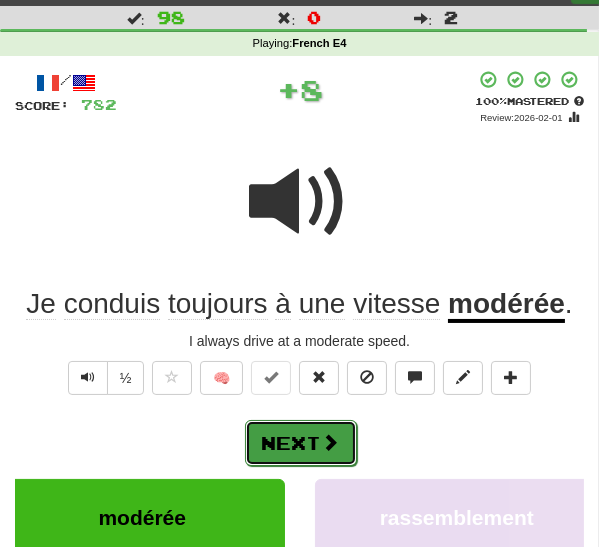 click on "Next" at bounding box center [301, 443] 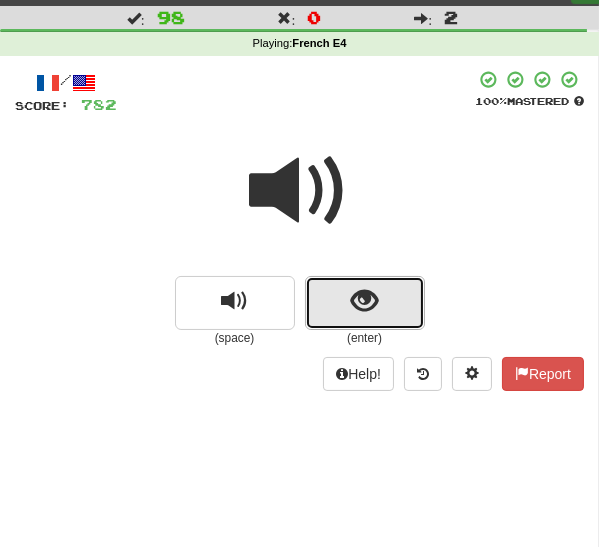 click at bounding box center (365, 303) 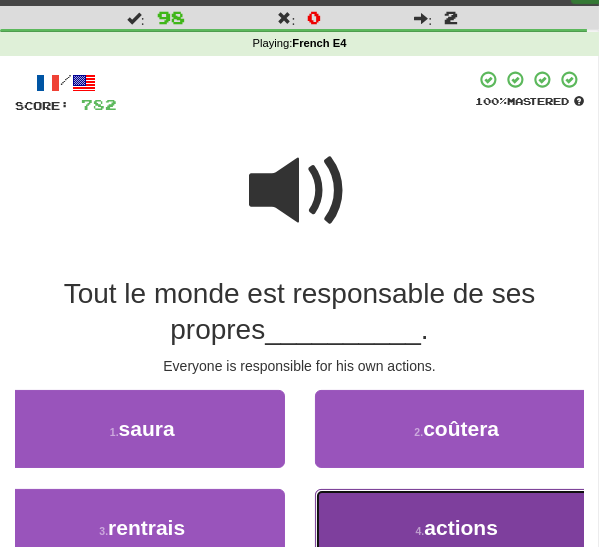 click on "4 .  actions" at bounding box center (457, 528) 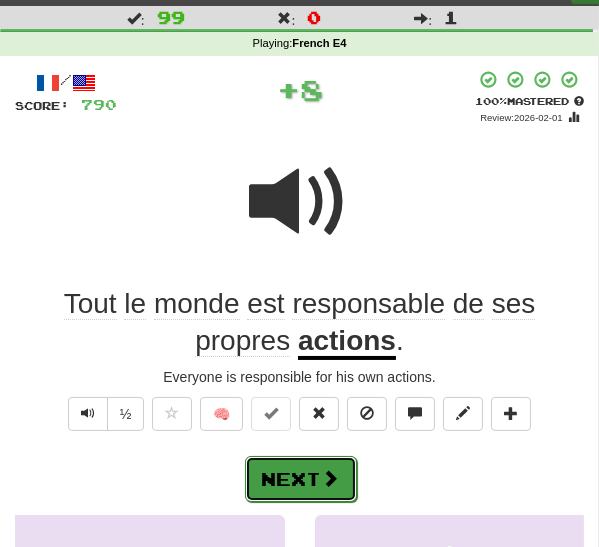 click at bounding box center (331, 478) 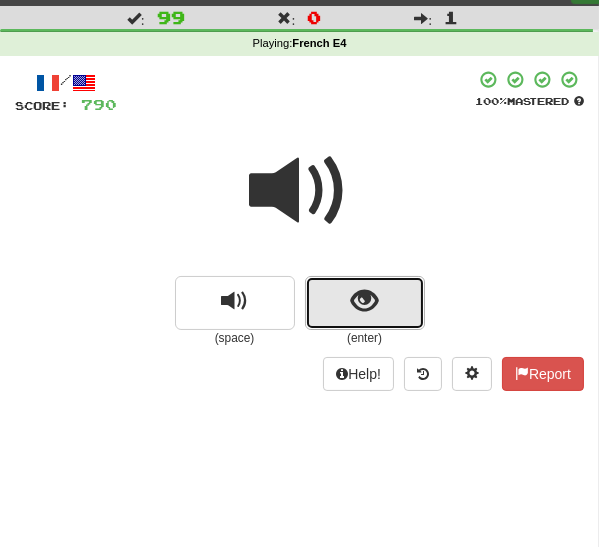 click at bounding box center (364, 301) 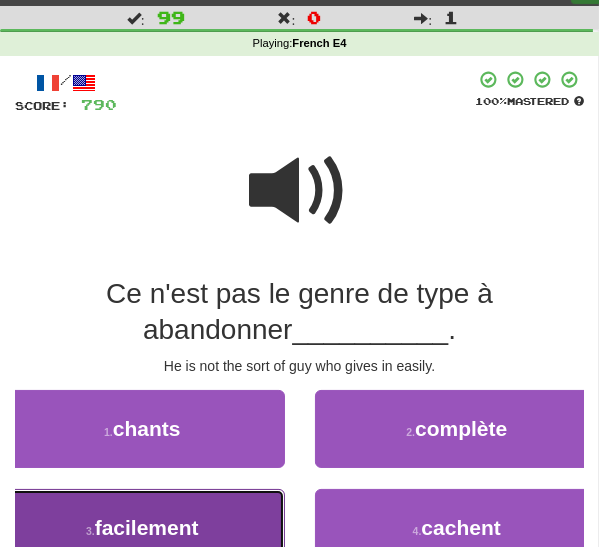 click on "3 .  facilement" at bounding box center [142, 528] 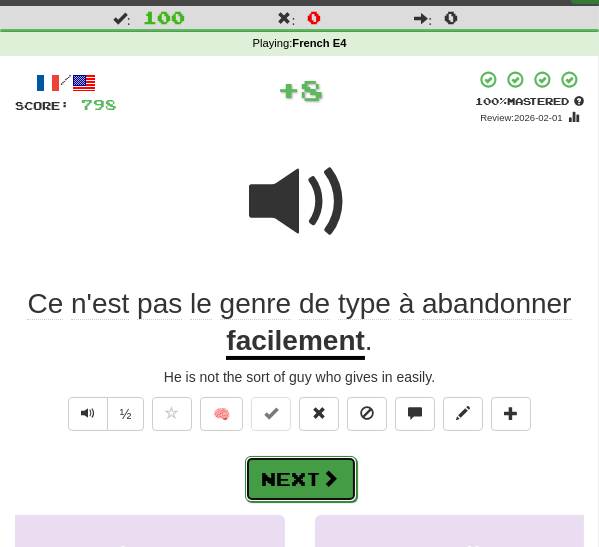 click on "Next" at bounding box center [301, 479] 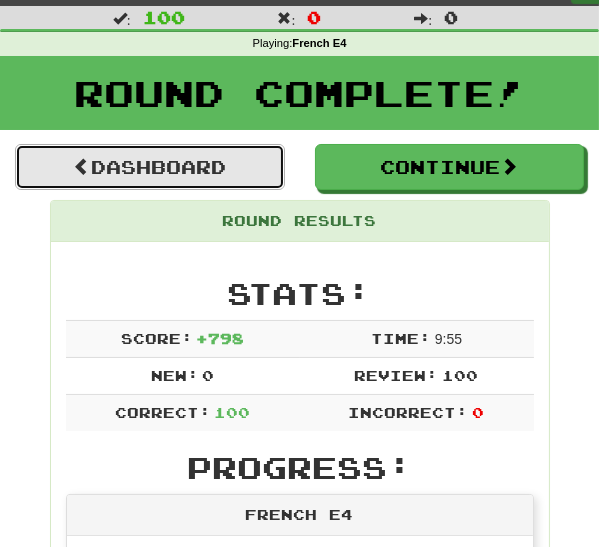 click on "Dashboard" at bounding box center [150, 167] 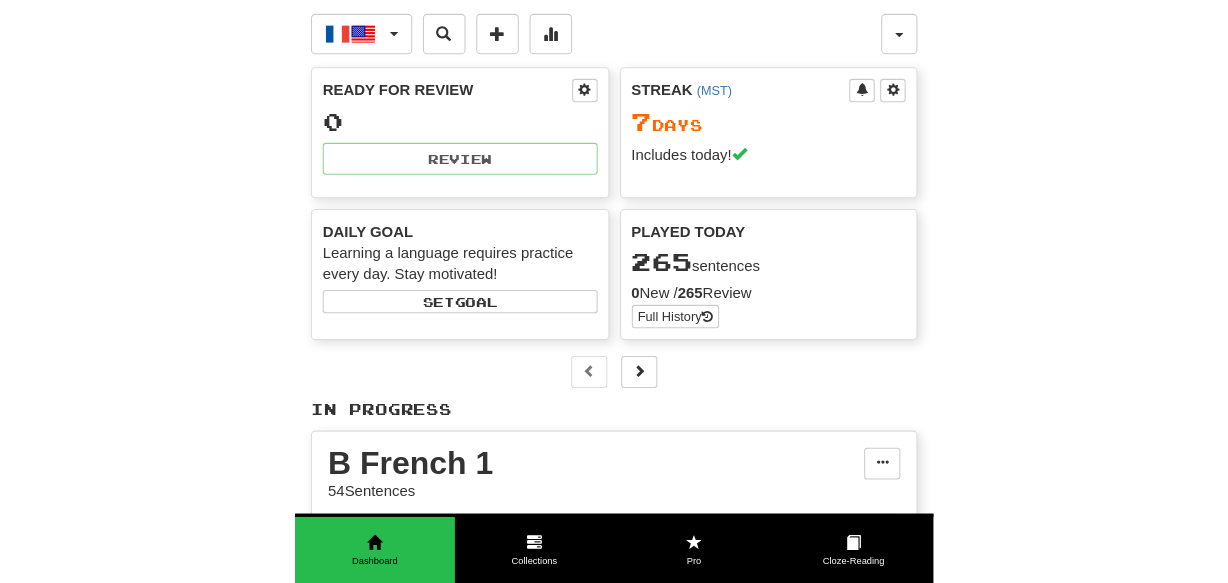 scroll, scrollTop: 0, scrollLeft: 0, axis: both 